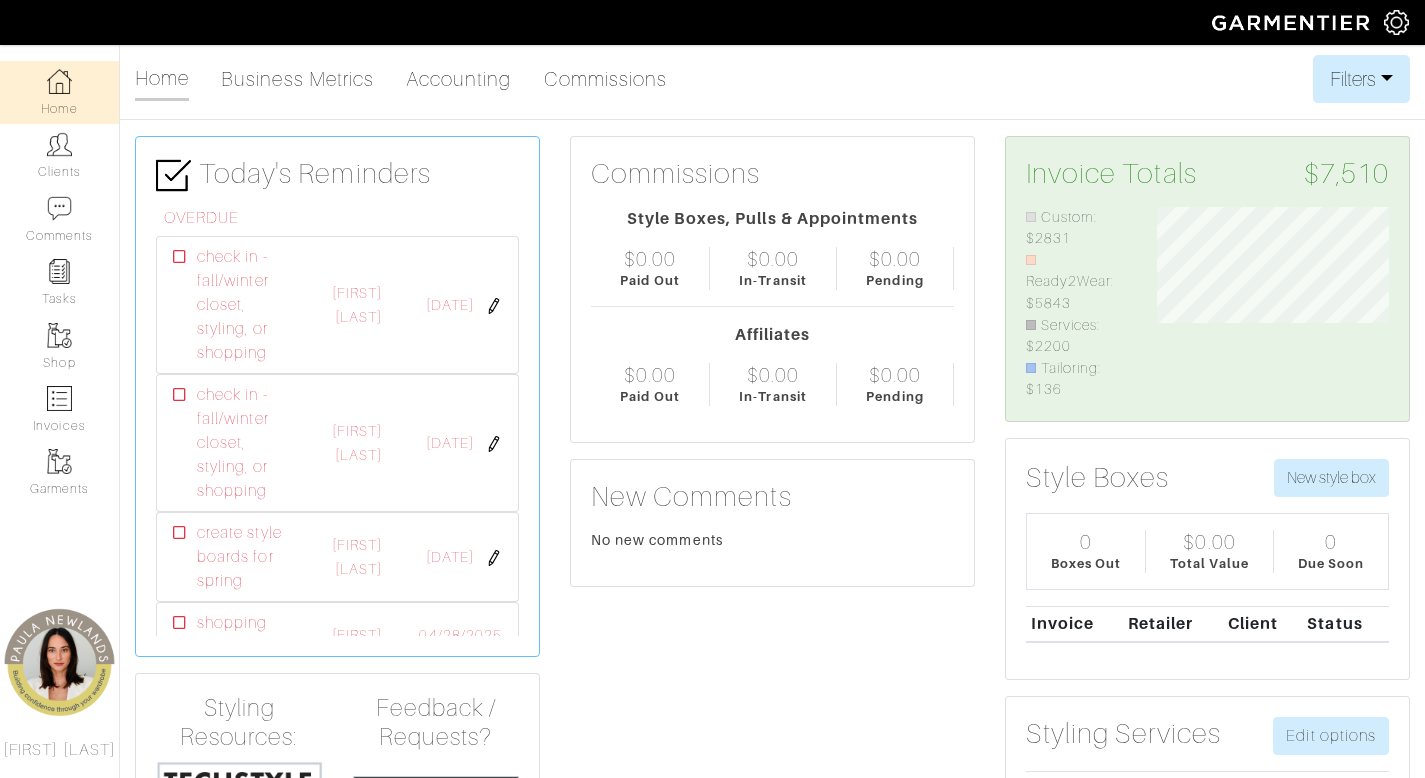 scroll, scrollTop: 0, scrollLeft: 0, axis: both 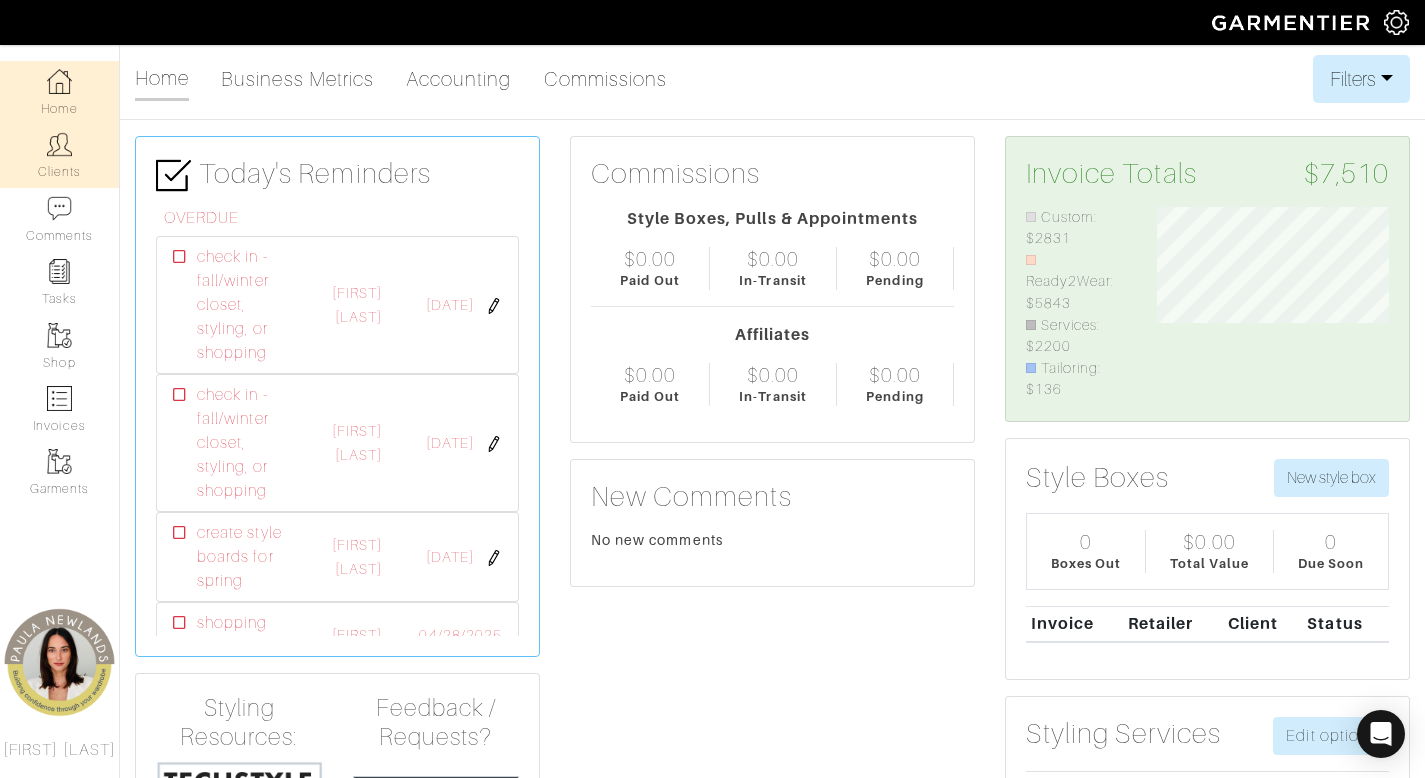 click on "Clients" at bounding box center [59, 155] 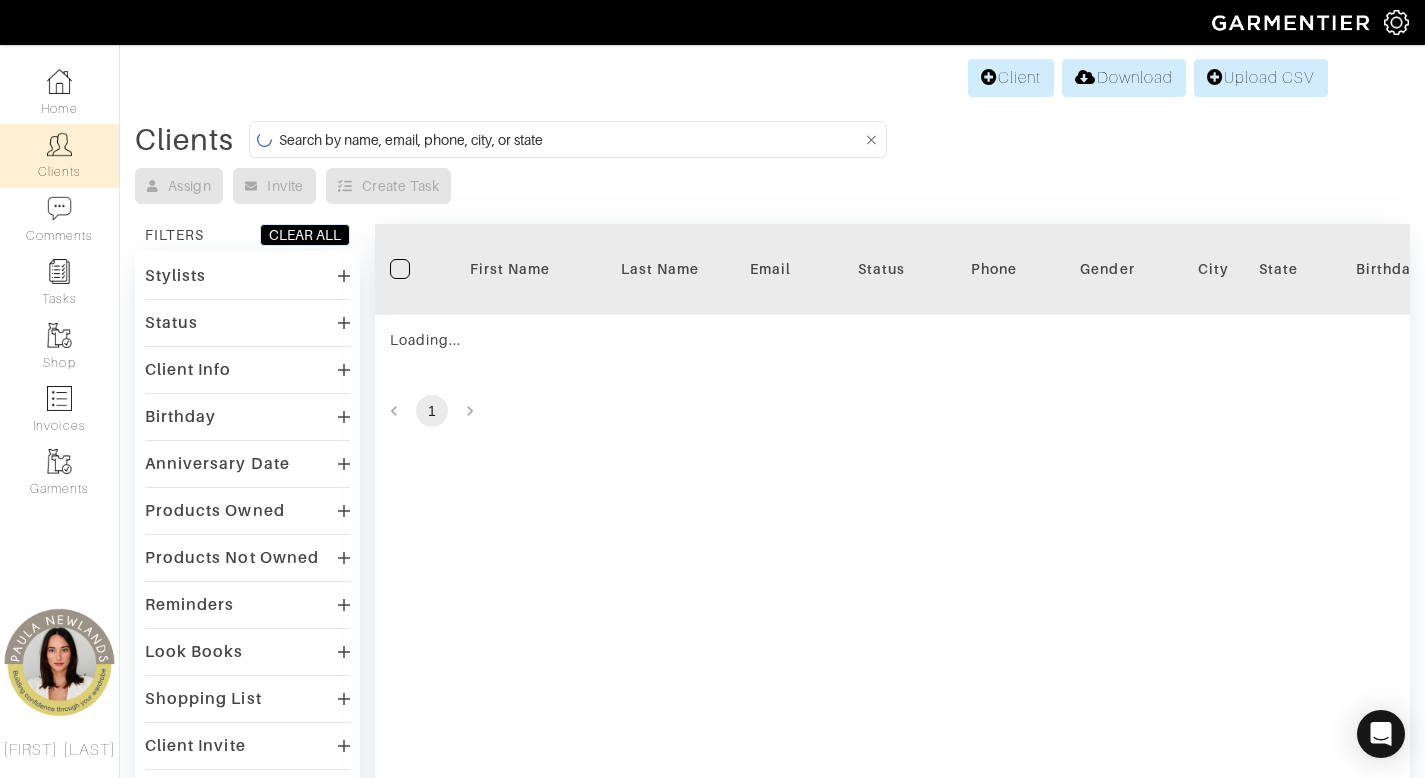 click at bounding box center [570, 139] 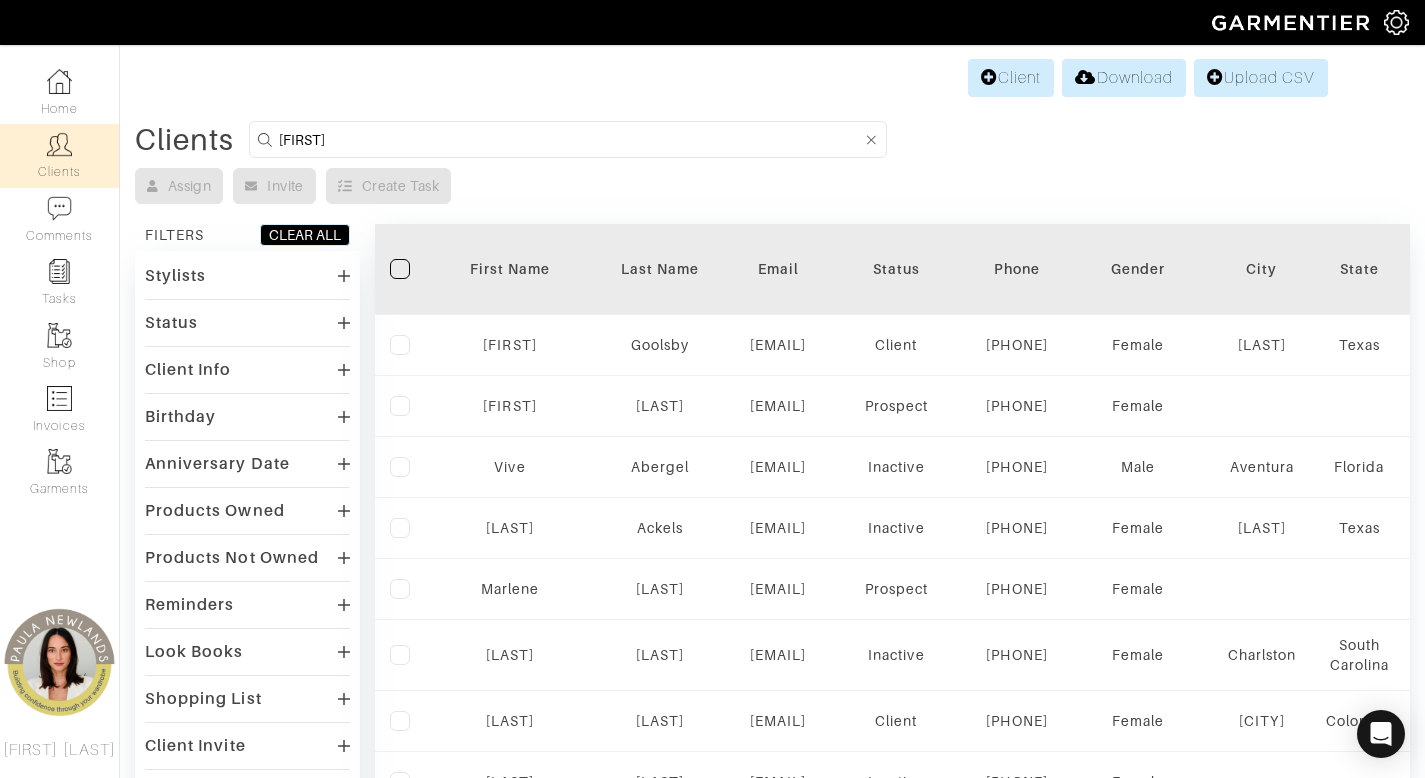 type on "[FIRST]" 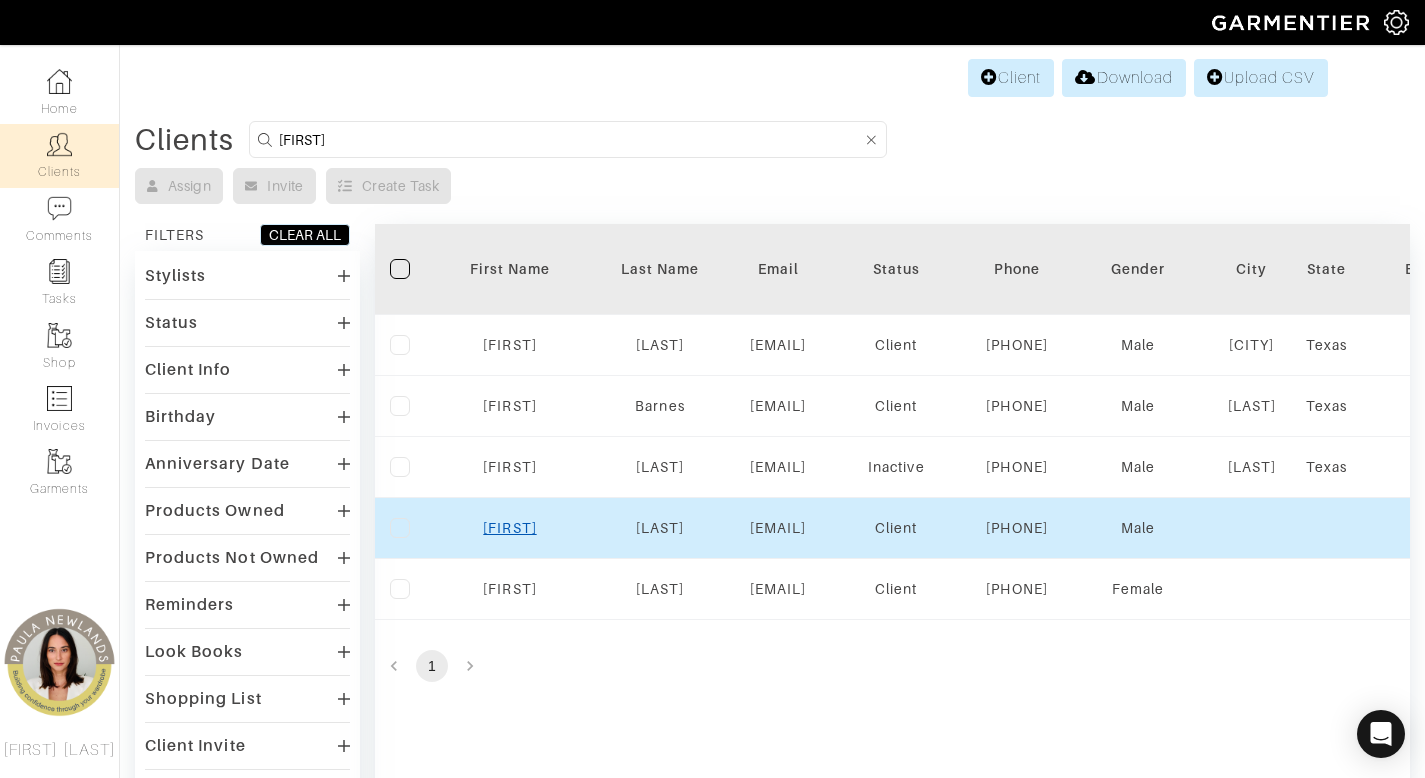 click on "[FIRST]" at bounding box center (509, 528) 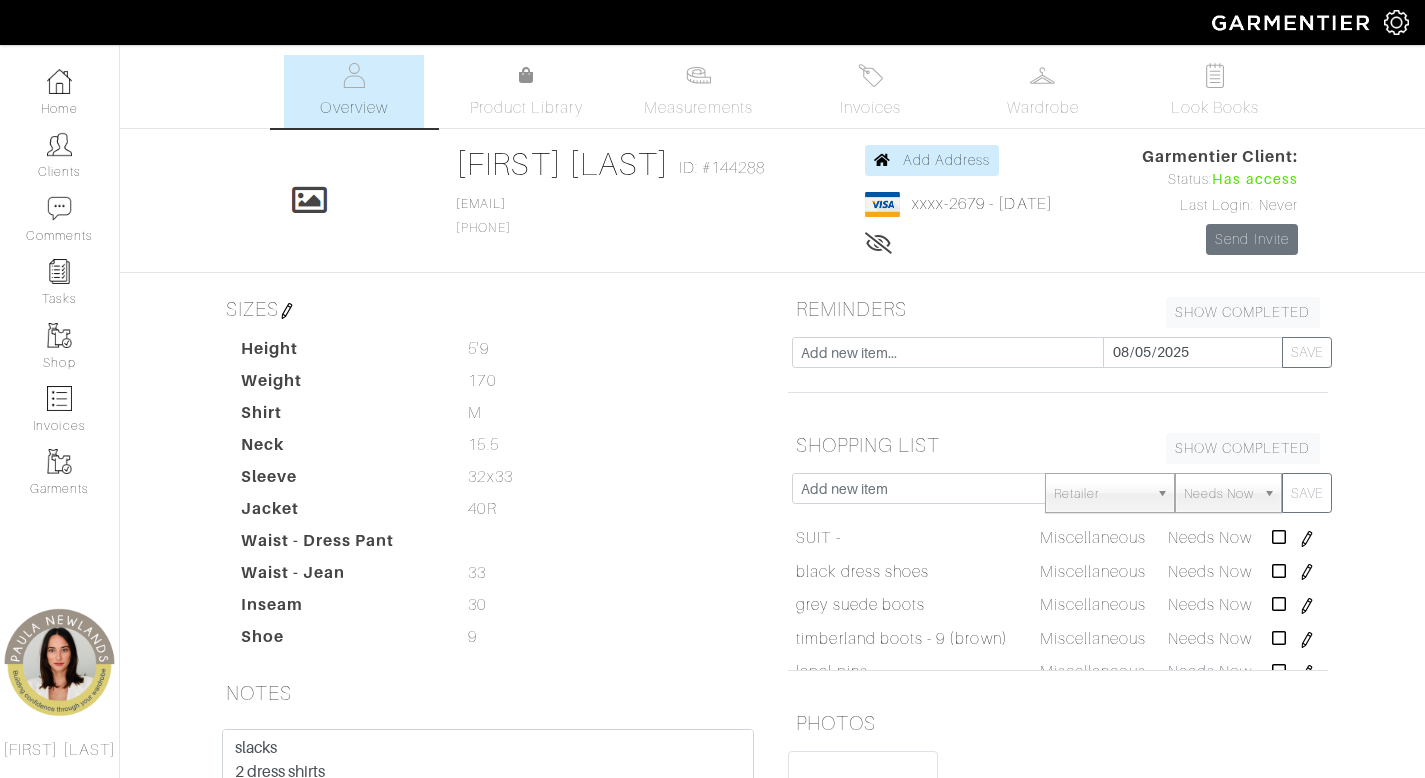 scroll, scrollTop: 0, scrollLeft: 0, axis: both 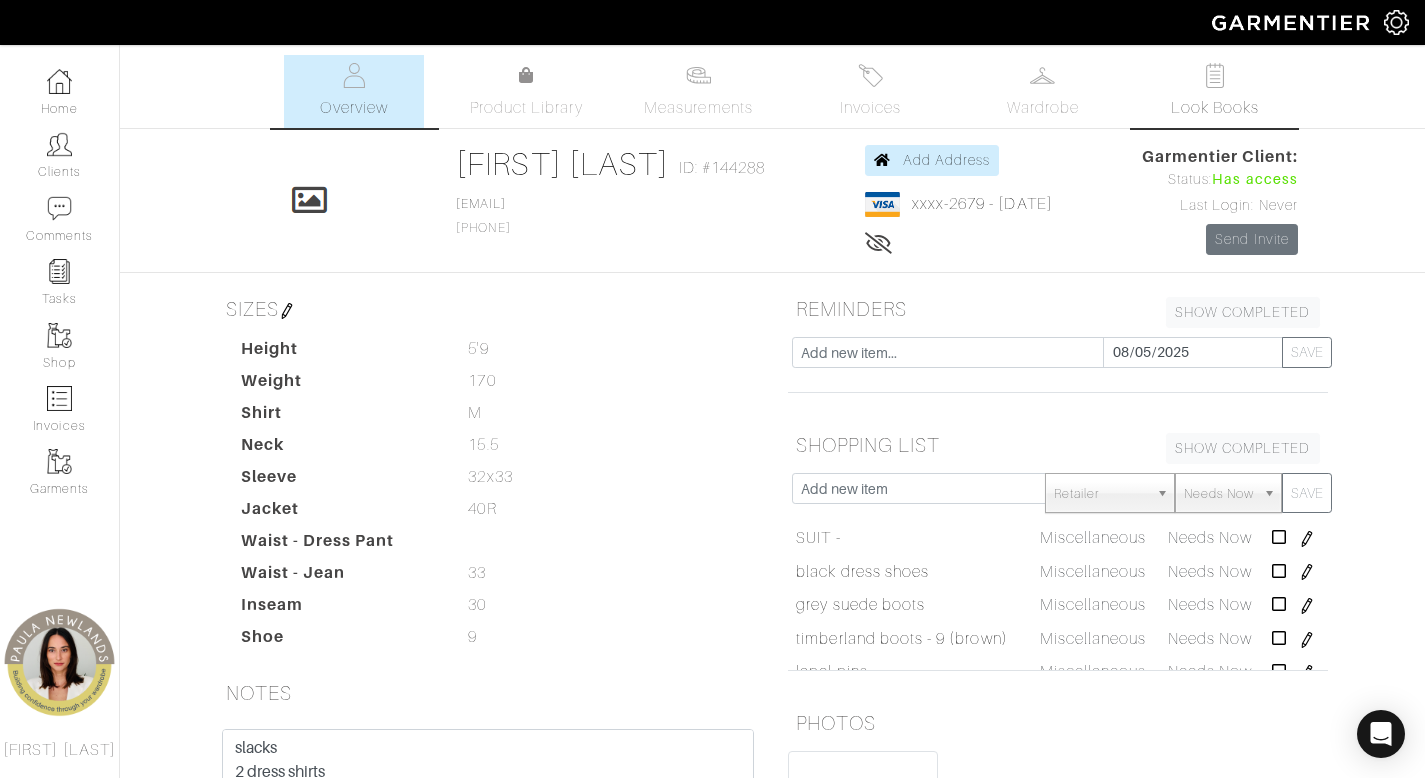 click at bounding box center (1214, 75) 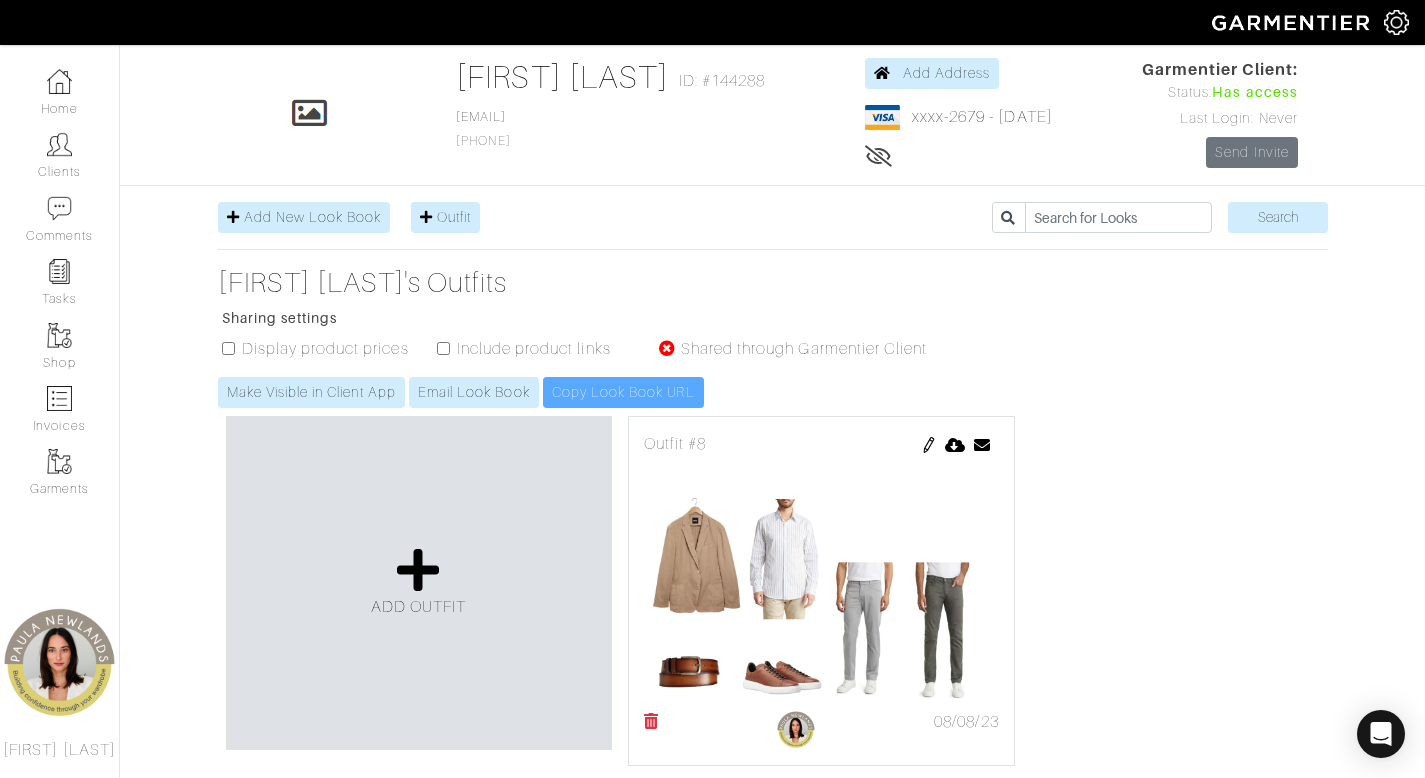 scroll, scrollTop: 306, scrollLeft: 0, axis: vertical 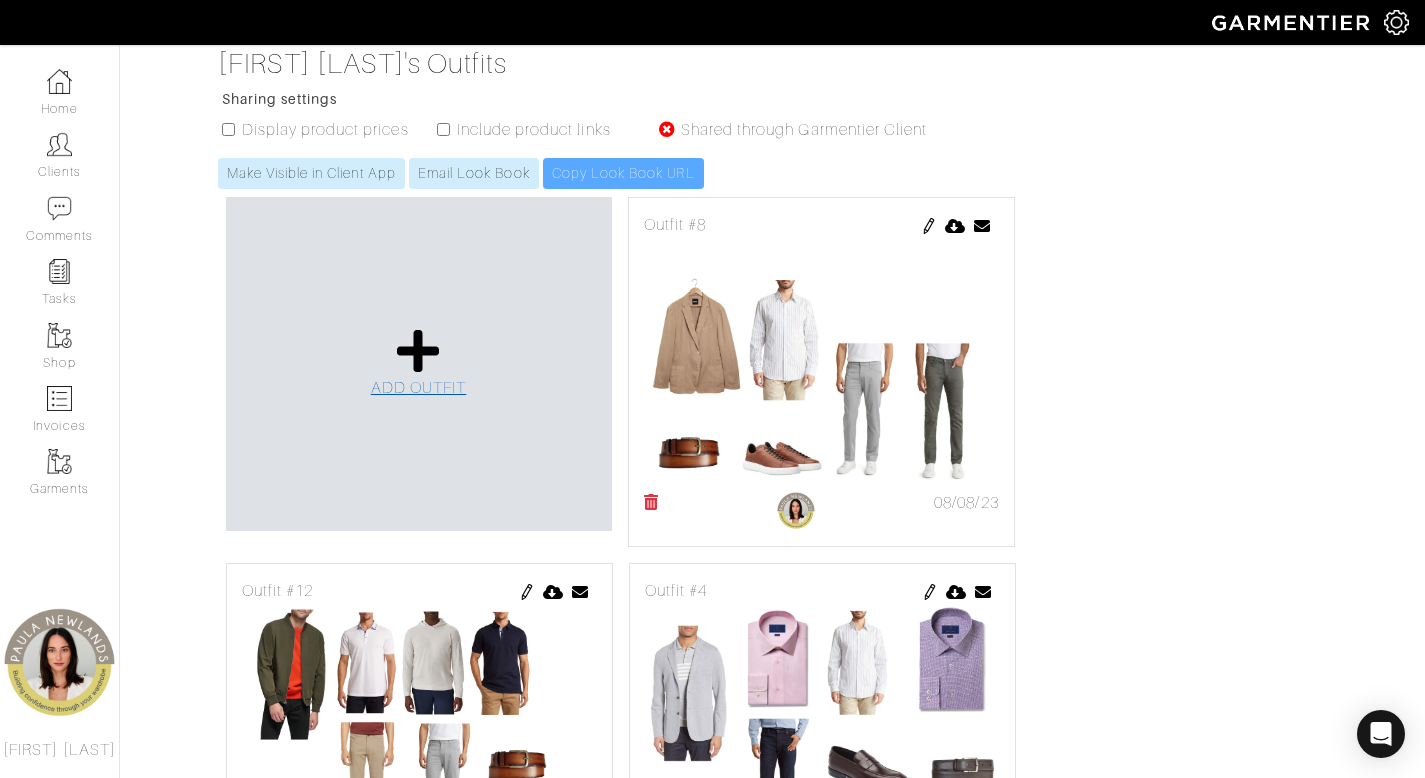 click at bounding box center (418, 351) 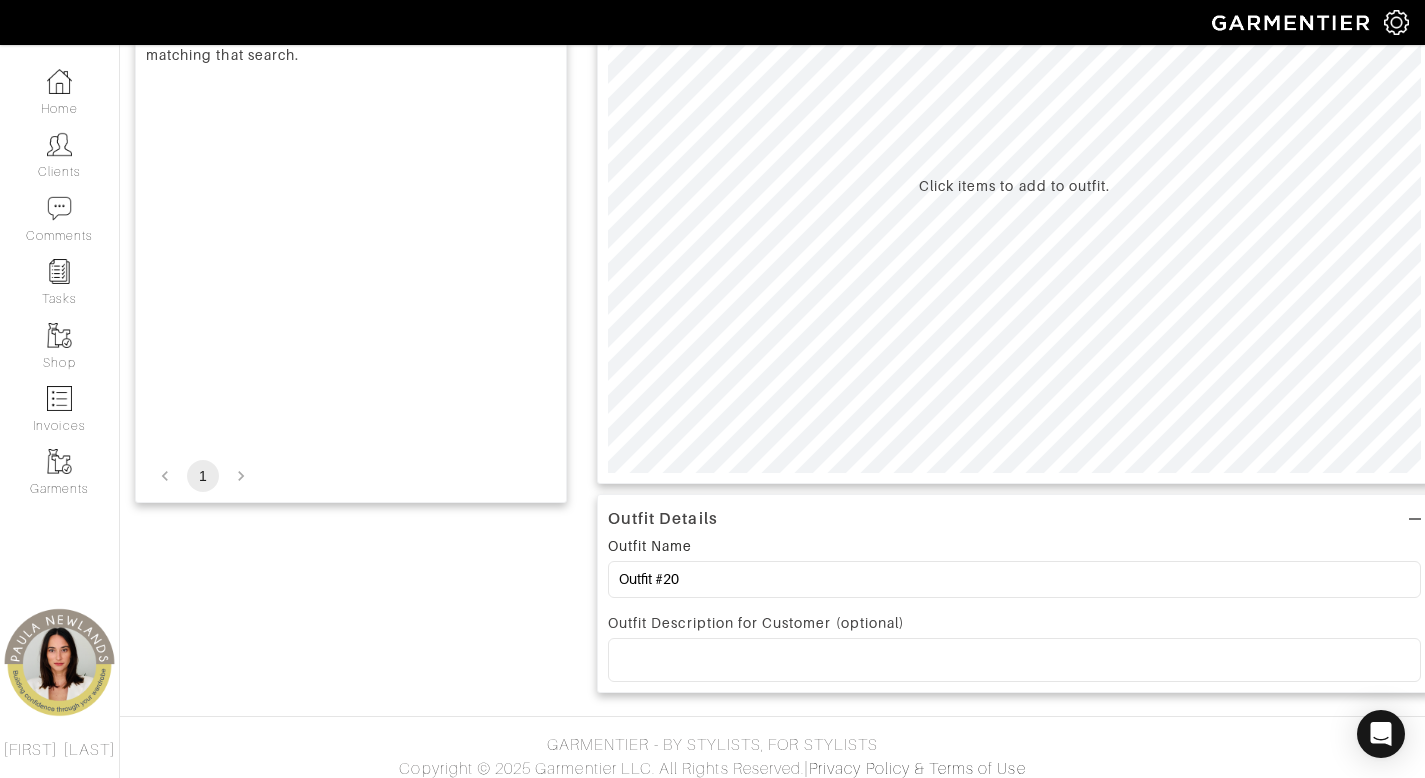 scroll, scrollTop: 0, scrollLeft: 0, axis: both 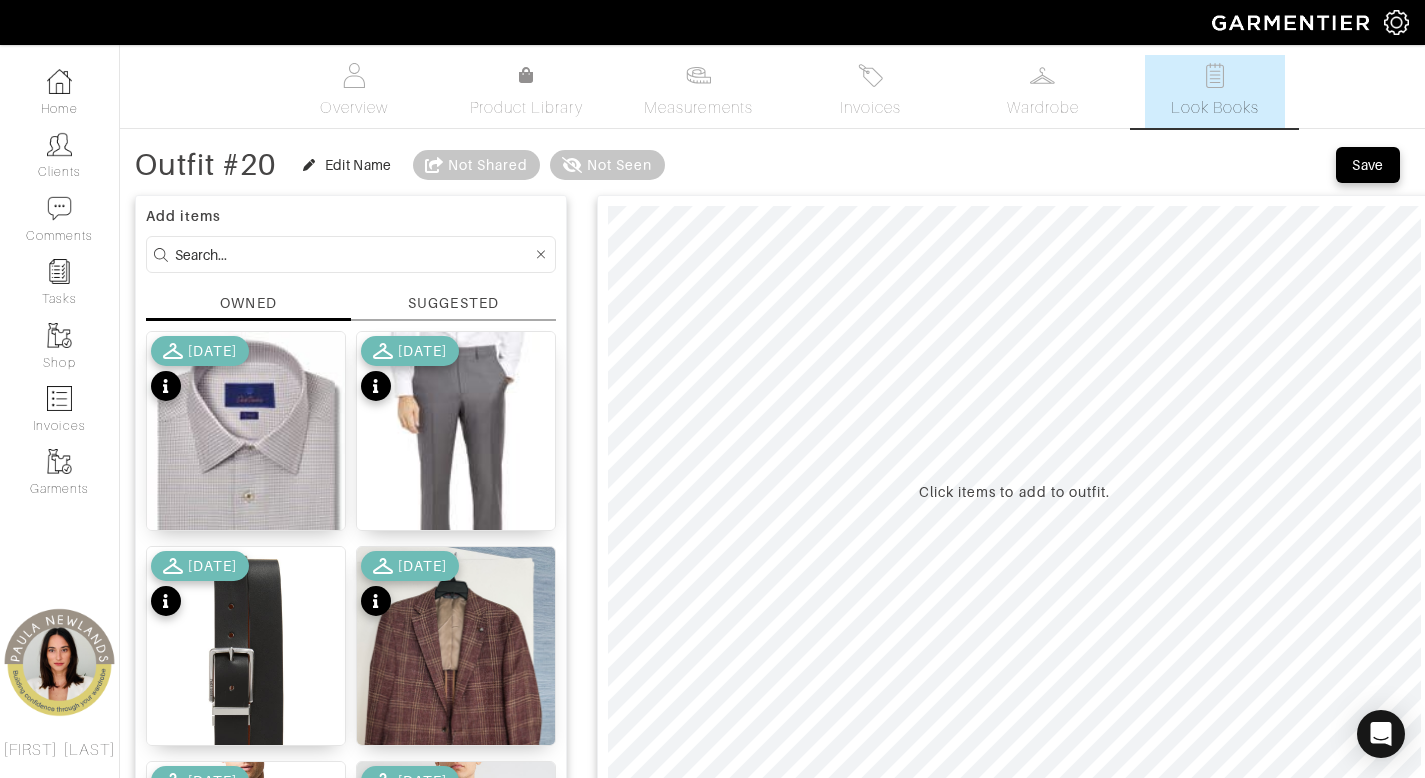 click at bounding box center [353, 254] 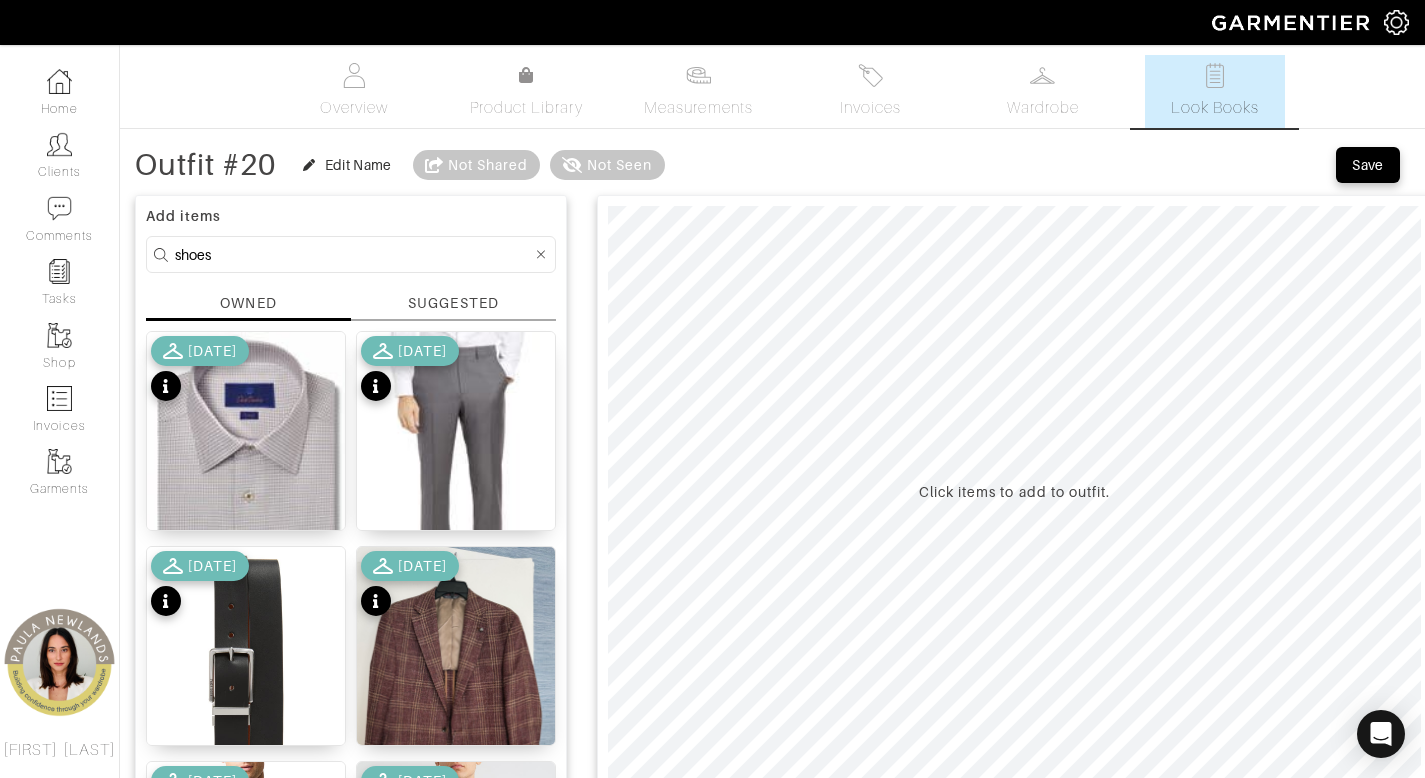 type on "shoes" 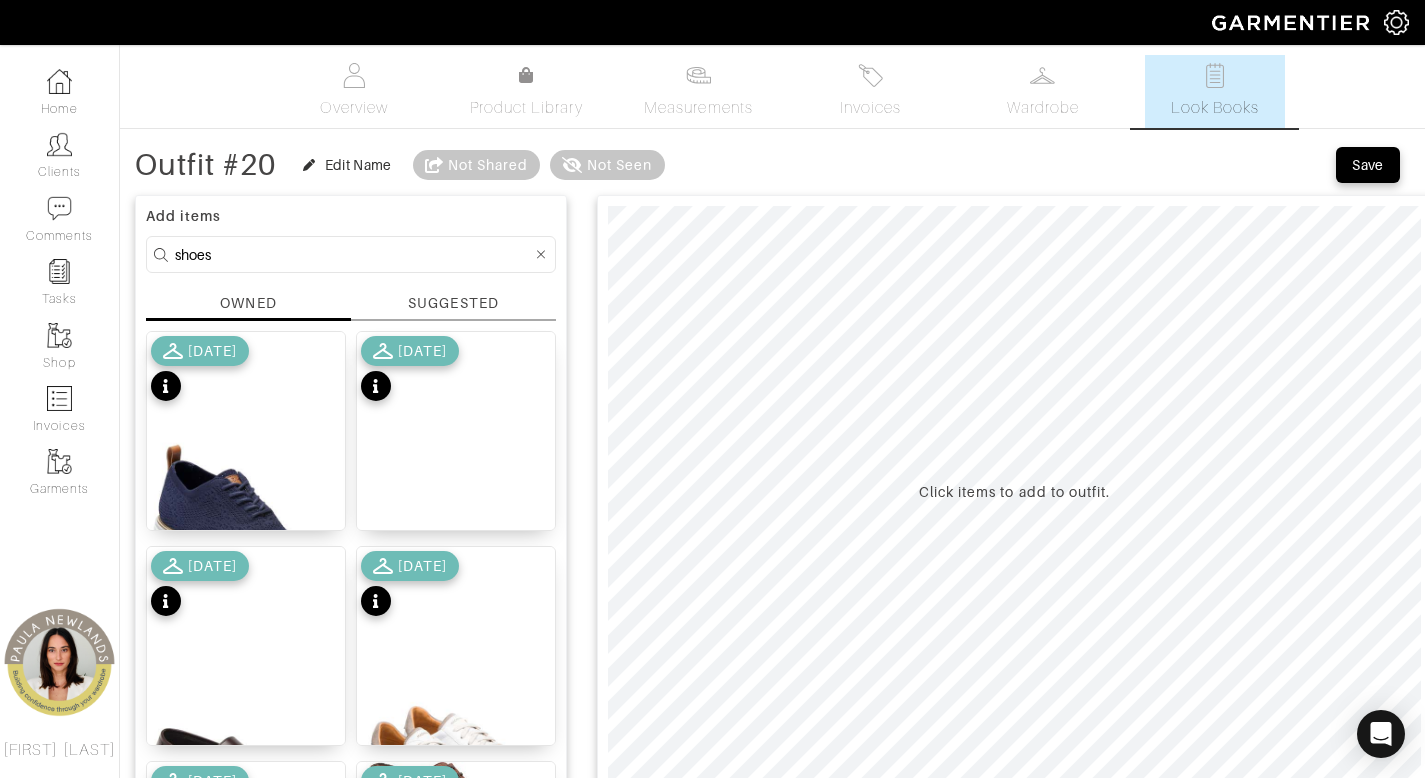 scroll, scrollTop: 41, scrollLeft: 0, axis: vertical 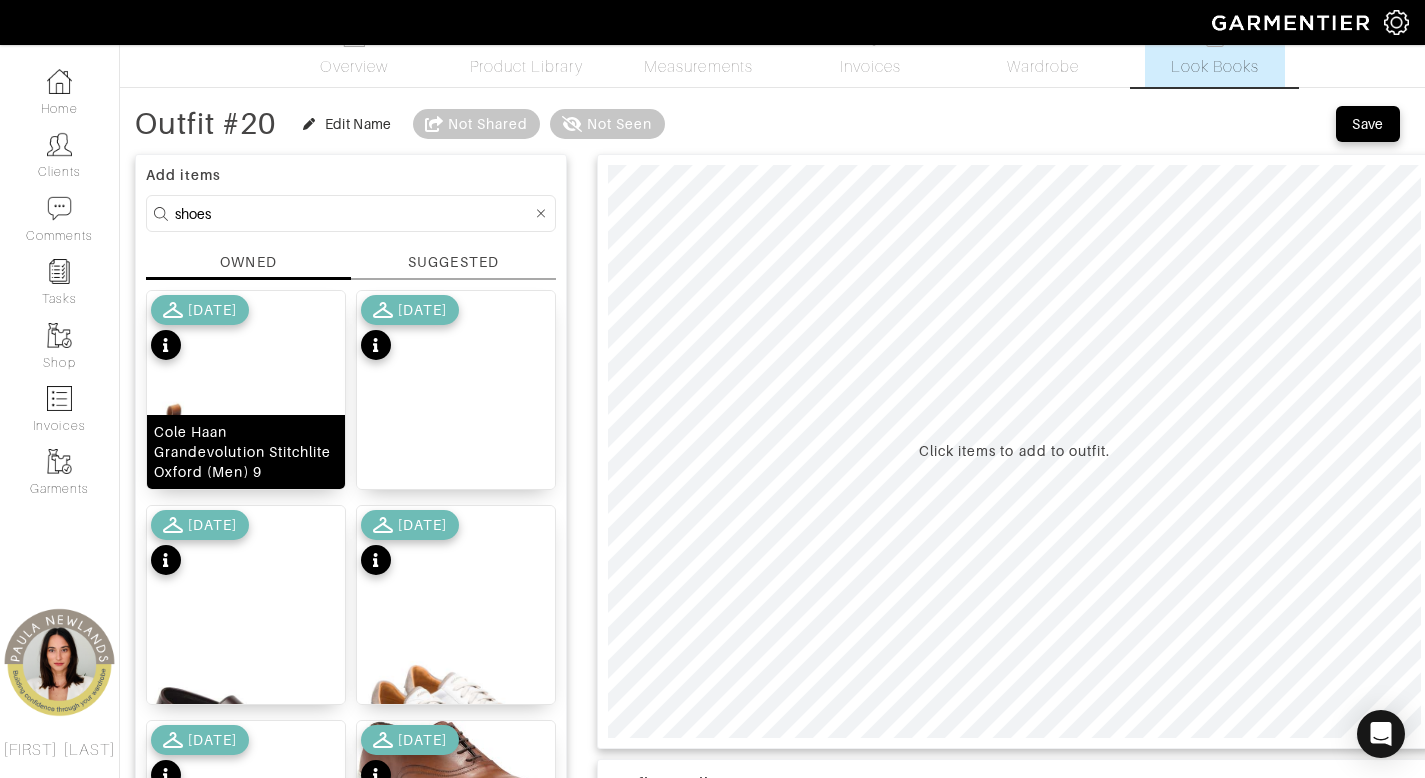 click on "Cole Haan Grandevolution Stitchlite Oxford (Men)   9" at bounding box center (246, 452) 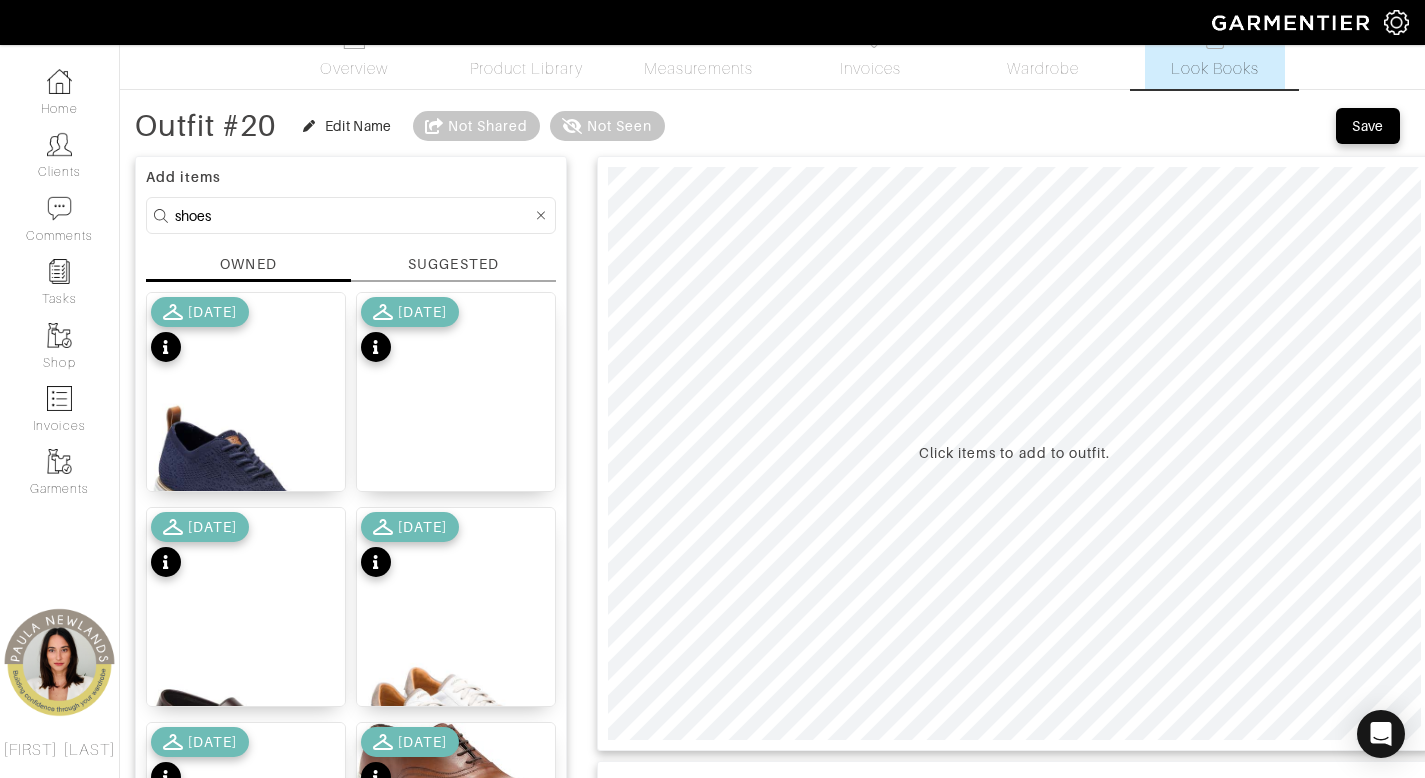 scroll, scrollTop: 0, scrollLeft: 0, axis: both 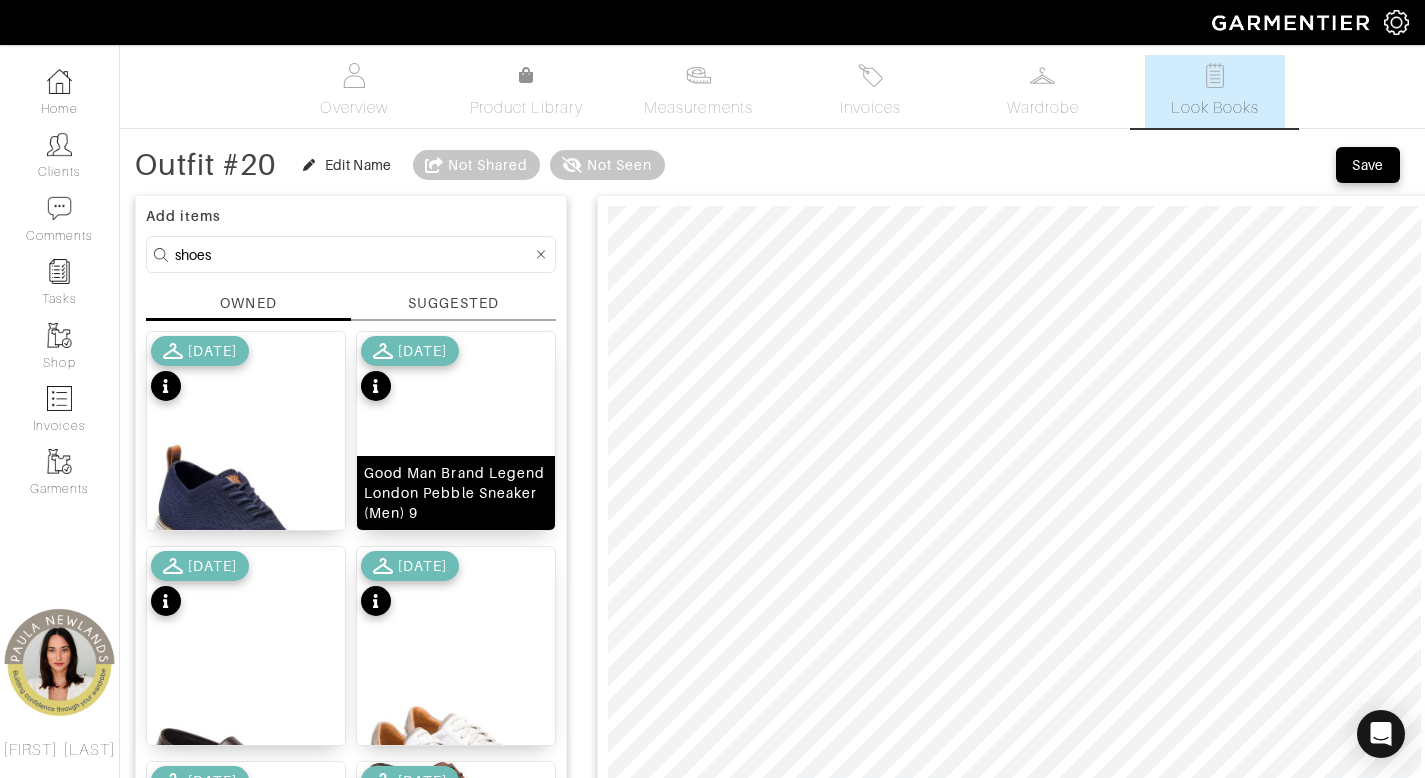 click on "Good Man Brand Legend London Pebble Sneaker (Men)   9" at bounding box center (456, 493) 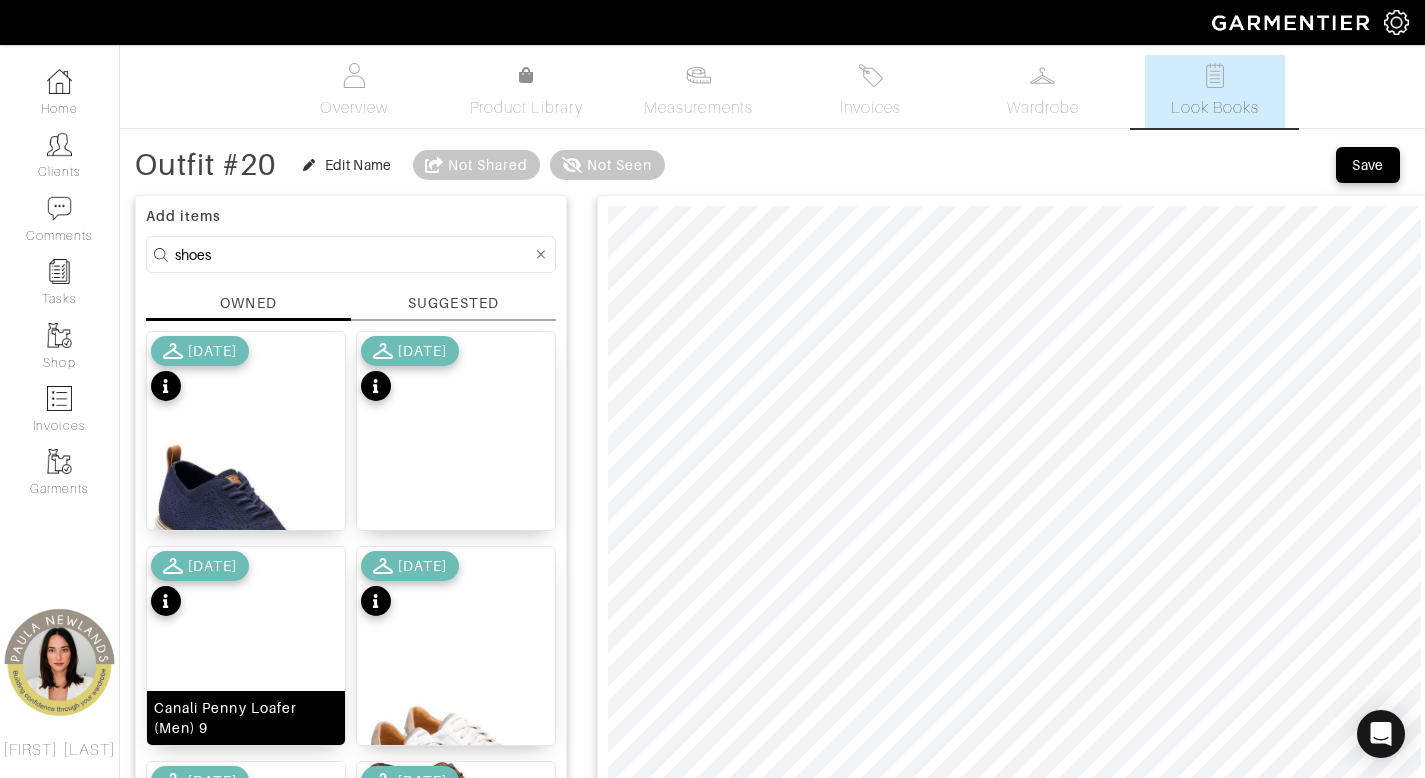 scroll, scrollTop: 33, scrollLeft: 0, axis: vertical 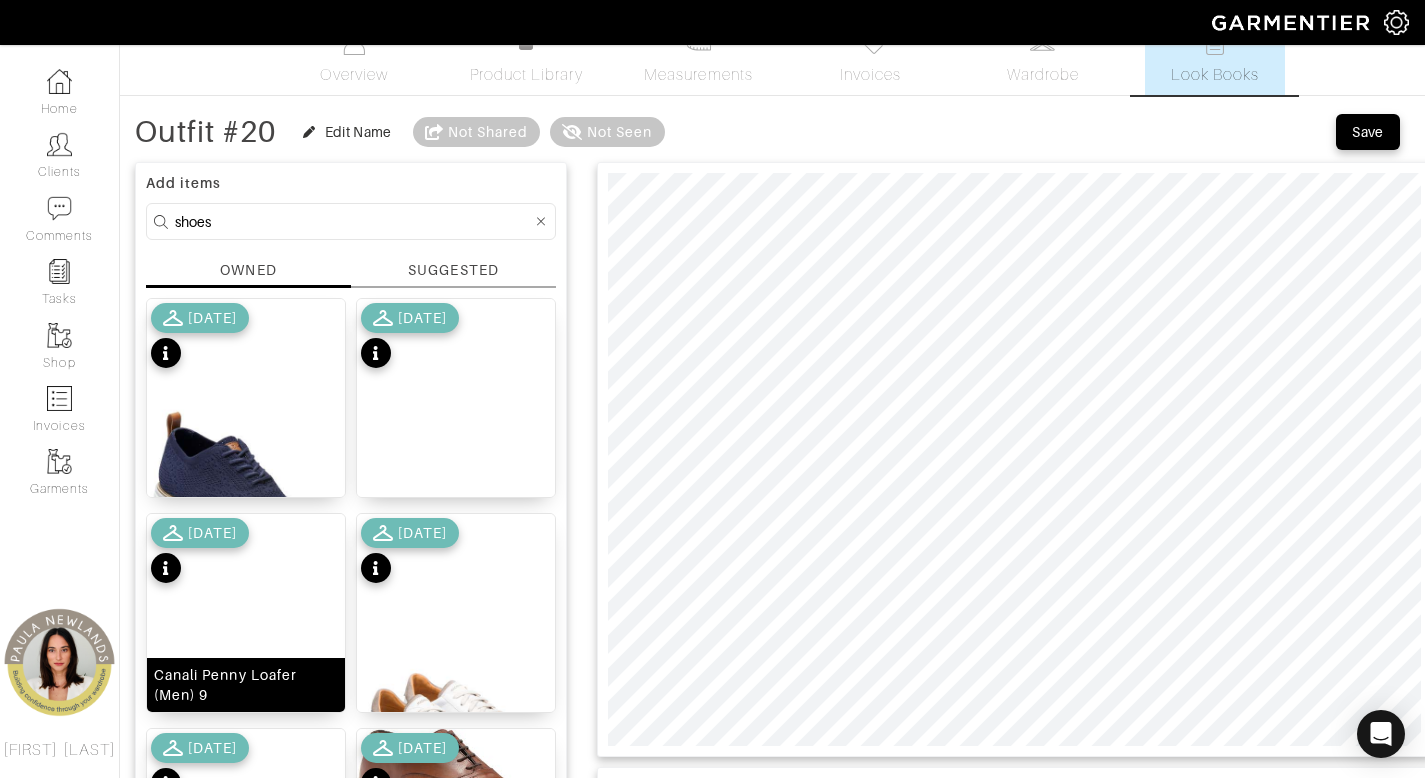 click on "Canali Penny Loafer (Men)   9" at bounding box center (246, 685) 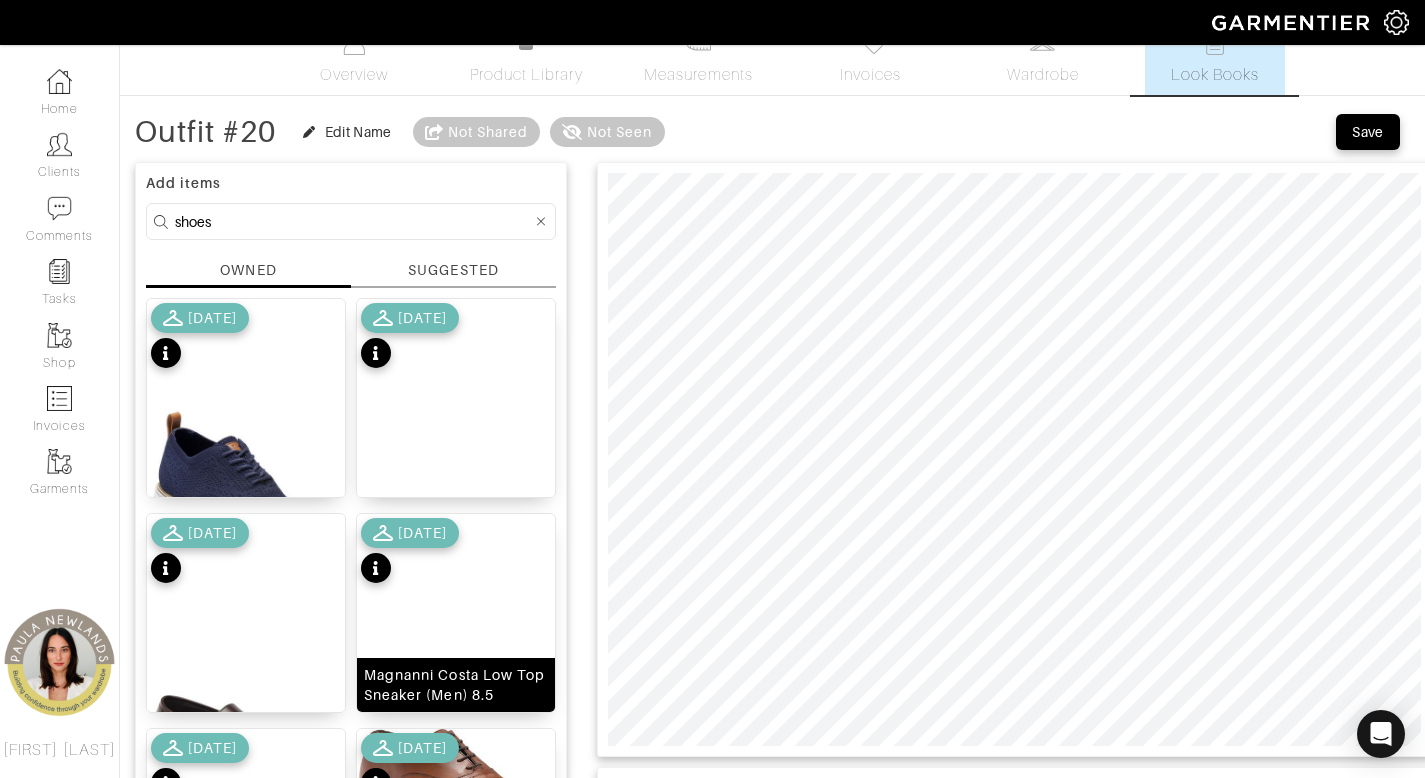 click on "Magnanni Costa Low Top Sneaker (Men)   8.5" at bounding box center [456, 685] 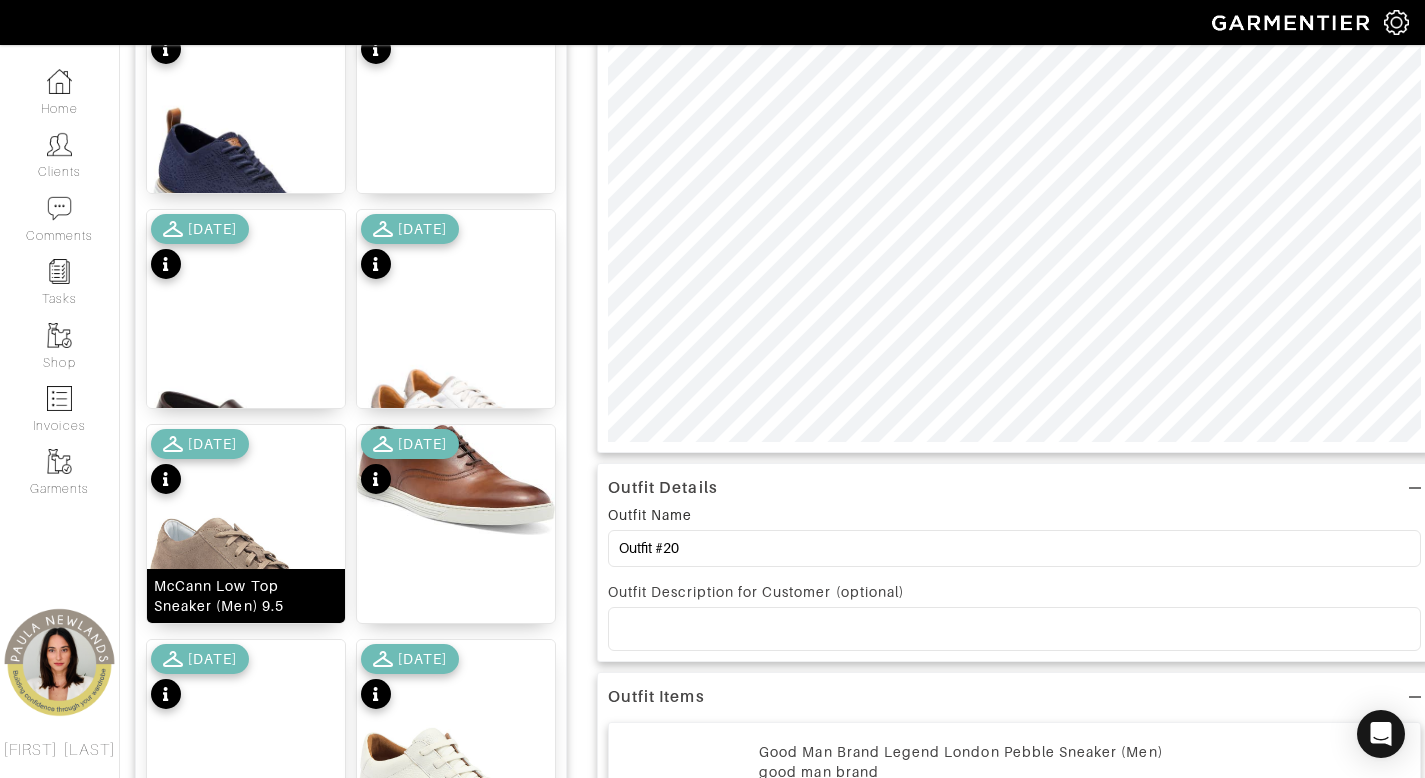 scroll, scrollTop: 338, scrollLeft: 0, axis: vertical 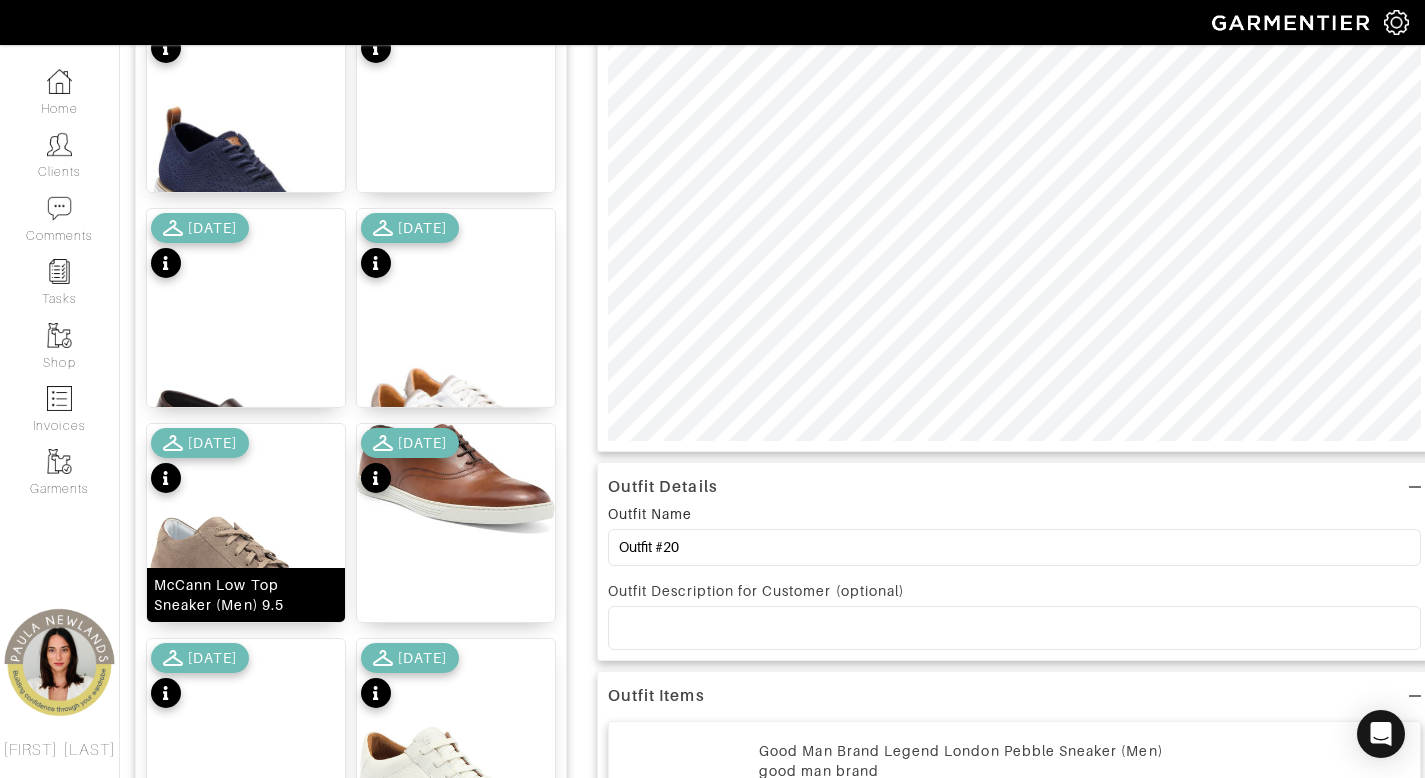 click on "McCann Low Top Sneaker (Men)   9.5" at bounding box center (246, 595) 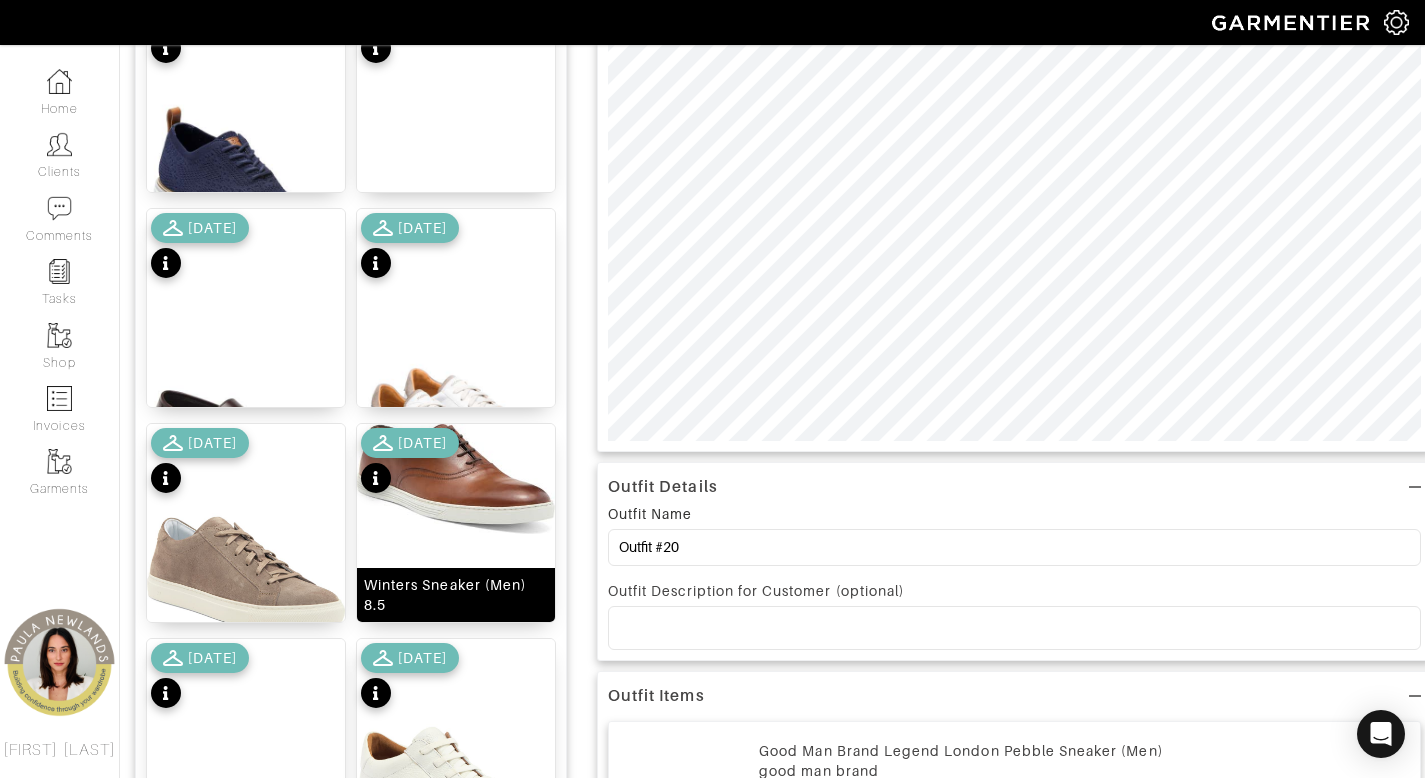 click on "Winters Sneaker (Men)   8.5" at bounding box center [456, 595] 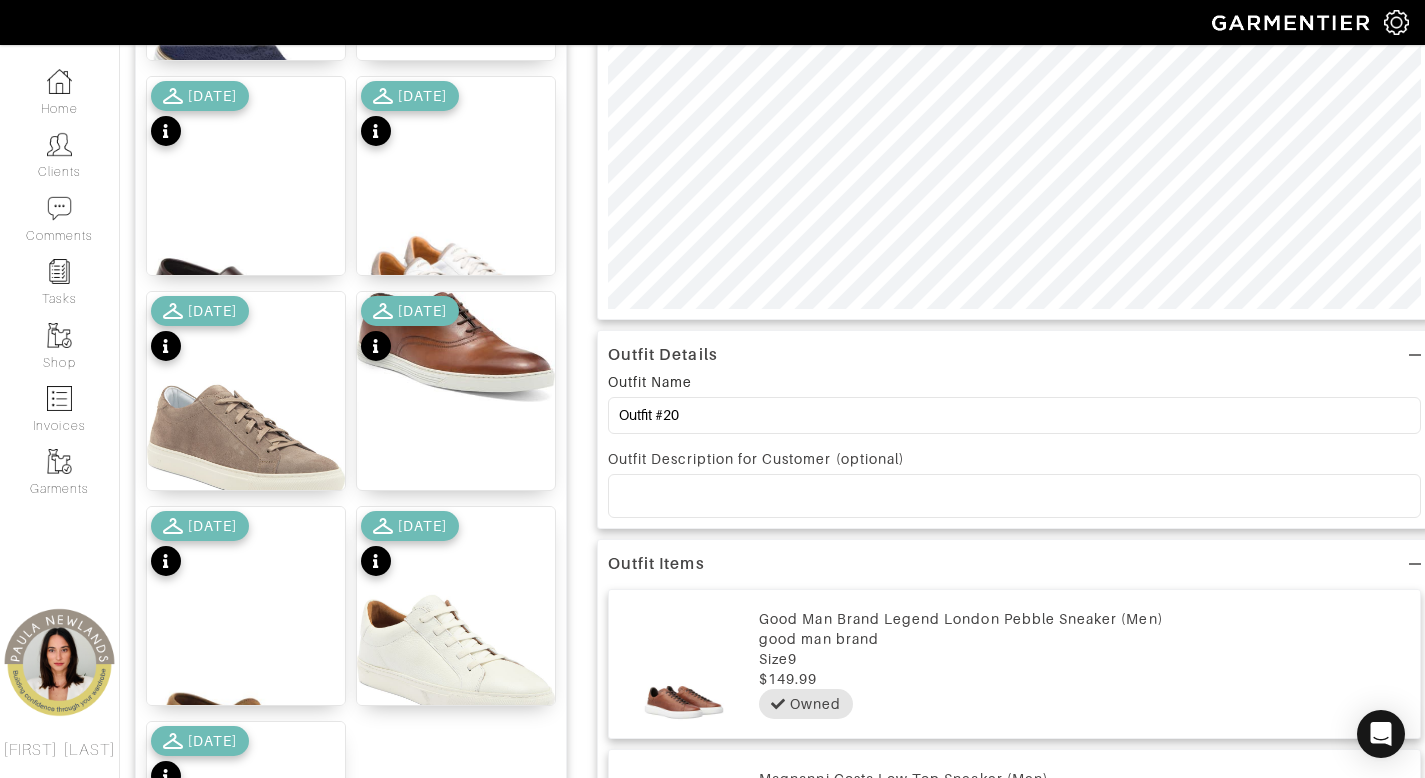 scroll, scrollTop: 674, scrollLeft: 0, axis: vertical 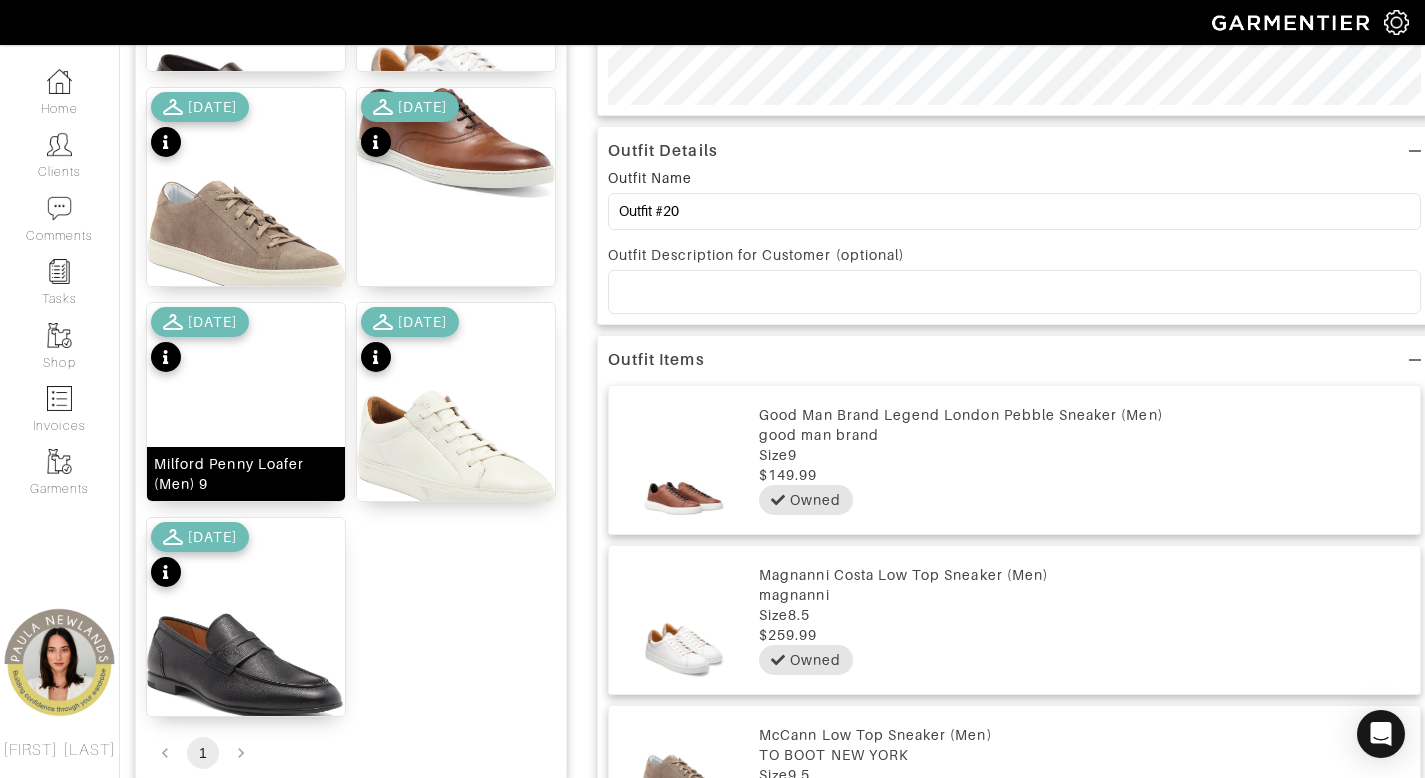 click on "Milford Penny Loafer (Men)   9" at bounding box center (246, 474) 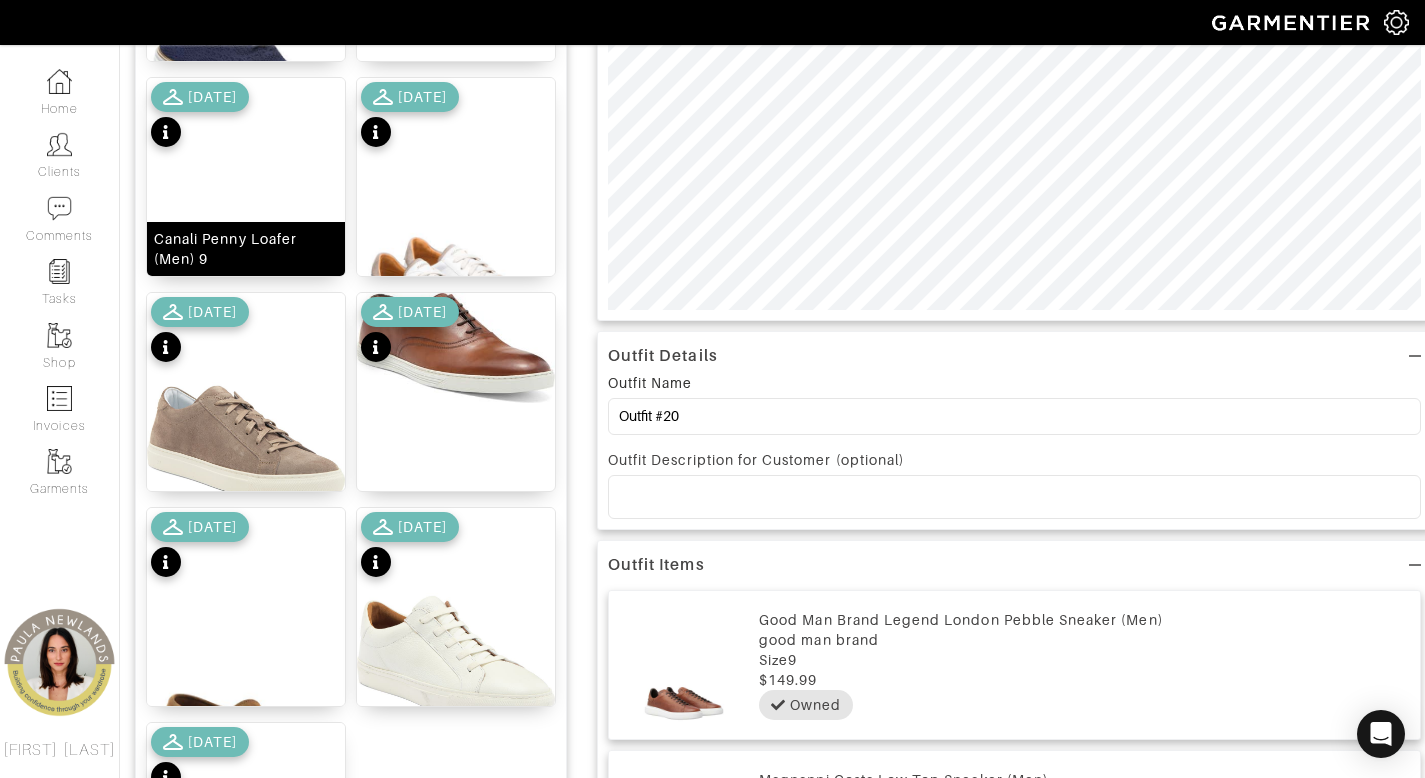 scroll, scrollTop: 699, scrollLeft: 0, axis: vertical 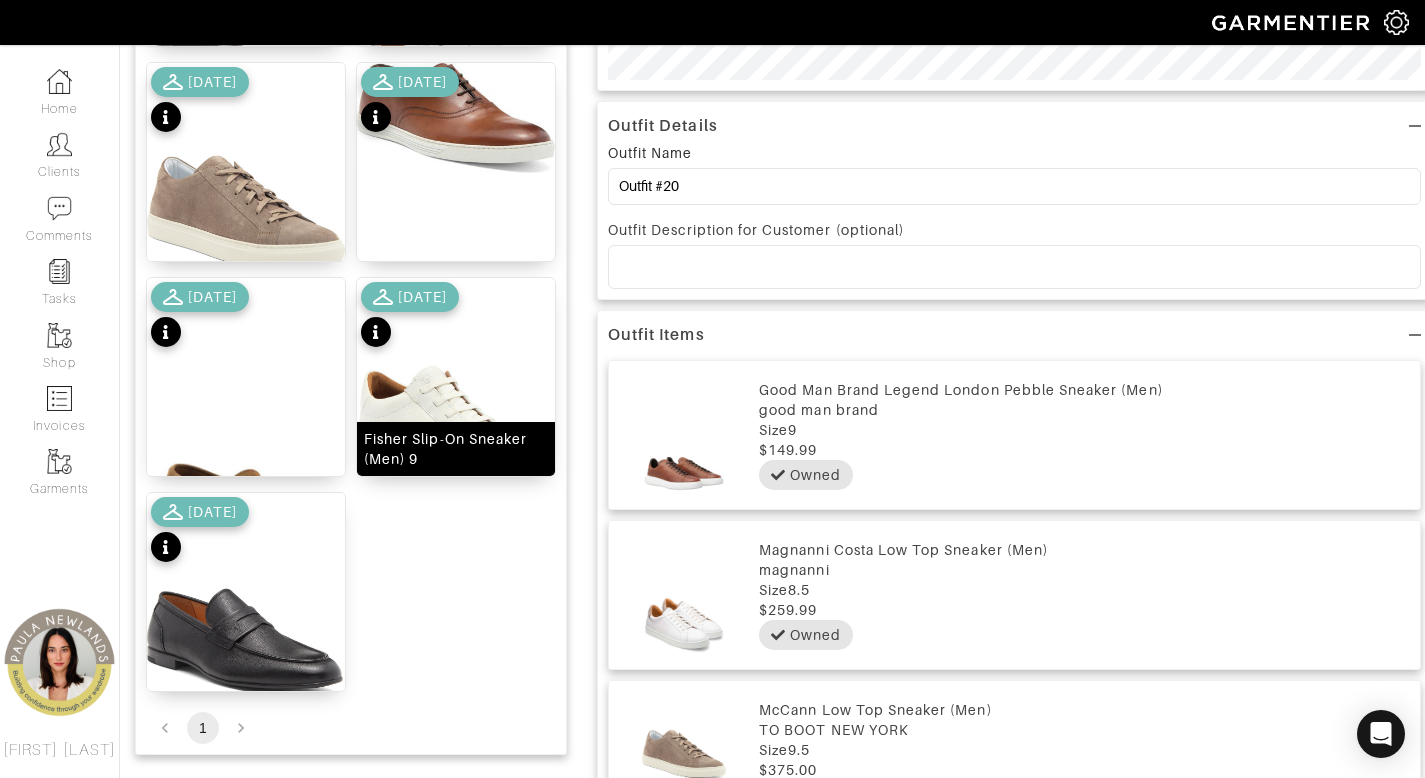 click on "Fisher Slip-On Sneaker (Men)   9" at bounding box center (456, 449) 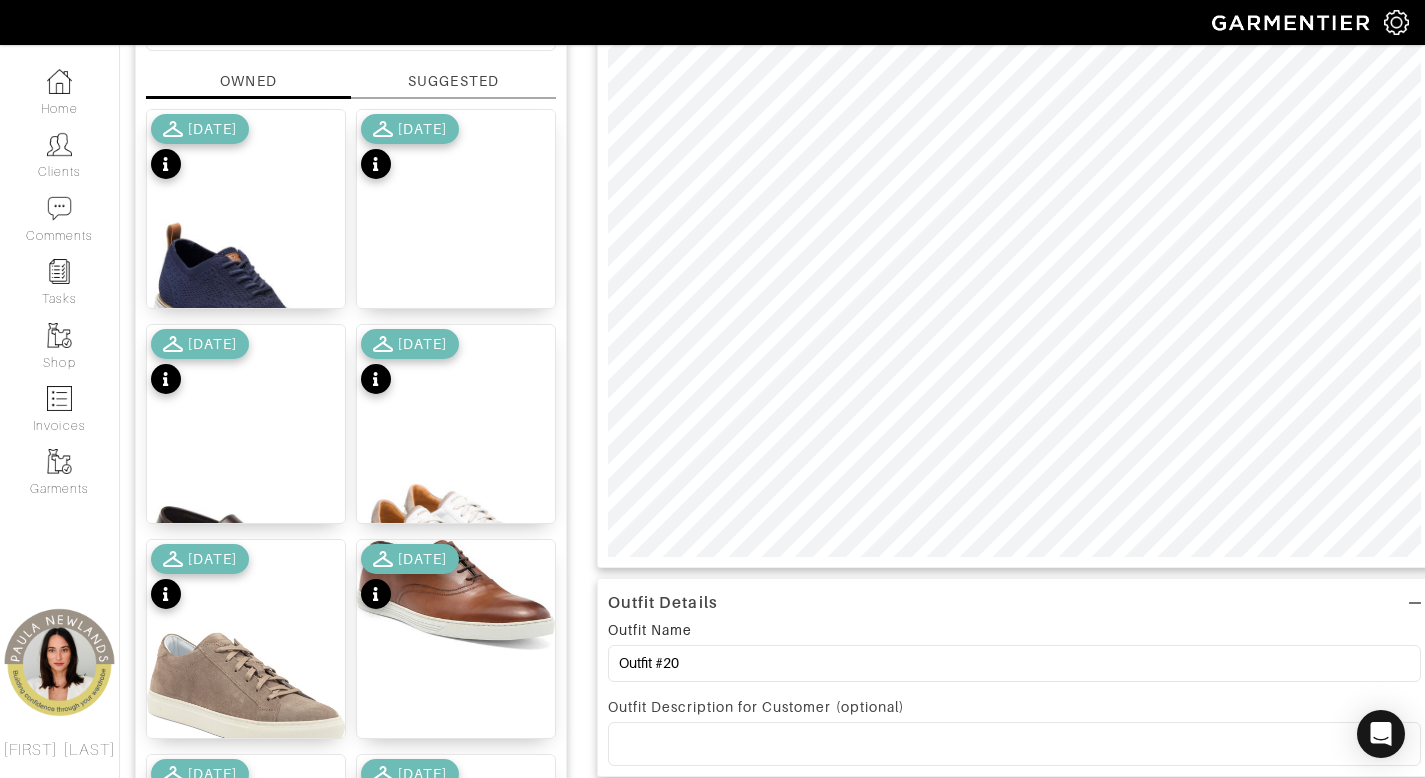scroll, scrollTop: 90, scrollLeft: 0, axis: vertical 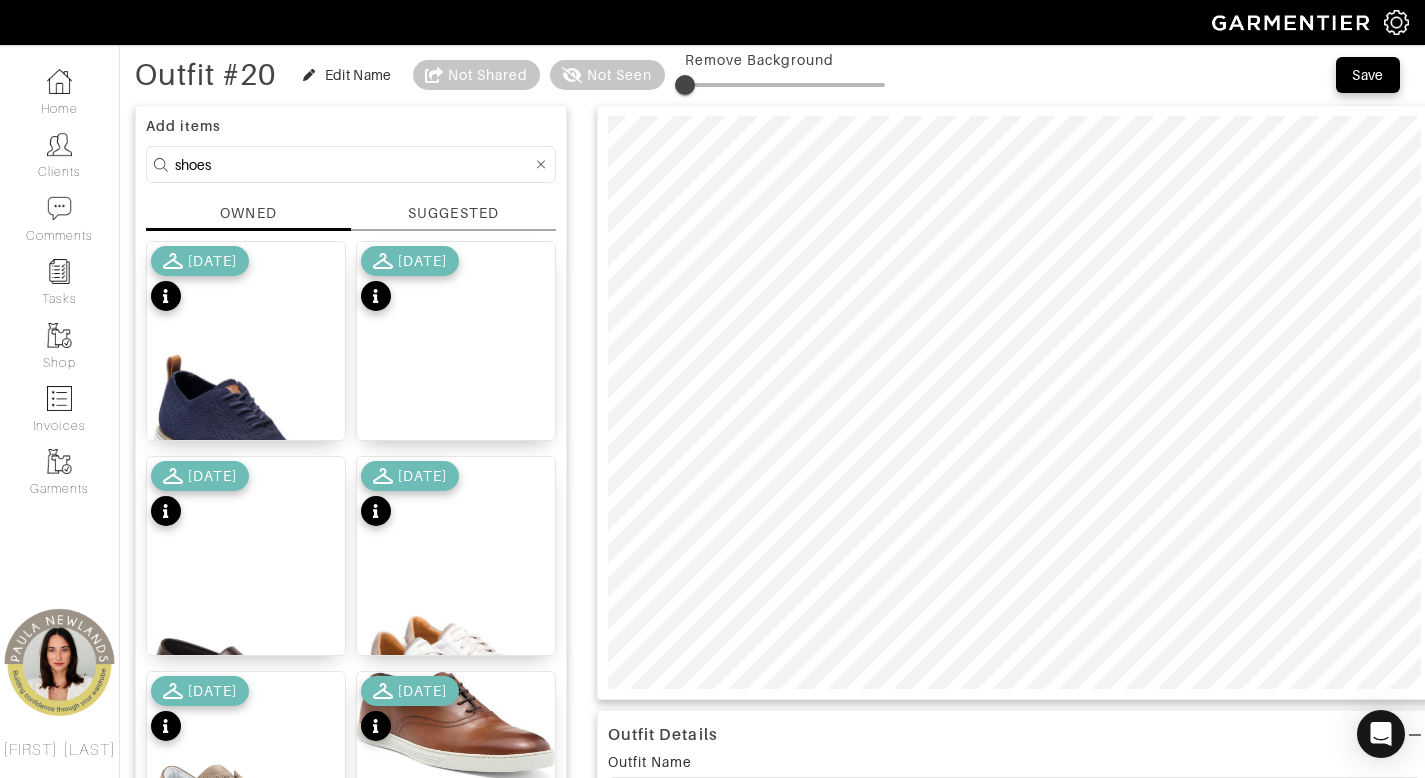 click 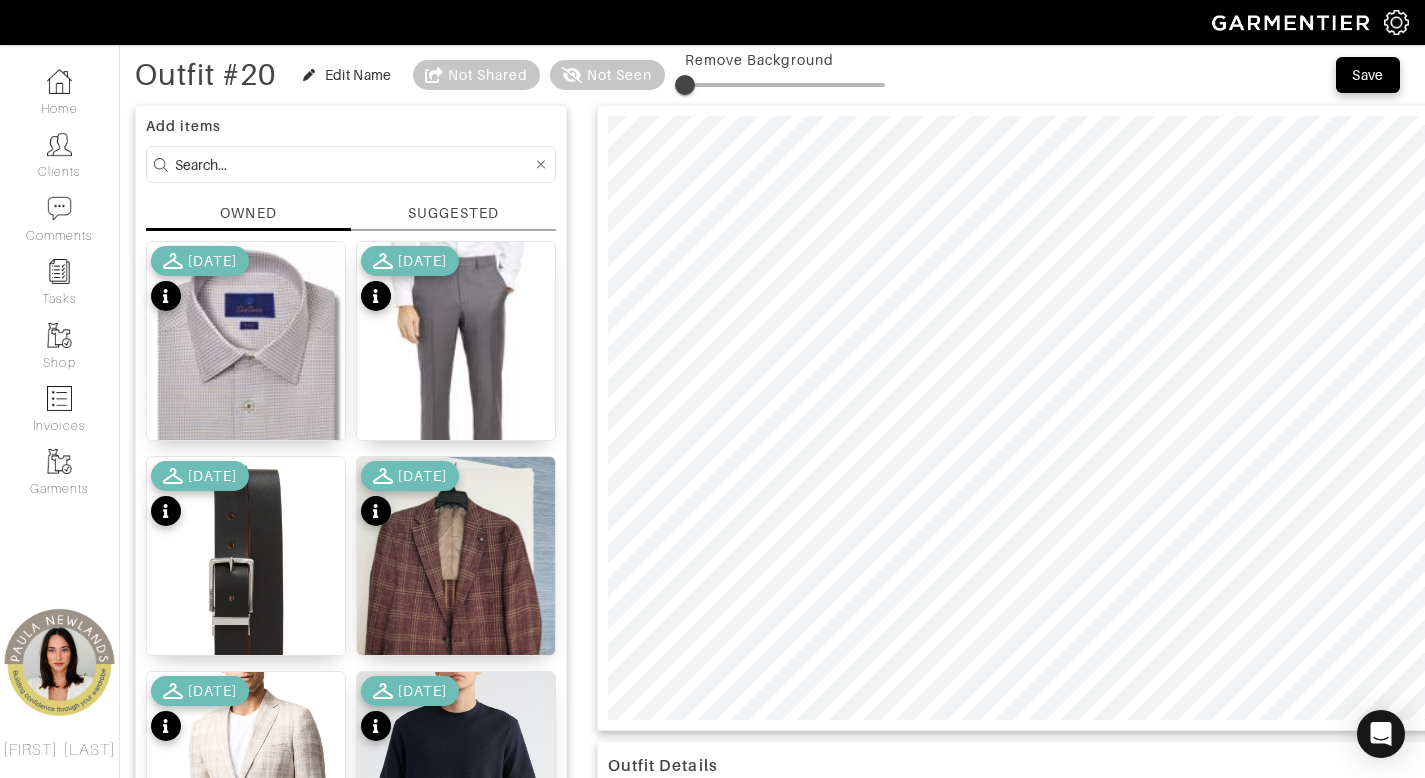 click at bounding box center [353, 164] 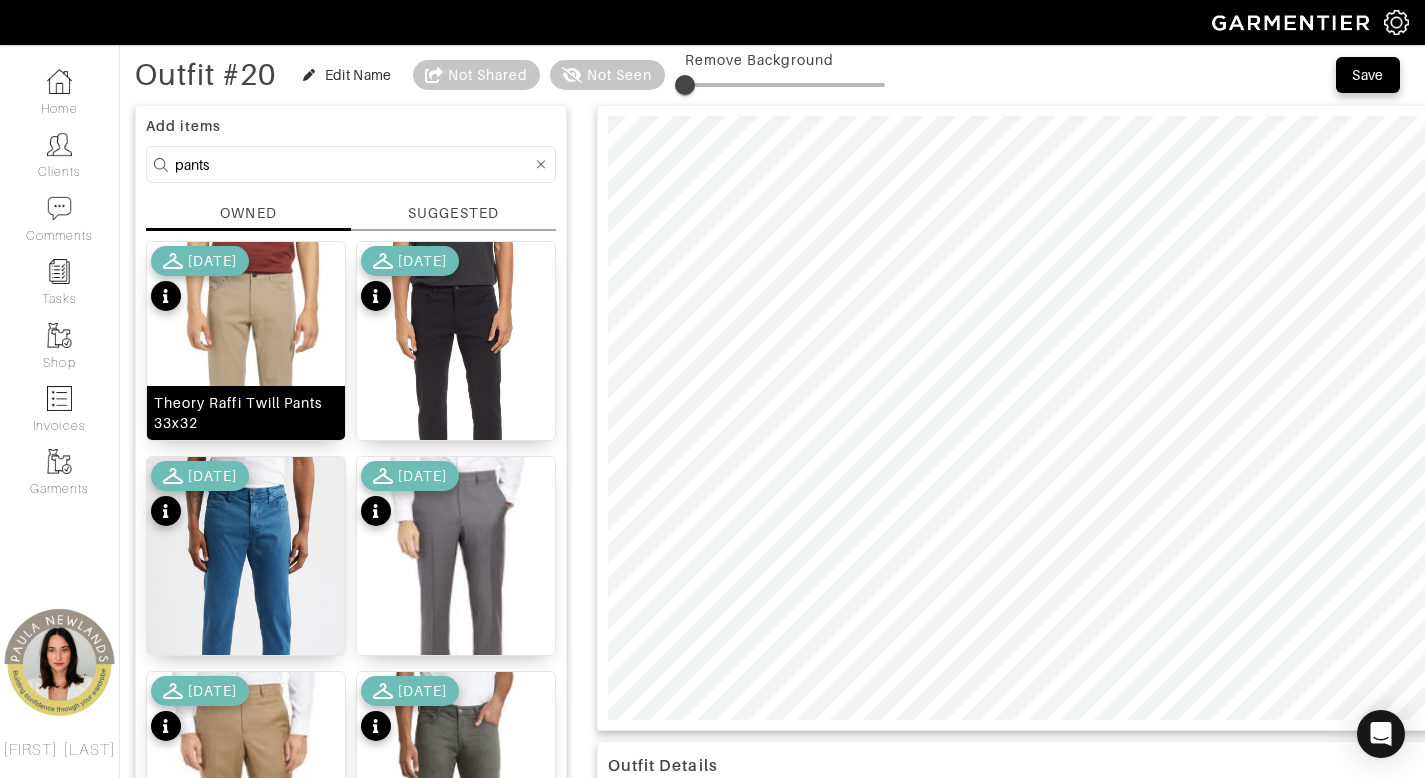 click on "Theory Raffi Twill Pants   33x32" at bounding box center [246, 413] 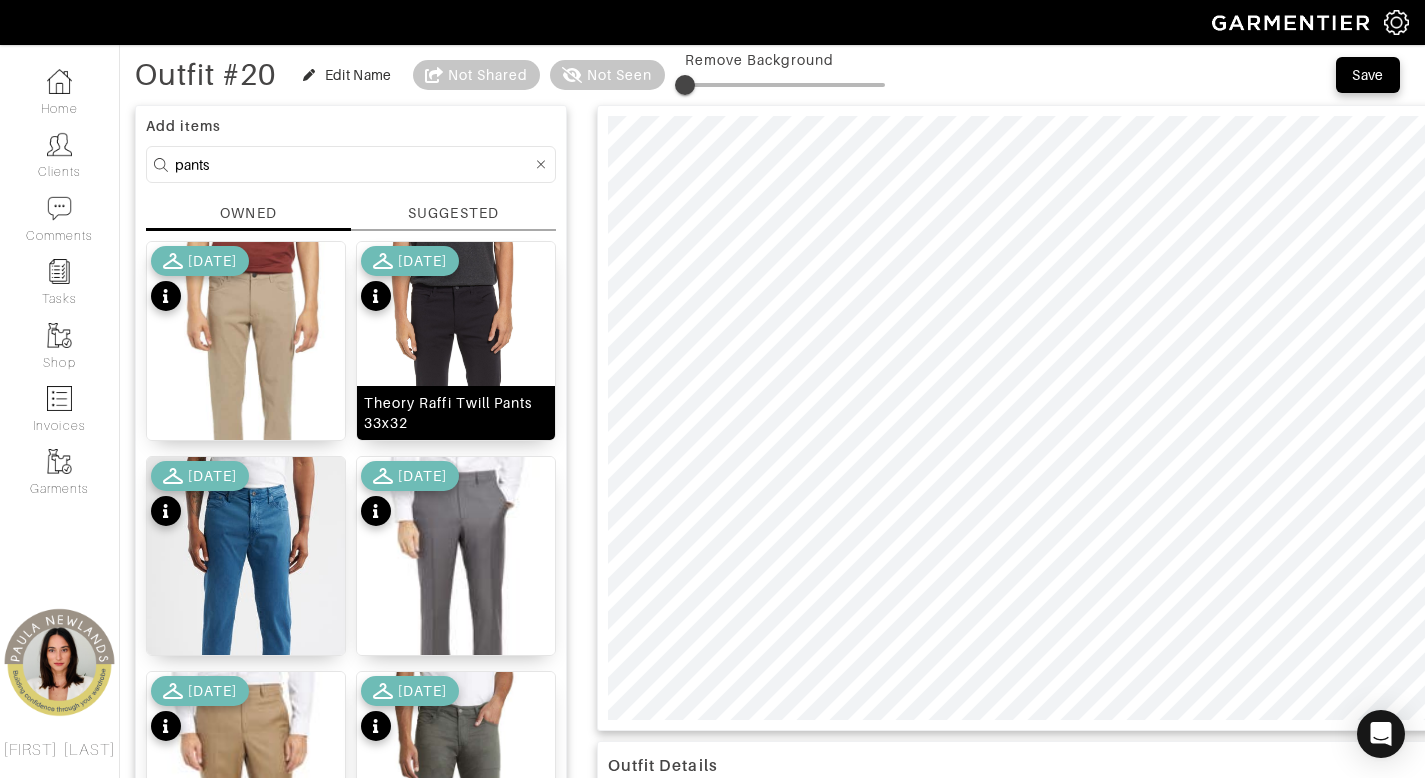 click on "Theory Raffi Twill Pants   33x32" at bounding box center [456, 413] 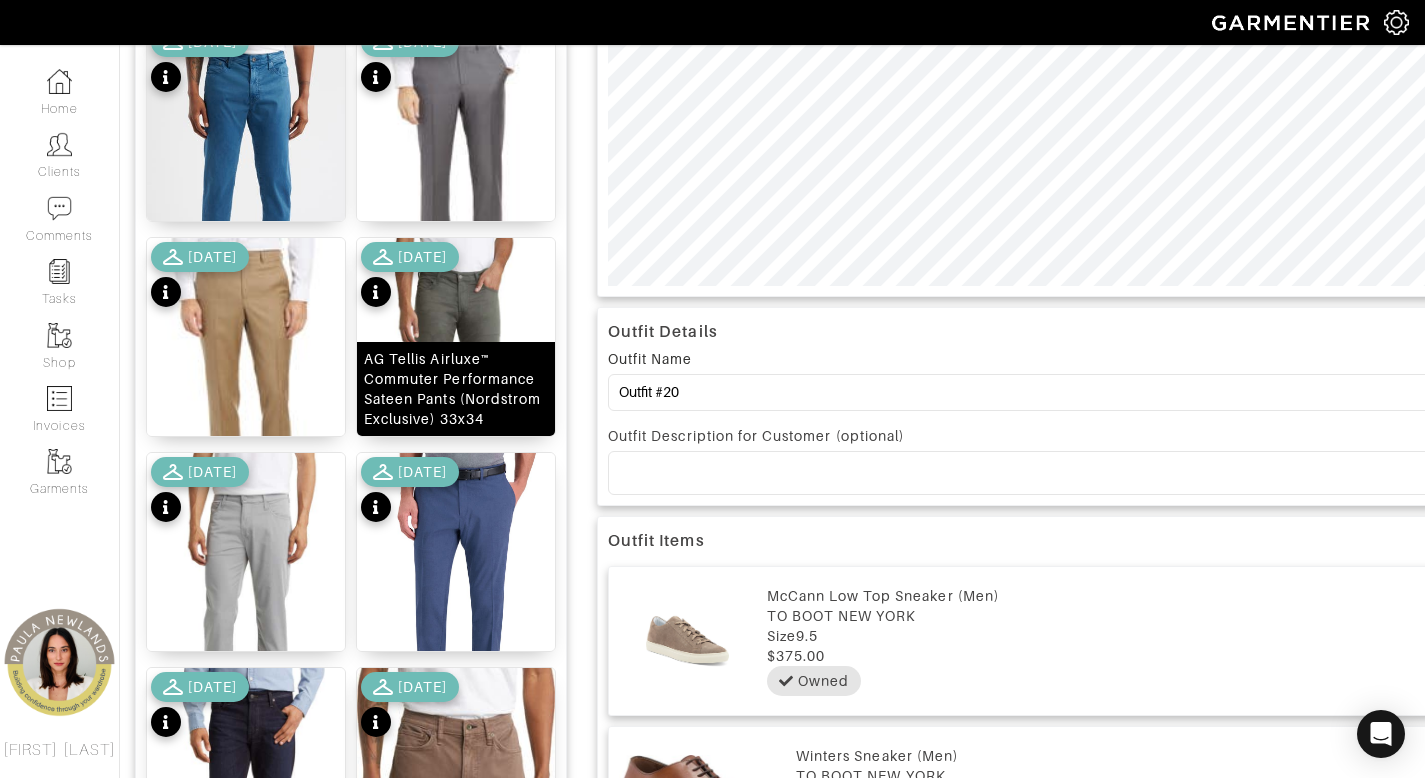 scroll, scrollTop: 531, scrollLeft: 0, axis: vertical 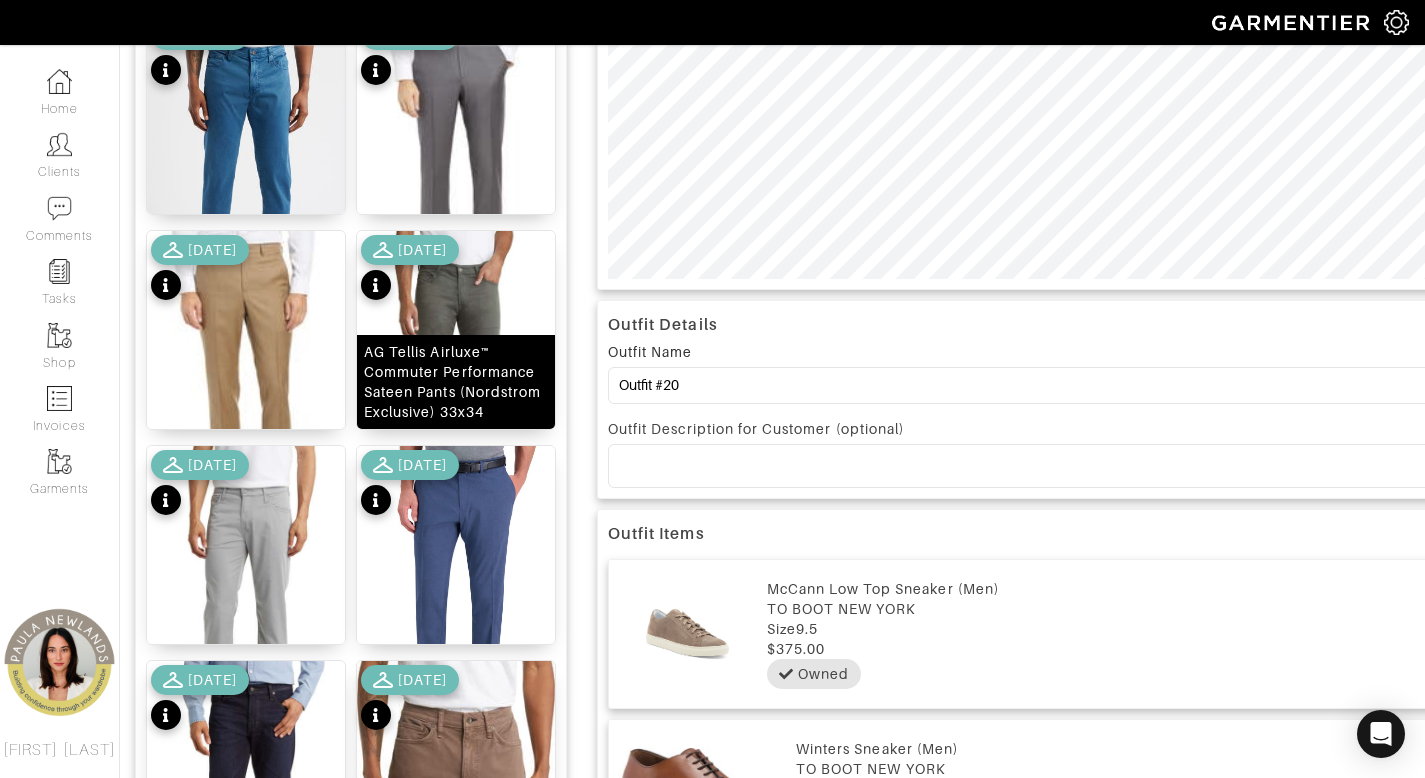 click on "AG Tellis Airluxe™ Commuter Performance Sateen Pants (Nordstrom Exclusive)   33x34" at bounding box center (456, 382) 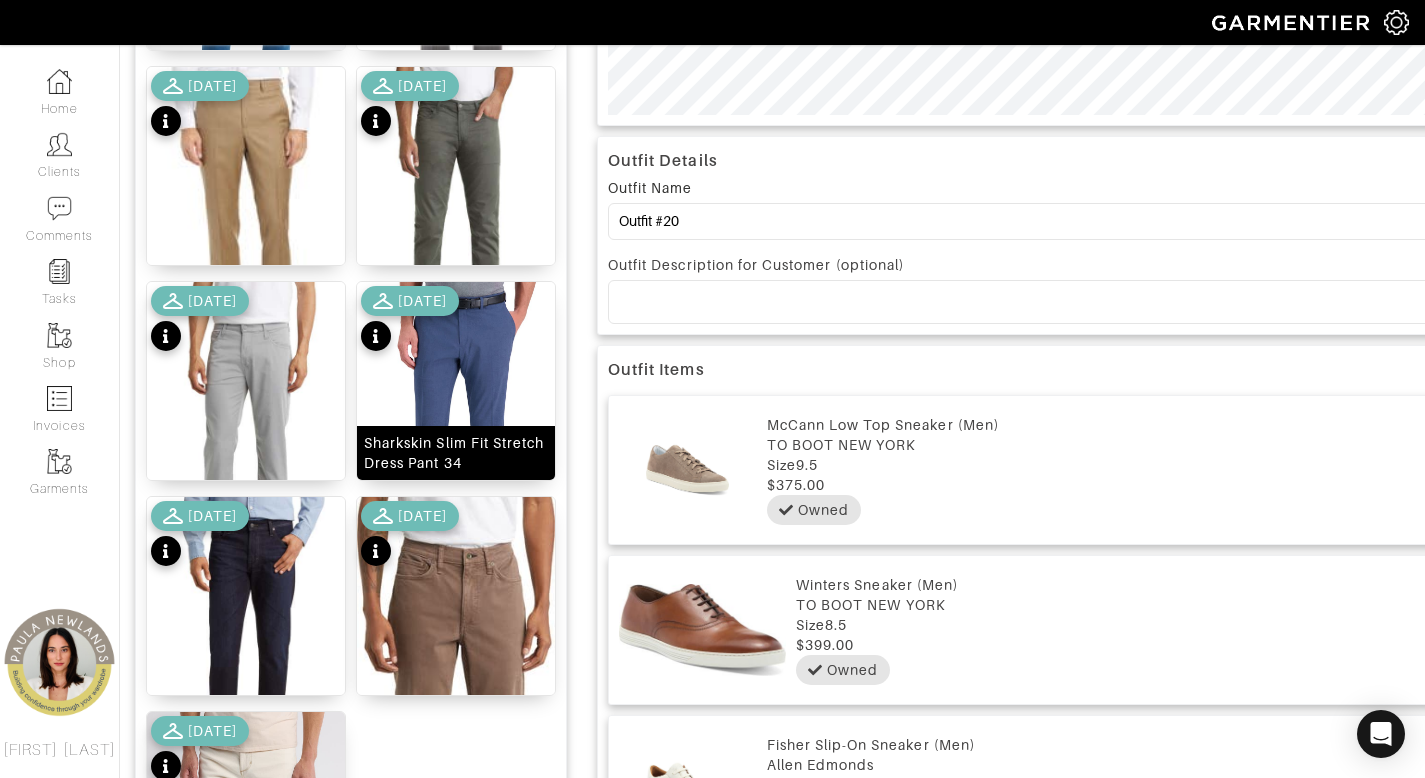 scroll, scrollTop: 696, scrollLeft: 0, axis: vertical 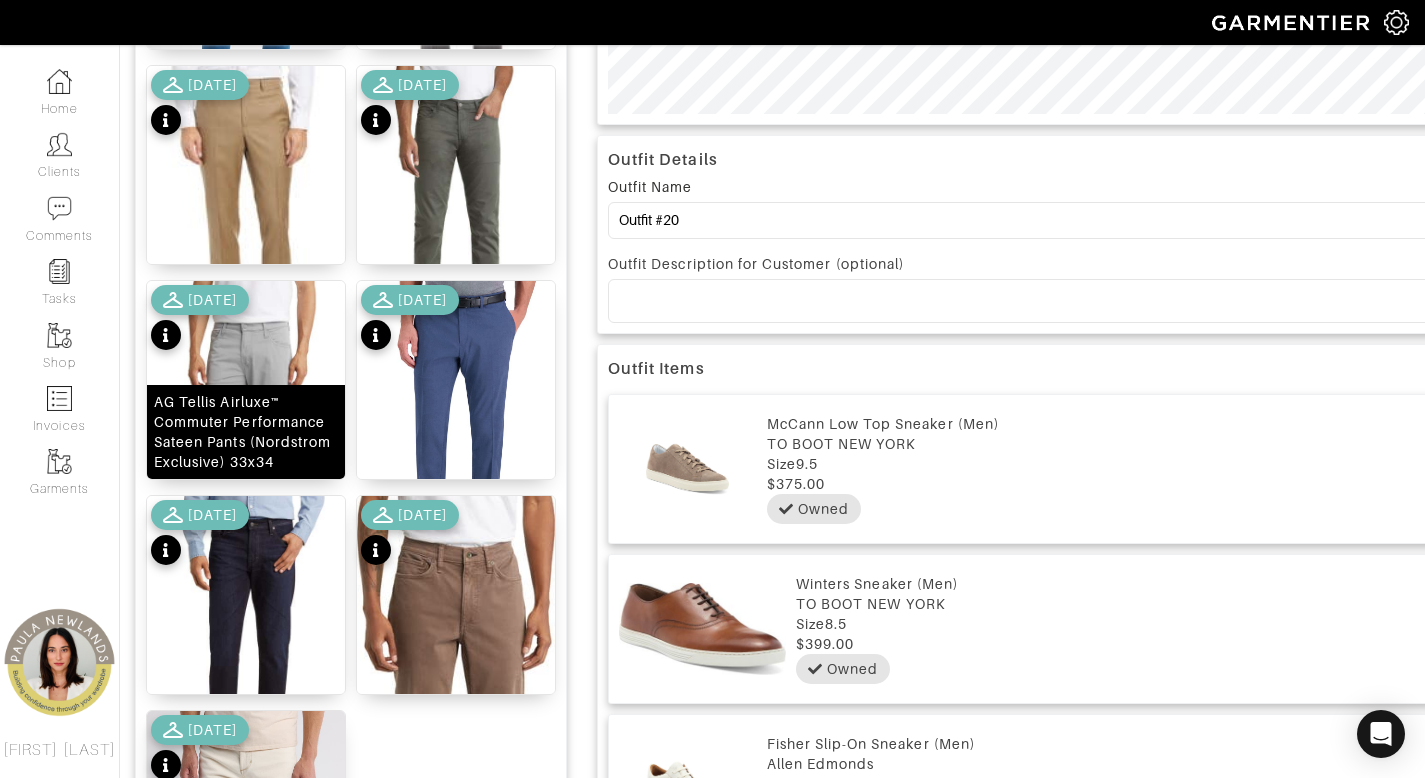 click on "AG Tellis Airluxe™ Commuter Performance Sateen Pants (Nordstrom Exclusive)   33x34" at bounding box center (246, 432) 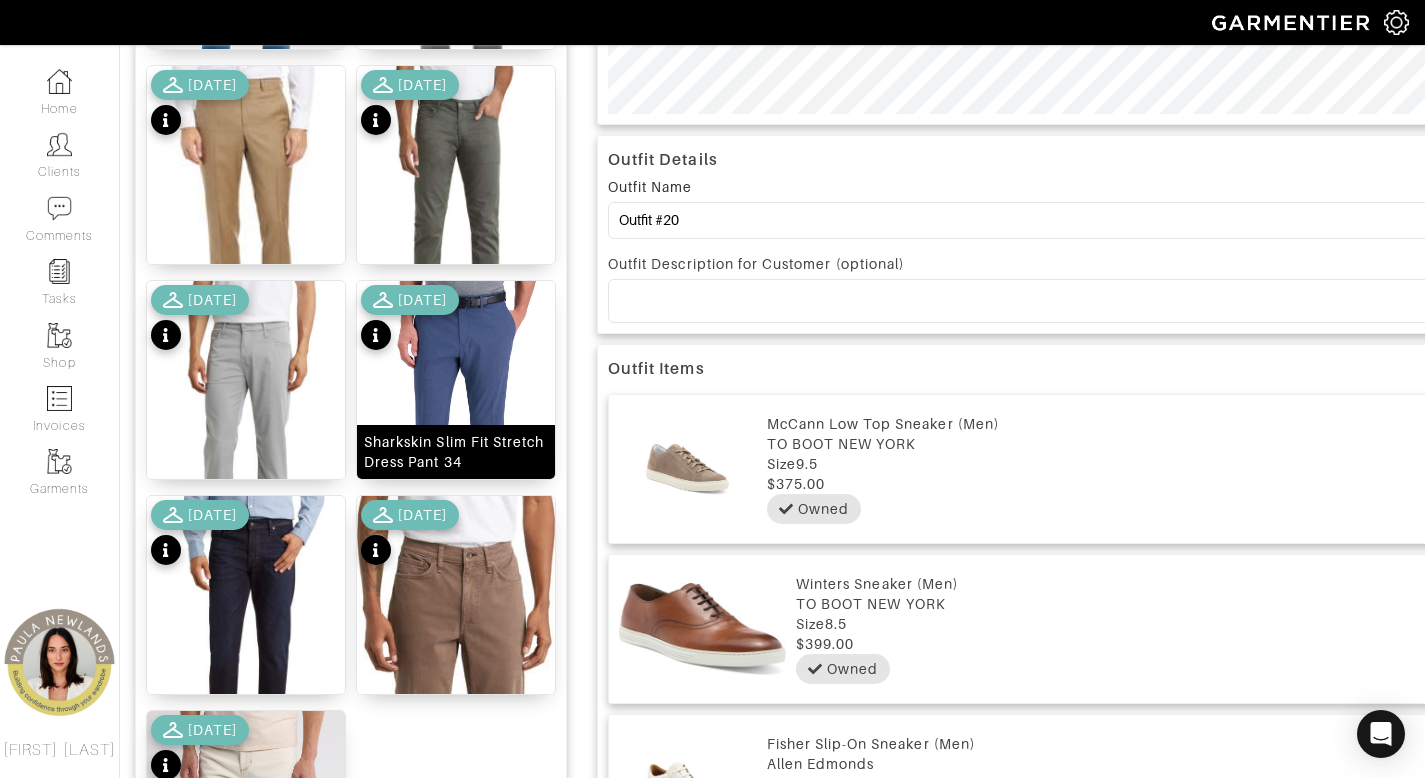 click on "Sharkskin Slim Fit Stretch Dress Pant   34" at bounding box center (456, 452) 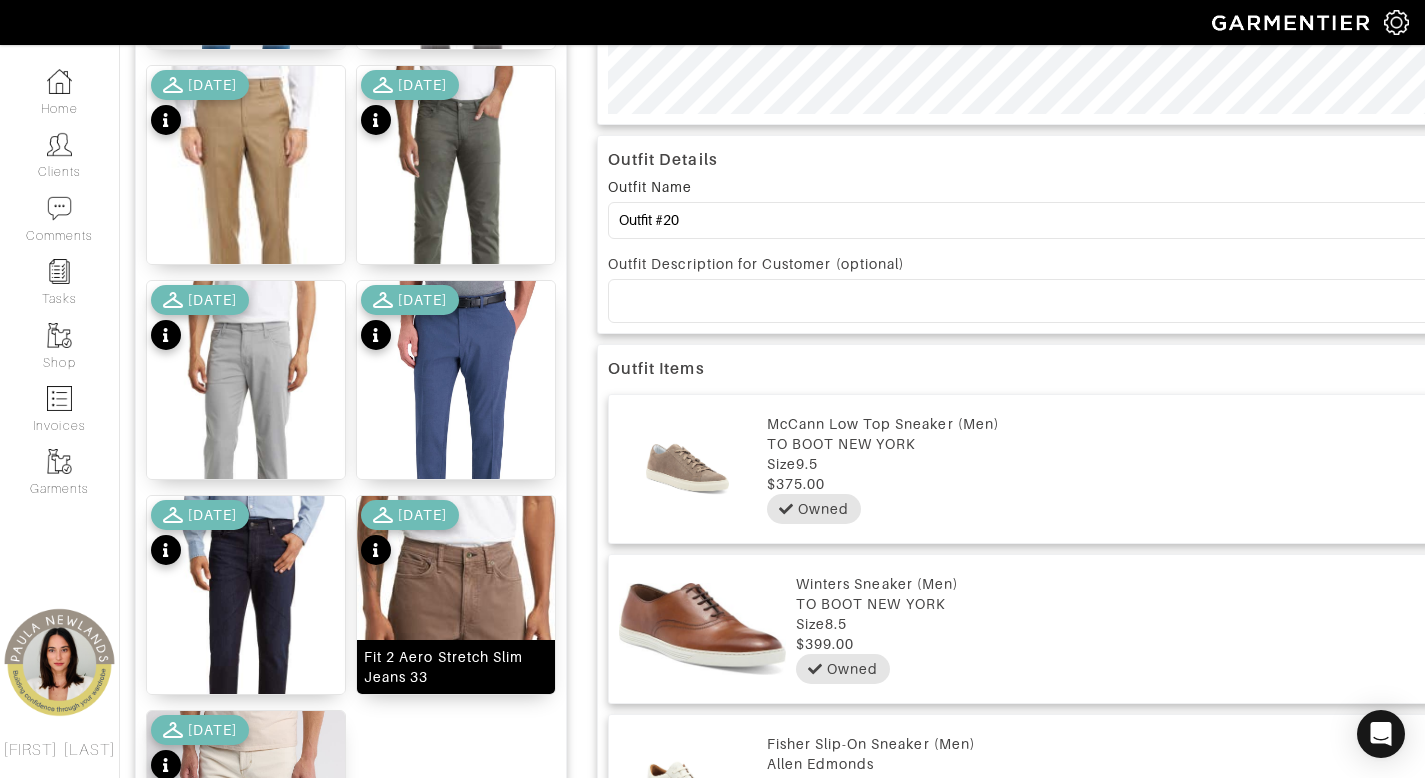 click on "Fit 2 Aero Stretch Slim Jeans   33" at bounding box center [456, 667] 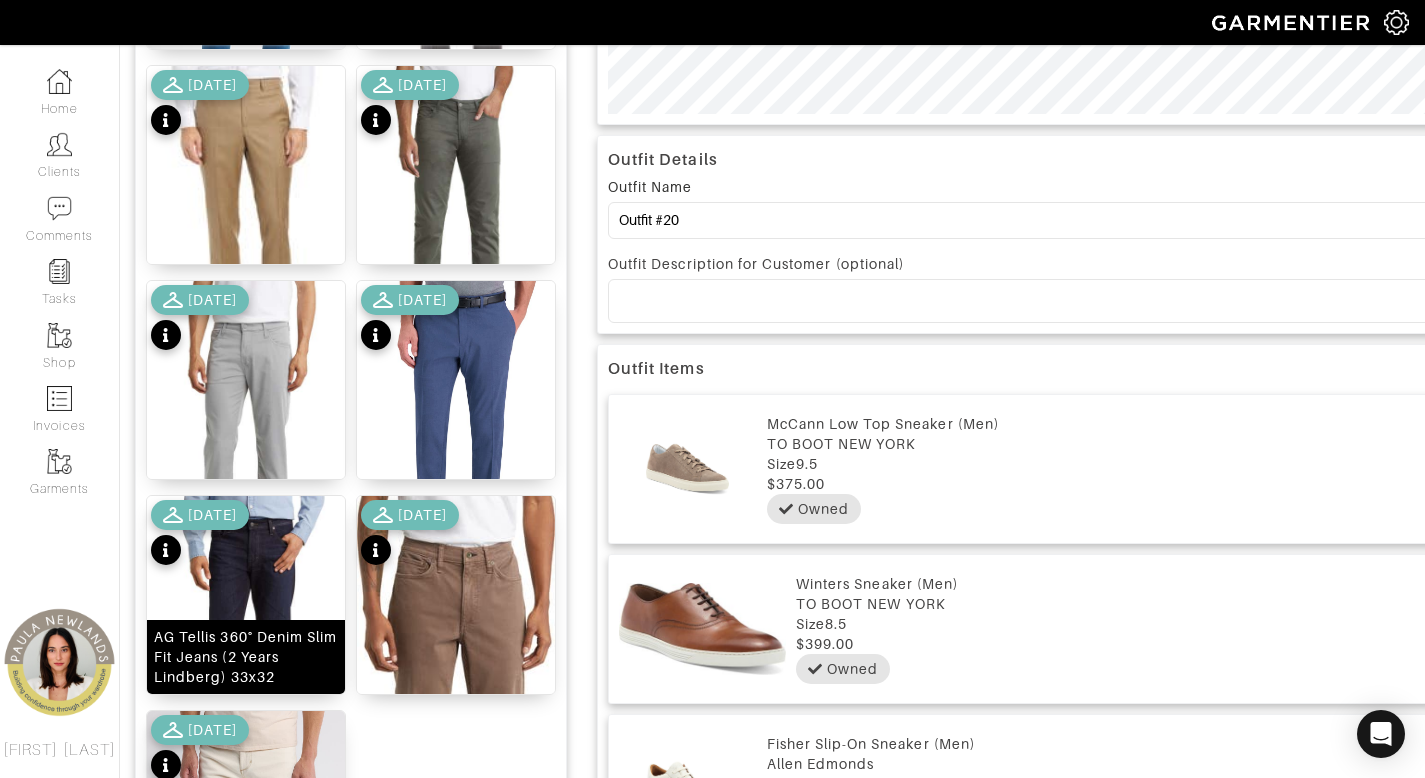 click on "AG Tellis 360° Denim Slim Fit Jeans (2 Years Lindberg)   33x32" at bounding box center [246, 657] 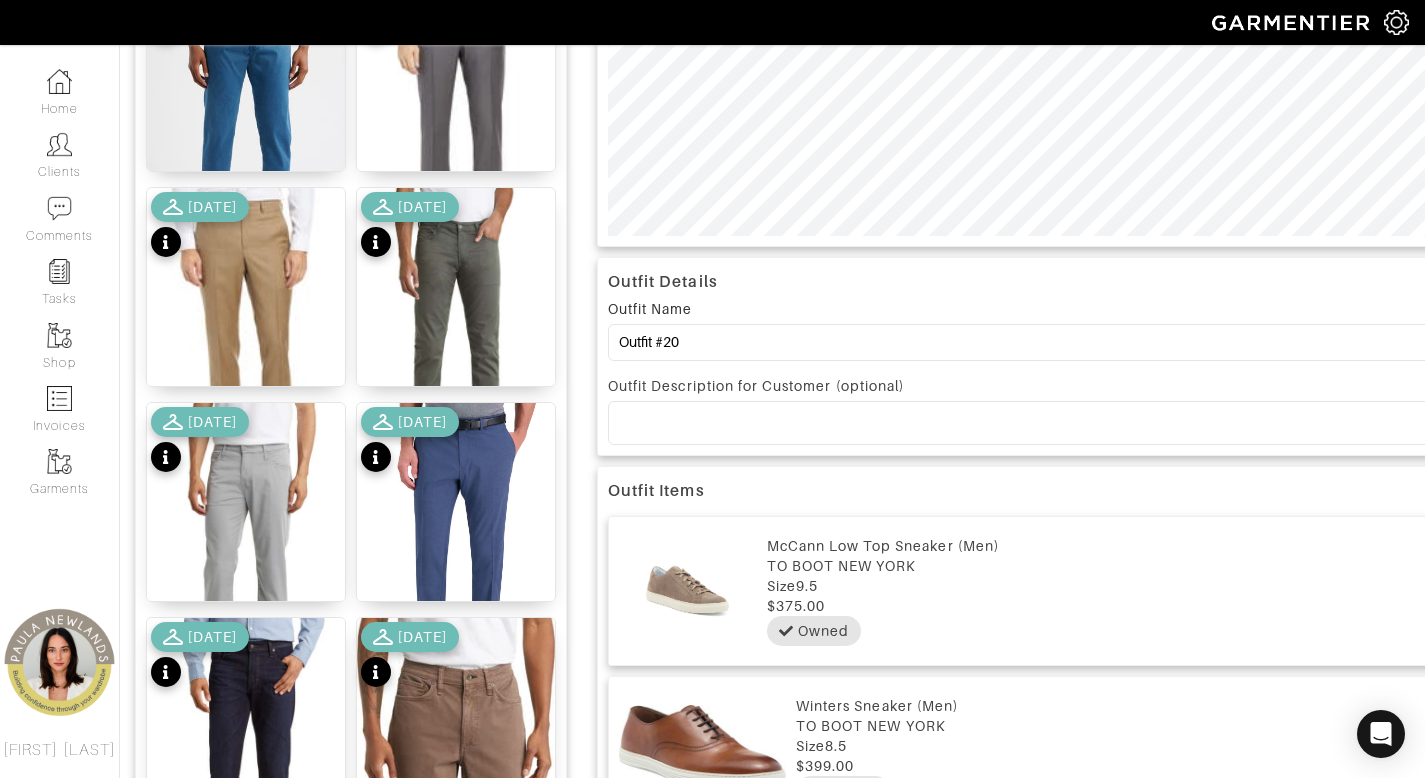 scroll, scrollTop: 82, scrollLeft: 0, axis: vertical 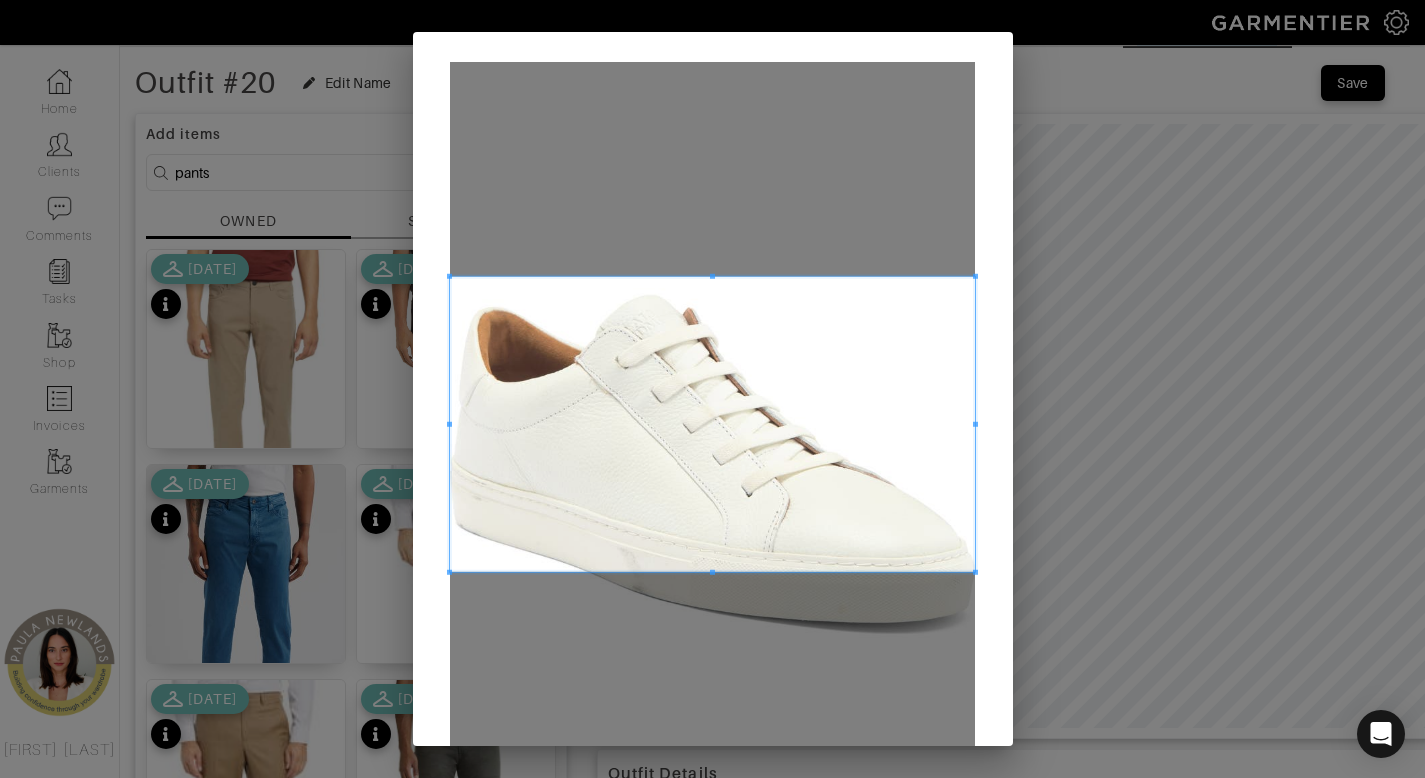 click at bounding box center [712, 424] 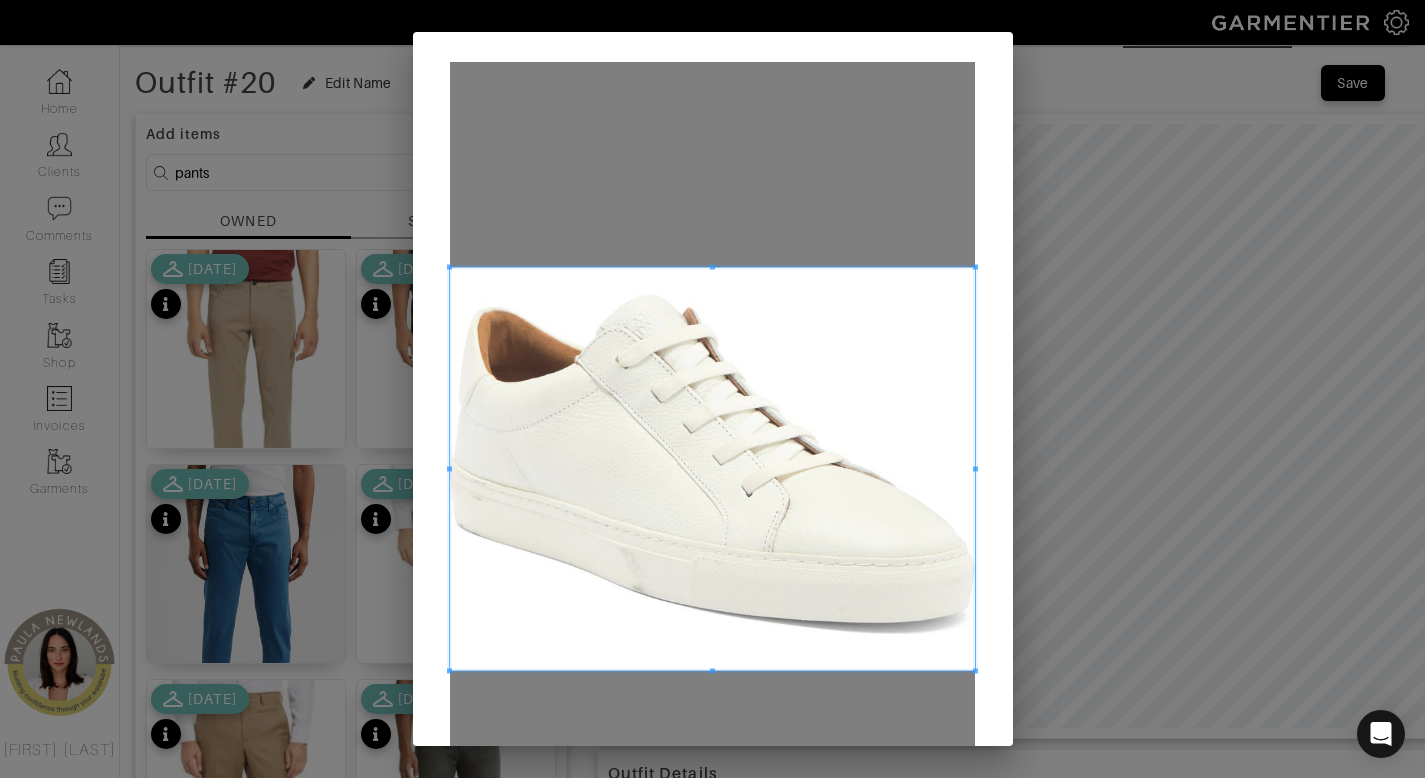 click at bounding box center [712, 671] 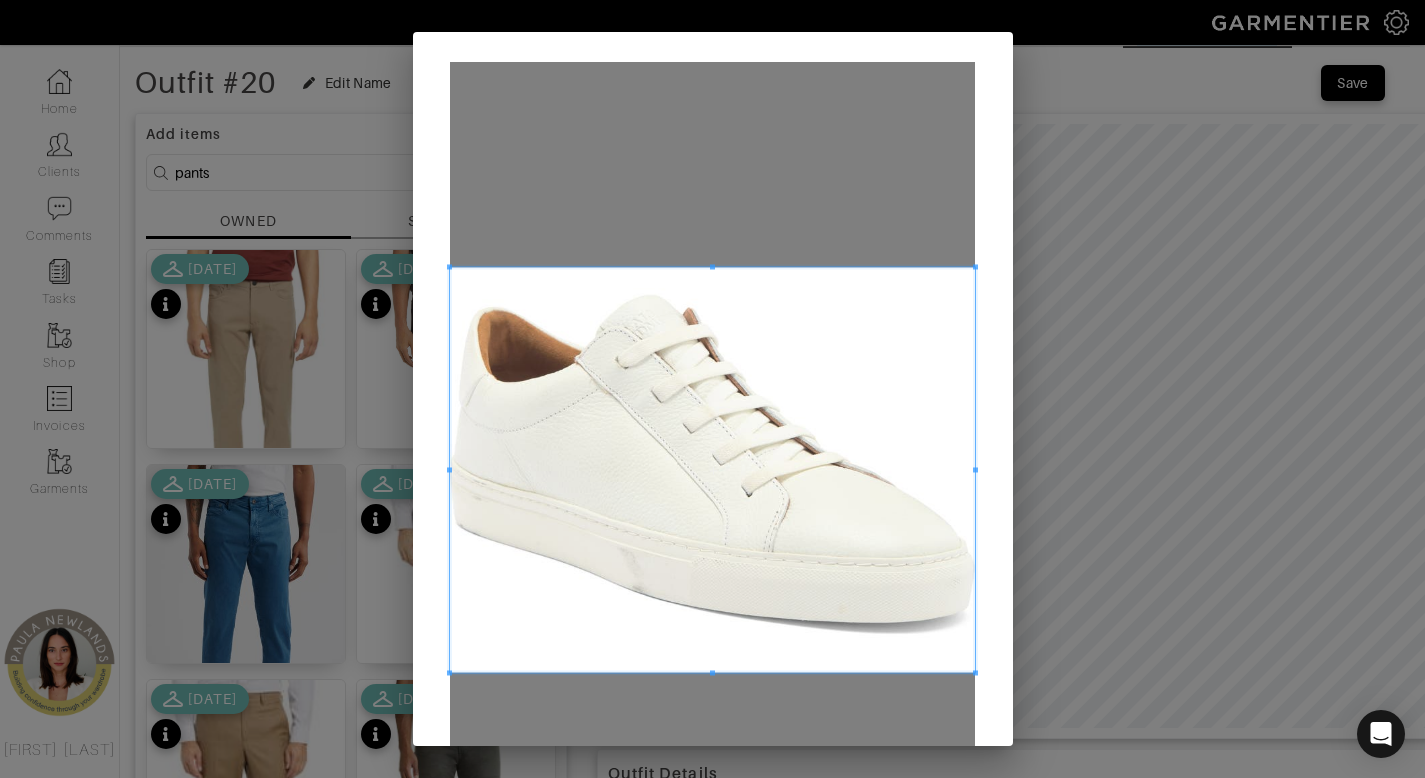 scroll, scrollTop: 187, scrollLeft: 0, axis: vertical 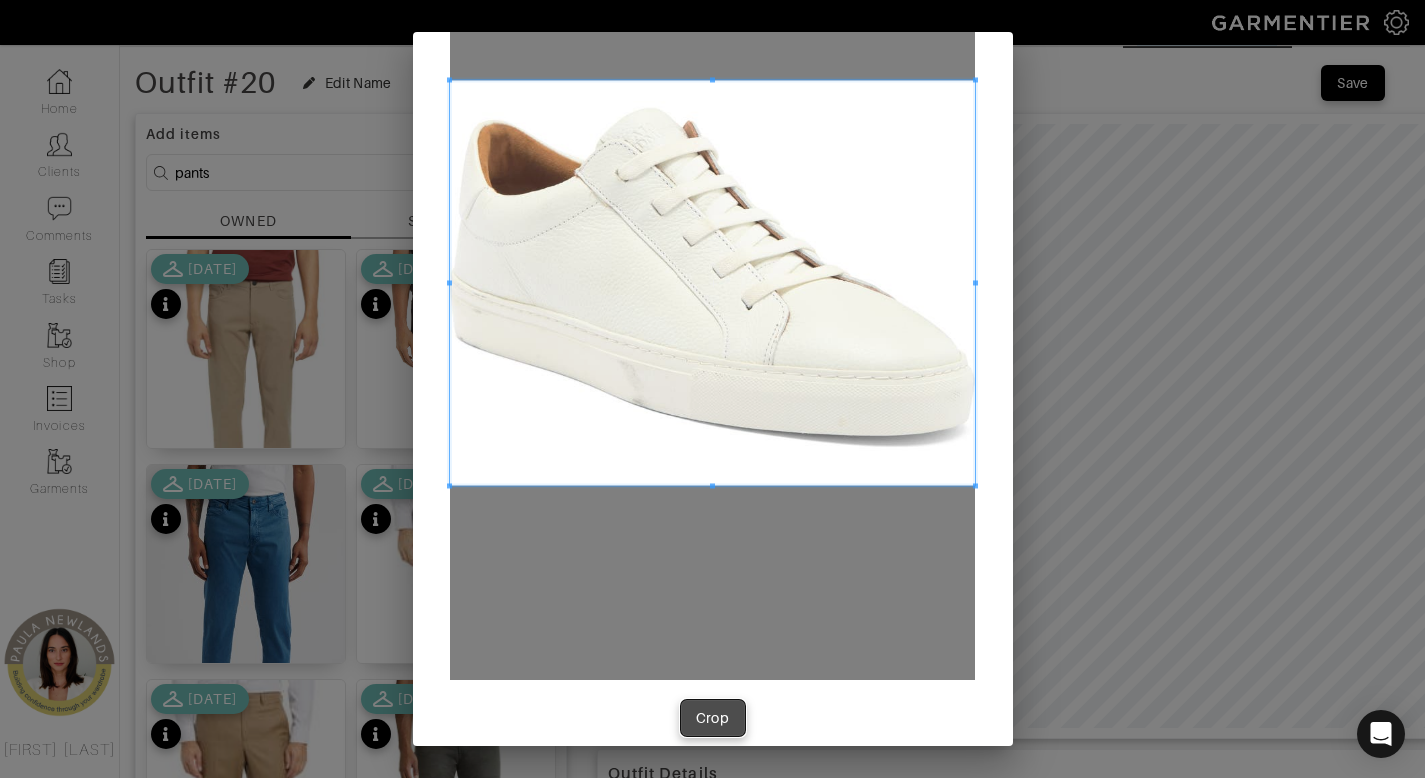 click on "Crop" at bounding box center [713, 718] 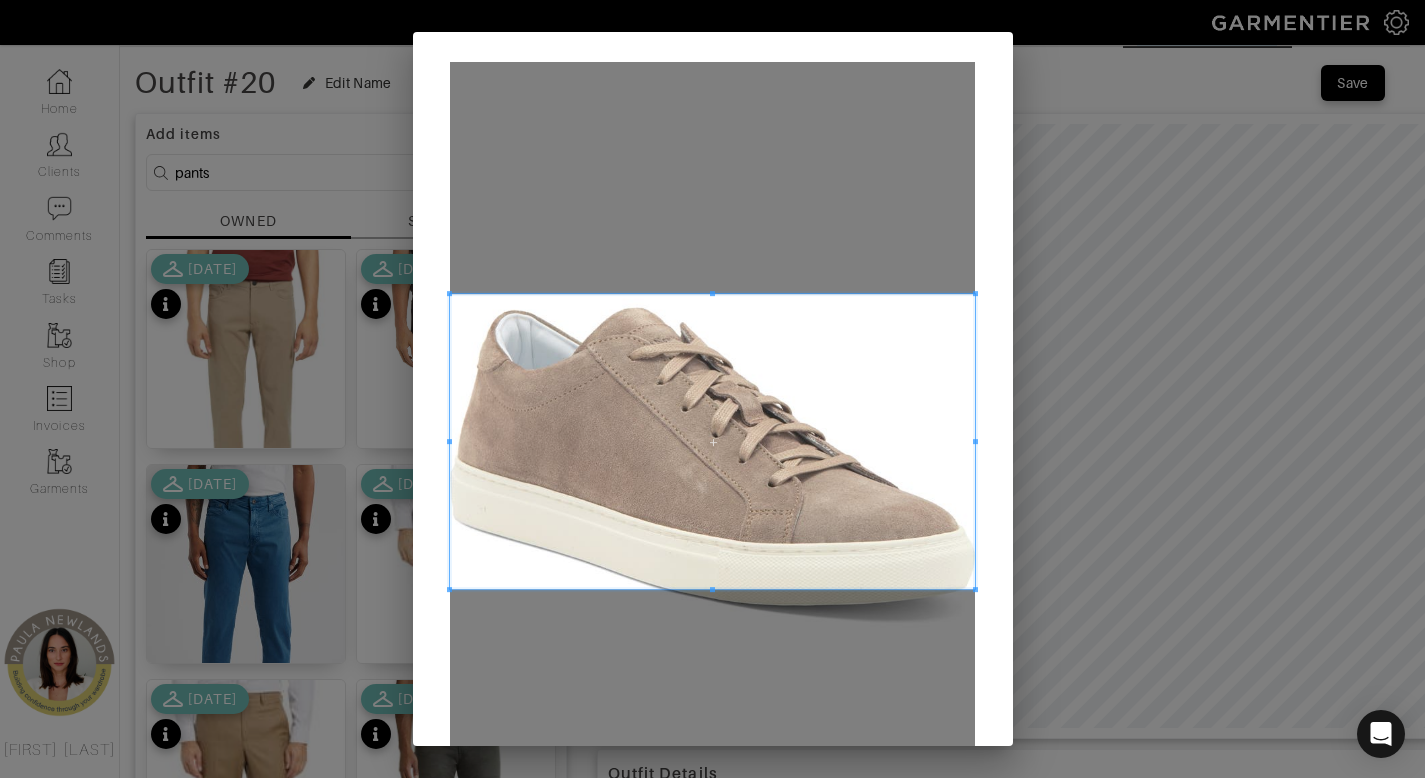 click at bounding box center [712, 441] 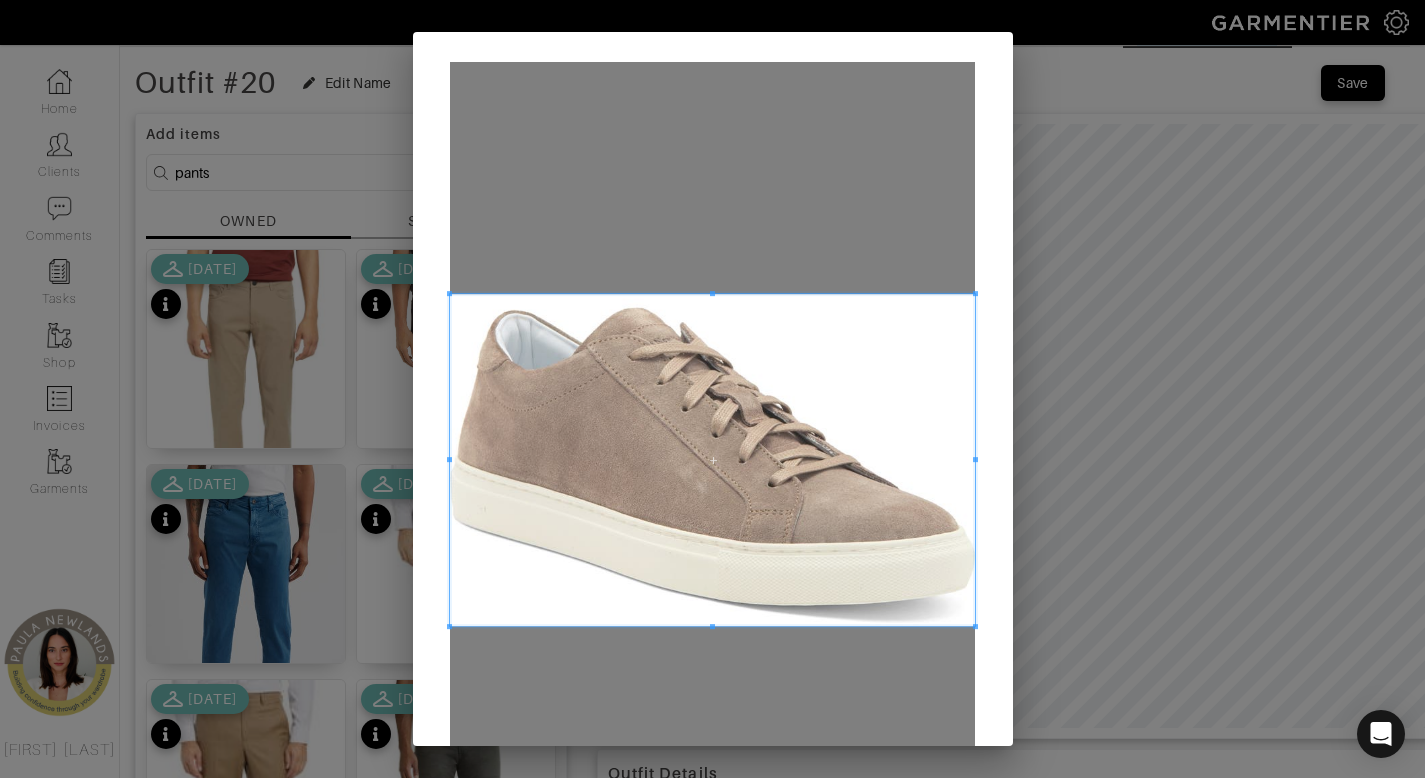 click at bounding box center [712, 626] 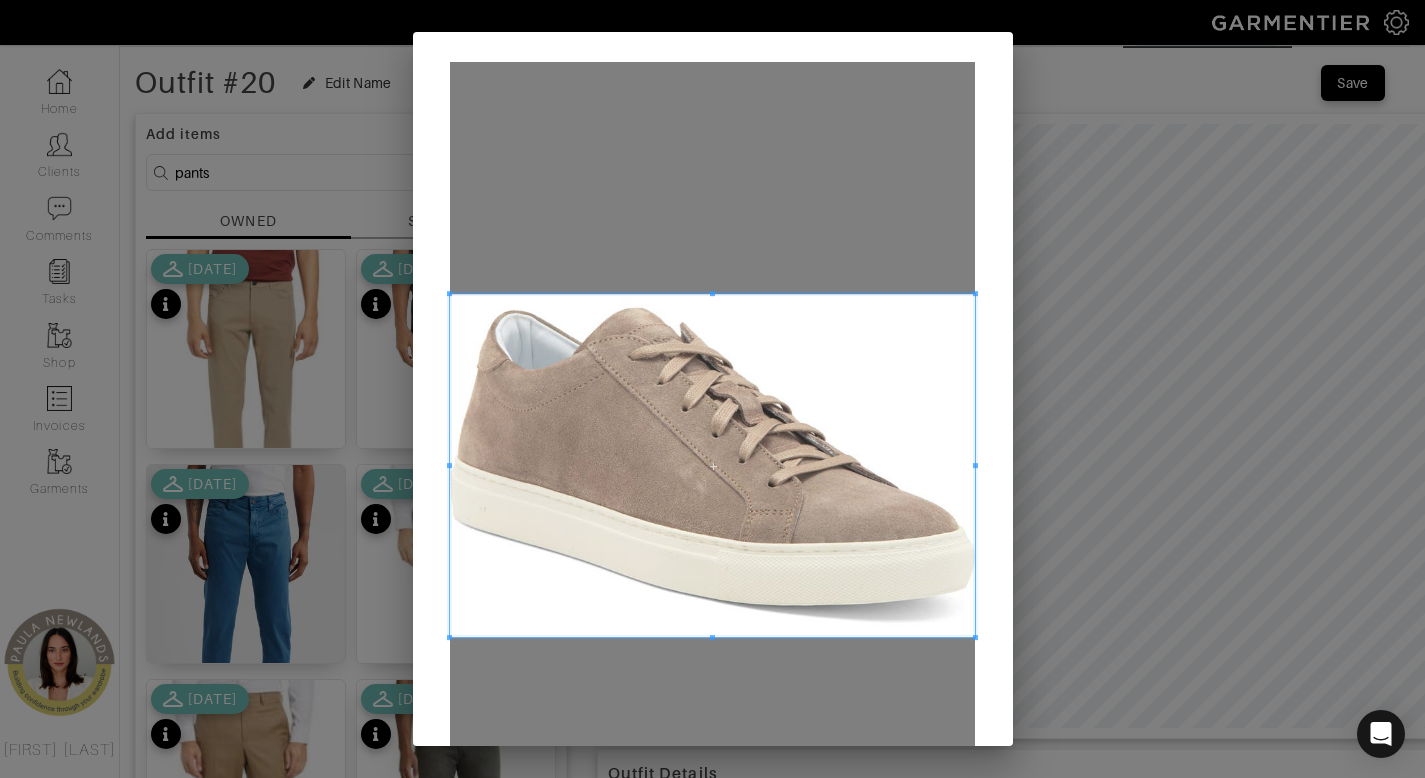 scroll, scrollTop: 207, scrollLeft: 0, axis: vertical 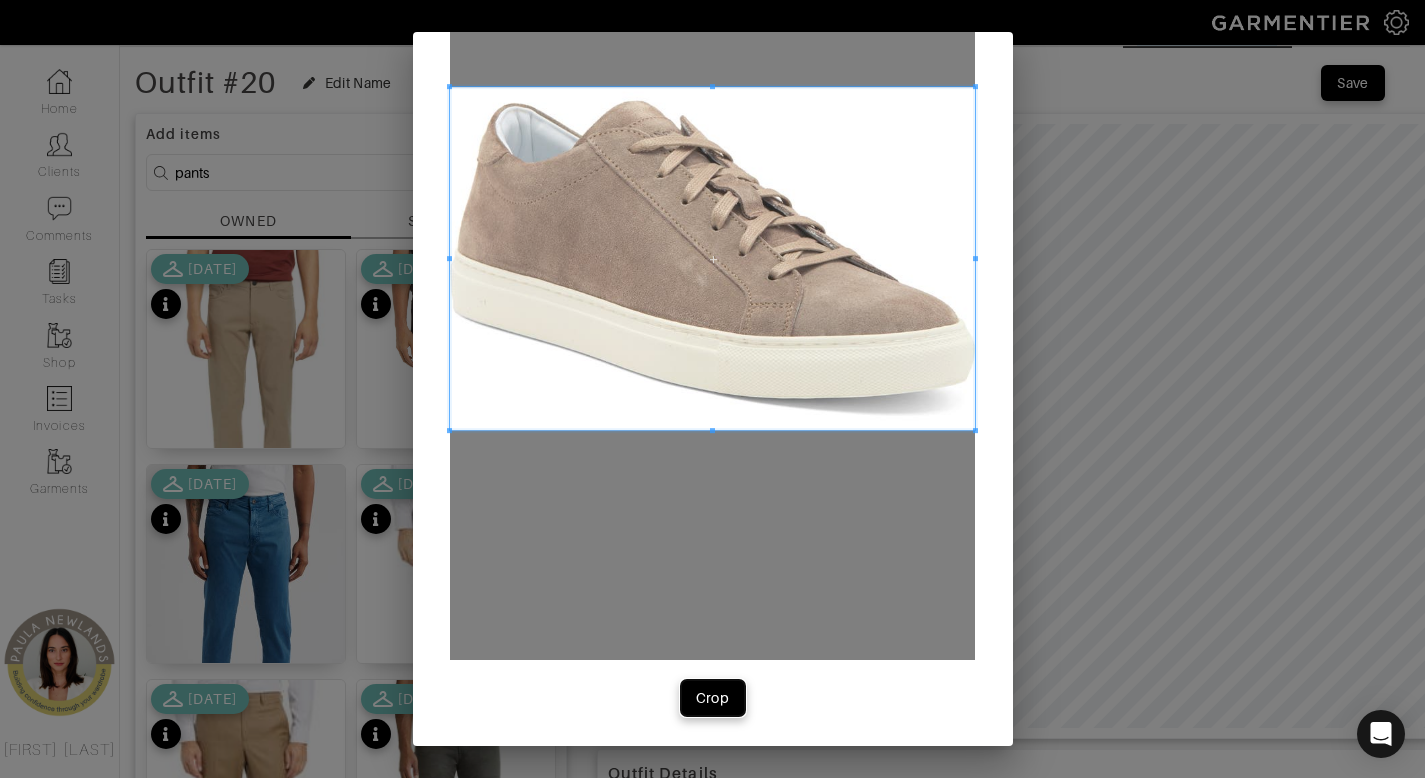 click on "Crop" at bounding box center [713, 698] 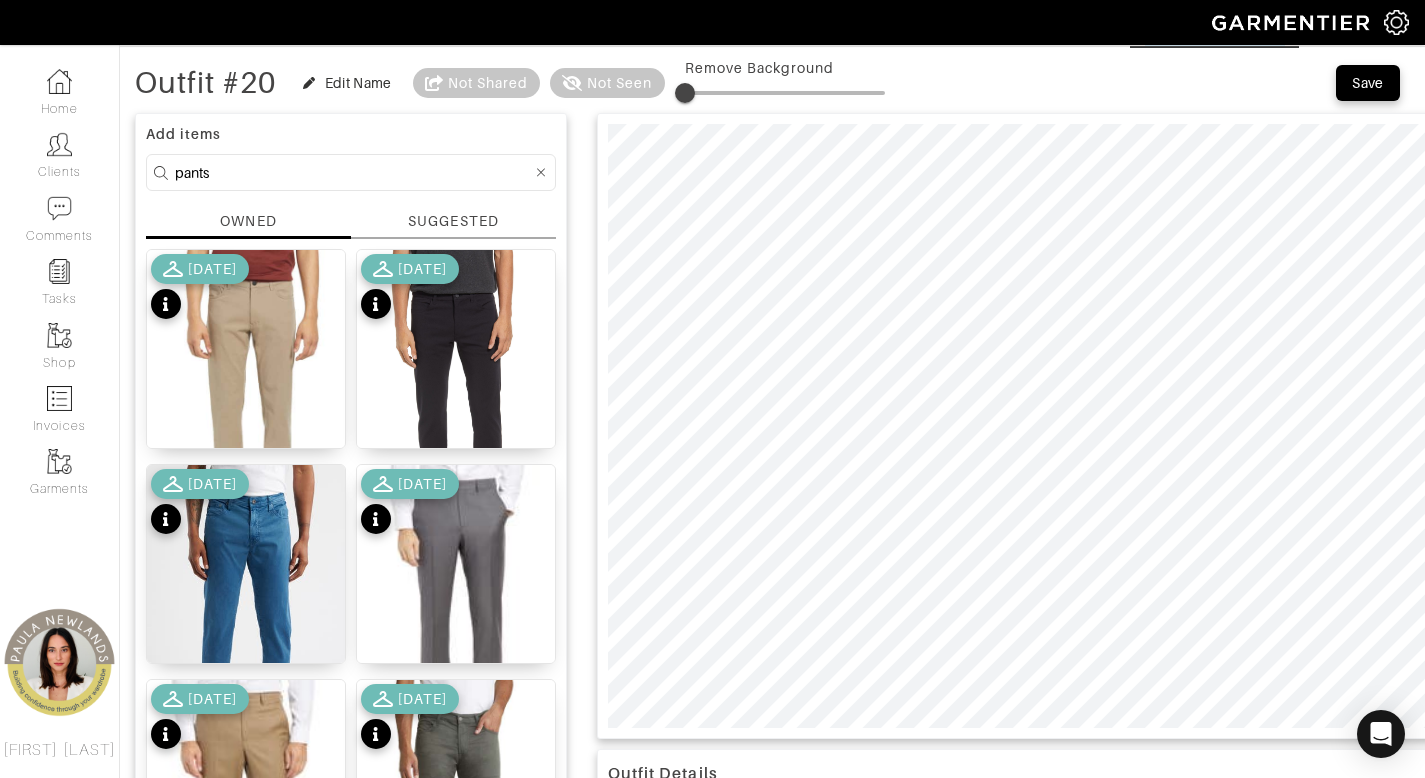 click on "pants" at bounding box center (353, 172) 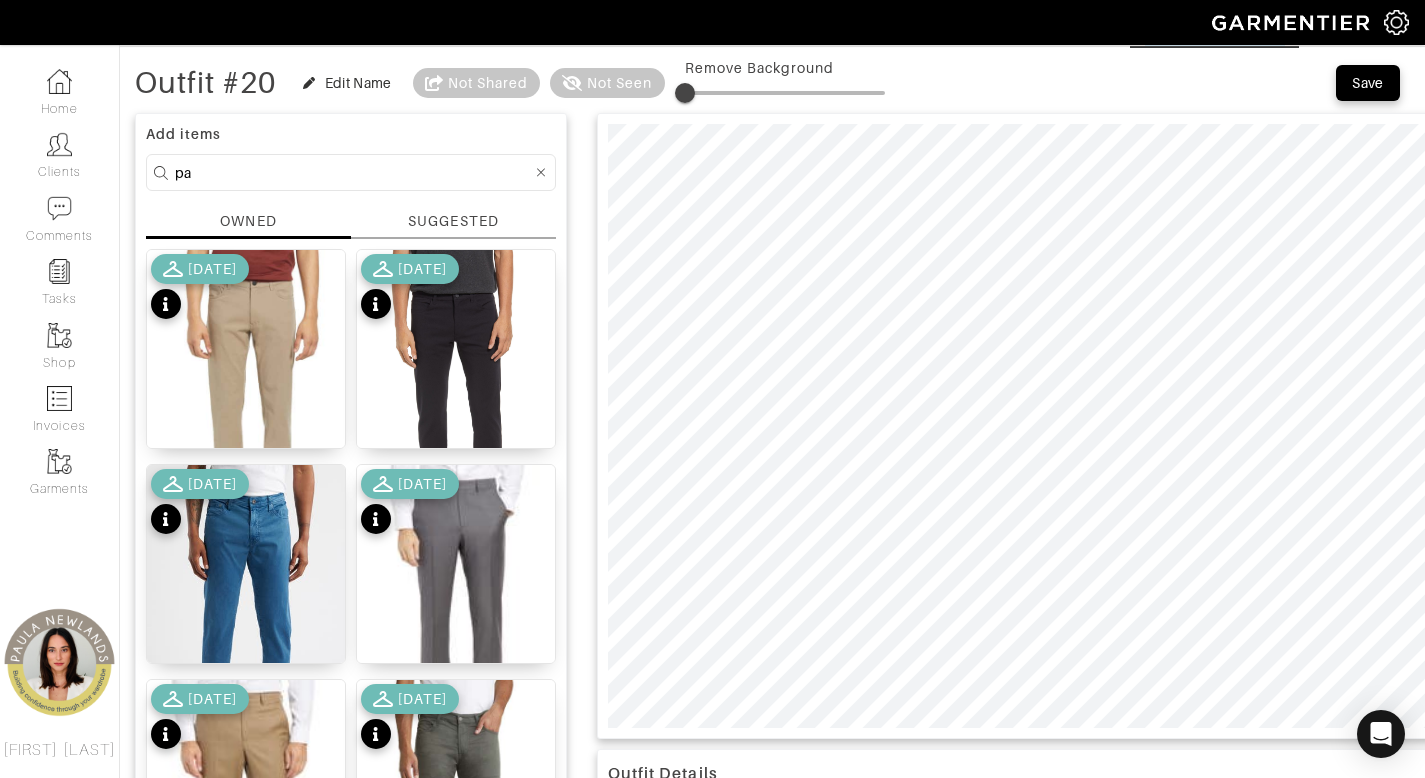 type on "p" 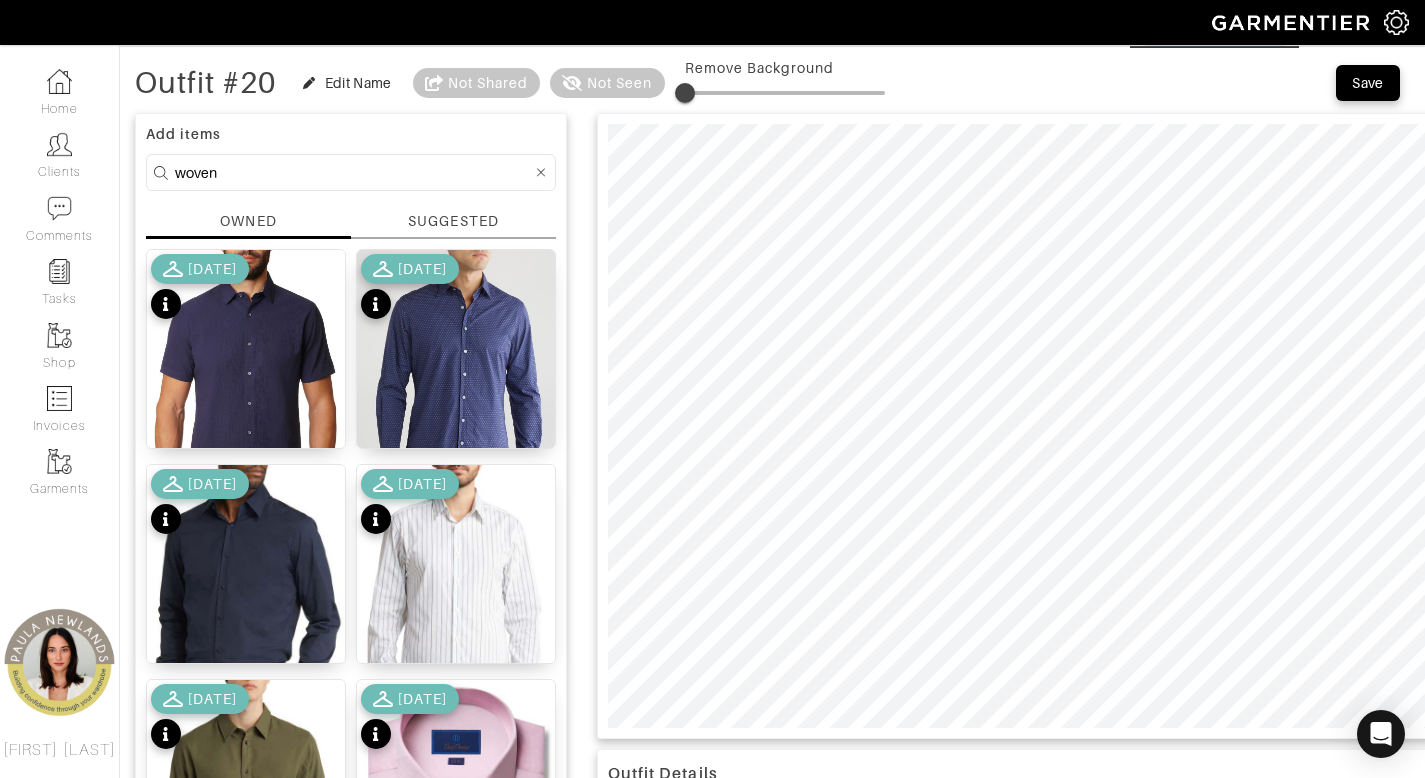 click on "woven" at bounding box center (353, 172) 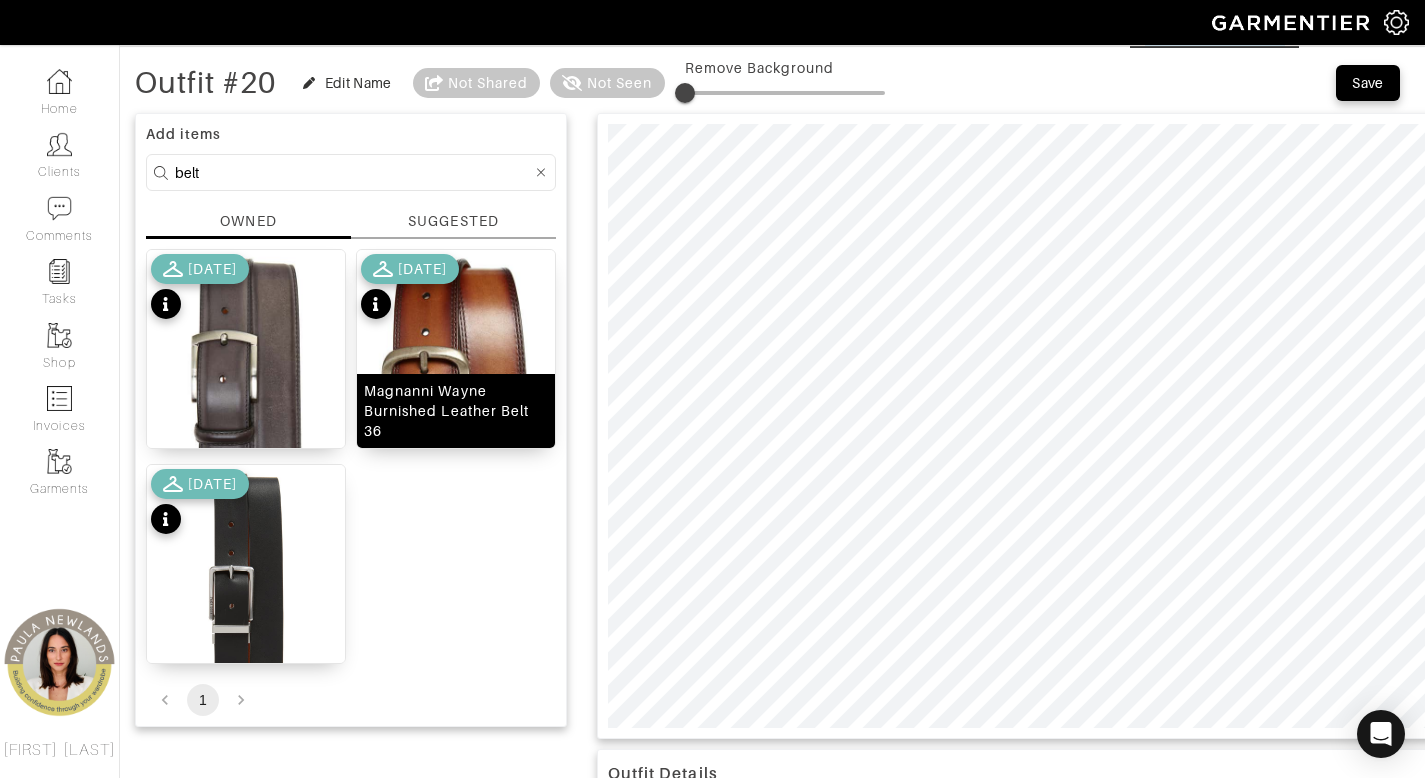 click on "Magnanni Wayne Burnished Leather Belt   36" at bounding box center [456, 411] 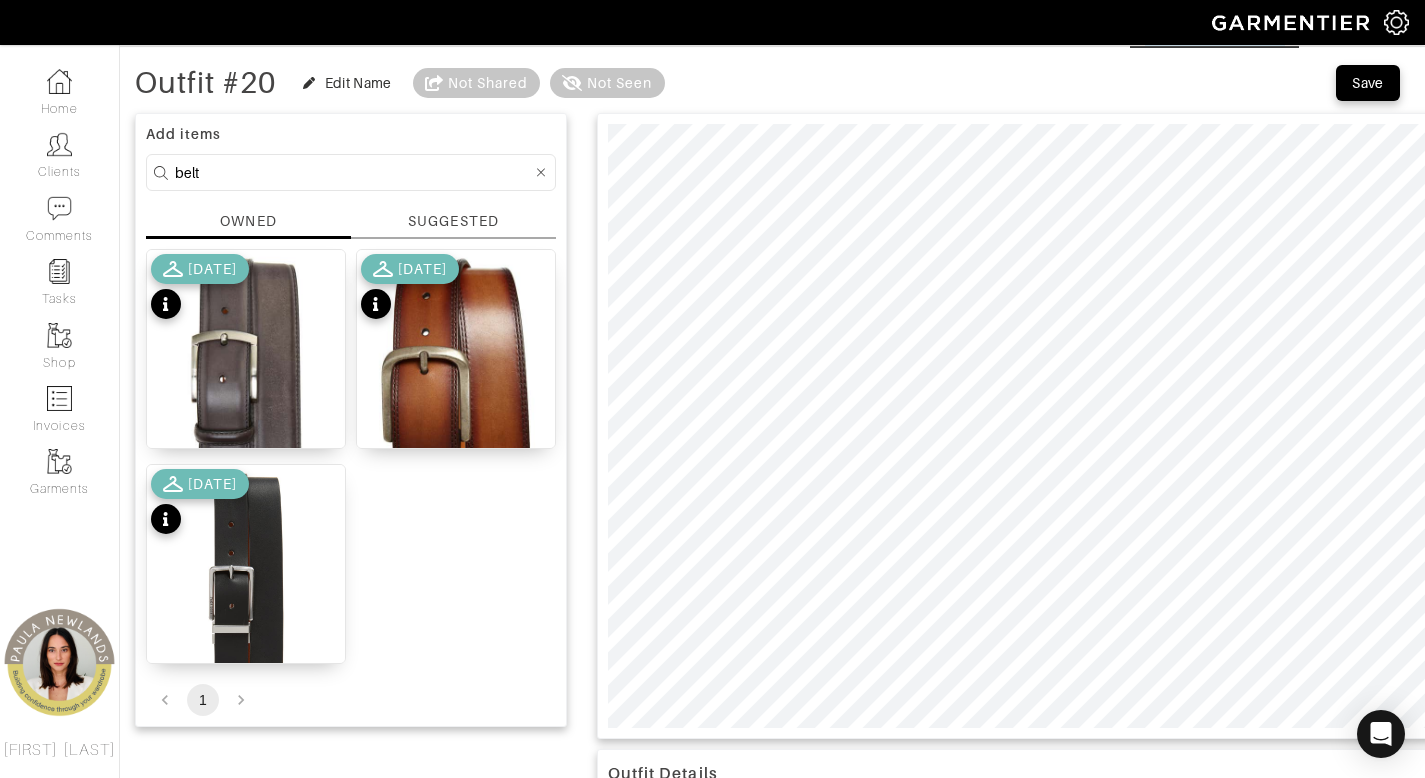 click on "belt" at bounding box center (353, 172) 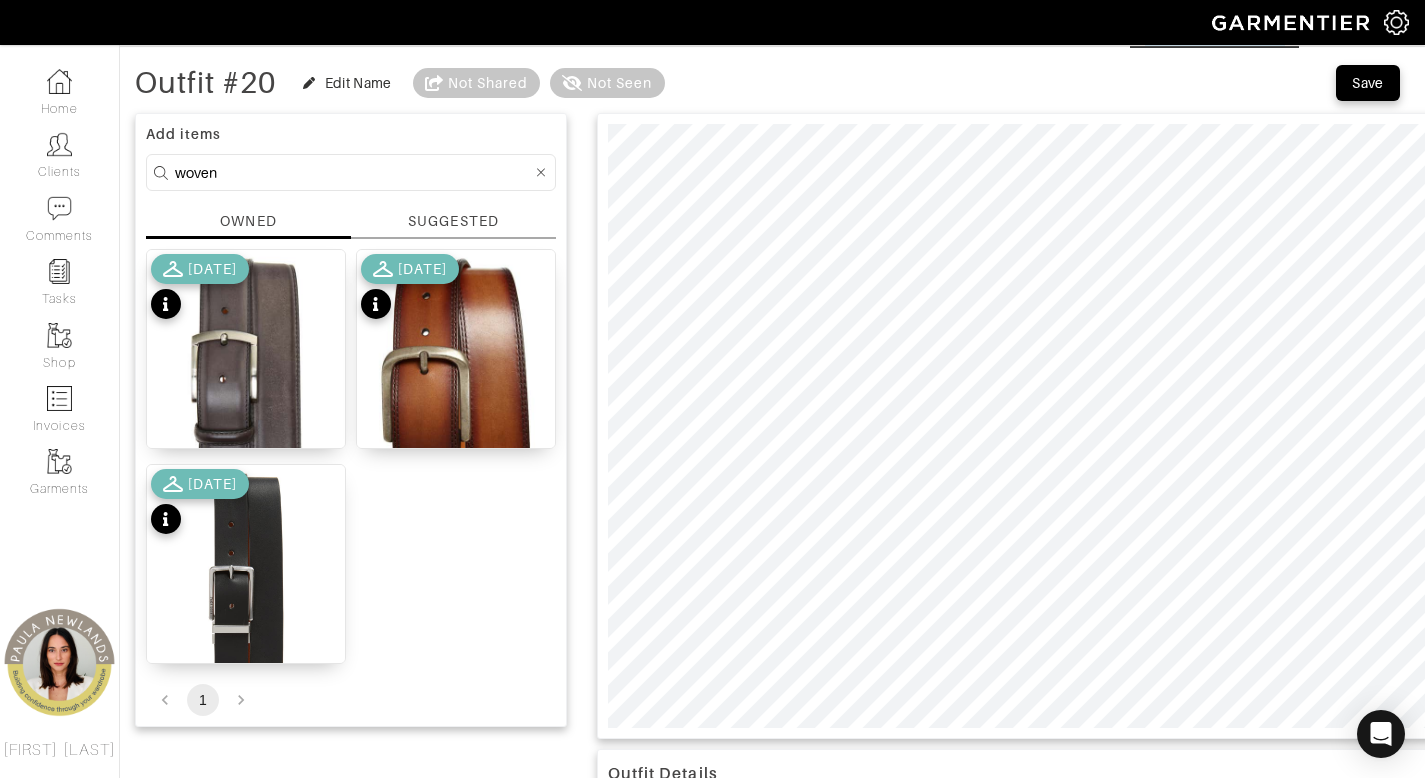 type on "woven" 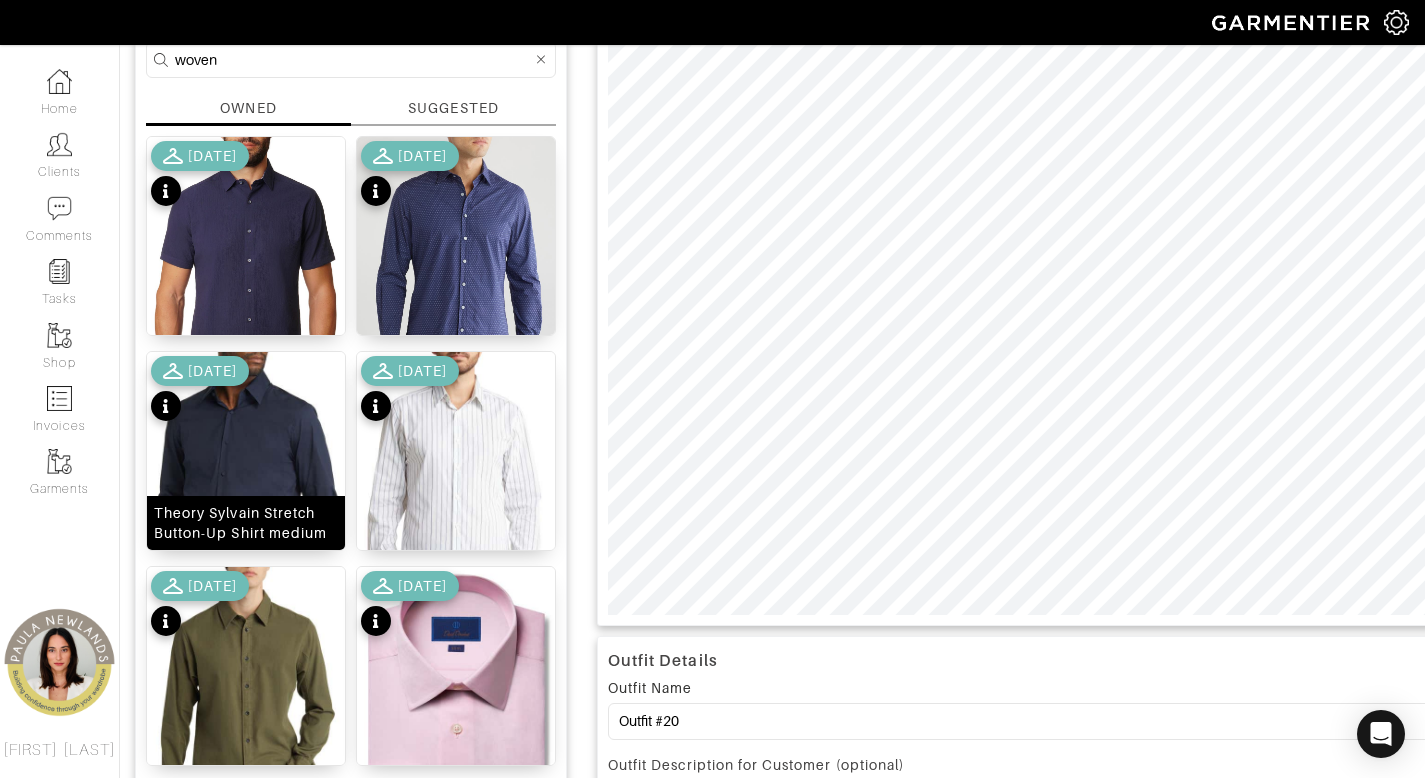 scroll, scrollTop: 204, scrollLeft: 0, axis: vertical 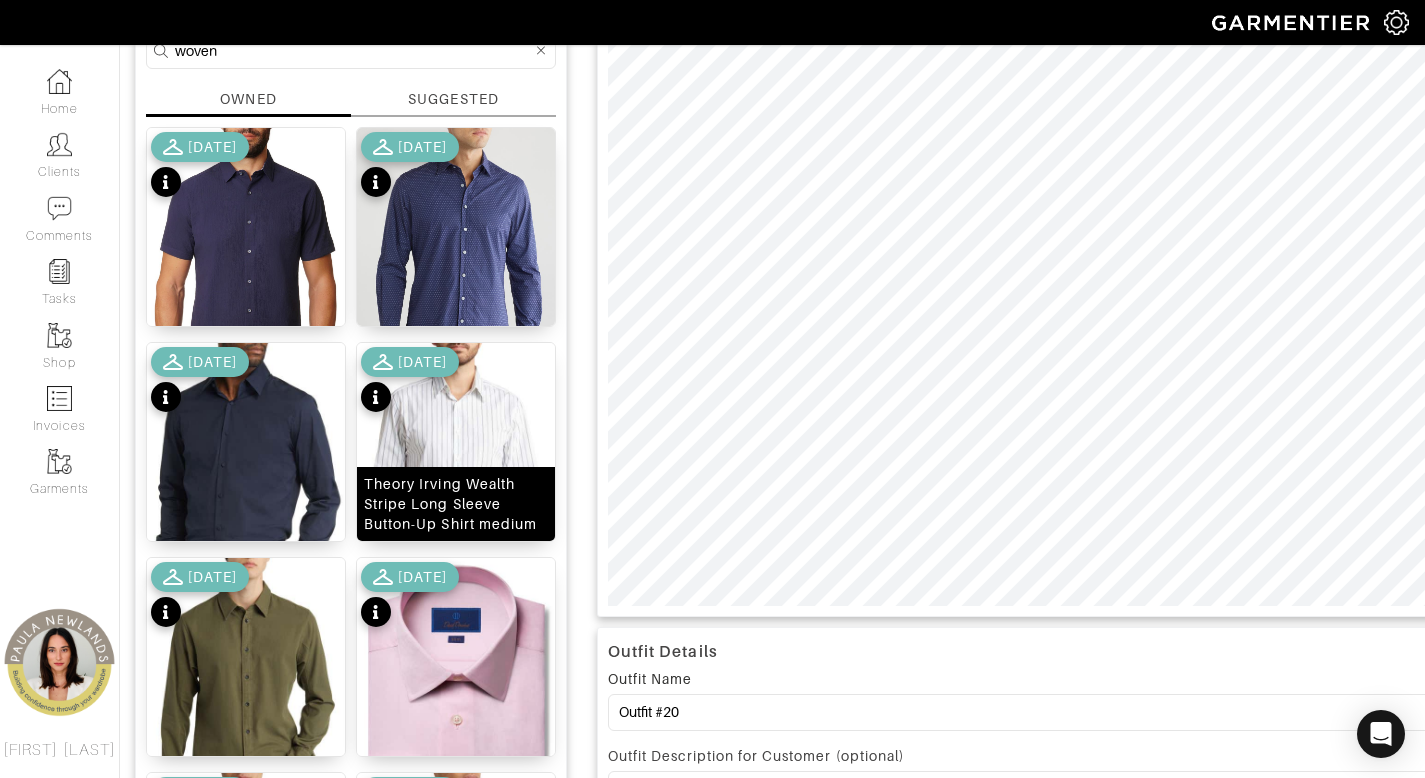 click on "Theory Irving Wealth Stripe Long Sleeve Button-Up Shirt   medium" at bounding box center [456, 504] 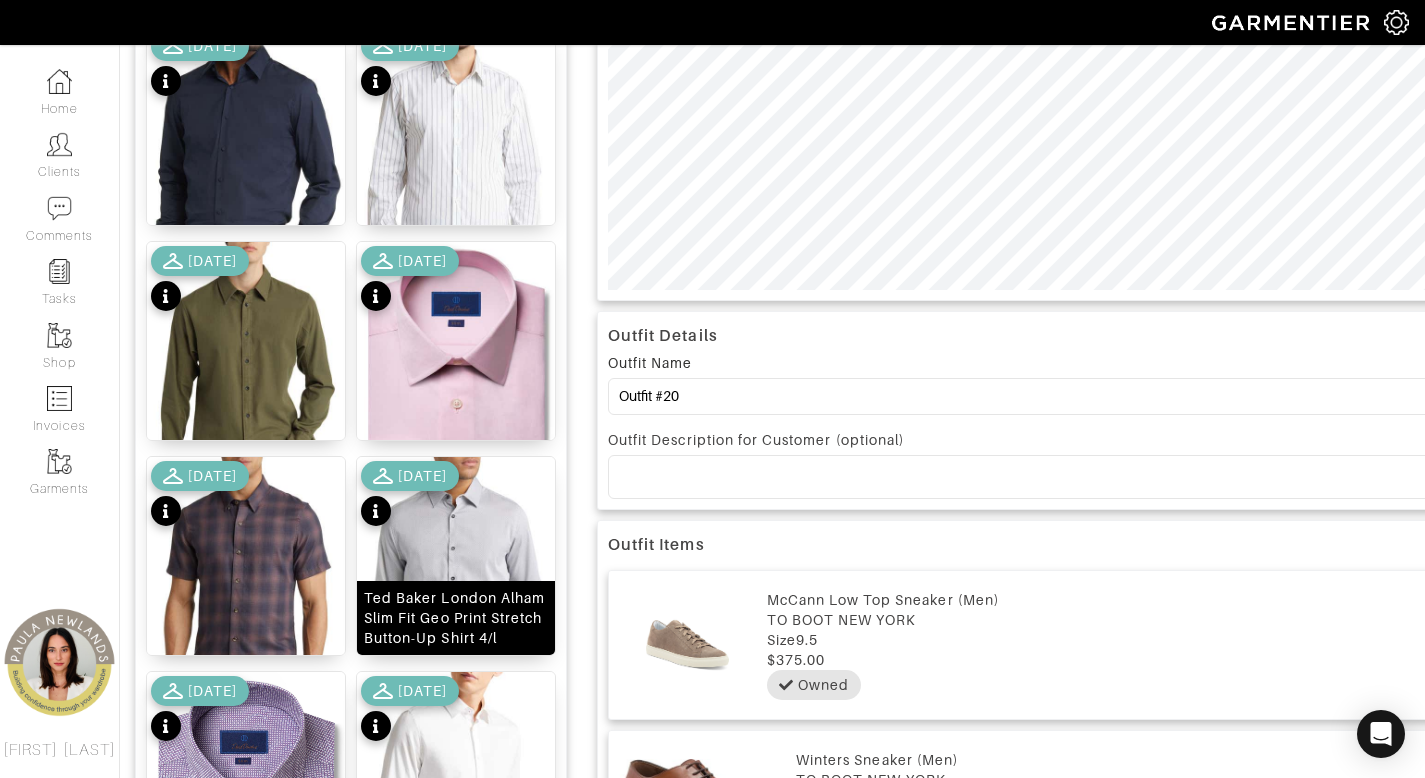 scroll, scrollTop: 520, scrollLeft: 0, axis: vertical 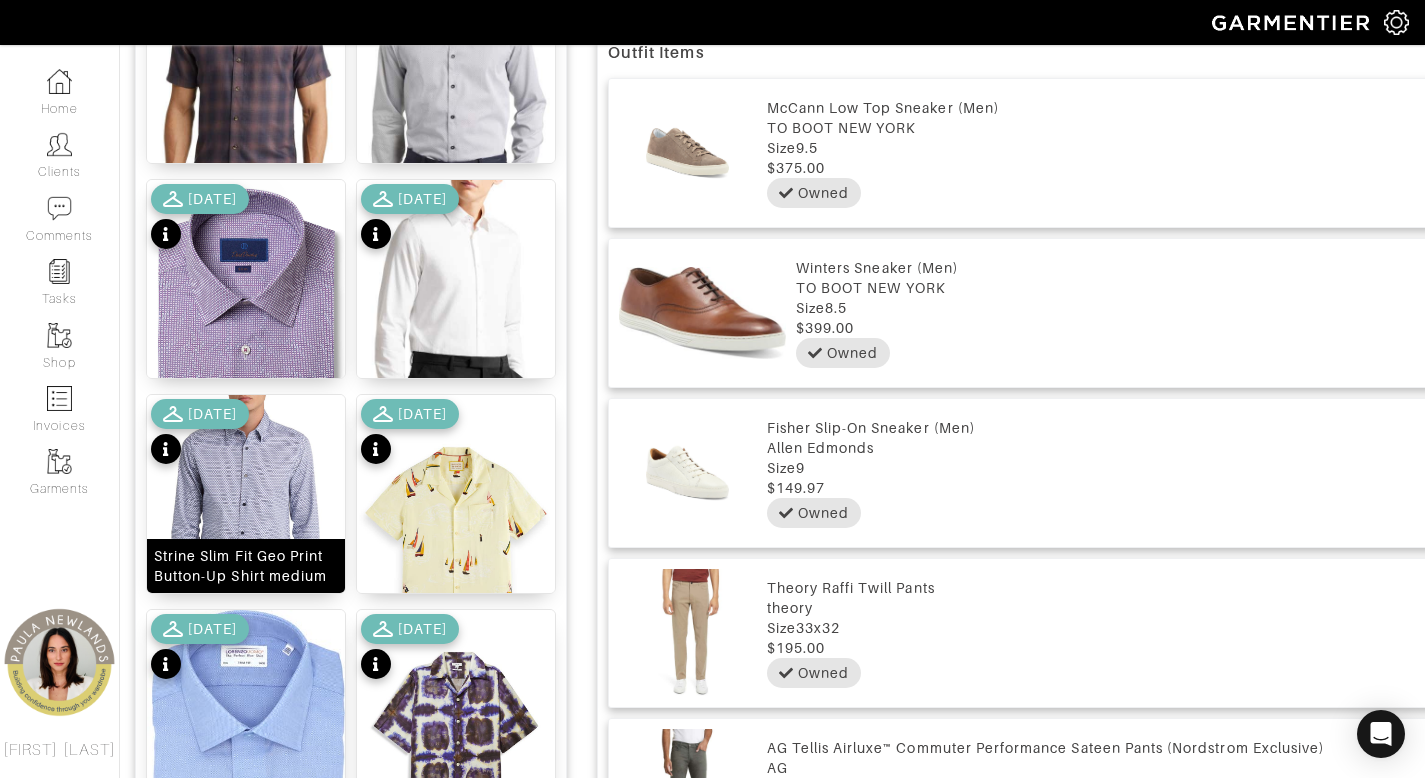 click on "Strine Slim Fit Geo Print Button-Up Shirt   medium" at bounding box center [246, 566] 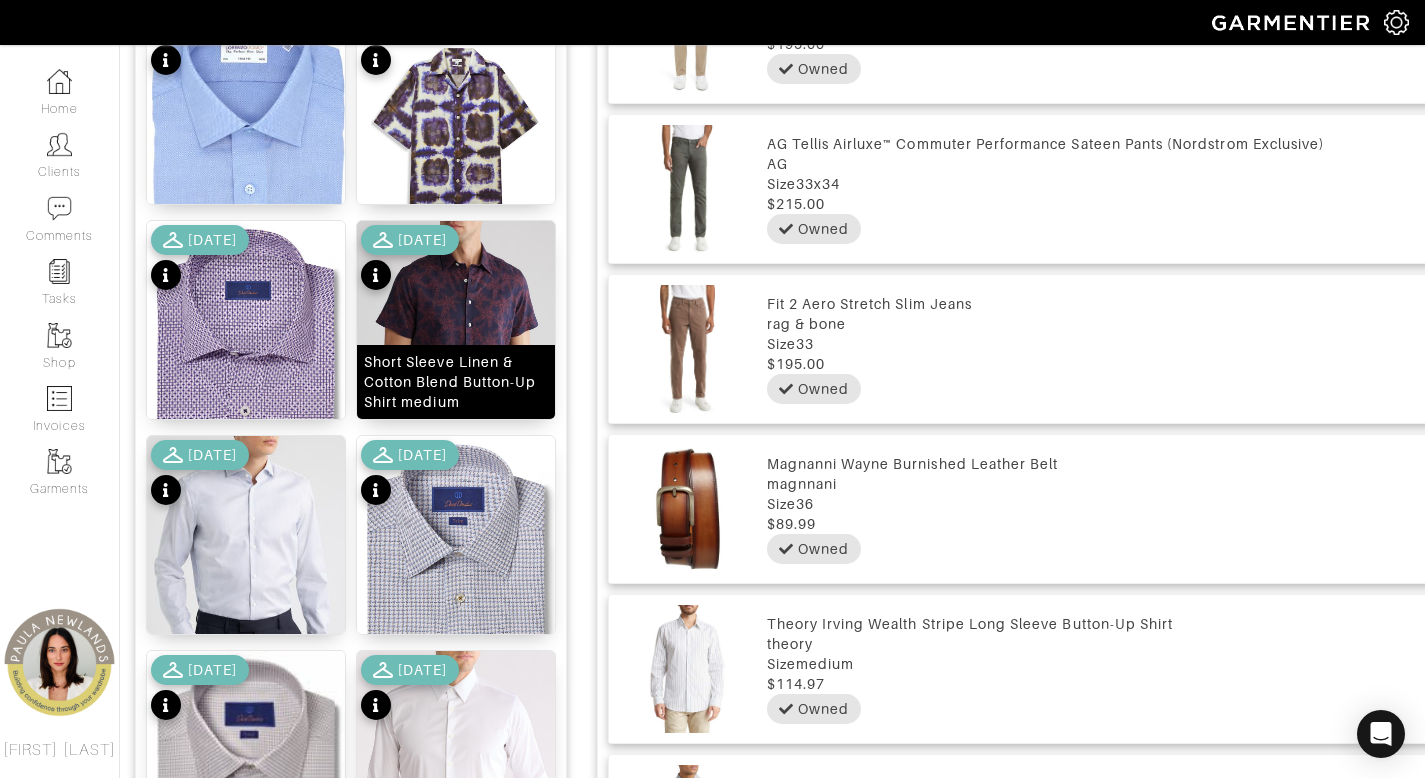 scroll, scrollTop: 1616, scrollLeft: 0, axis: vertical 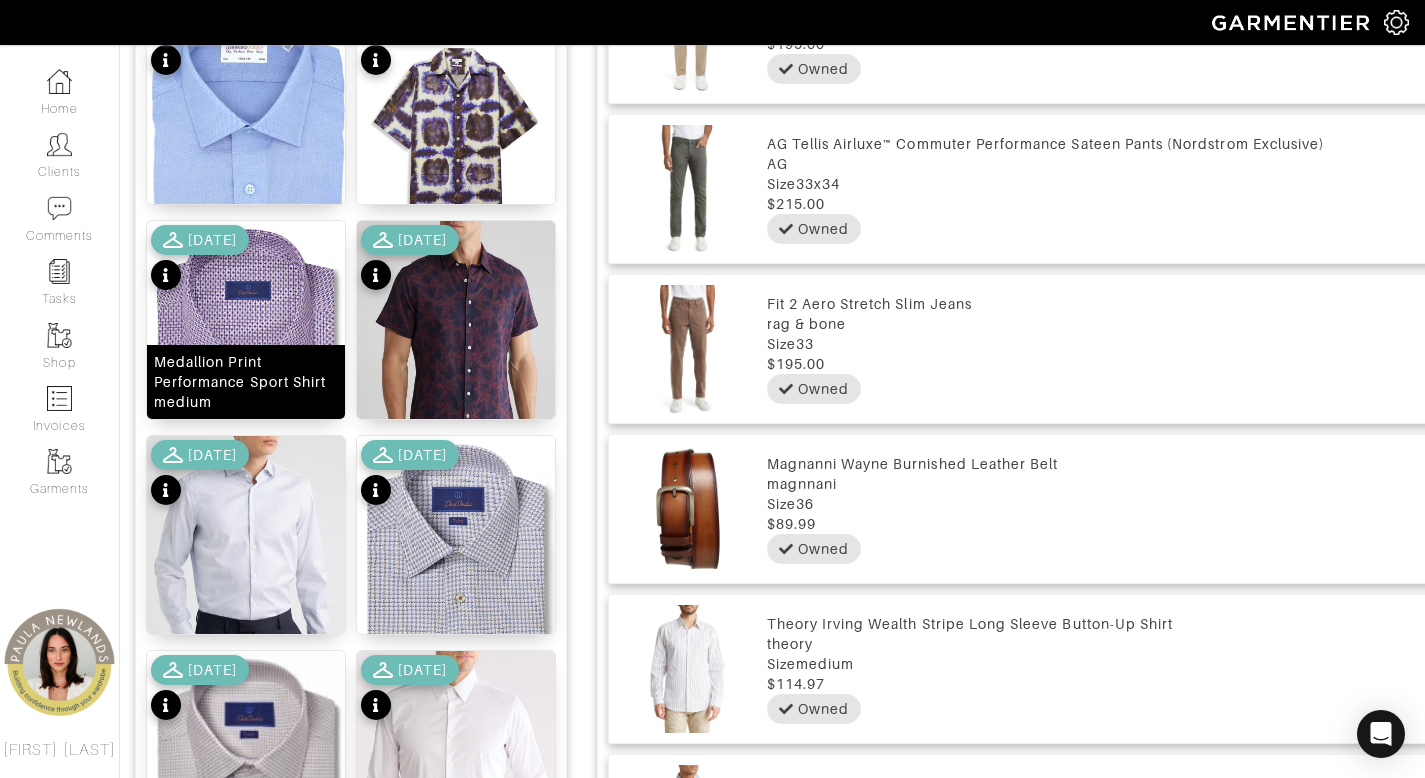 click on "Medallion Print Performance Sport Shirt   medium" at bounding box center [246, 382] 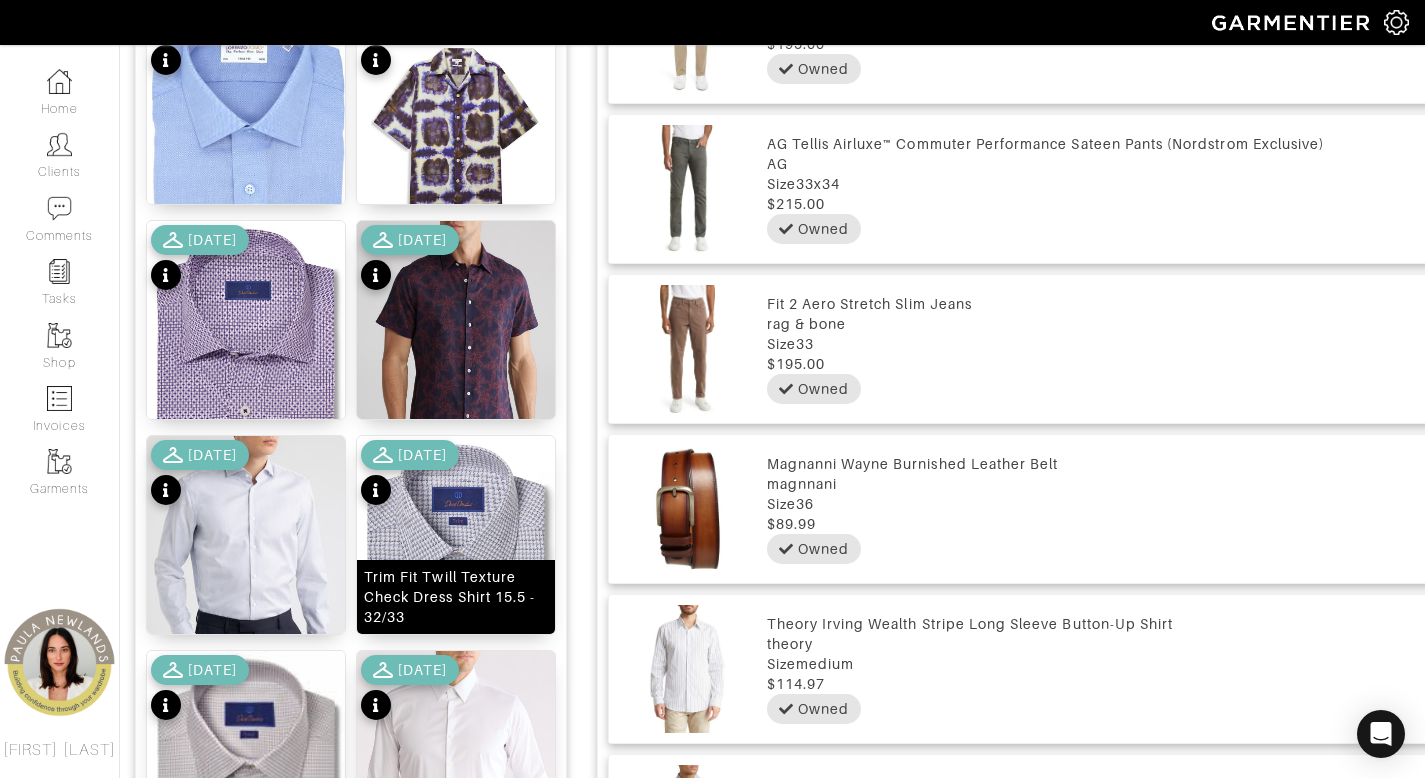 click on "Trim Fit Twill Texture Check Dress Shirt   15.5 - 32/33" at bounding box center (456, 597) 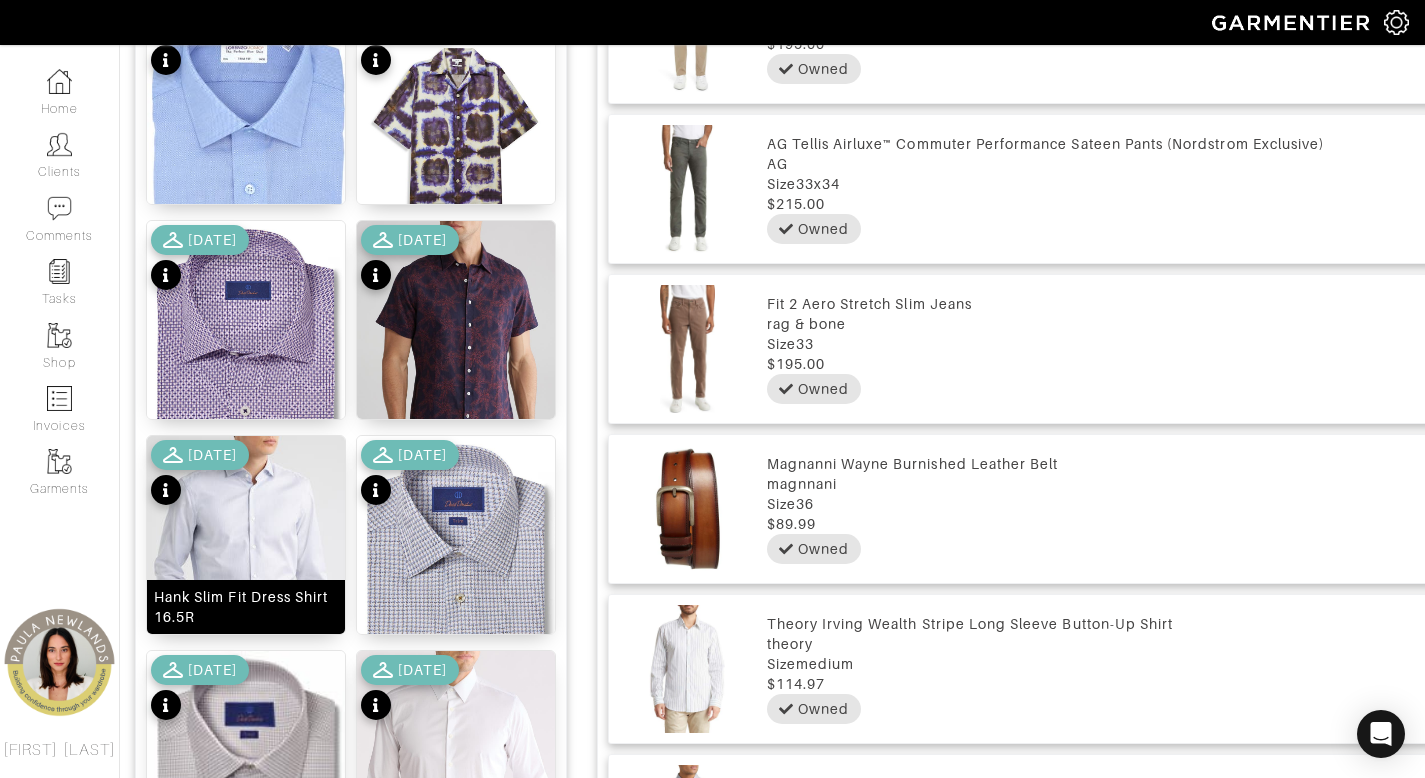 click on "Hank Slim Fit Dress Shirt   16.5R" at bounding box center [246, 607] 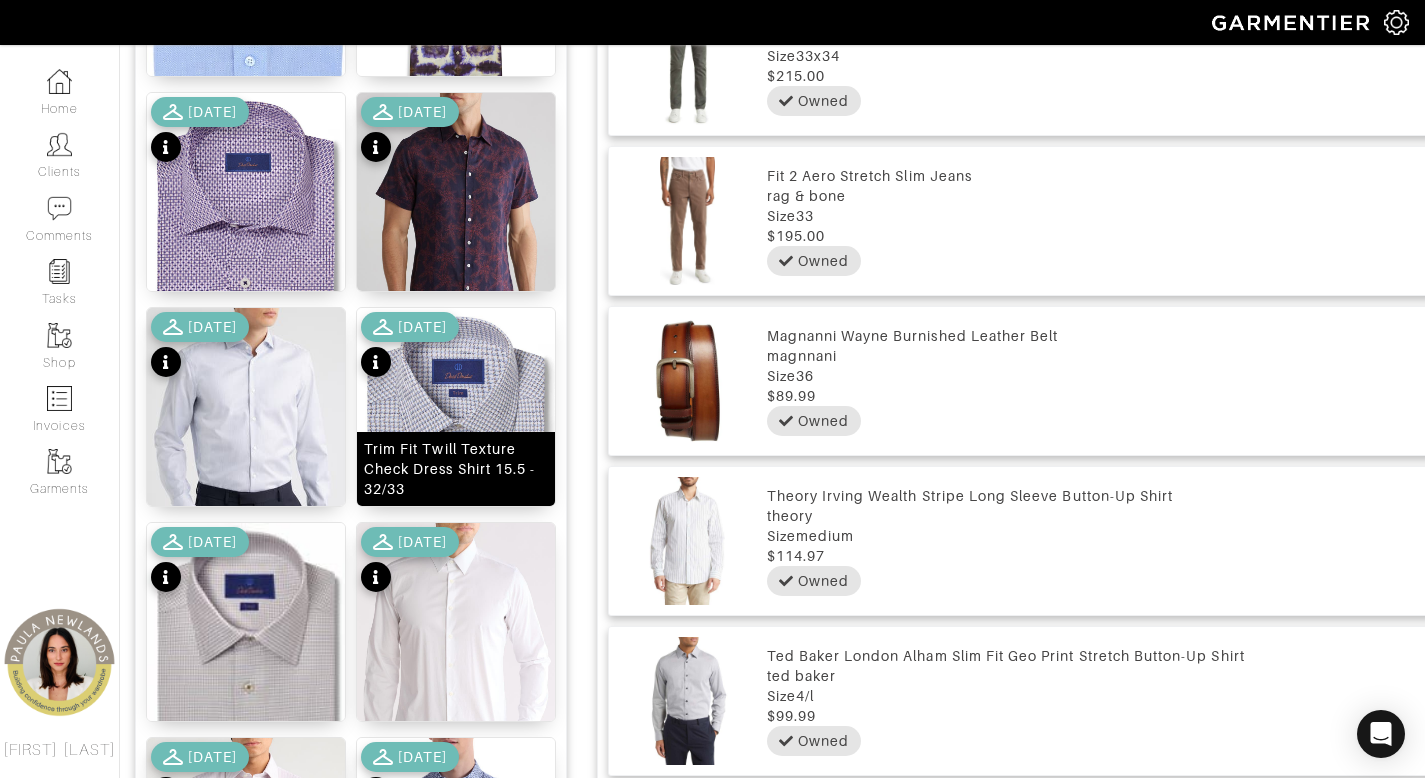 scroll, scrollTop: 1787, scrollLeft: 0, axis: vertical 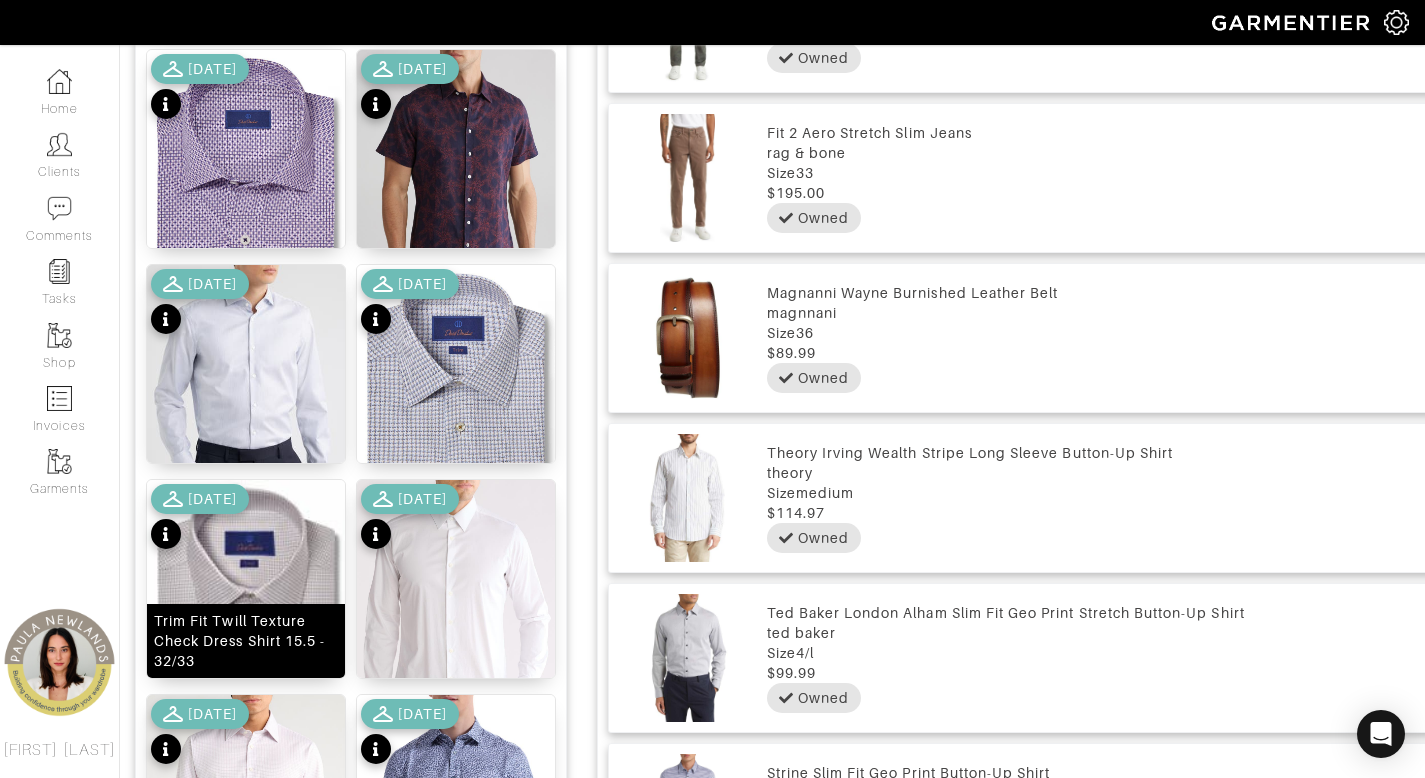 click on "Trim Fit Twill Texture Check Dress Shirt   15.5 - 32/33" at bounding box center (246, 641) 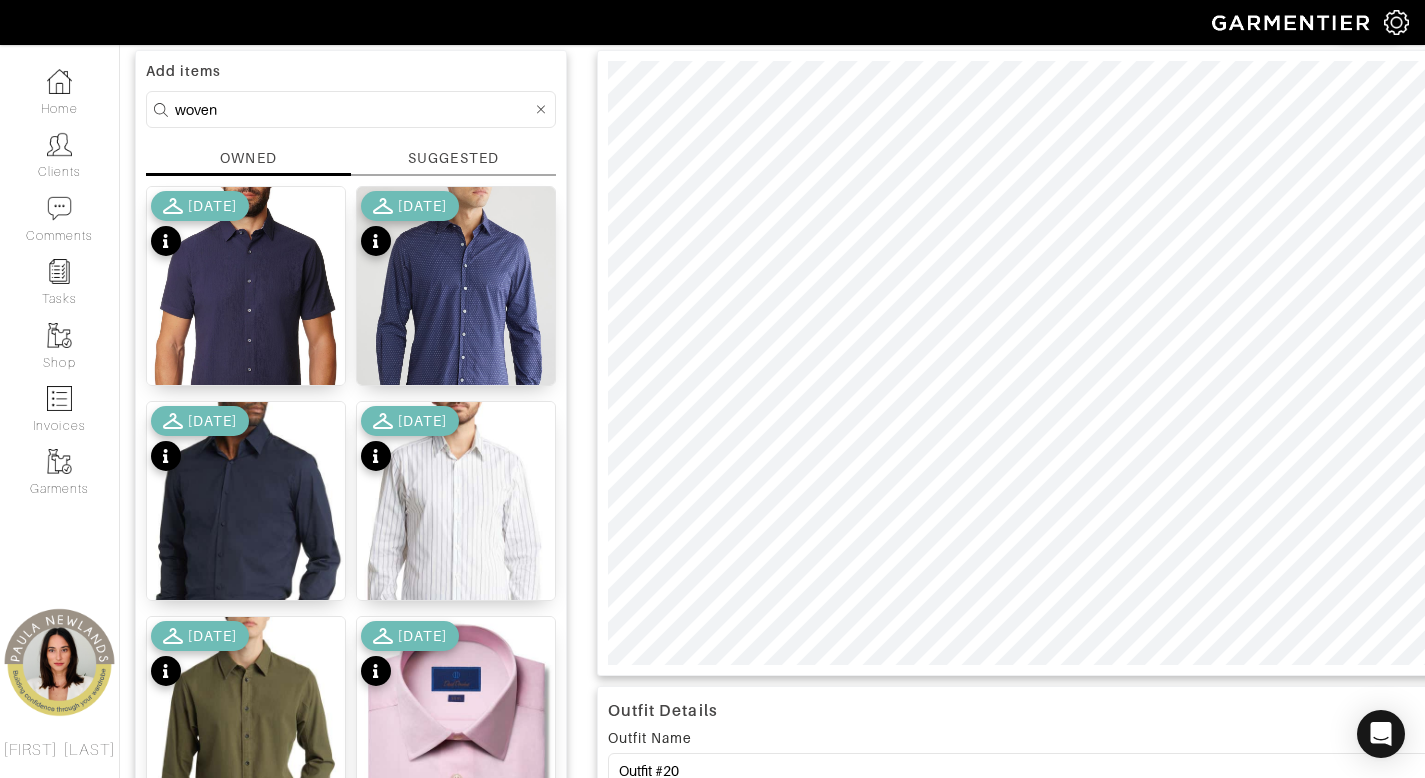 scroll, scrollTop: 0, scrollLeft: 0, axis: both 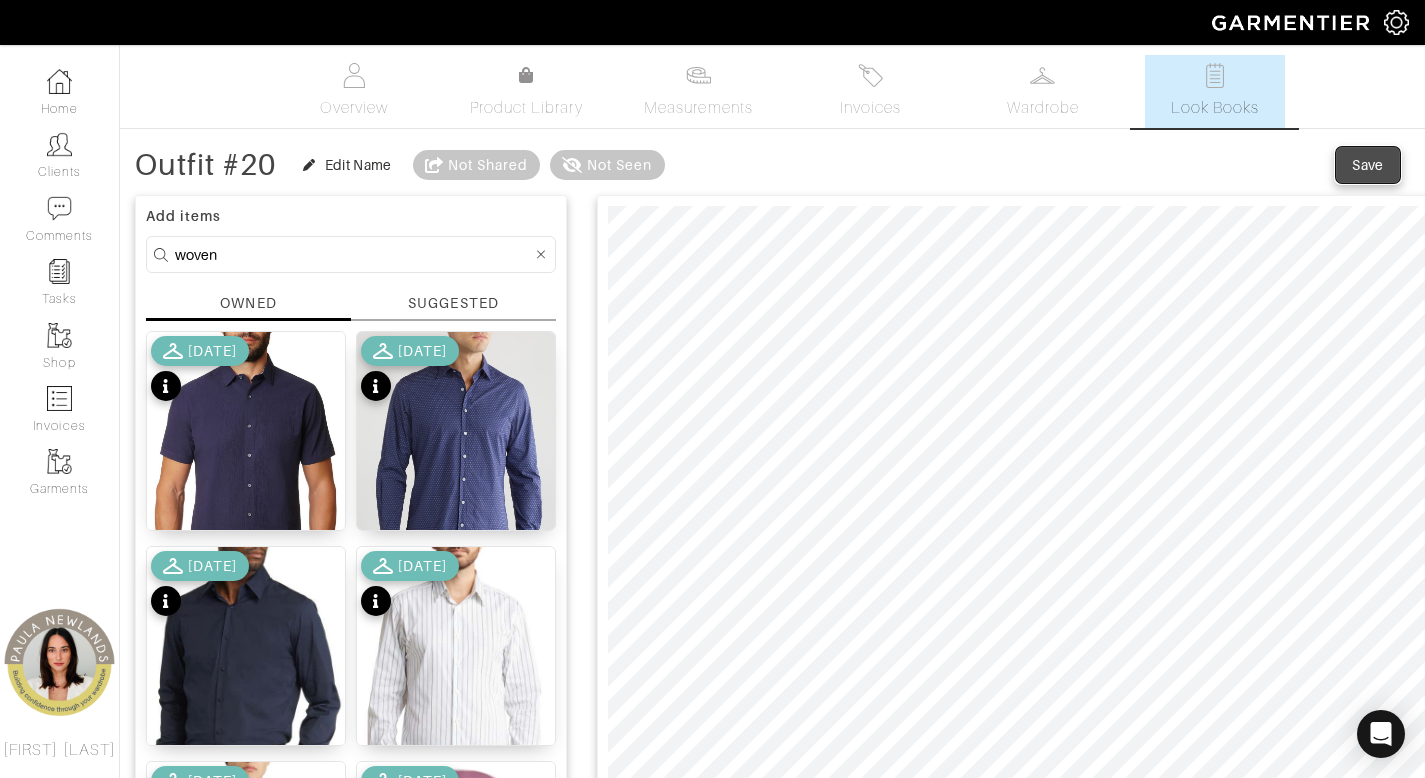 click on "Save" at bounding box center (1368, 165) 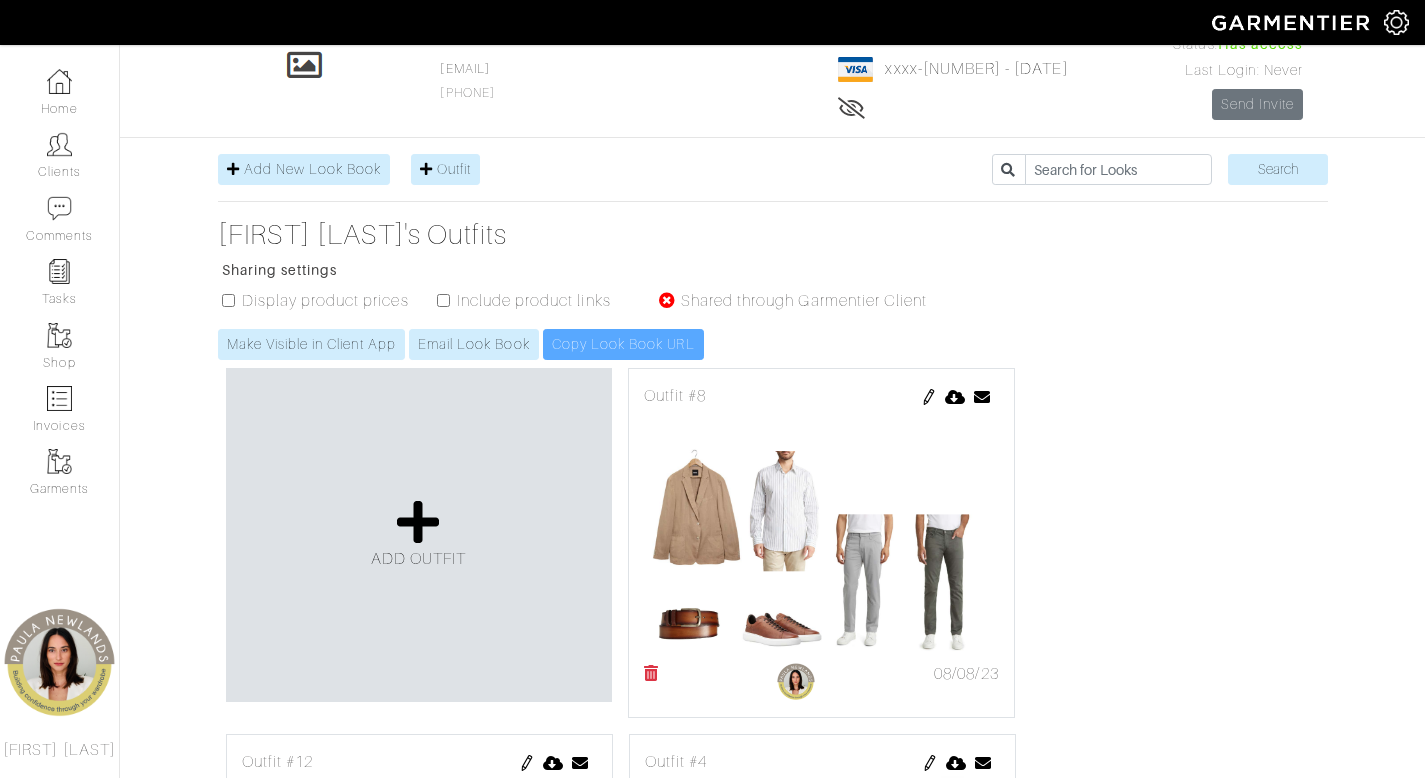scroll, scrollTop: 141, scrollLeft: 0, axis: vertical 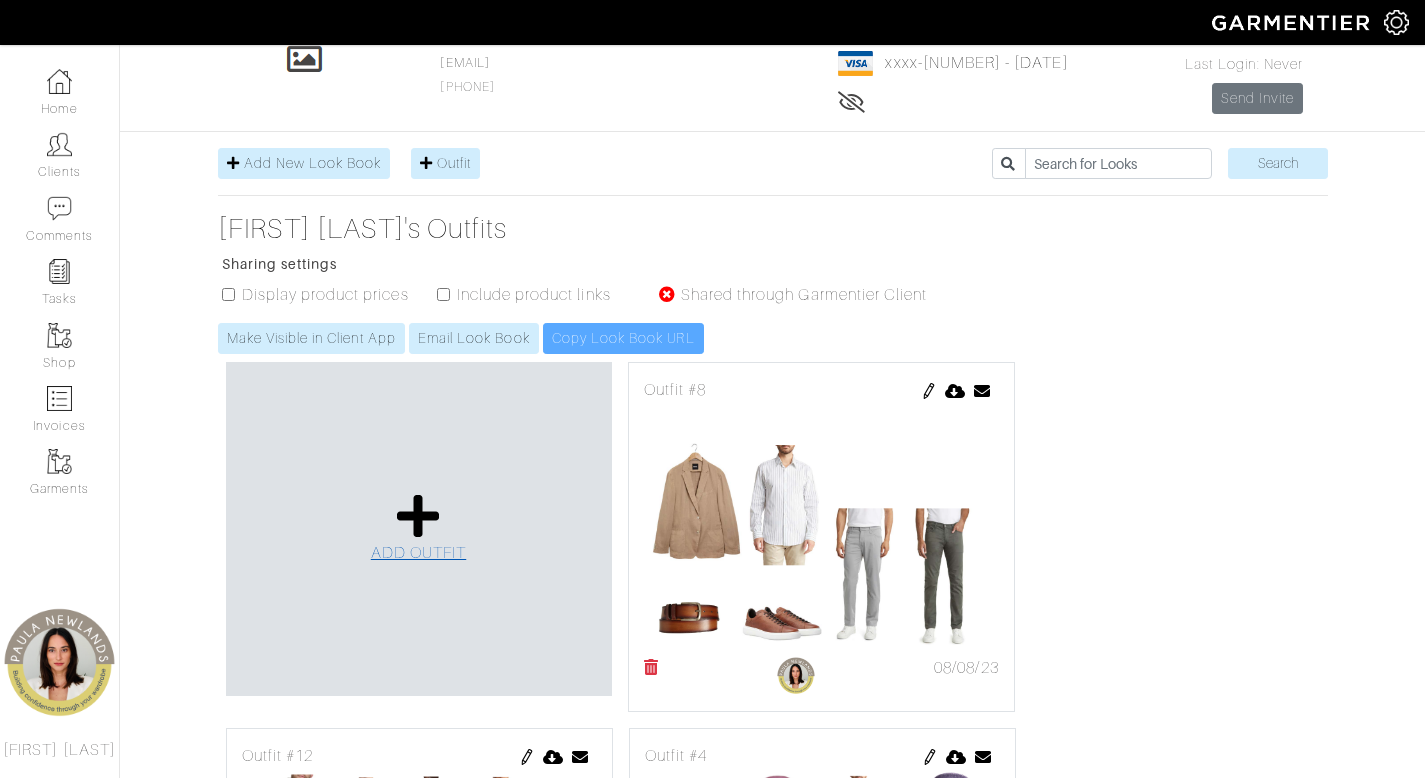 click at bounding box center [418, 516] 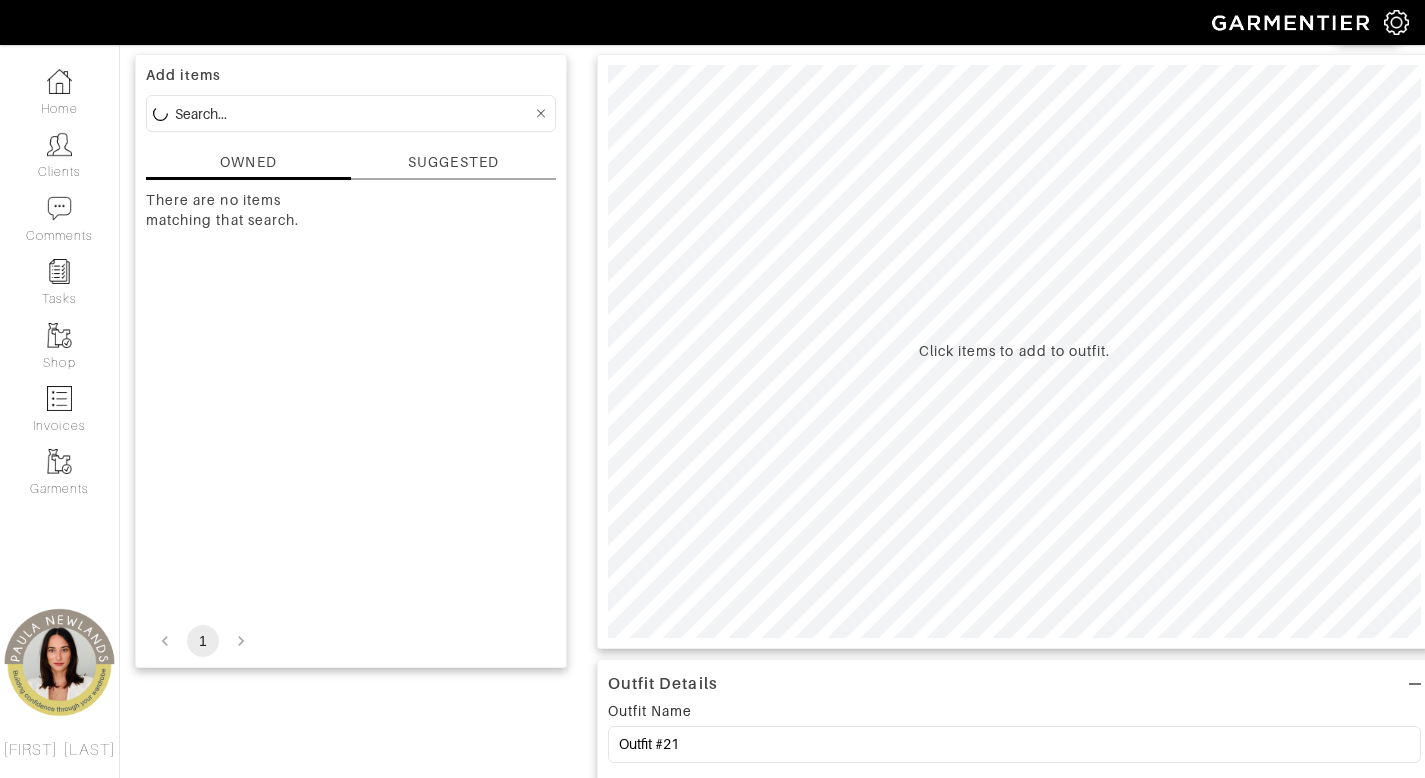 scroll, scrollTop: 0, scrollLeft: 0, axis: both 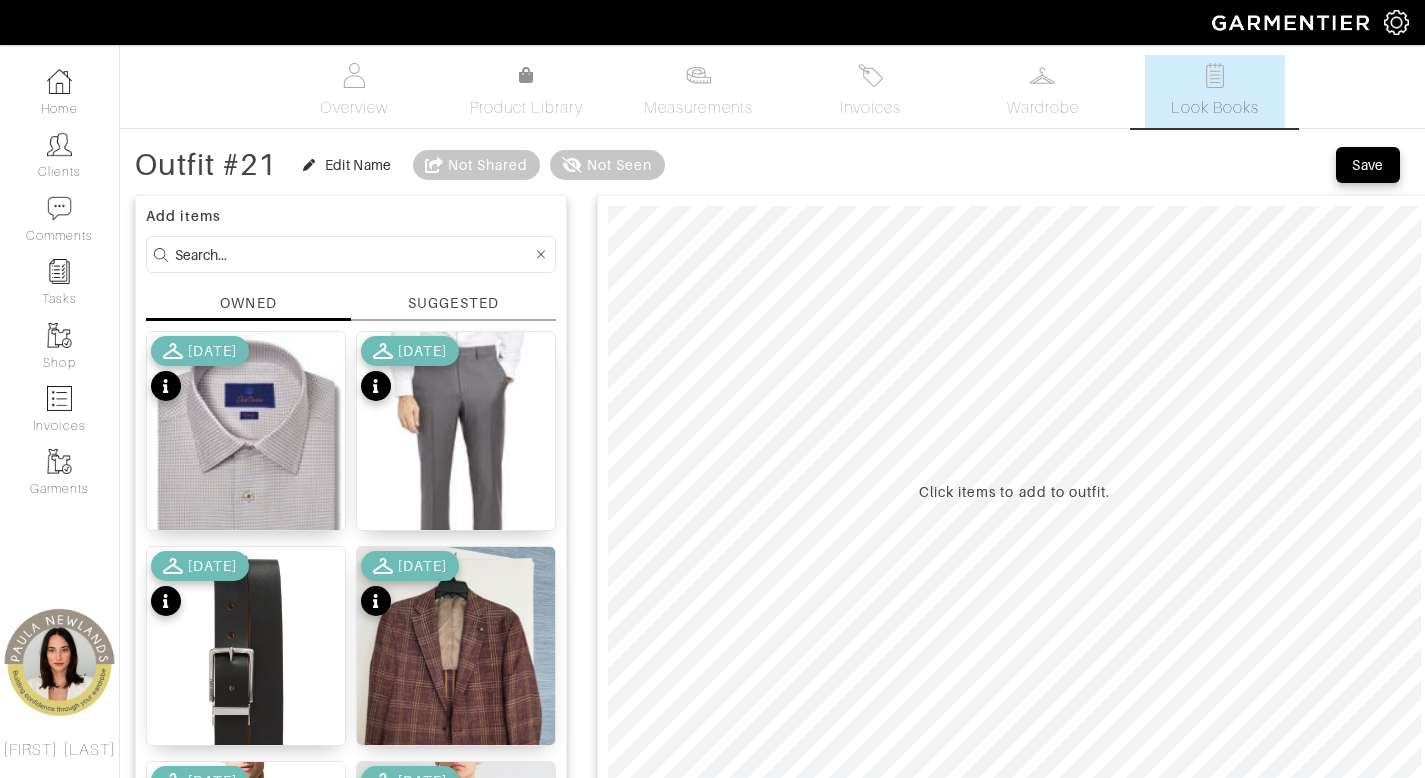 click at bounding box center [353, 254] 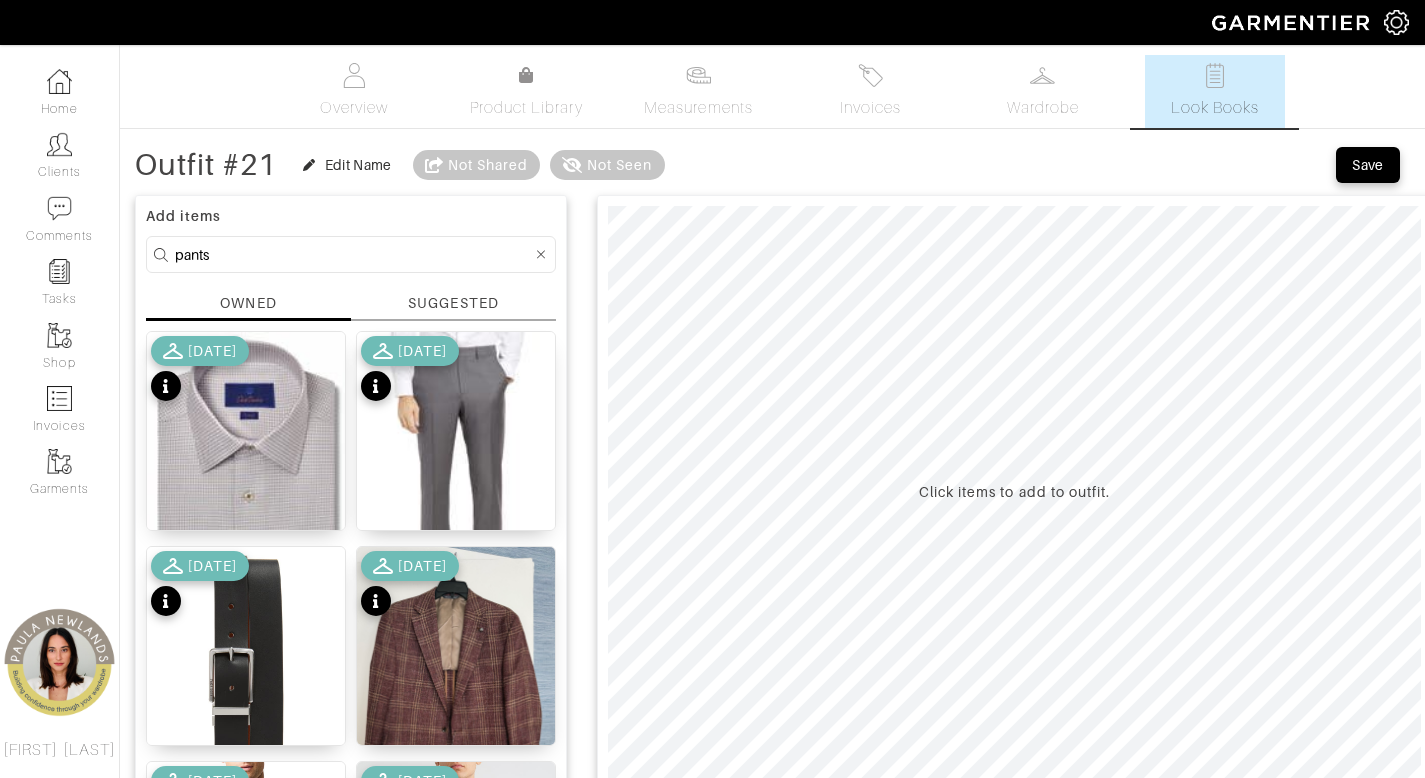 type on "pants" 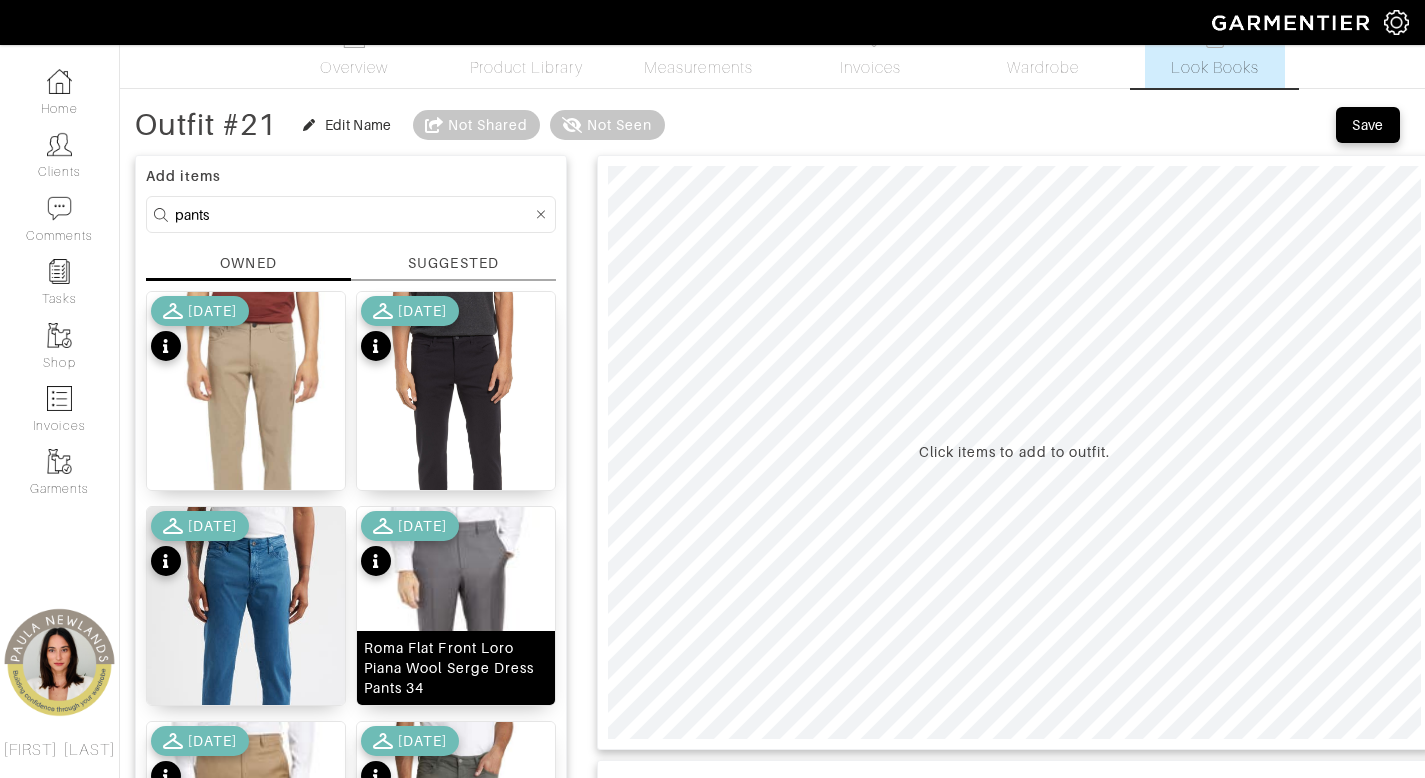 scroll, scrollTop: 126, scrollLeft: 0, axis: vertical 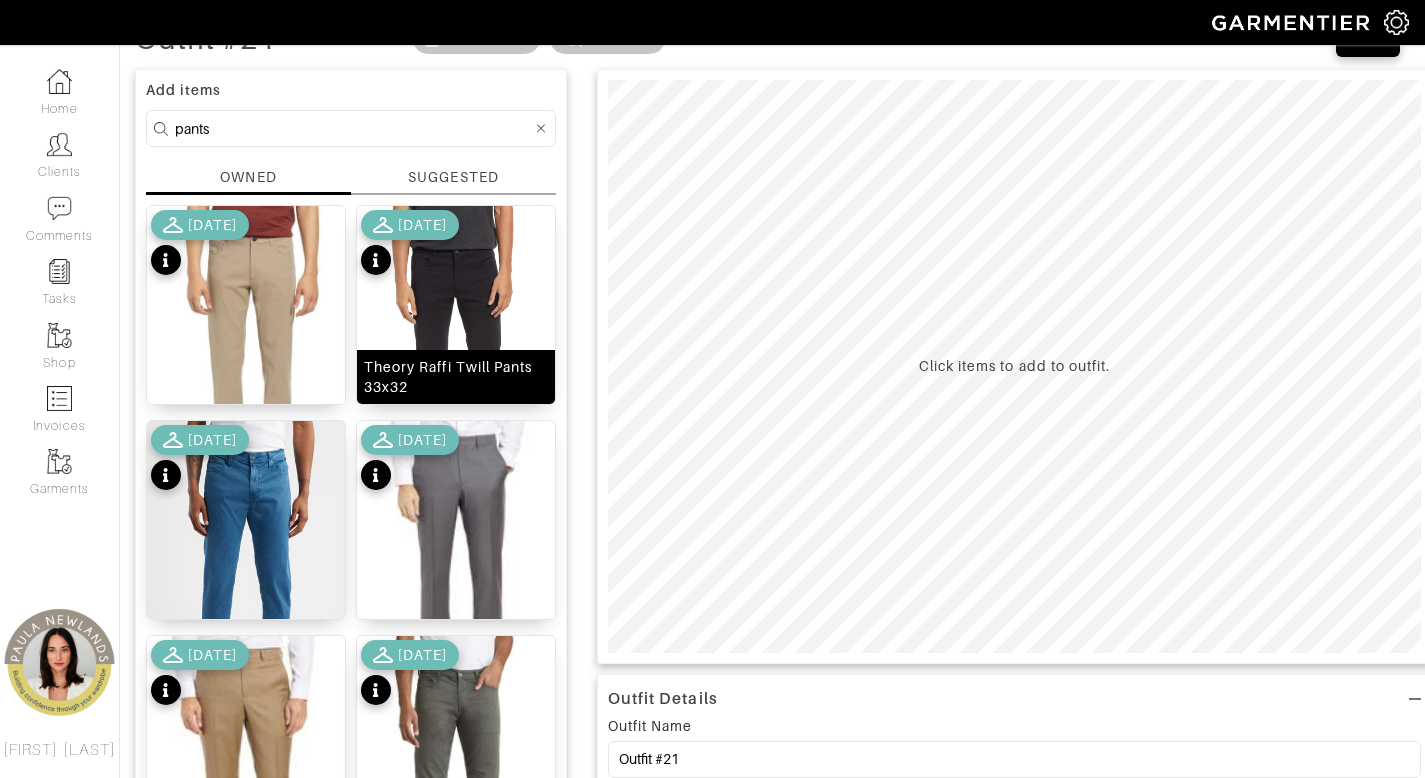 click on "Theory Raffi Twill Pants   33x32" at bounding box center [456, 377] 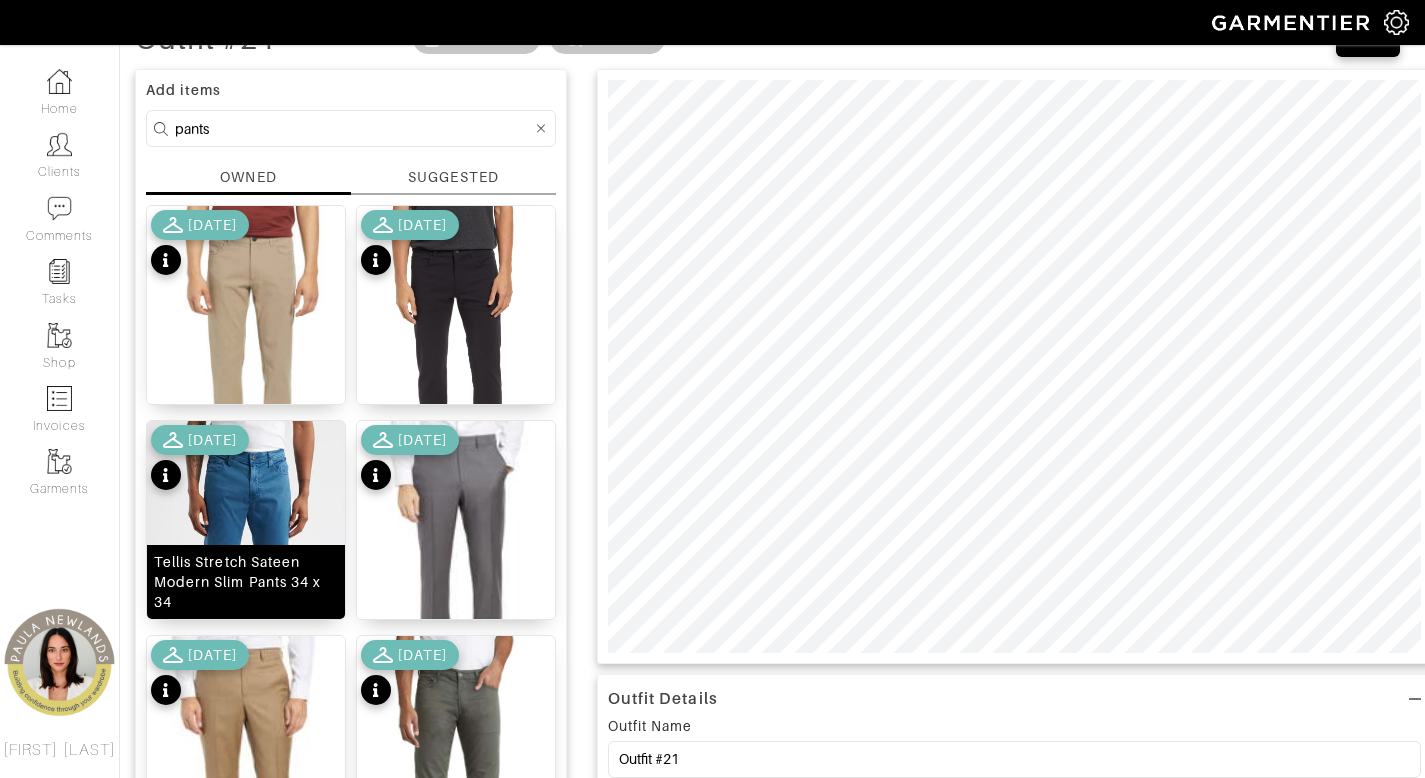 click on "Tellis Stretch Sateen Modern Slim Pants   34 x 34" at bounding box center (246, 582) 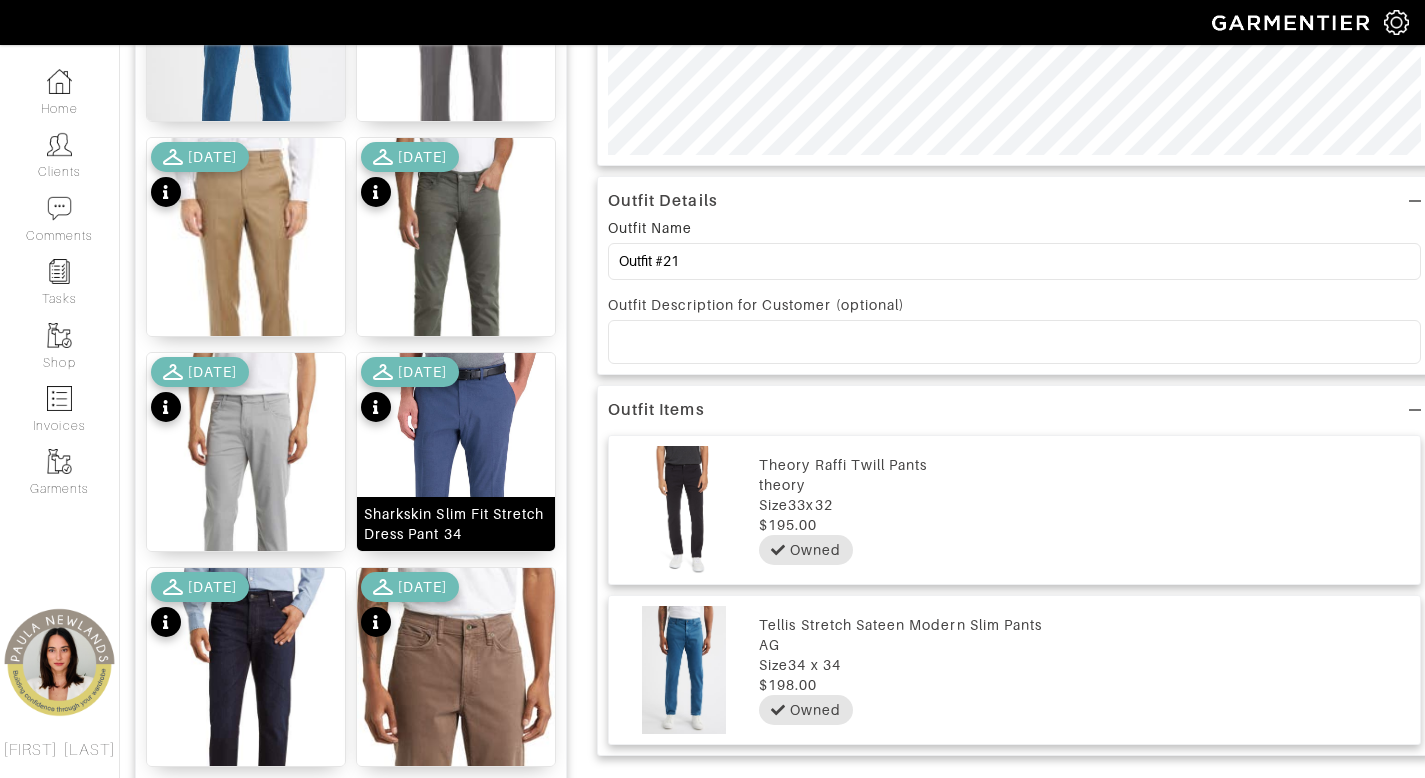 scroll, scrollTop: 630, scrollLeft: 0, axis: vertical 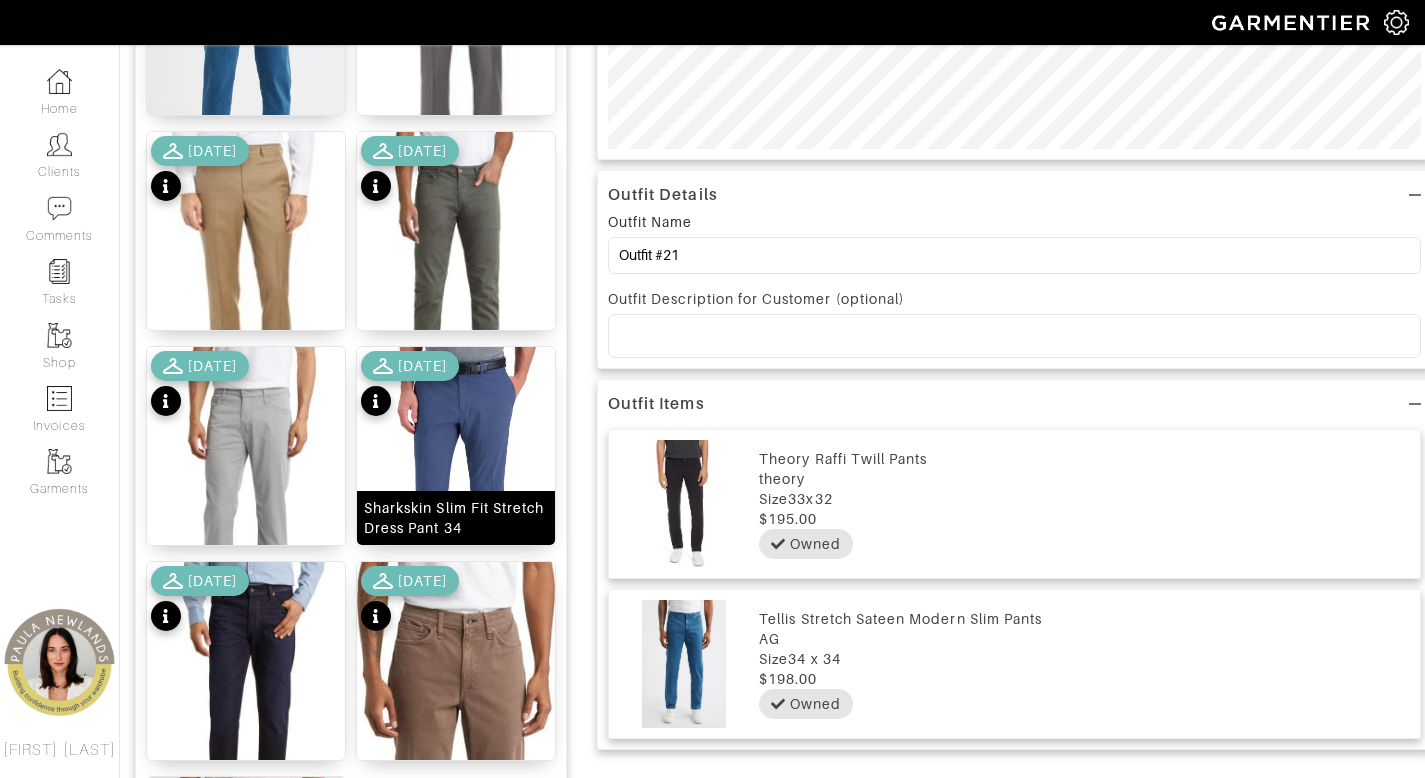 click on "Sharkskin Slim Fit Stretch Dress Pant   34" at bounding box center (456, 518) 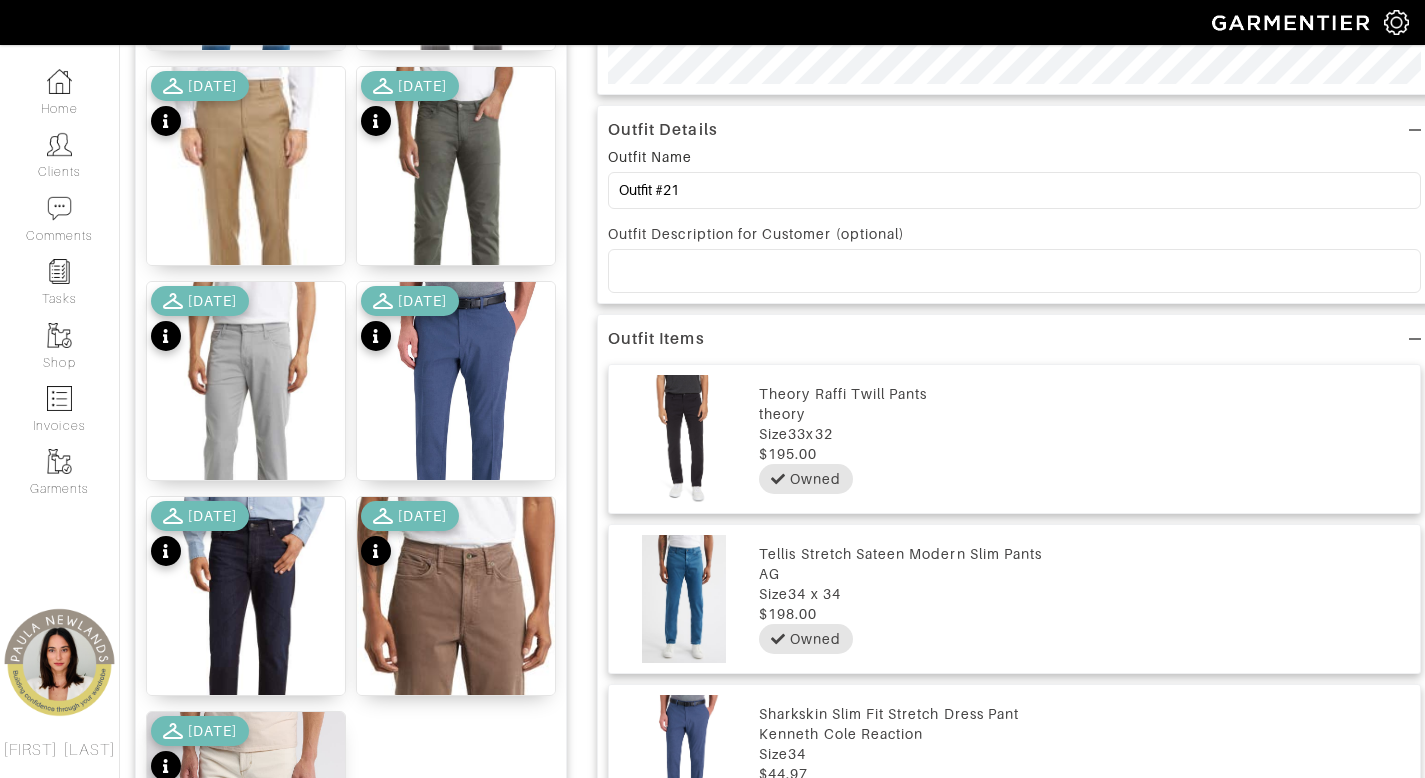 scroll, scrollTop: 794, scrollLeft: 0, axis: vertical 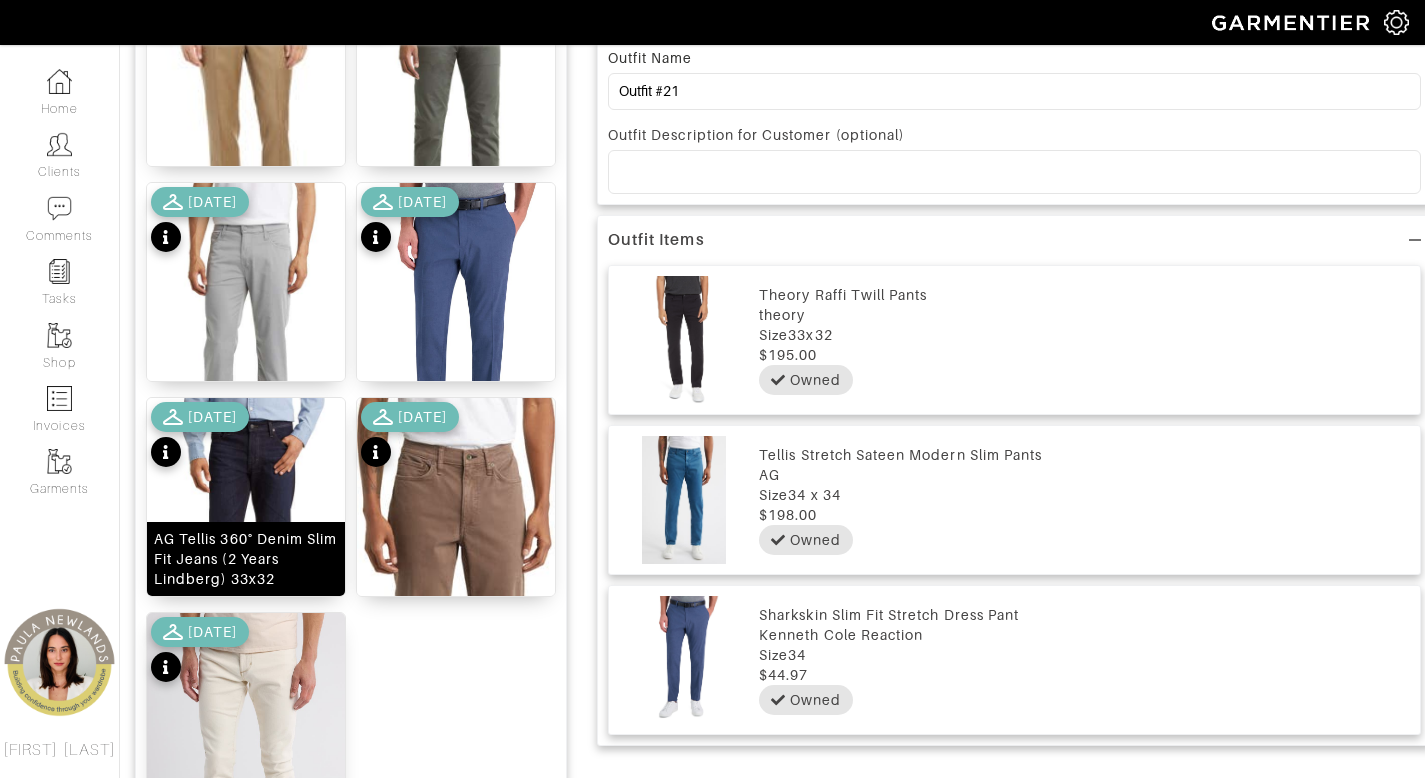 click on "AG Tellis 360° Denim Slim Fit Jeans (2 Years Lindberg)   33x32" at bounding box center (246, 559) 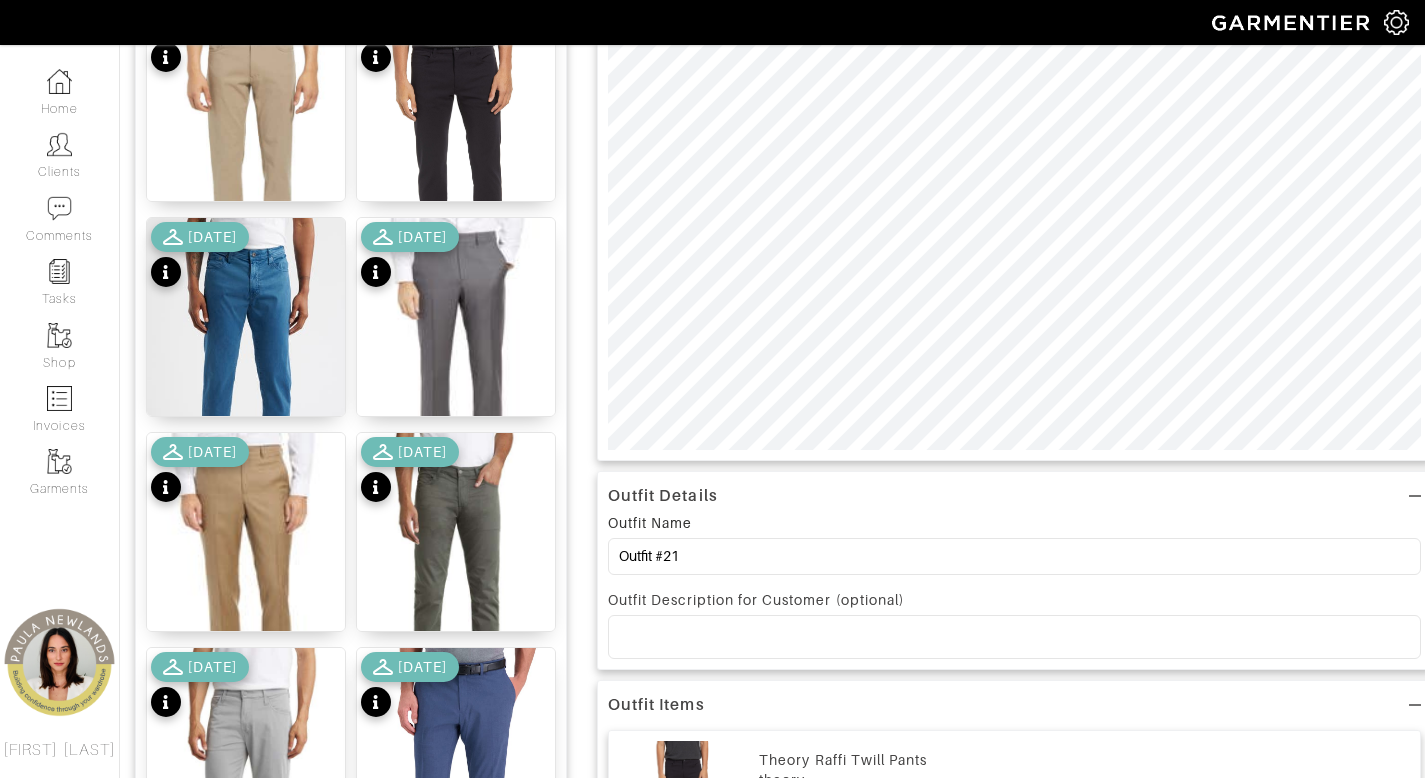 scroll, scrollTop: 67, scrollLeft: 0, axis: vertical 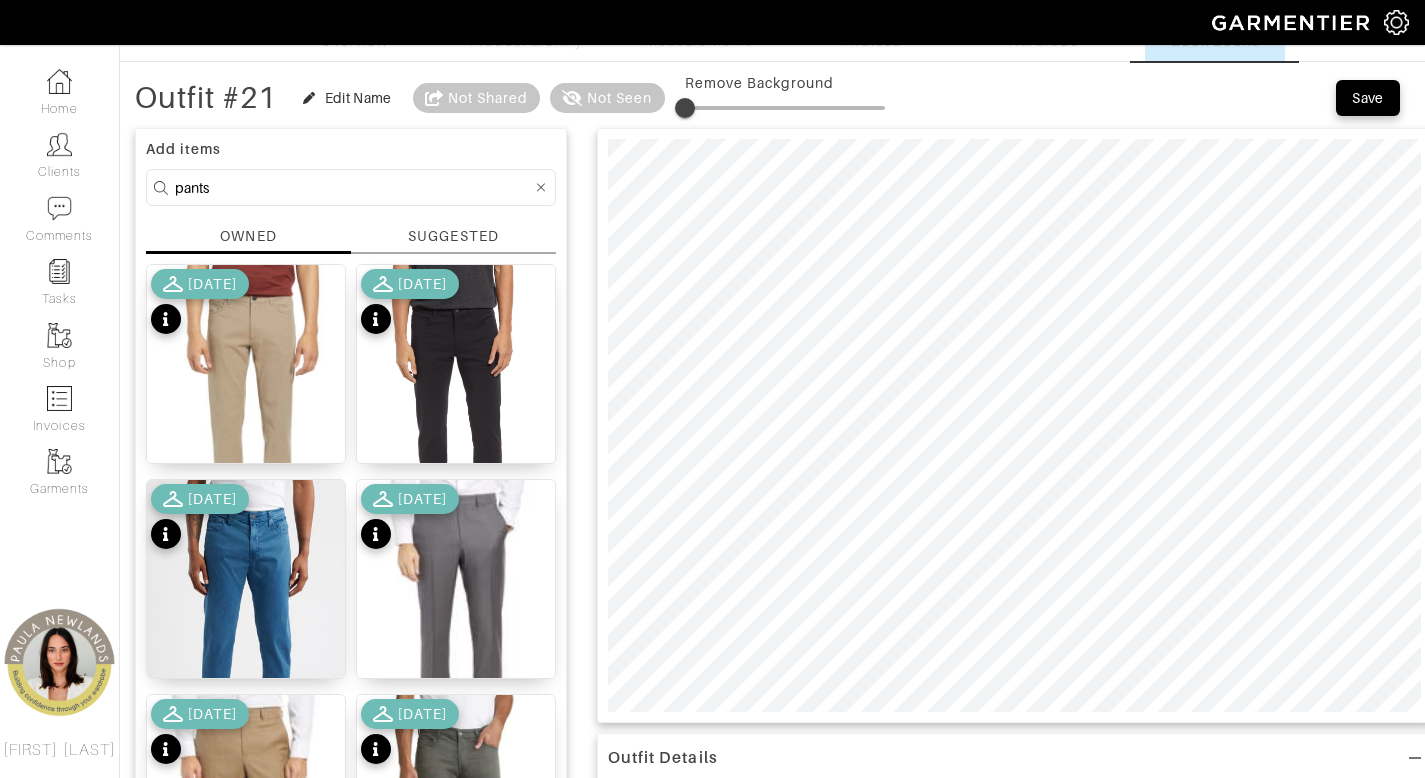 click at bounding box center (1014, 425) 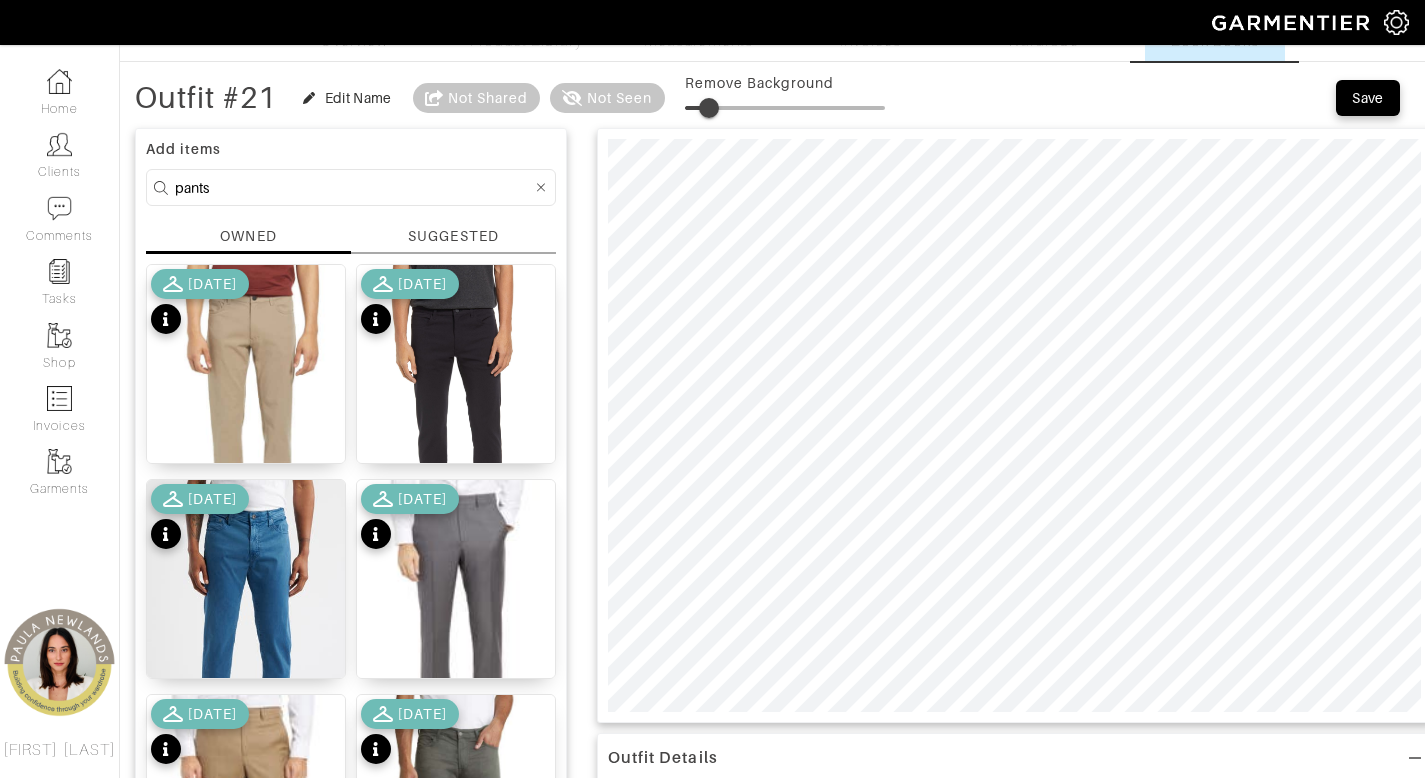 type on "0" 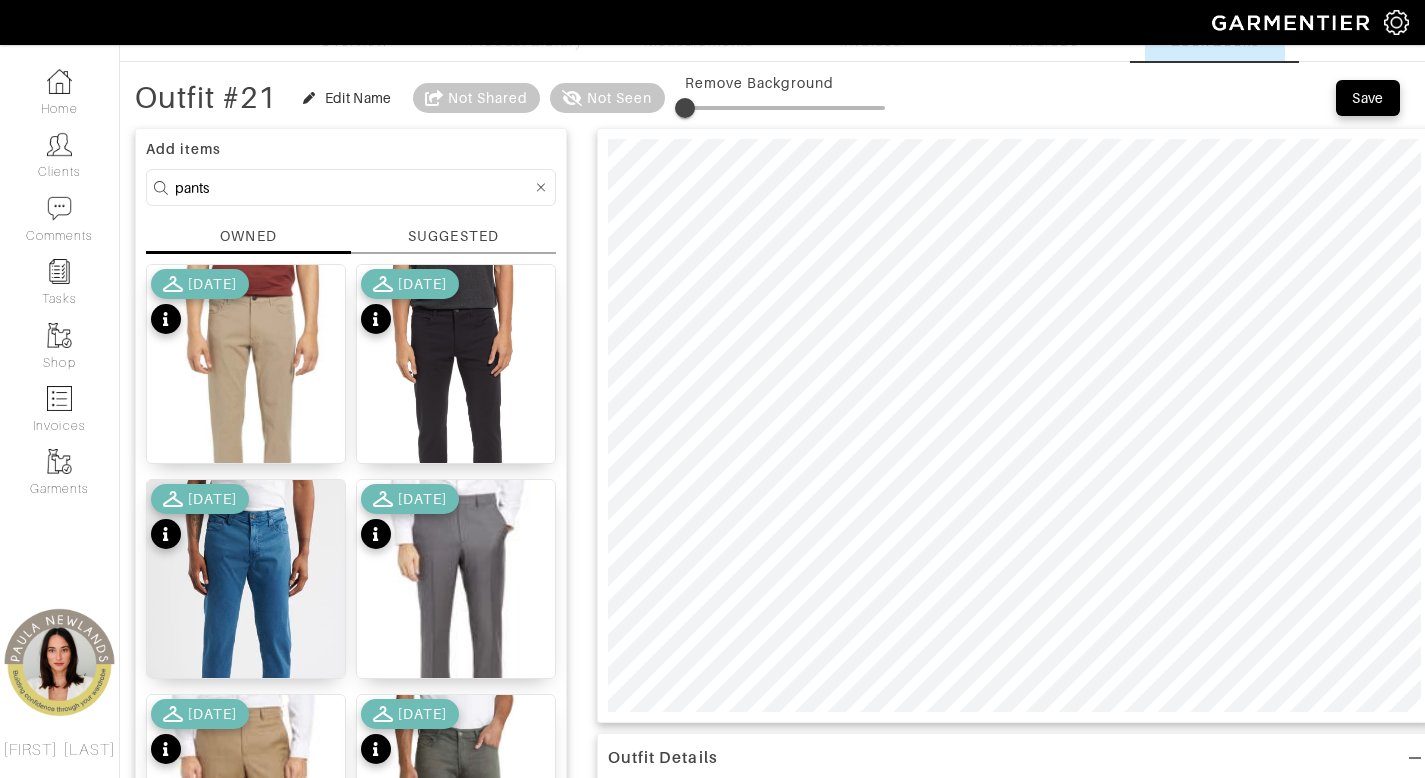 drag, startPoint x: 692, startPoint y: 115, endPoint x: 655, endPoint y: 130, distance: 39.92493 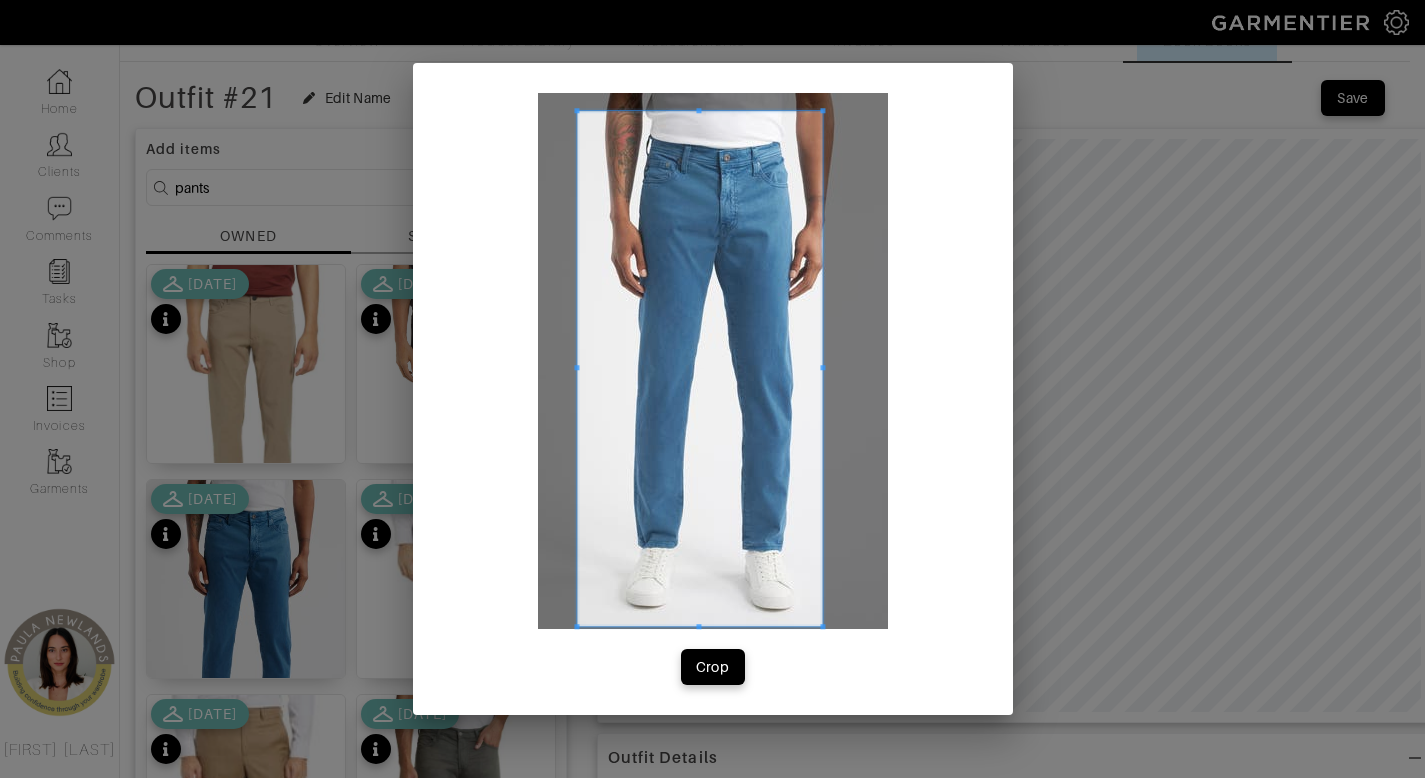 click at bounding box center [713, 361] 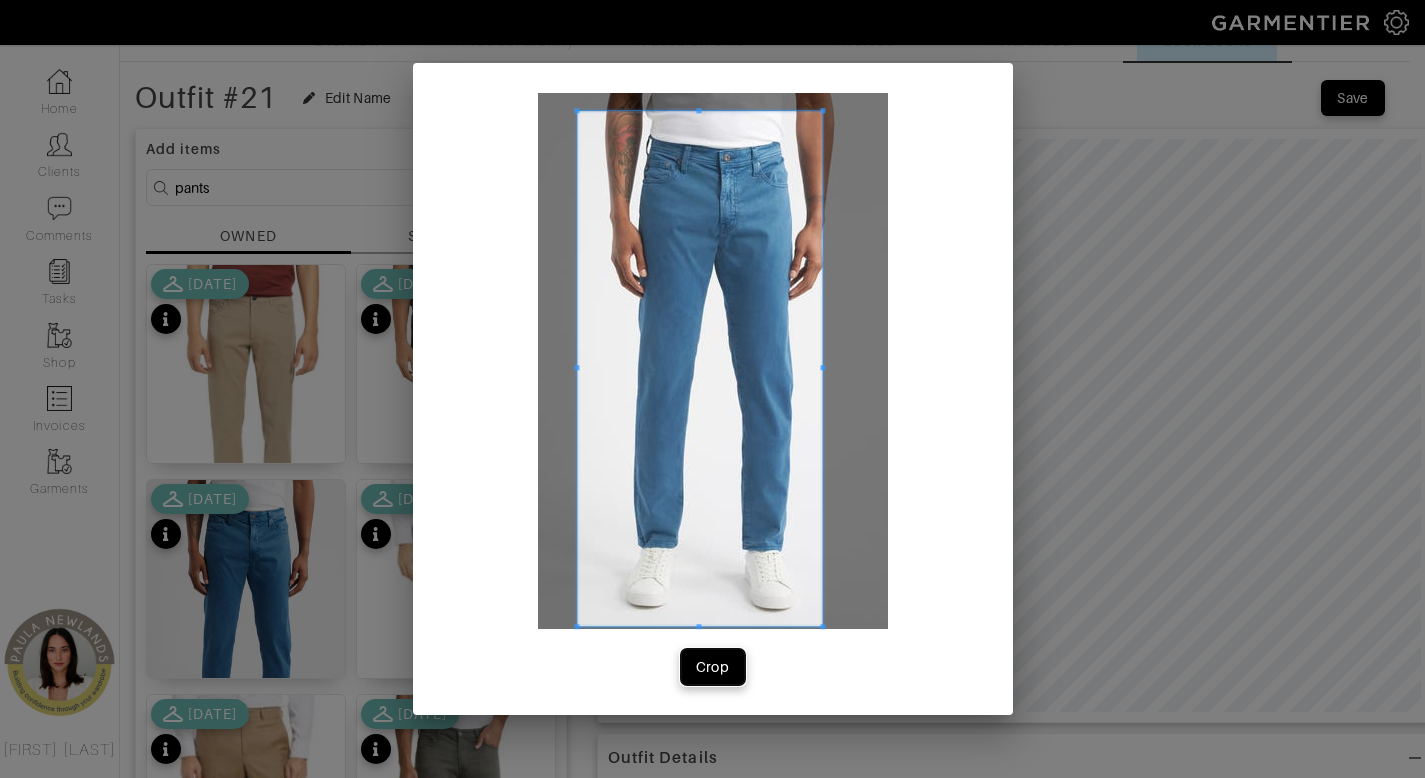 click on "Crop" at bounding box center [713, 667] 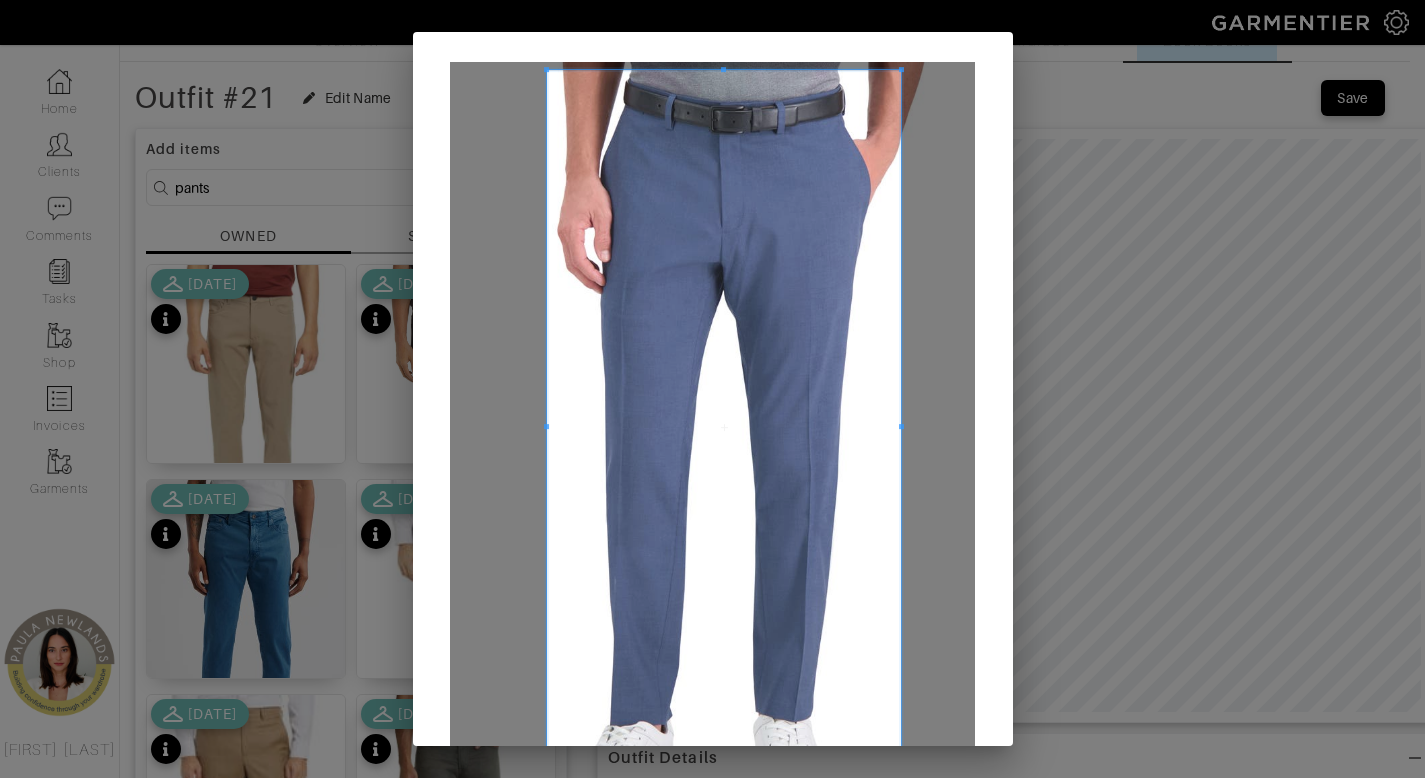 click on "Crop" at bounding box center [712, 389] 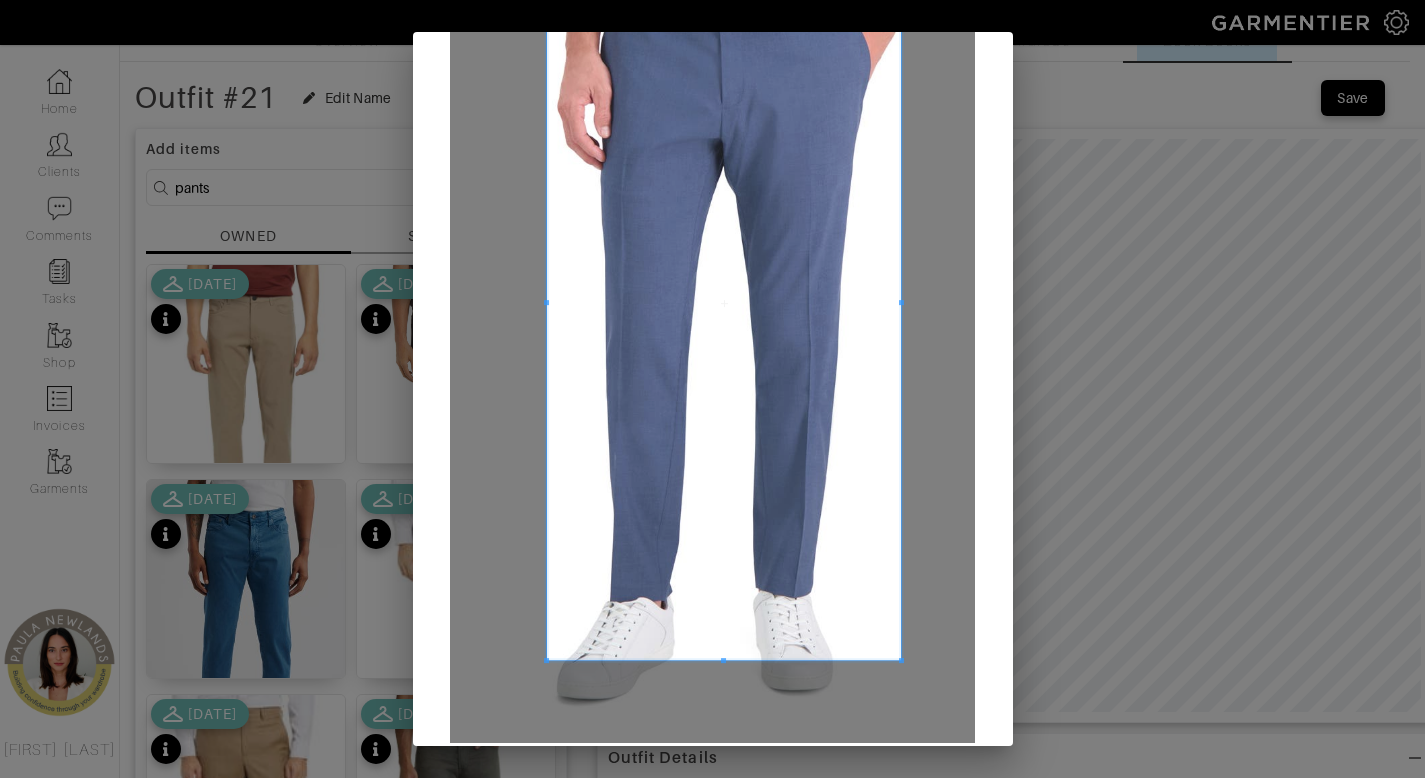 scroll, scrollTop: 130, scrollLeft: 0, axis: vertical 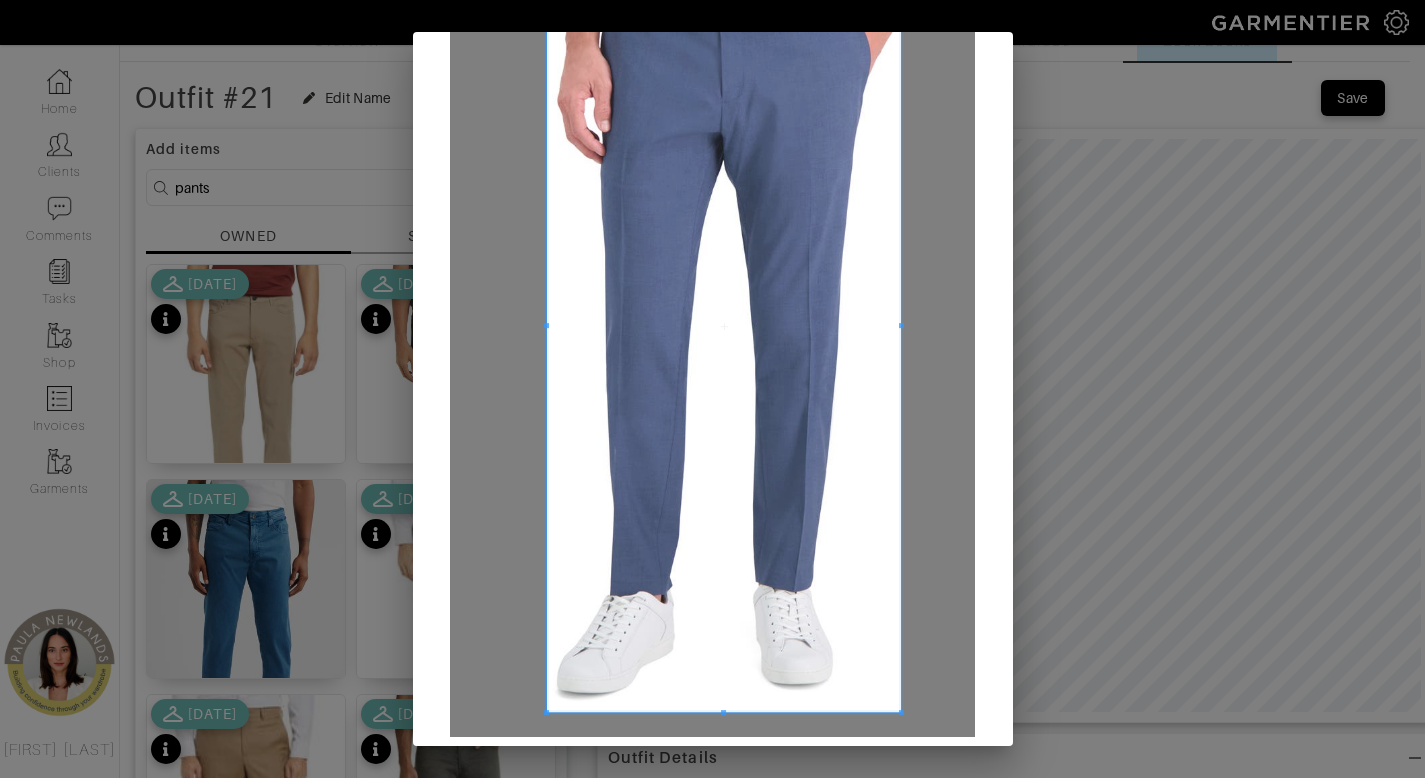 click at bounding box center [724, 712] 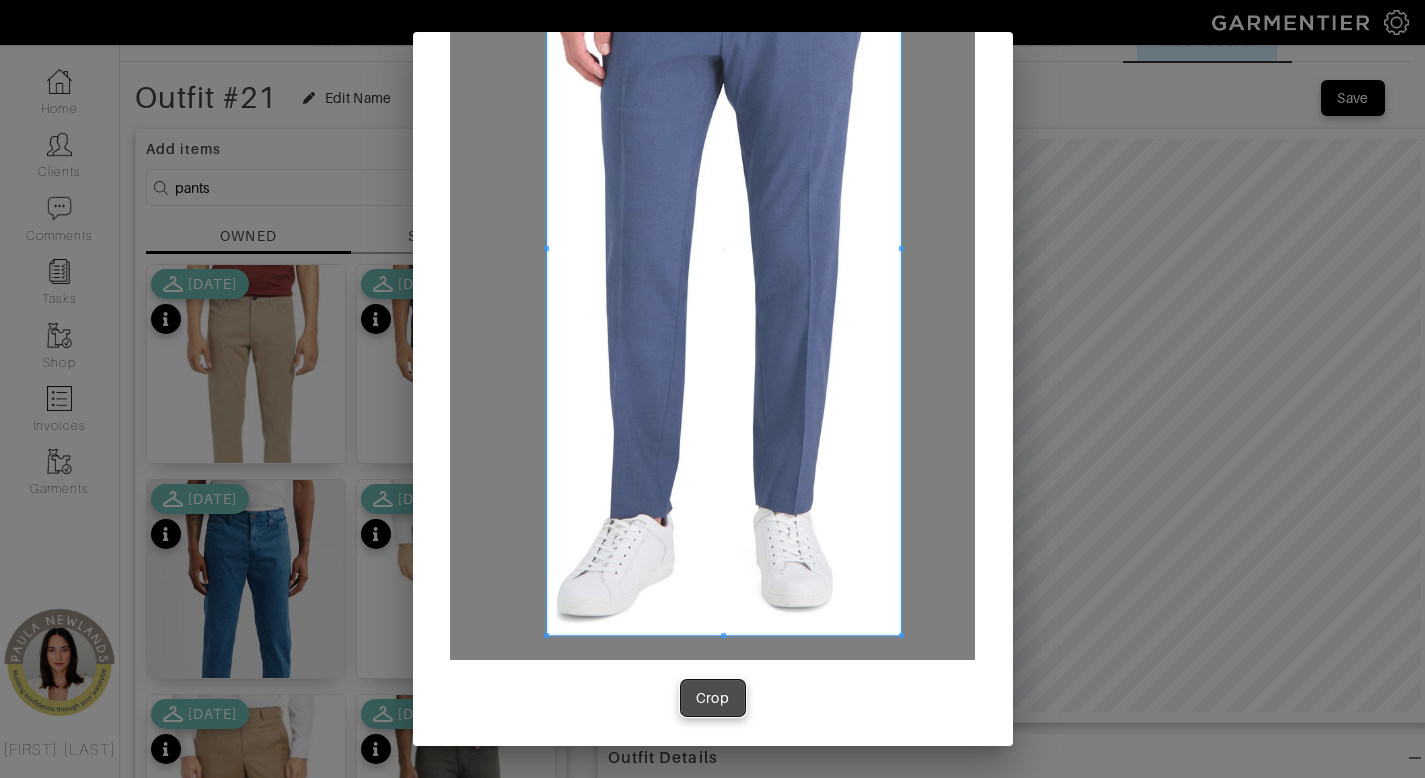 click on "Crop" at bounding box center (713, 698) 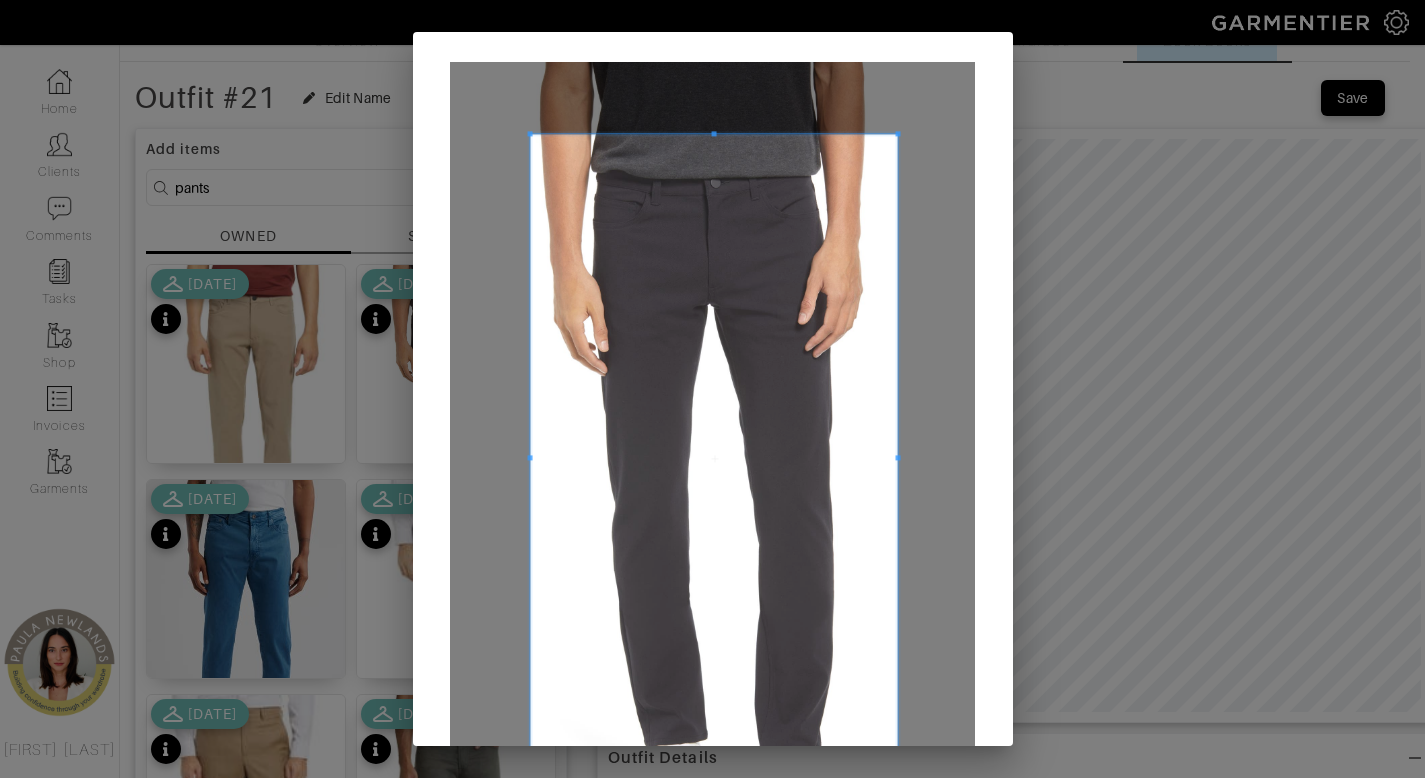 click on "Crop" at bounding box center (712, 389) 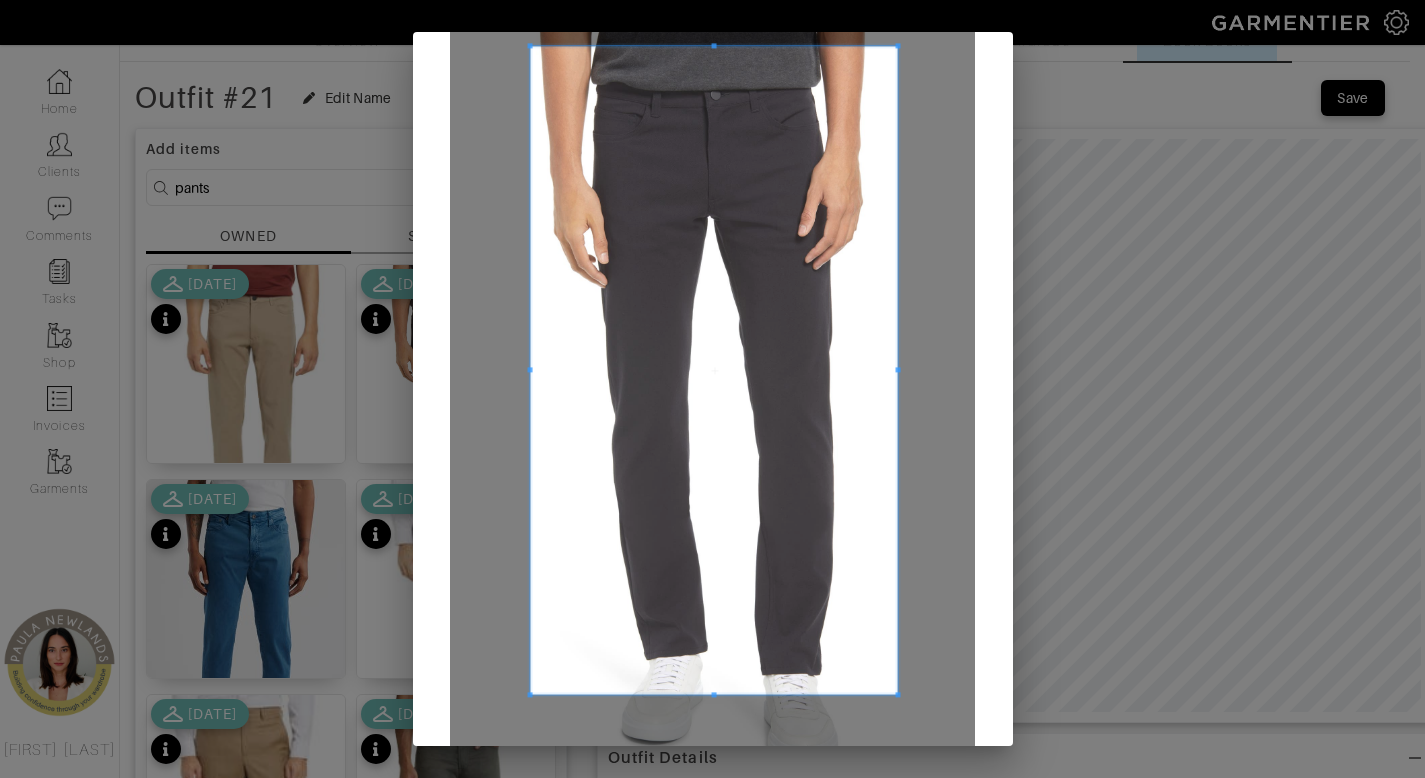 scroll, scrollTop: 207, scrollLeft: 0, axis: vertical 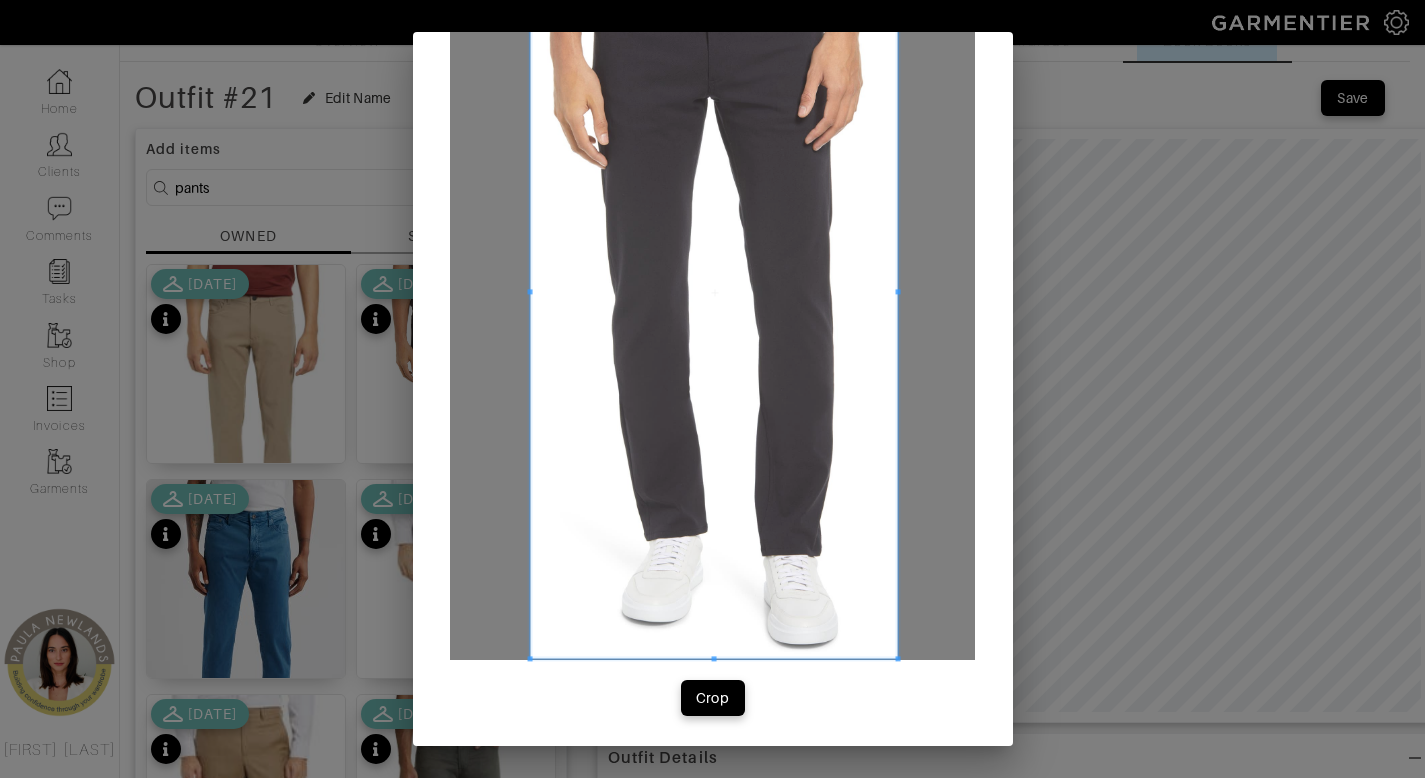 click at bounding box center [714, 658] 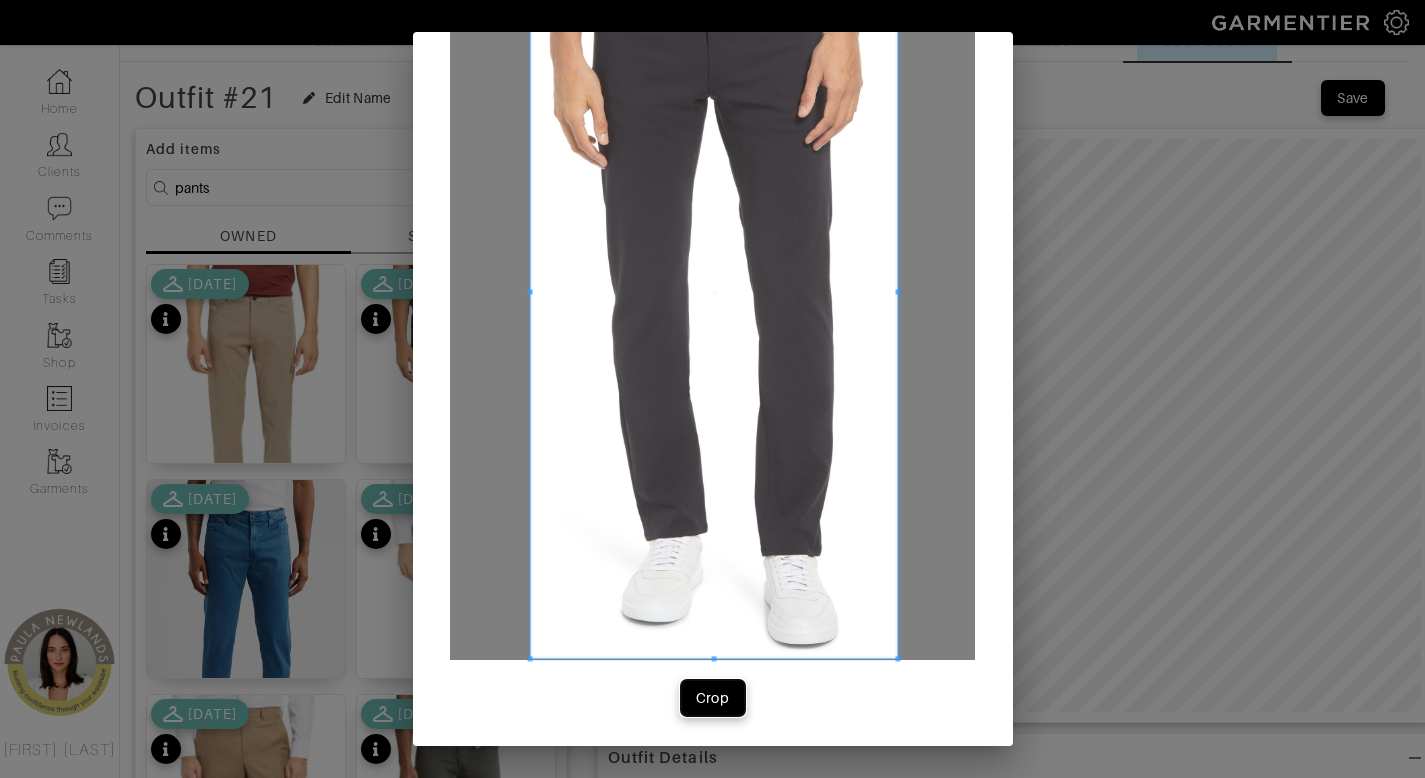 click on "Crop" at bounding box center [713, 698] 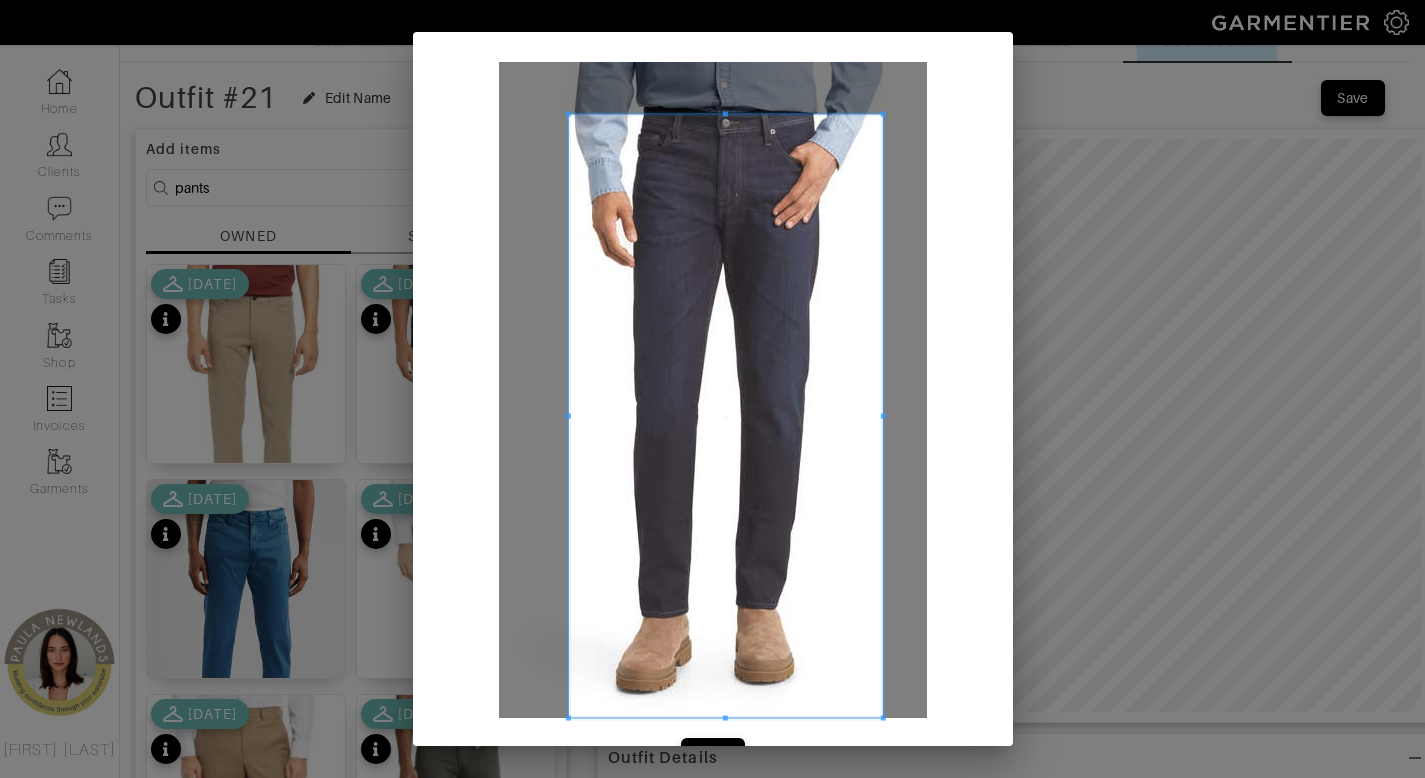 click on "Crop" at bounding box center (712, 389) 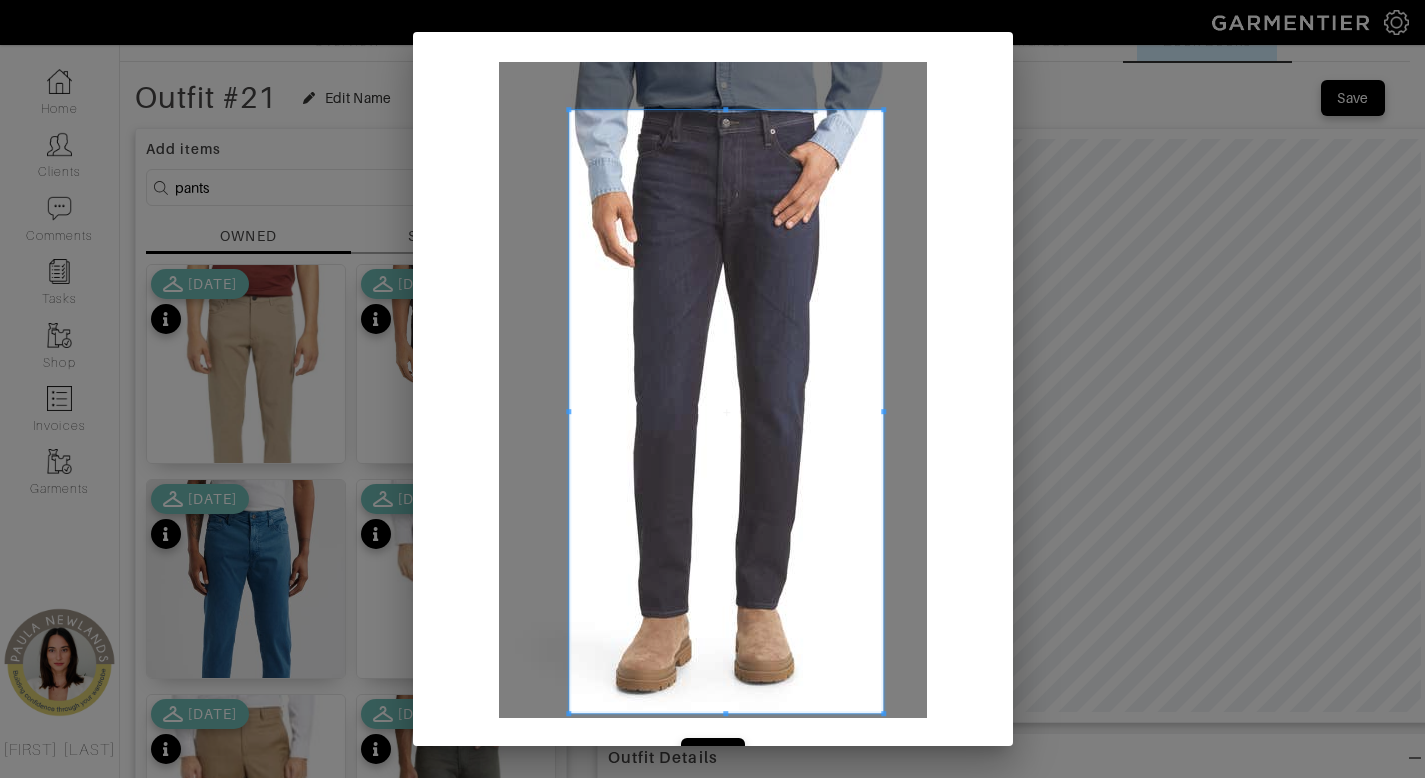 click at bounding box center (726, 411) 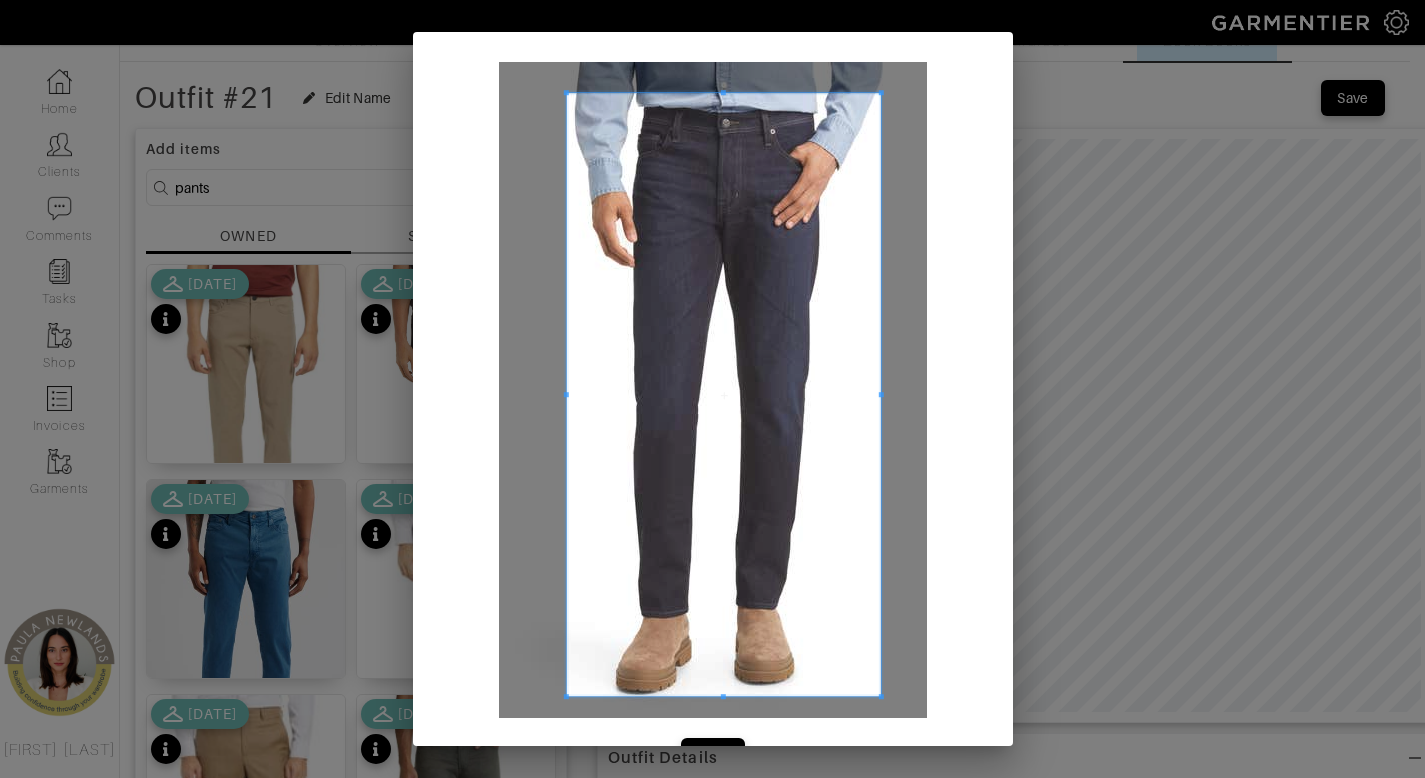 click at bounding box center [723, 394] 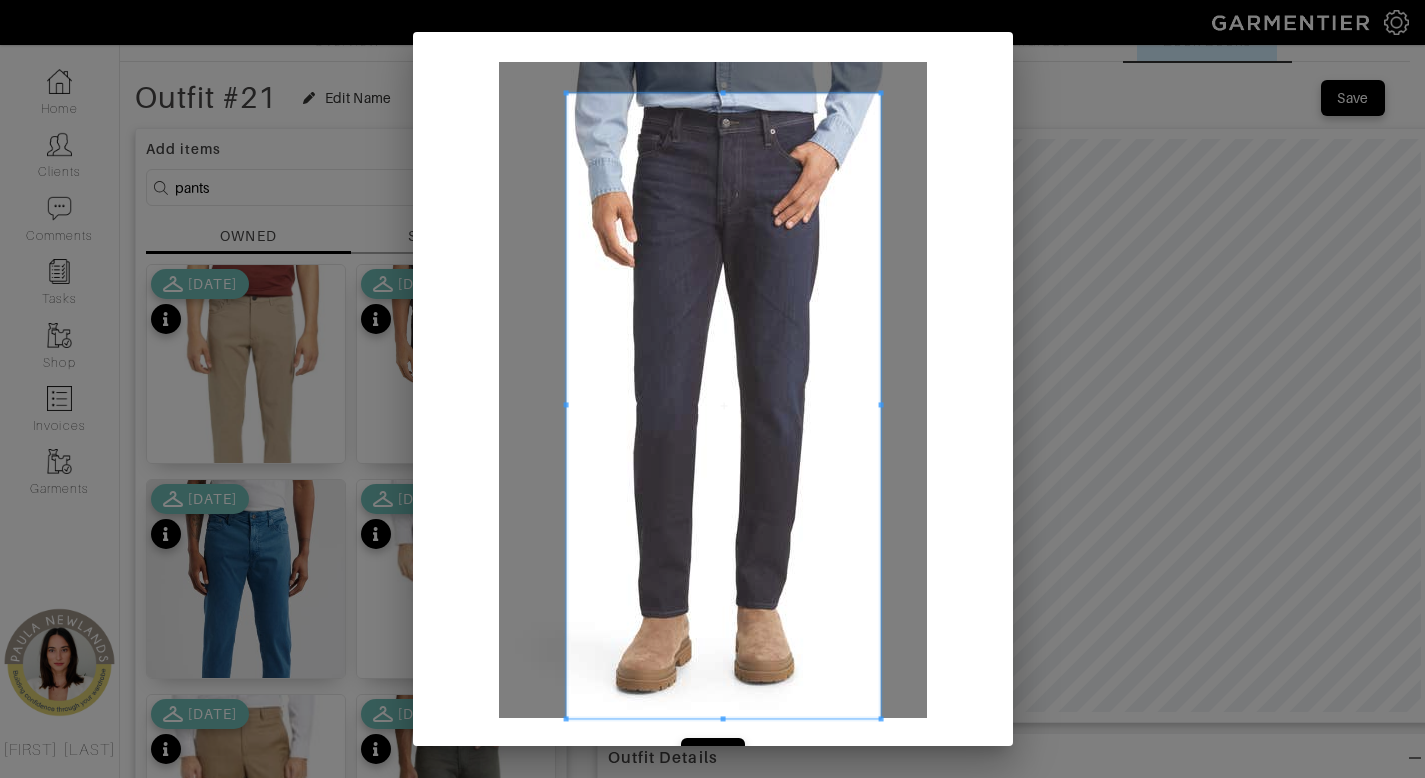 click at bounding box center (723, 718) 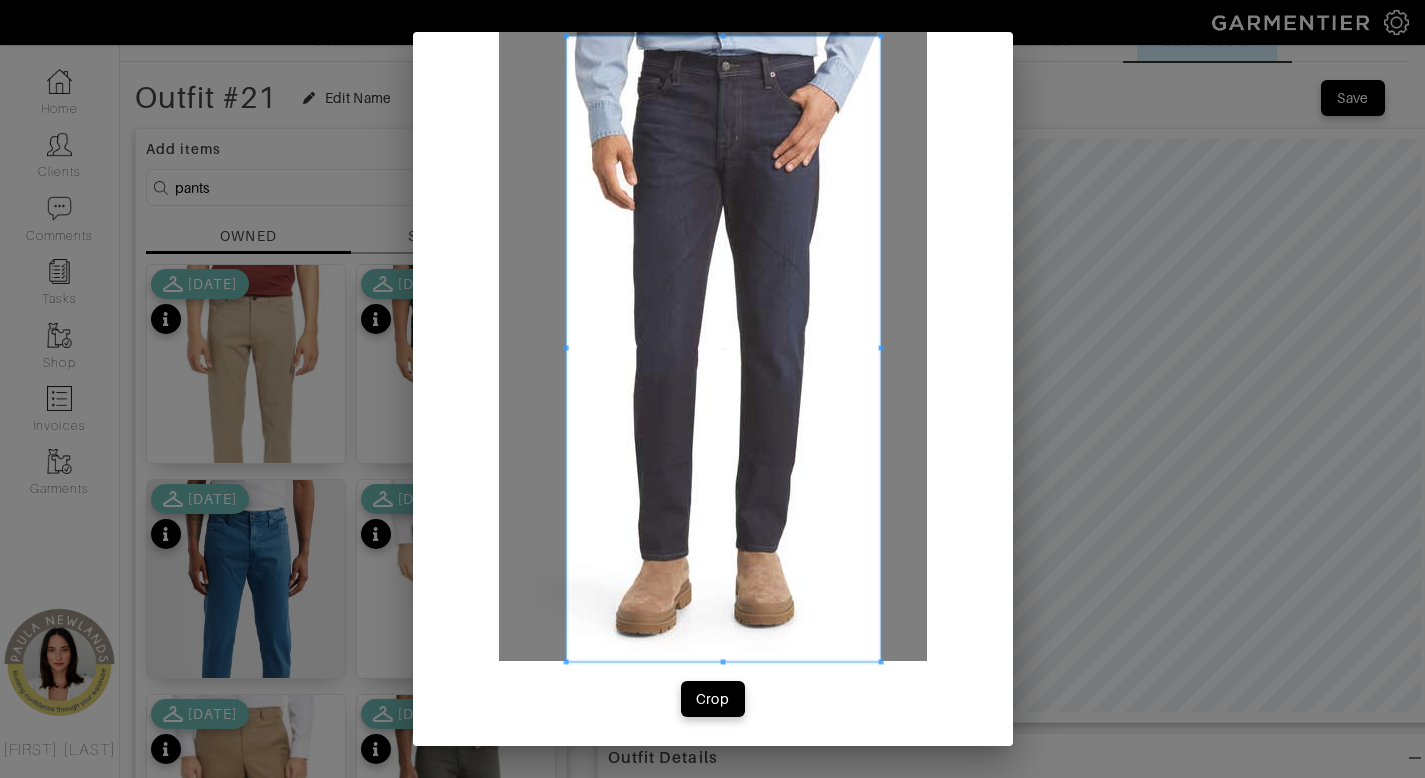 scroll, scrollTop: 58, scrollLeft: 0, axis: vertical 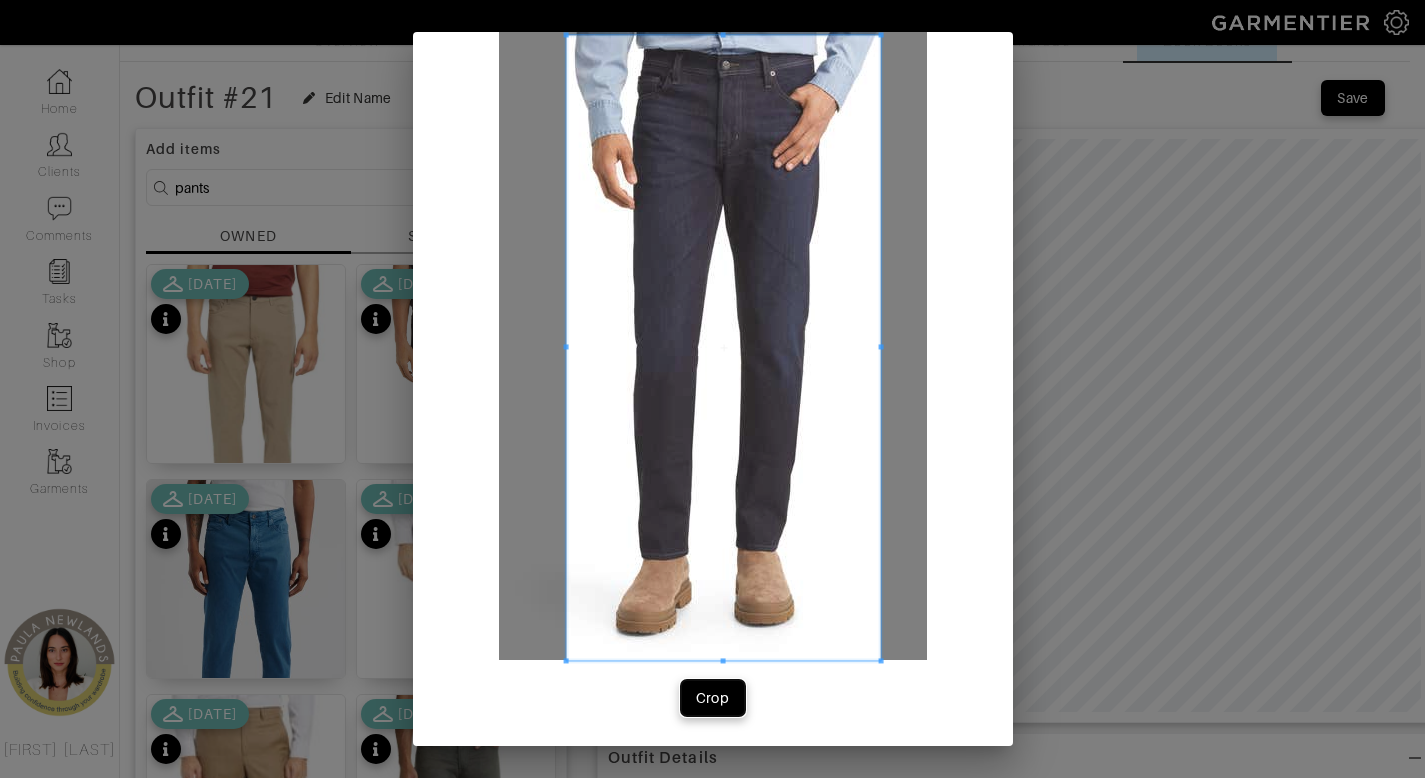 click on "Crop" at bounding box center (713, 698) 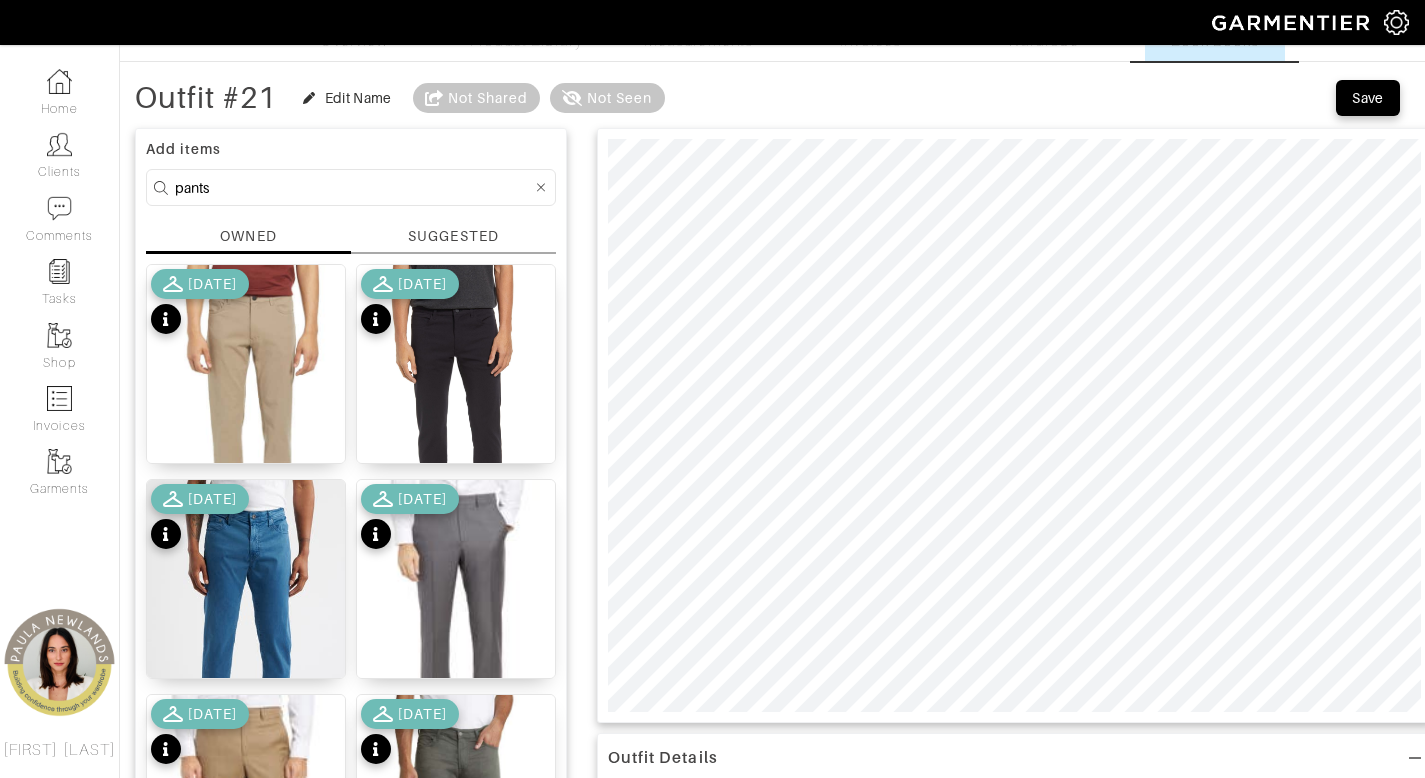 click on "pants" at bounding box center (353, 187) 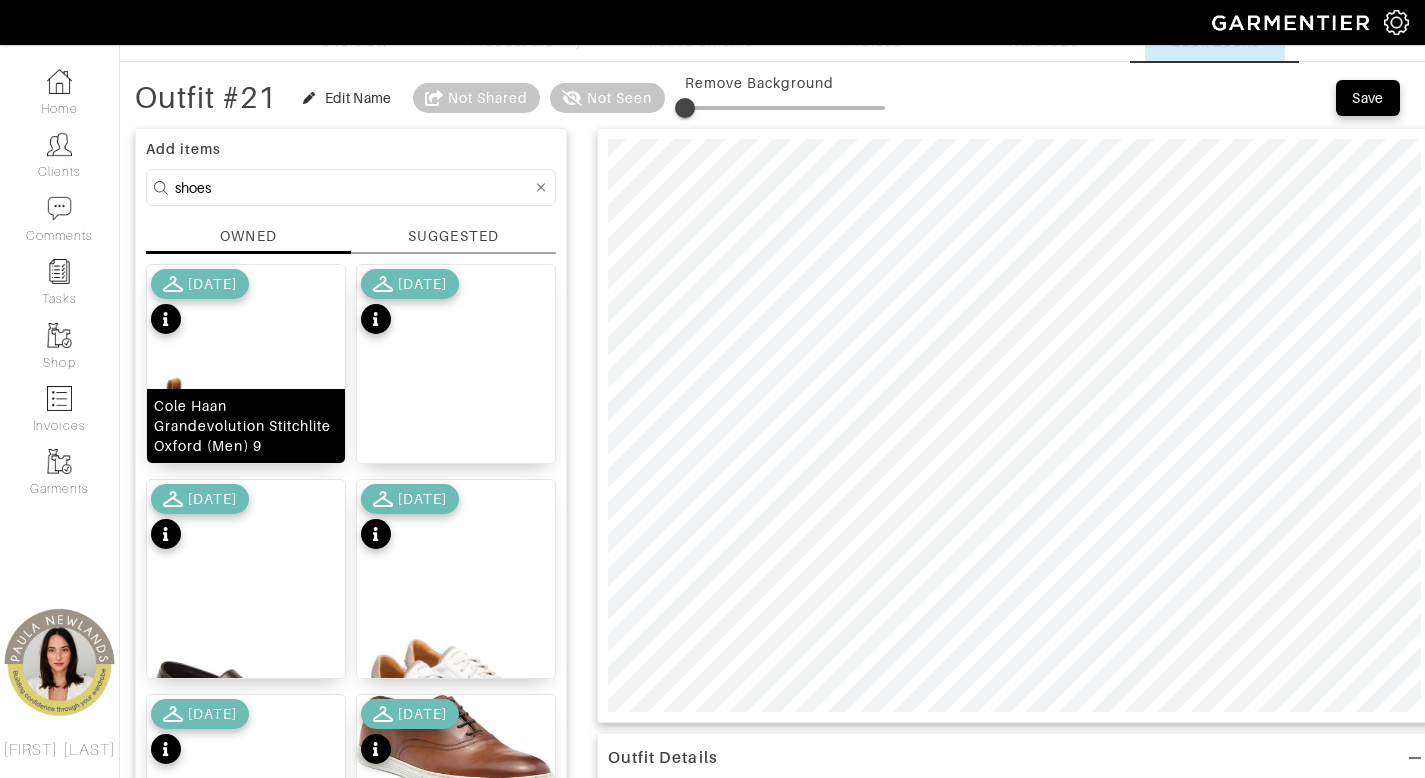 click on "Cole Haan Grandevolution Stitchlite Oxford (Men)   9" at bounding box center [246, 426] 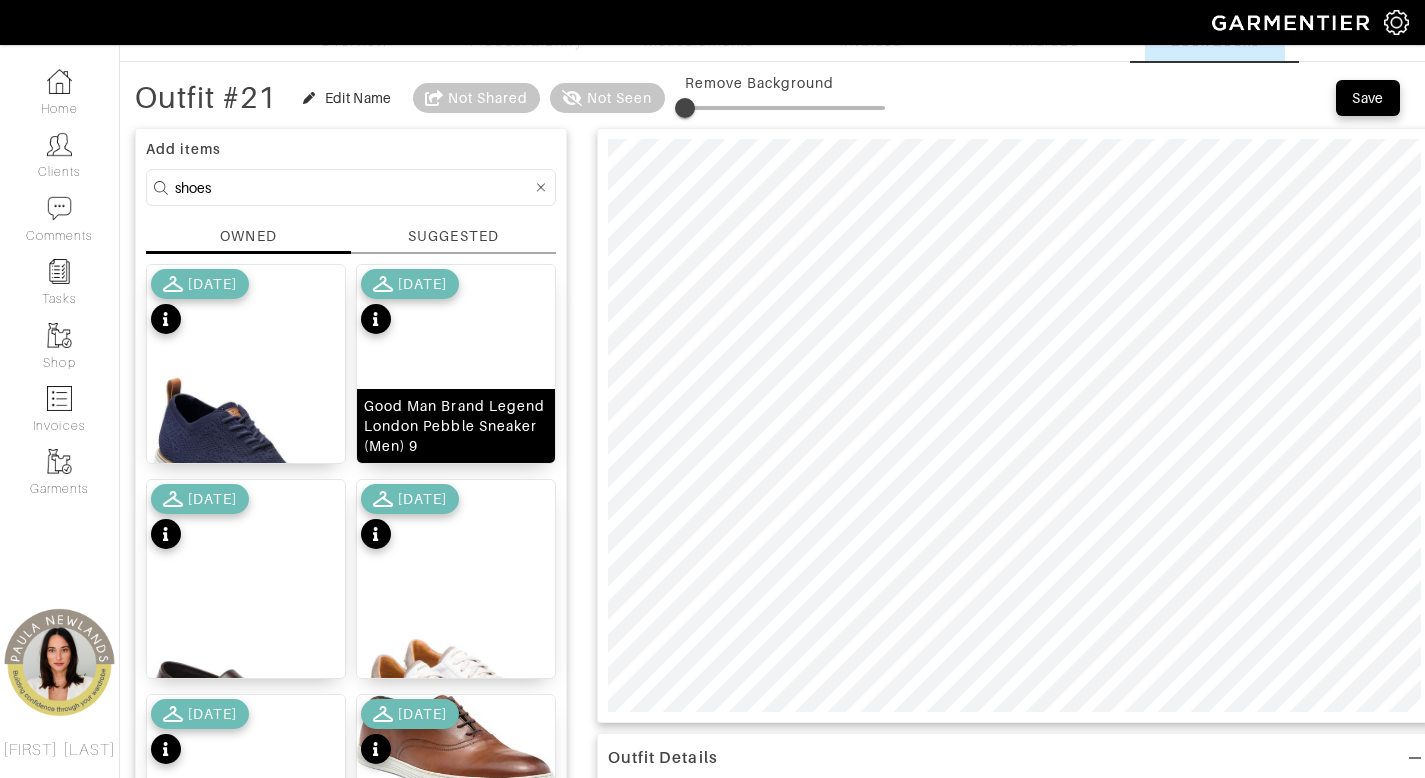 click on "Good Man Brand Legend London Pebble Sneaker (Men)   9" at bounding box center [456, 426] 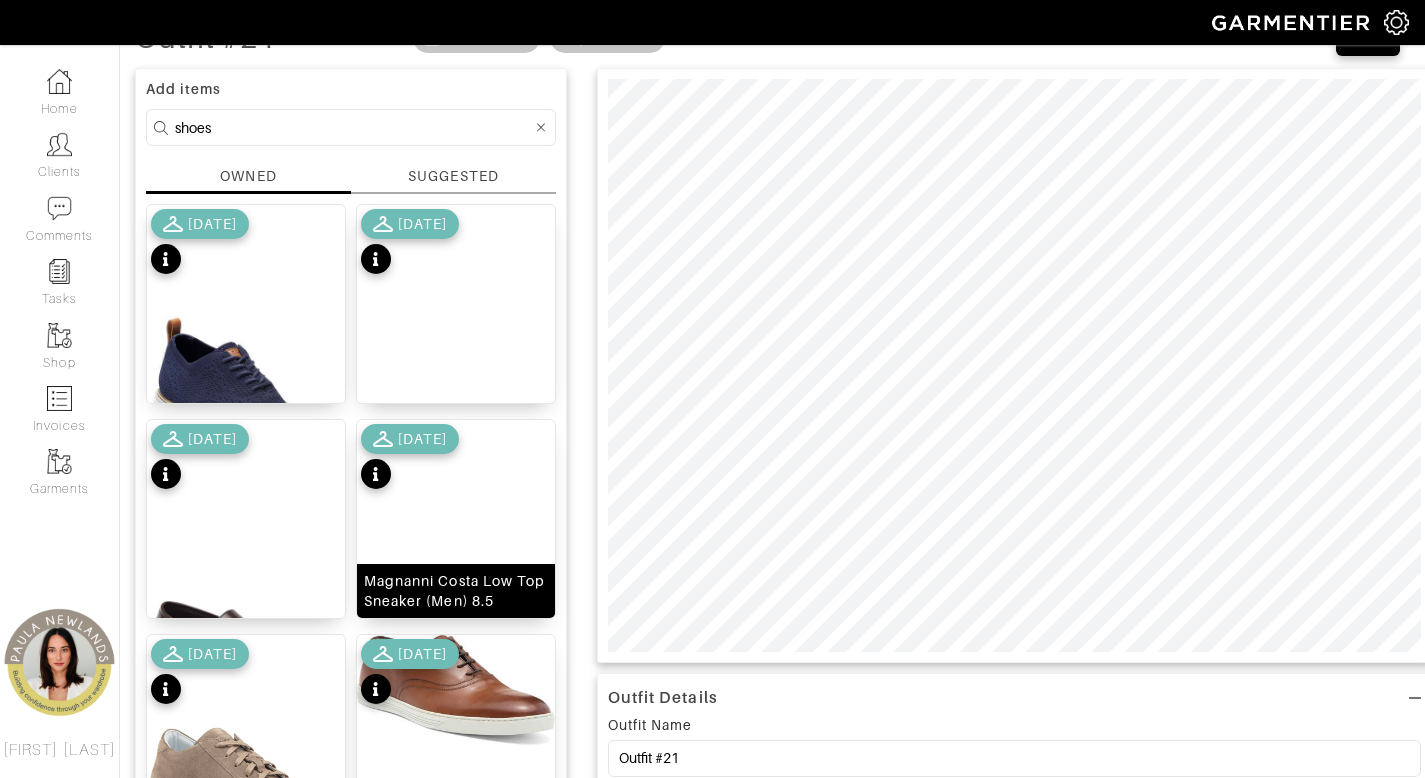 scroll, scrollTop: 248, scrollLeft: 0, axis: vertical 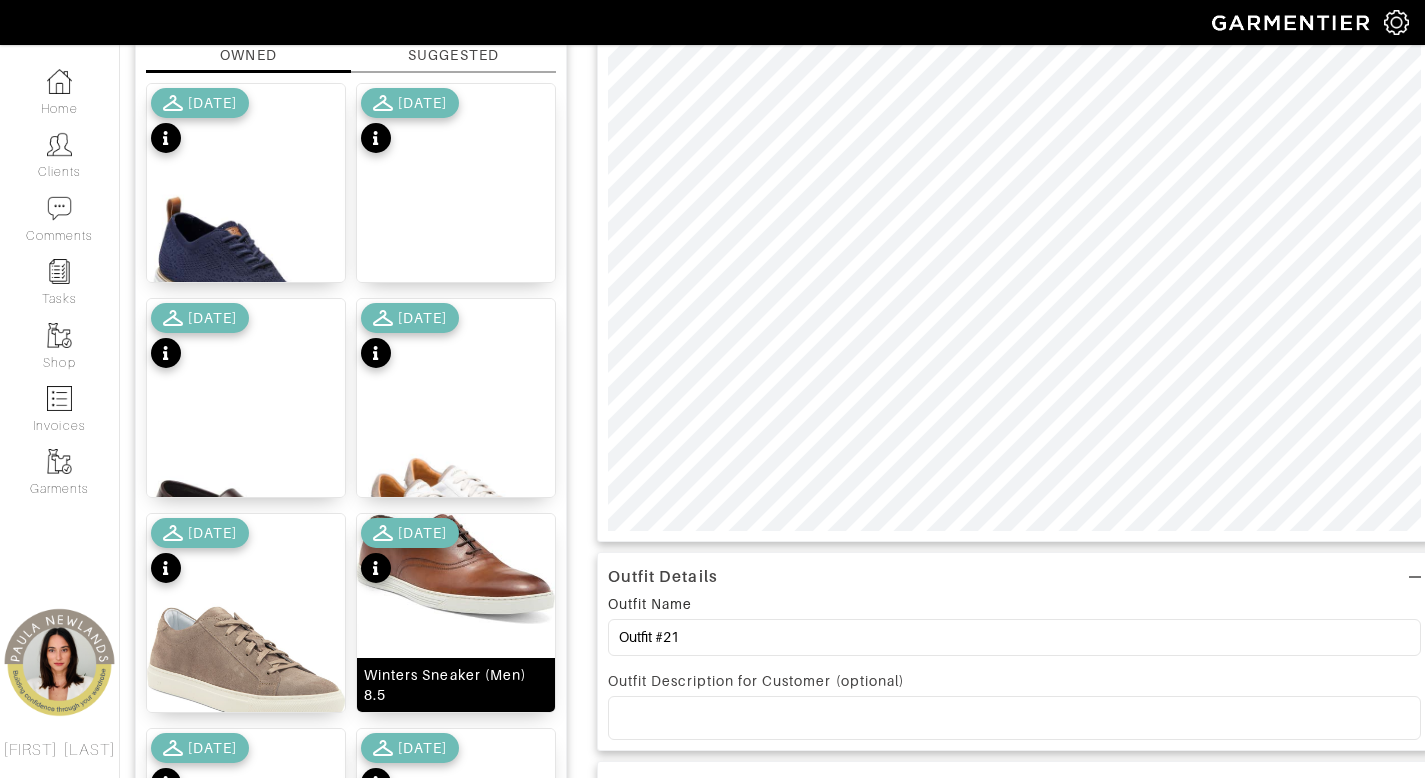 click on "Winters Sneaker (Men)   8.5" at bounding box center (456, 685) 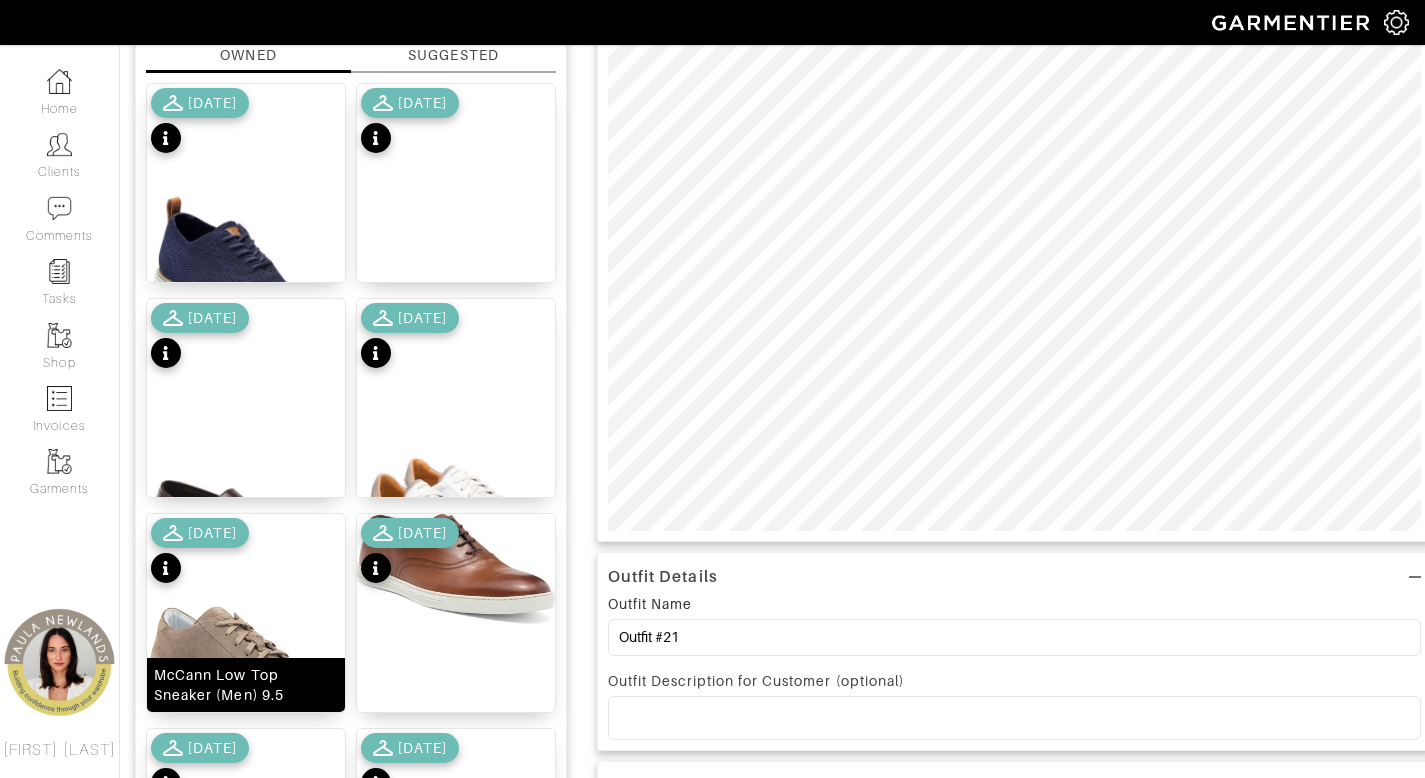 click on "McCann Low Top Sneaker (Men)   9.5" at bounding box center [246, 685] 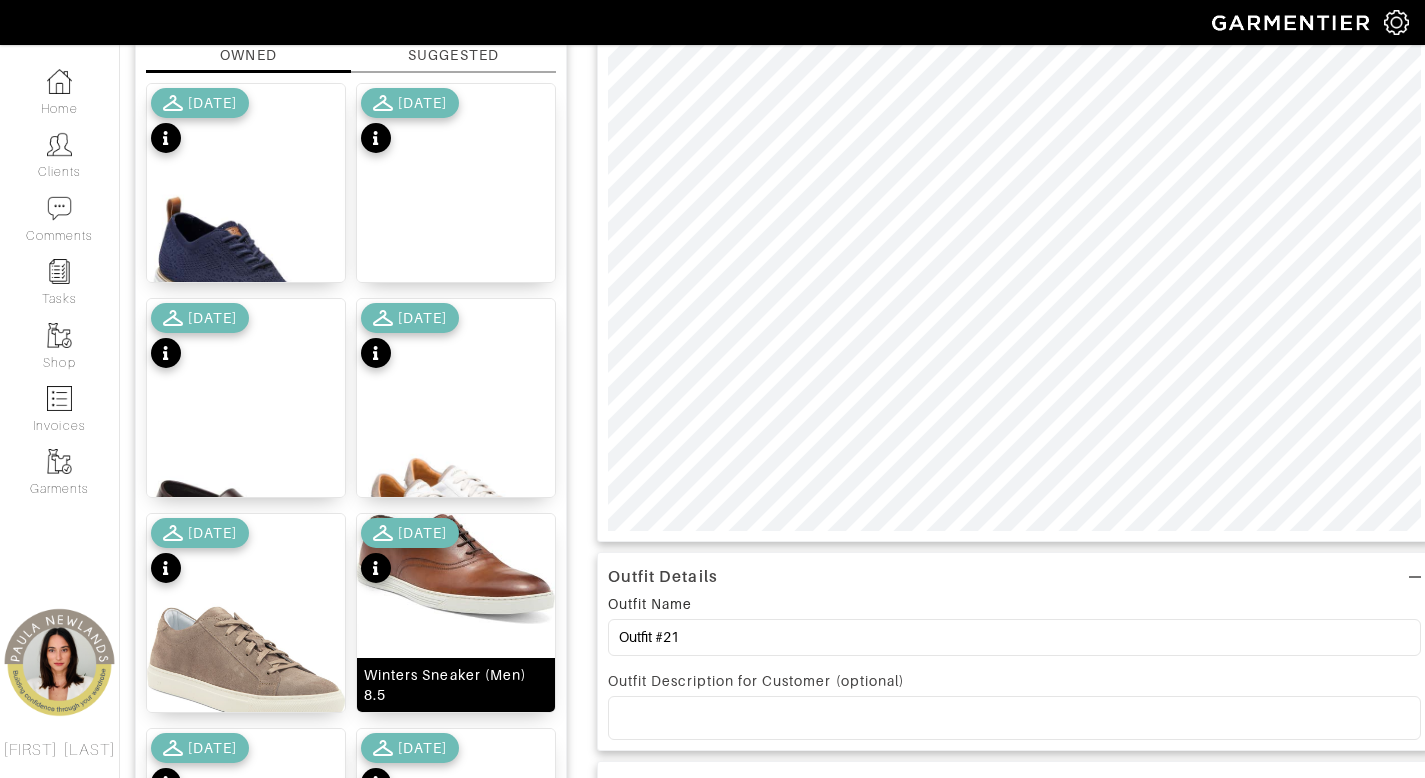 scroll, scrollTop: 46, scrollLeft: 0, axis: vertical 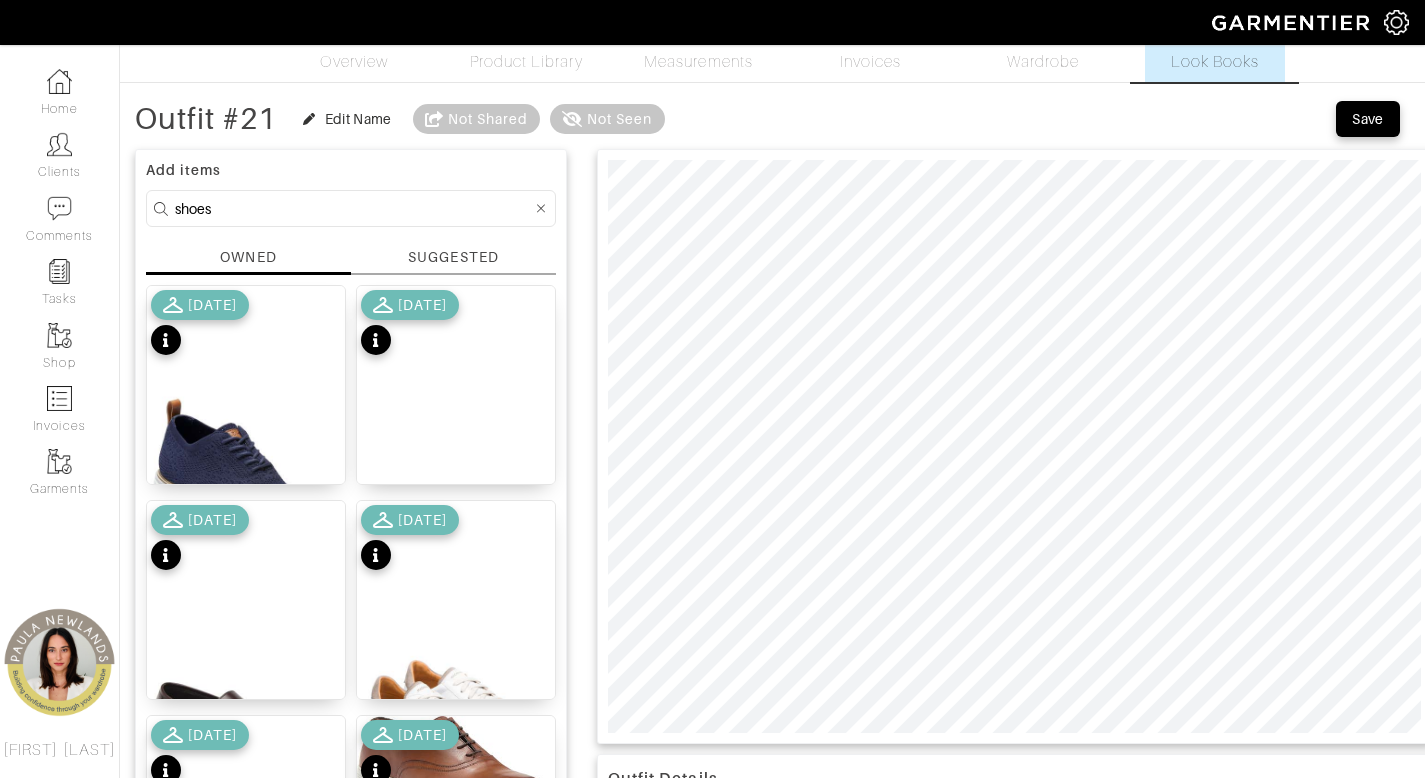 click on "shoes" at bounding box center (353, 208) 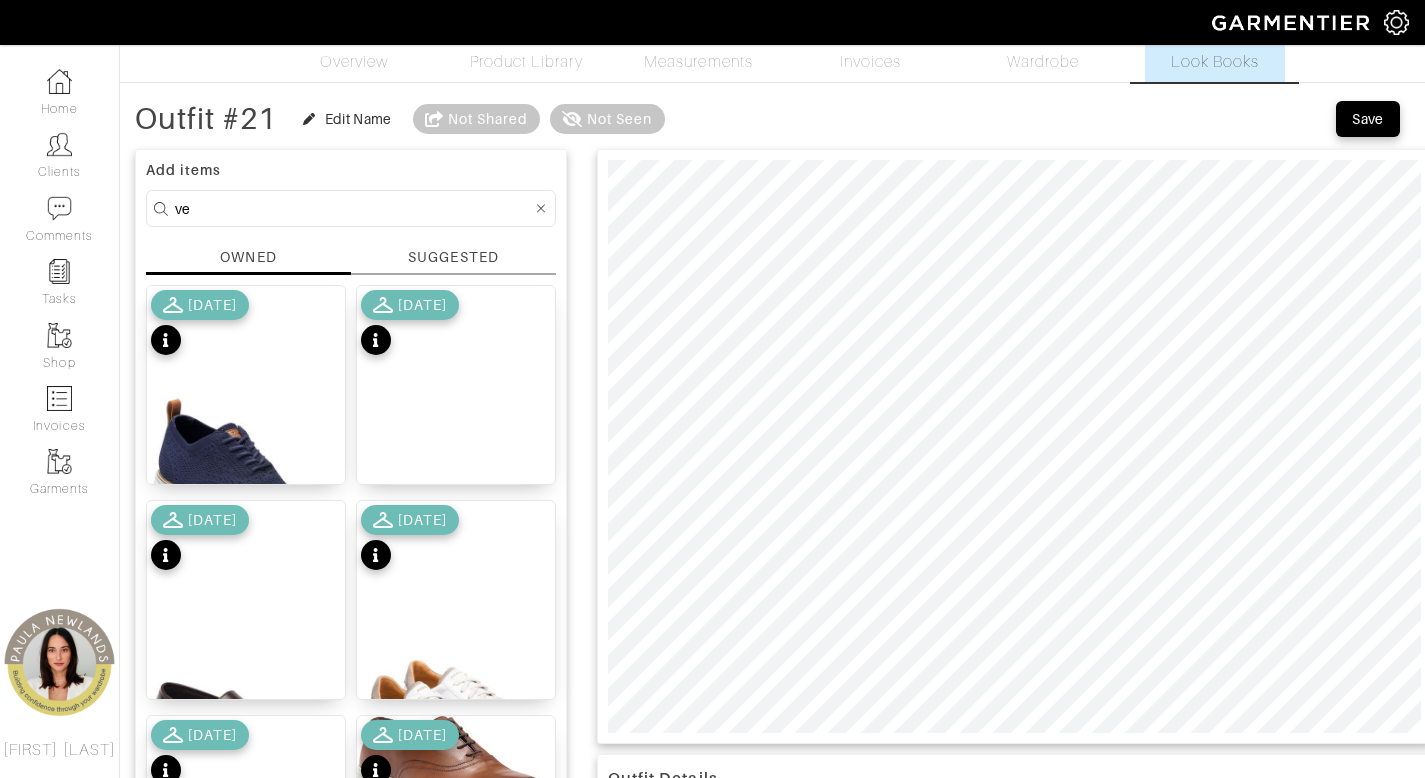 type on "v" 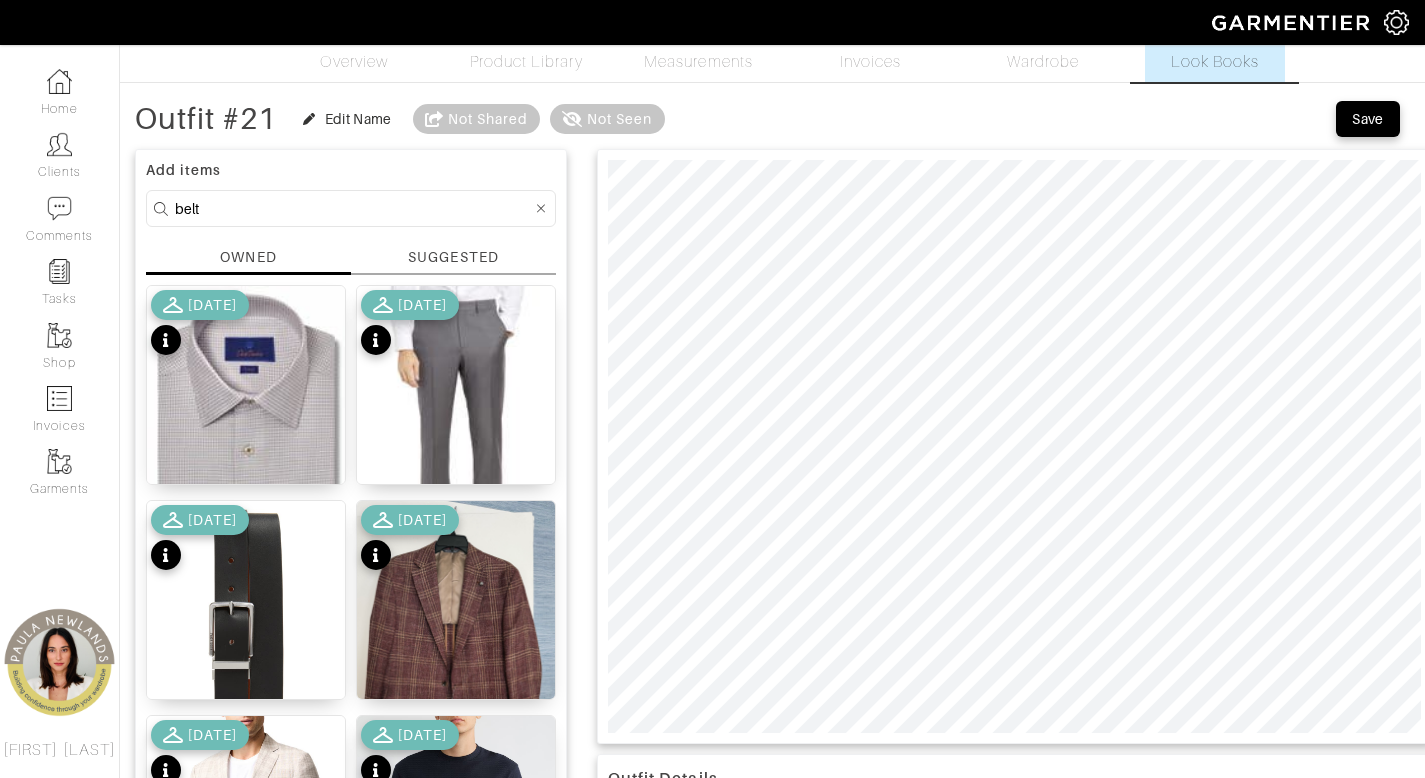 type on "belt" 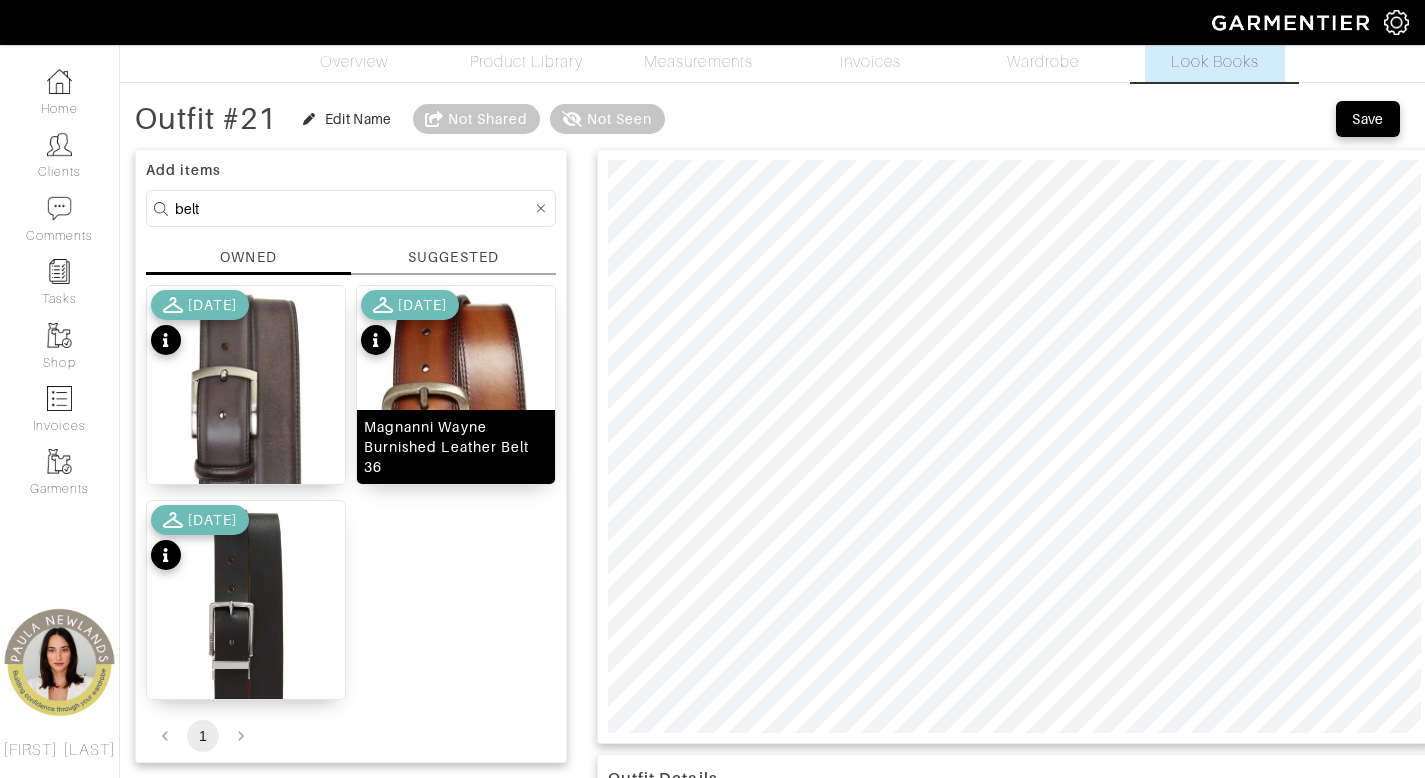 click on "Magnanni Wayne Burnished Leather Belt   36" at bounding box center [456, 447] 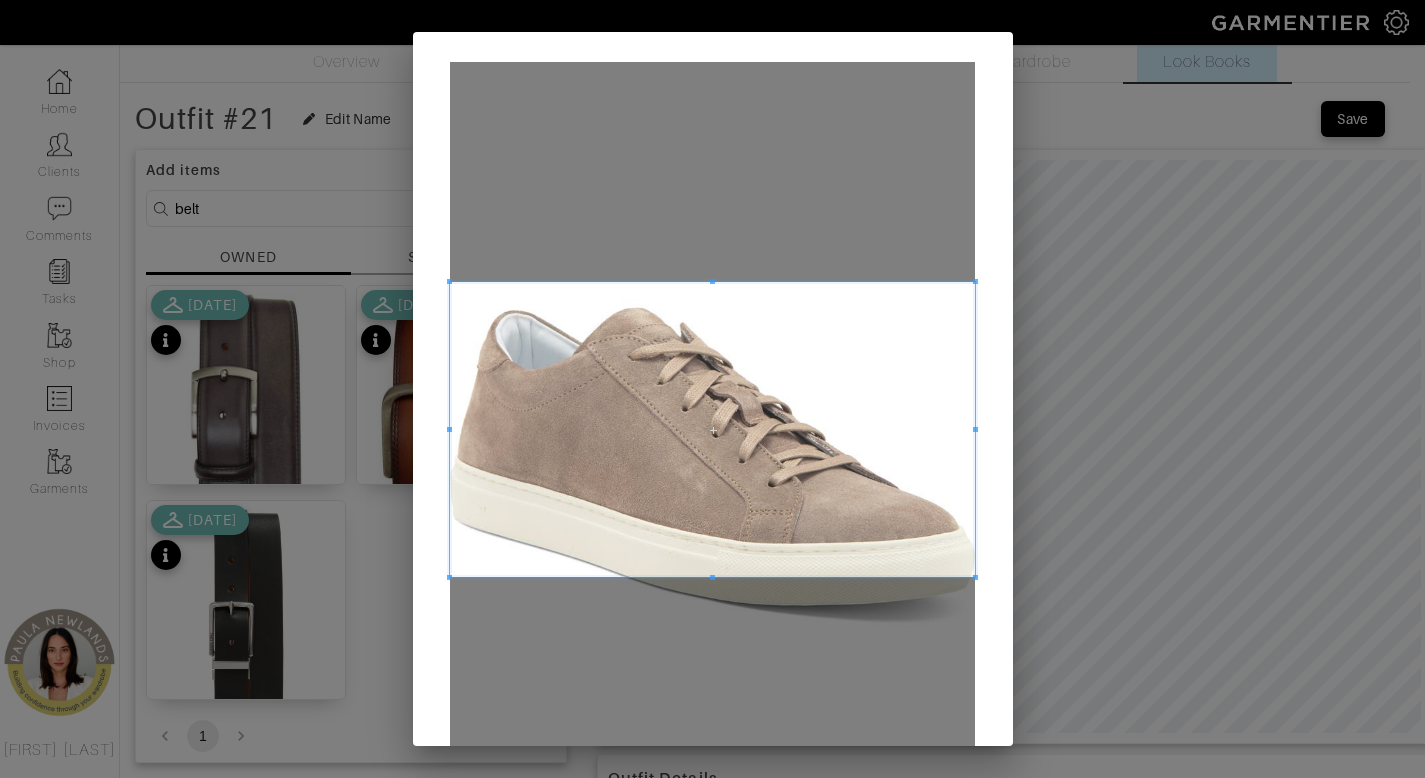 click at bounding box center [712, 429] 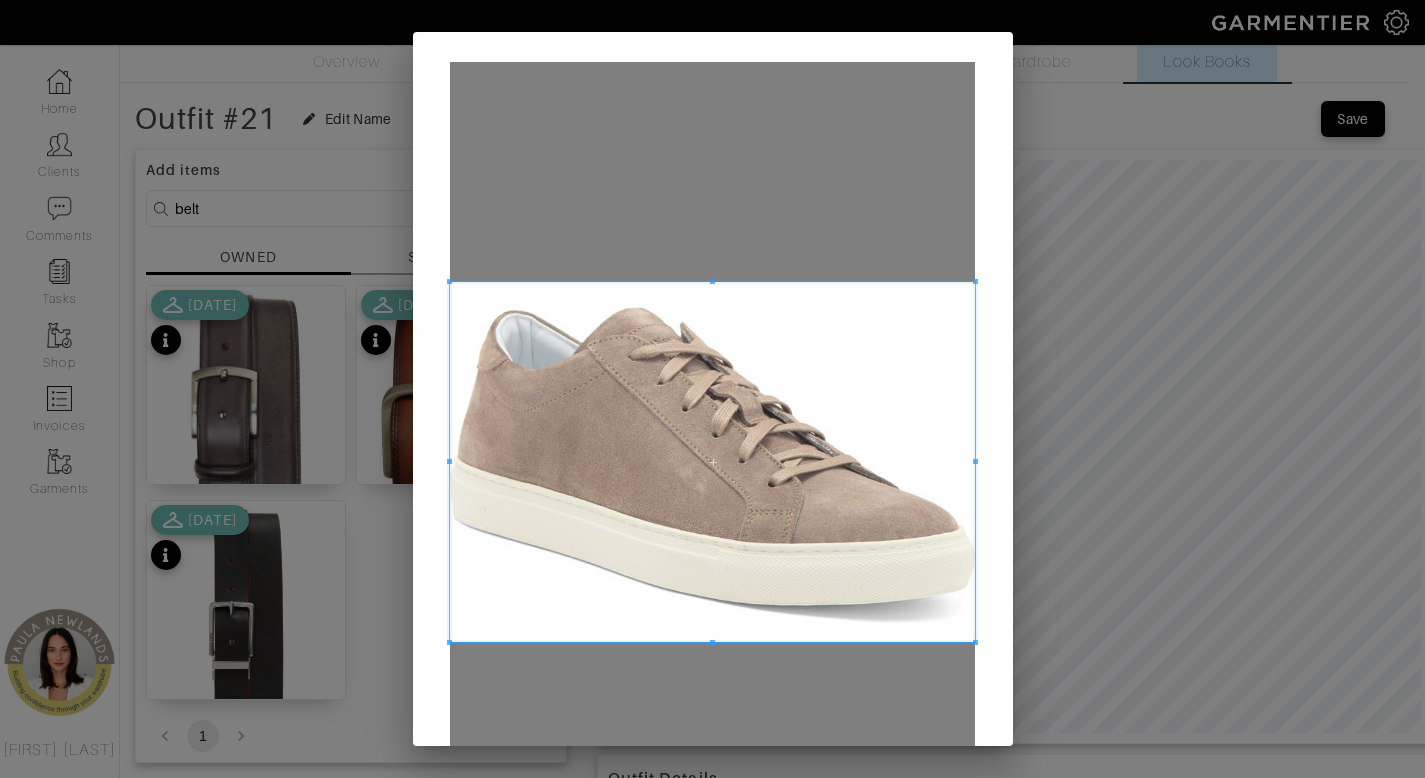 click at bounding box center (712, 642) 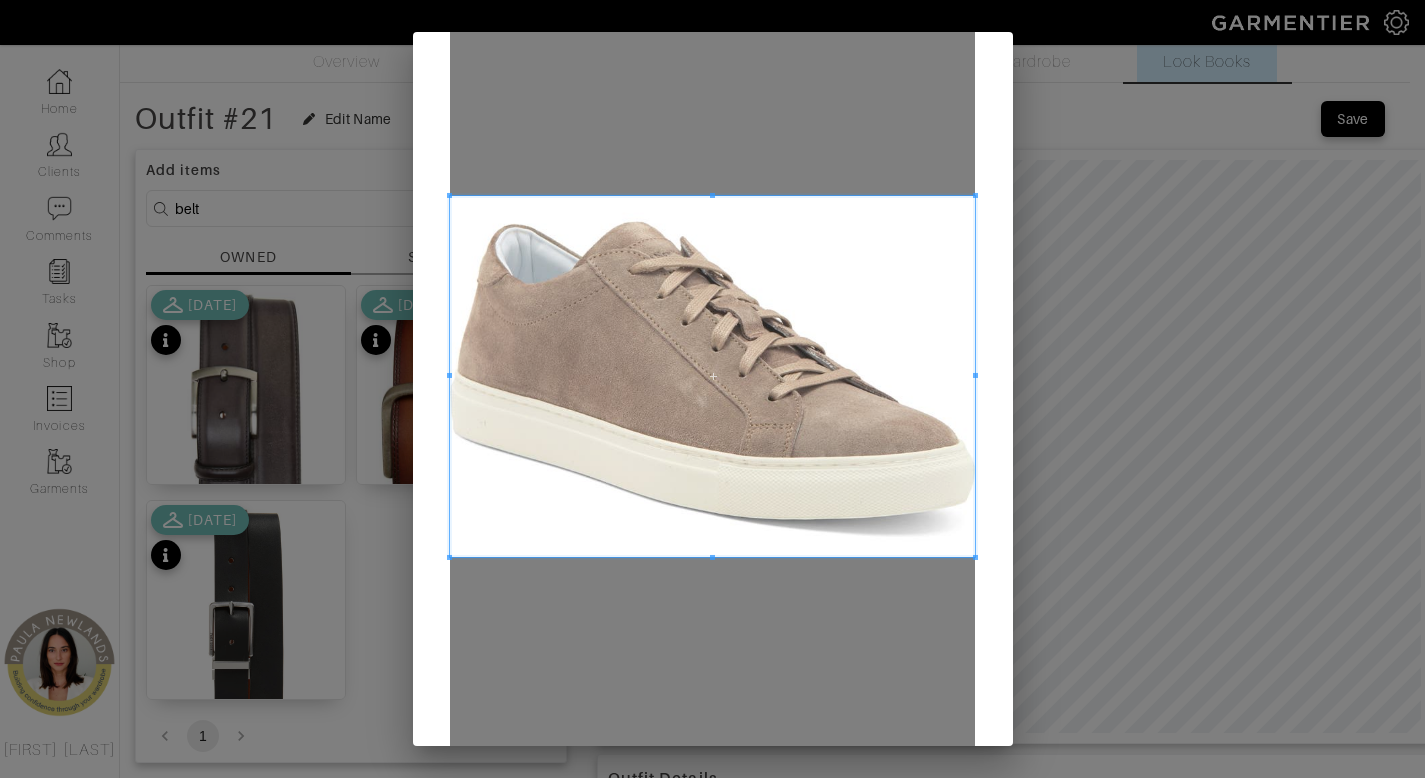 scroll, scrollTop: 172, scrollLeft: 0, axis: vertical 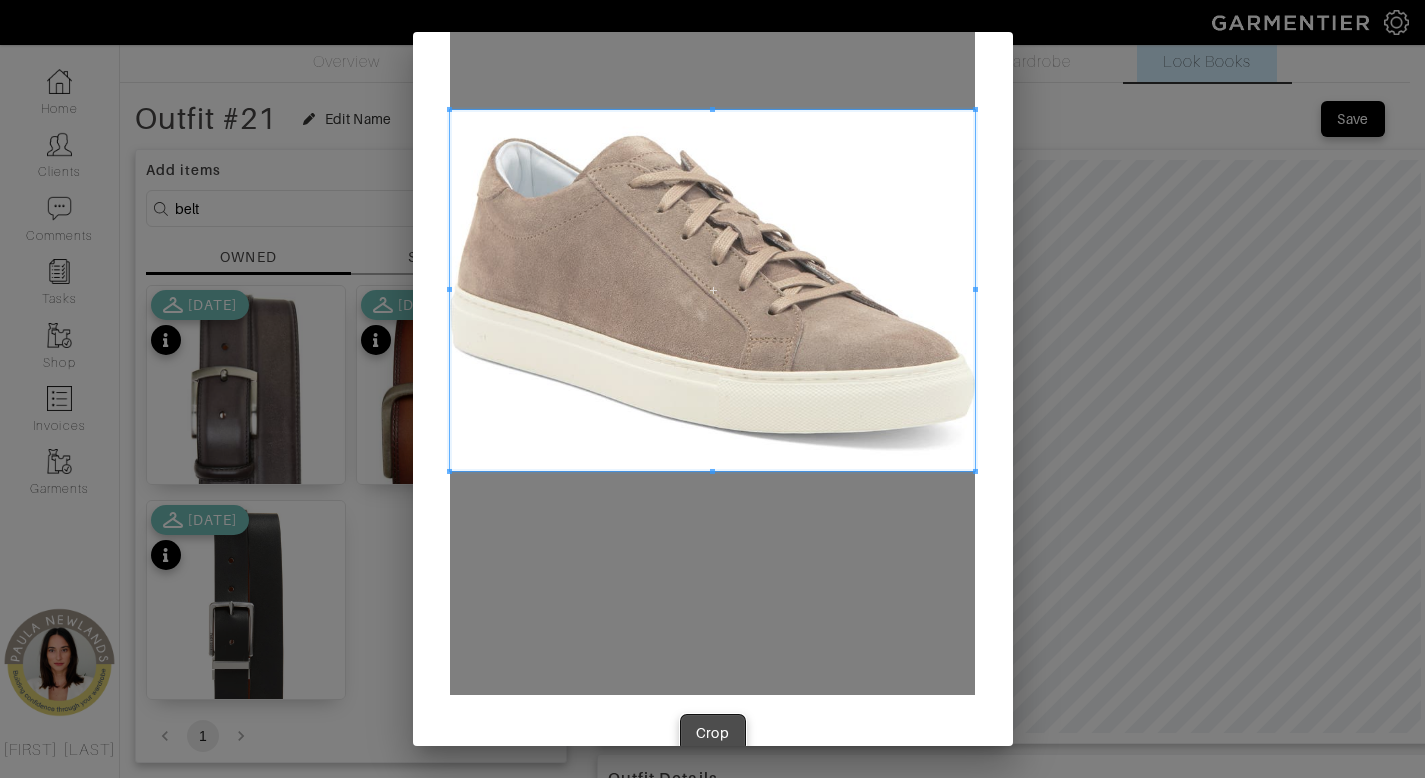 click on "Crop" at bounding box center (713, 733) 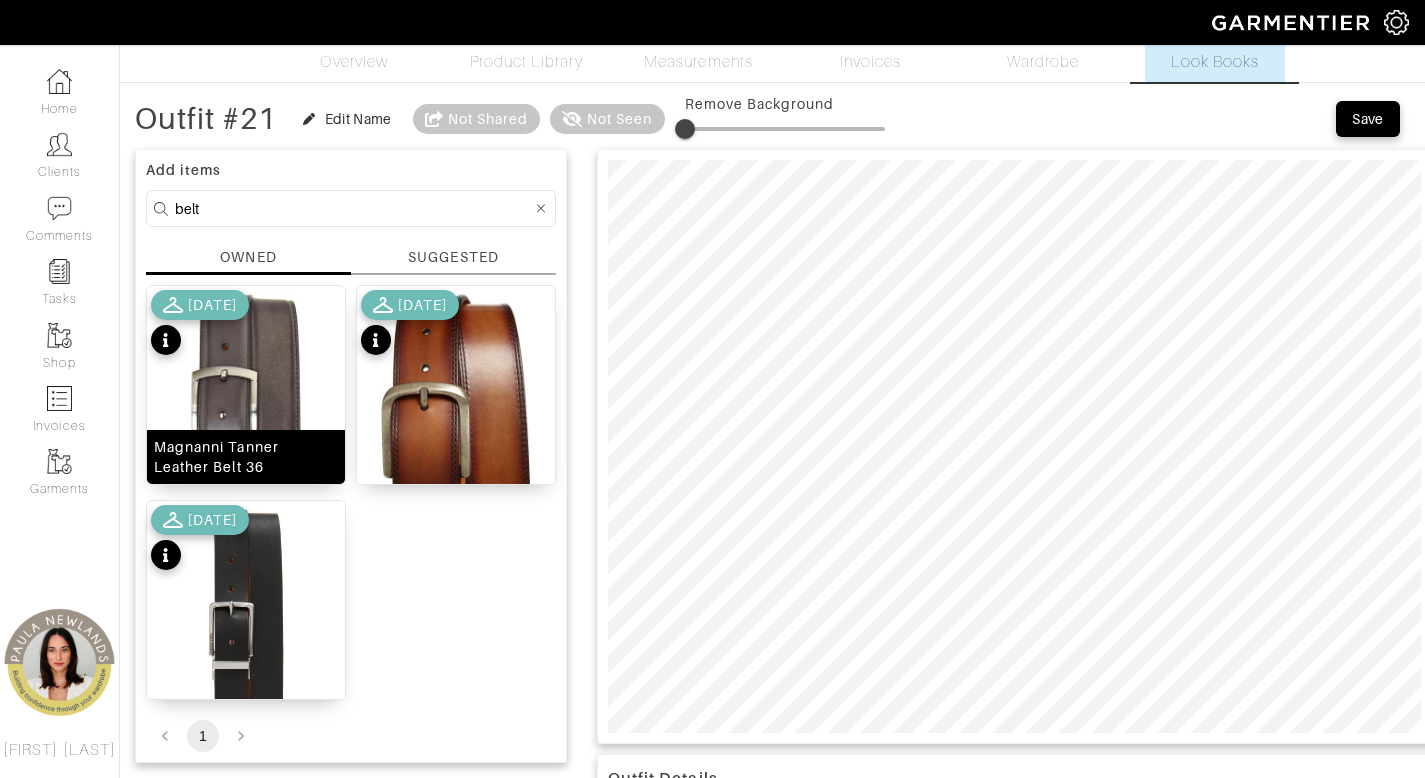 click on "Magnanni Tanner Leather Belt   36" at bounding box center [246, 457] 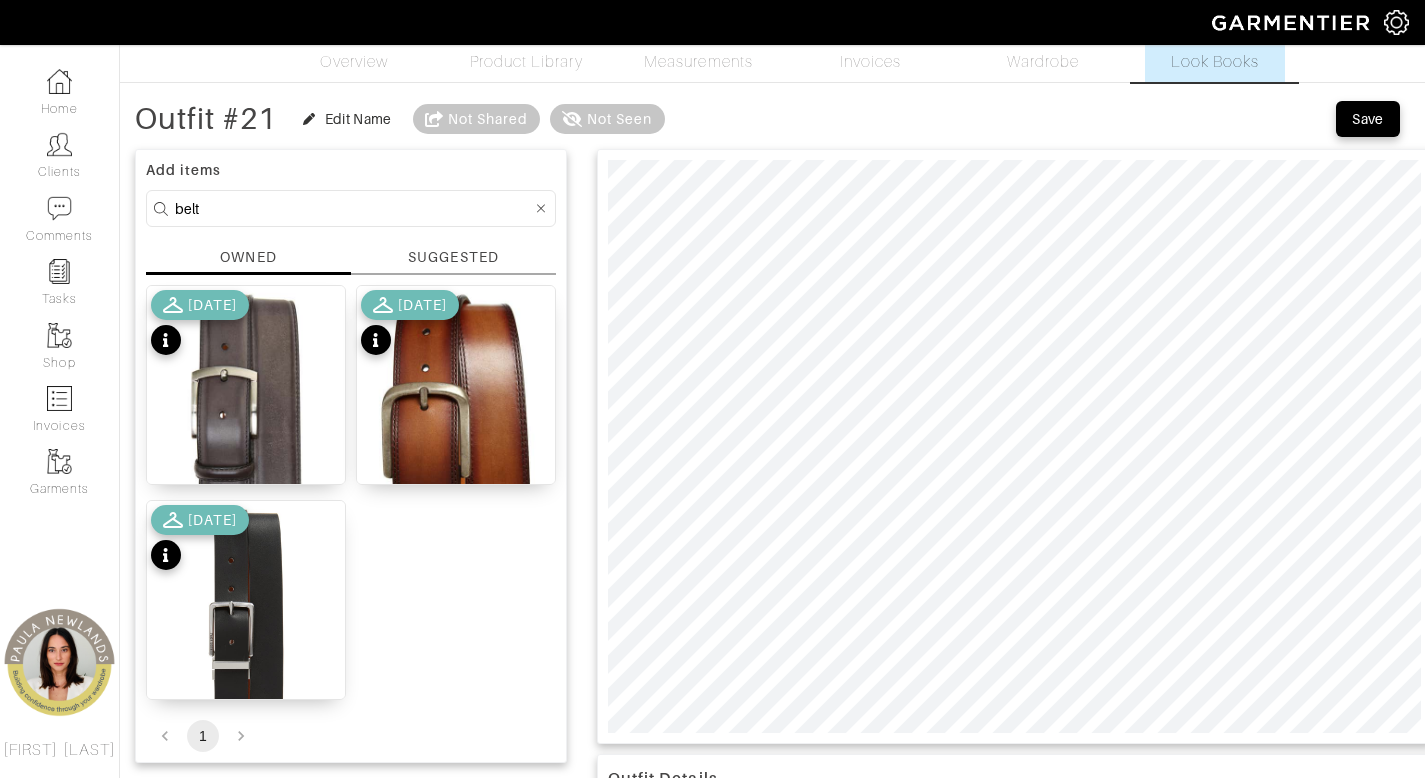 click at bounding box center [541, 208] 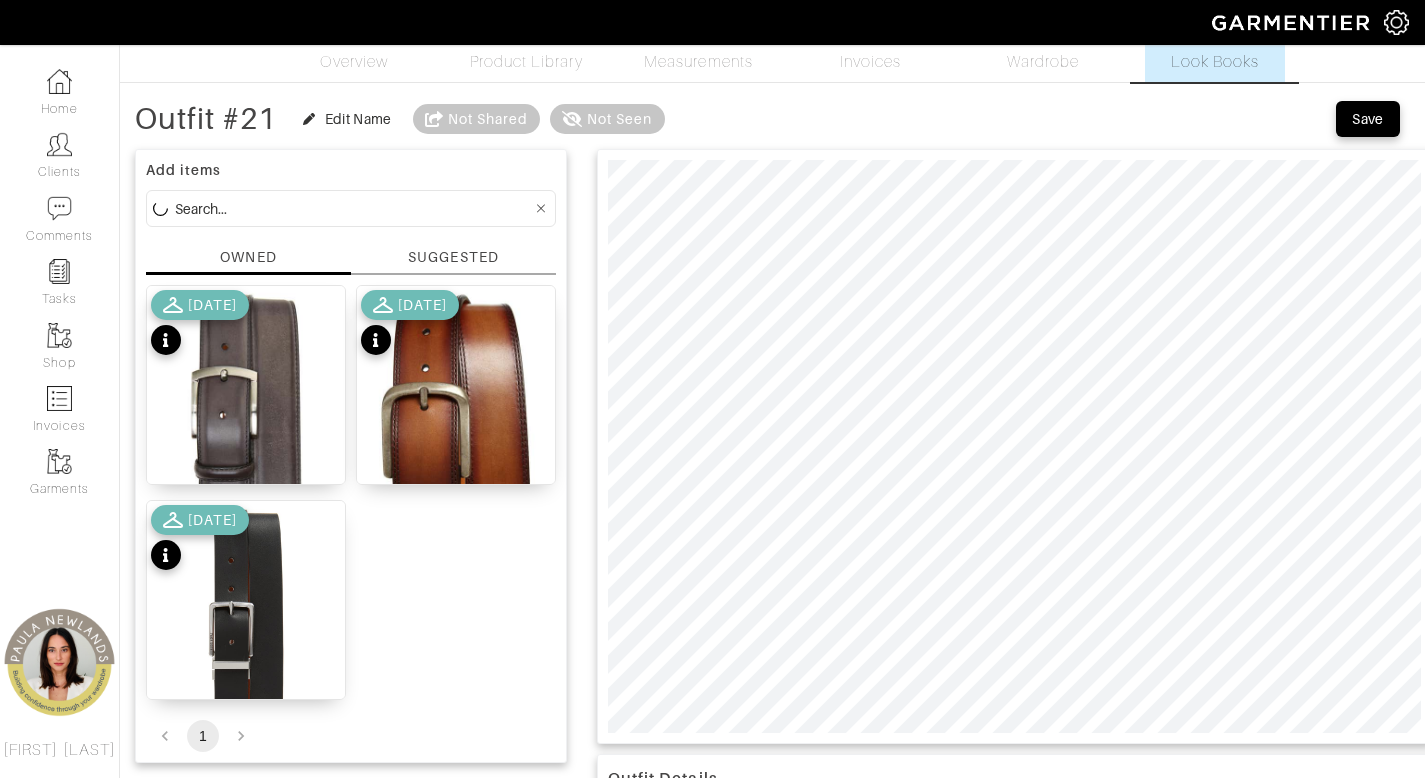 click at bounding box center (353, 208) 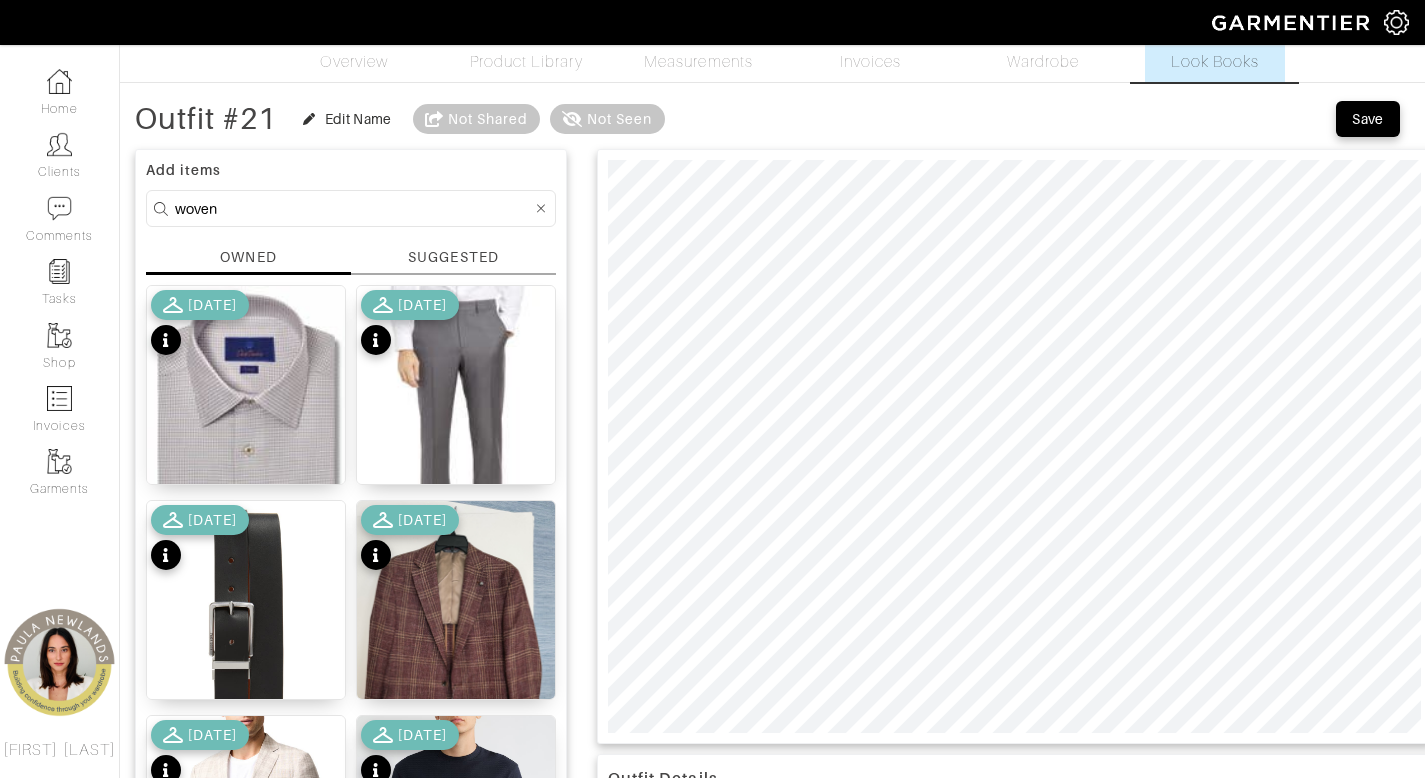 type on "woven" 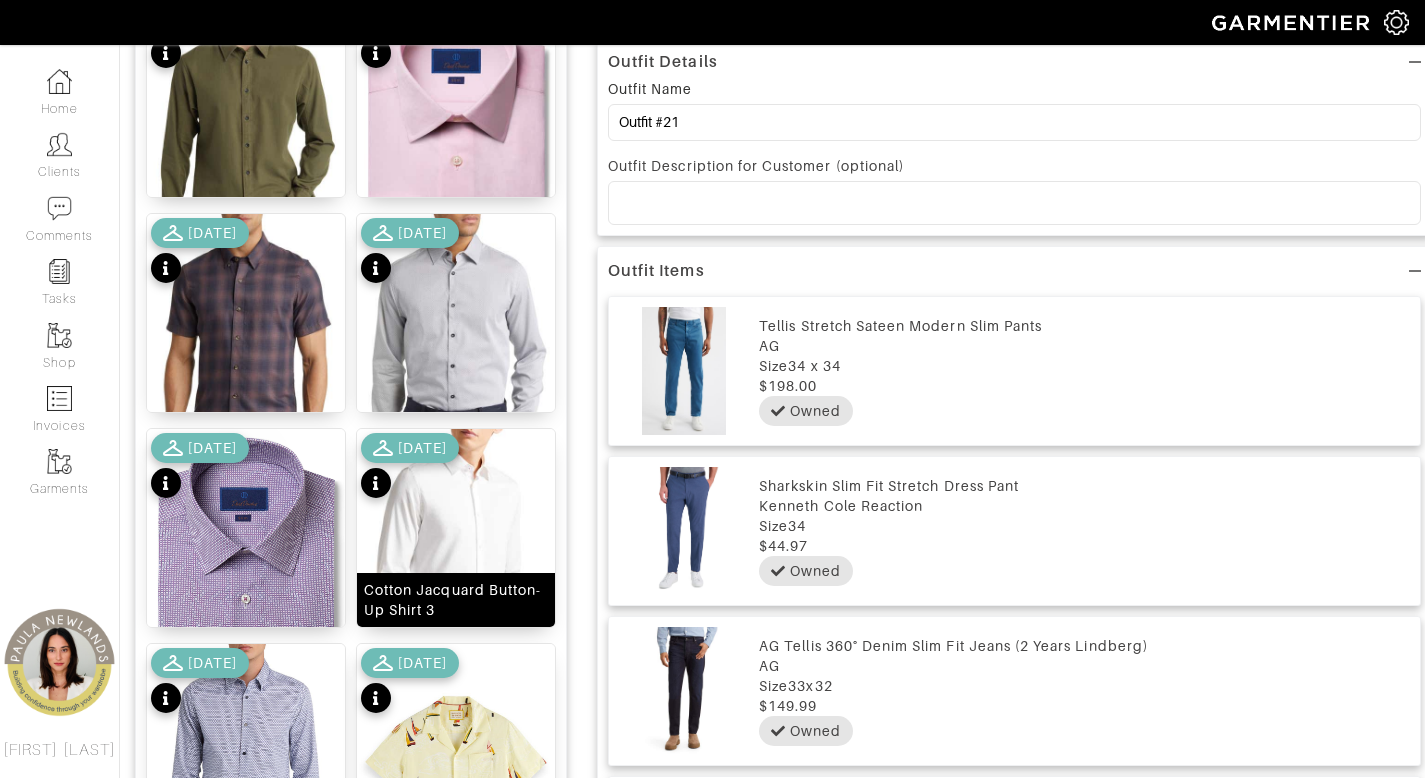scroll, scrollTop: 855, scrollLeft: 0, axis: vertical 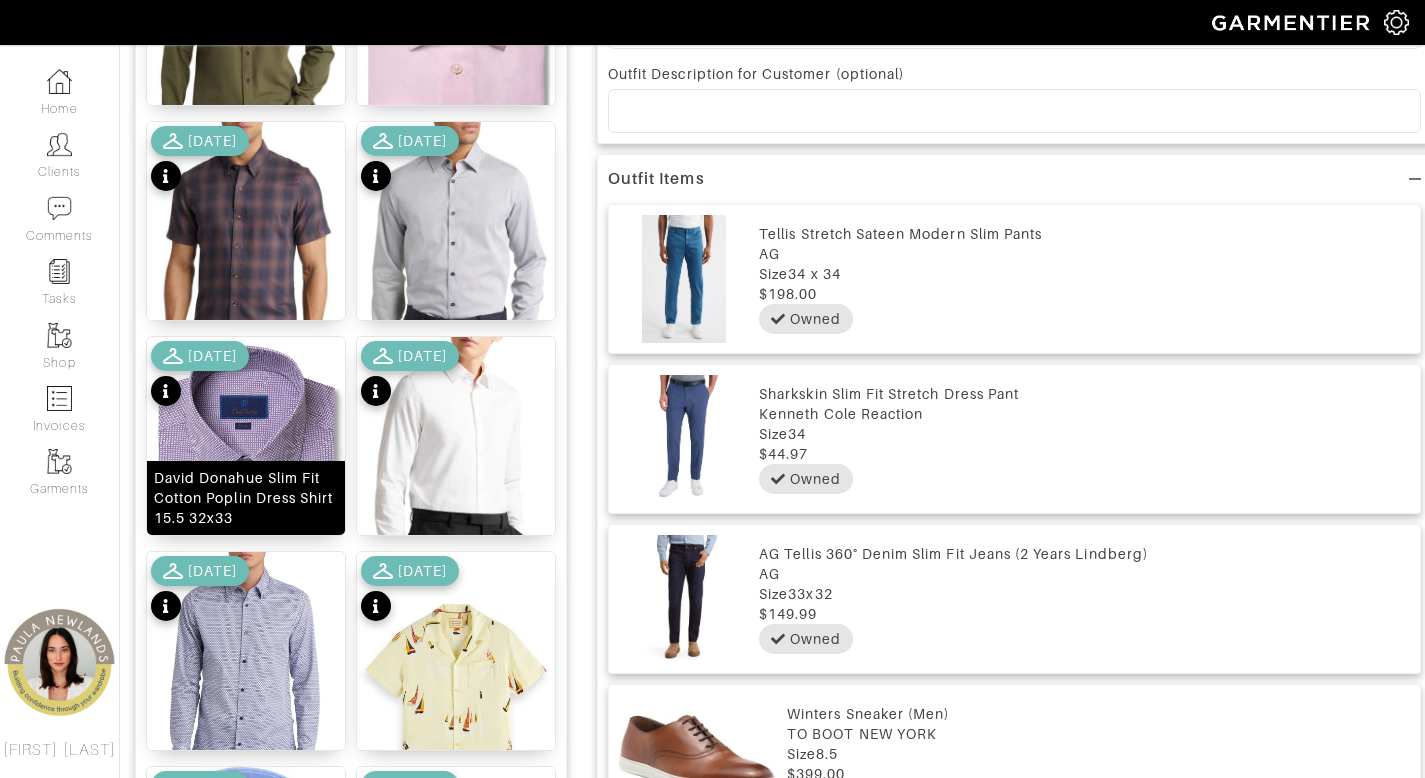 click on "David Donahue Slim Fit Cotton Poplin Dress Shirt   15.5 32x33" at bounding box center [246, 498] 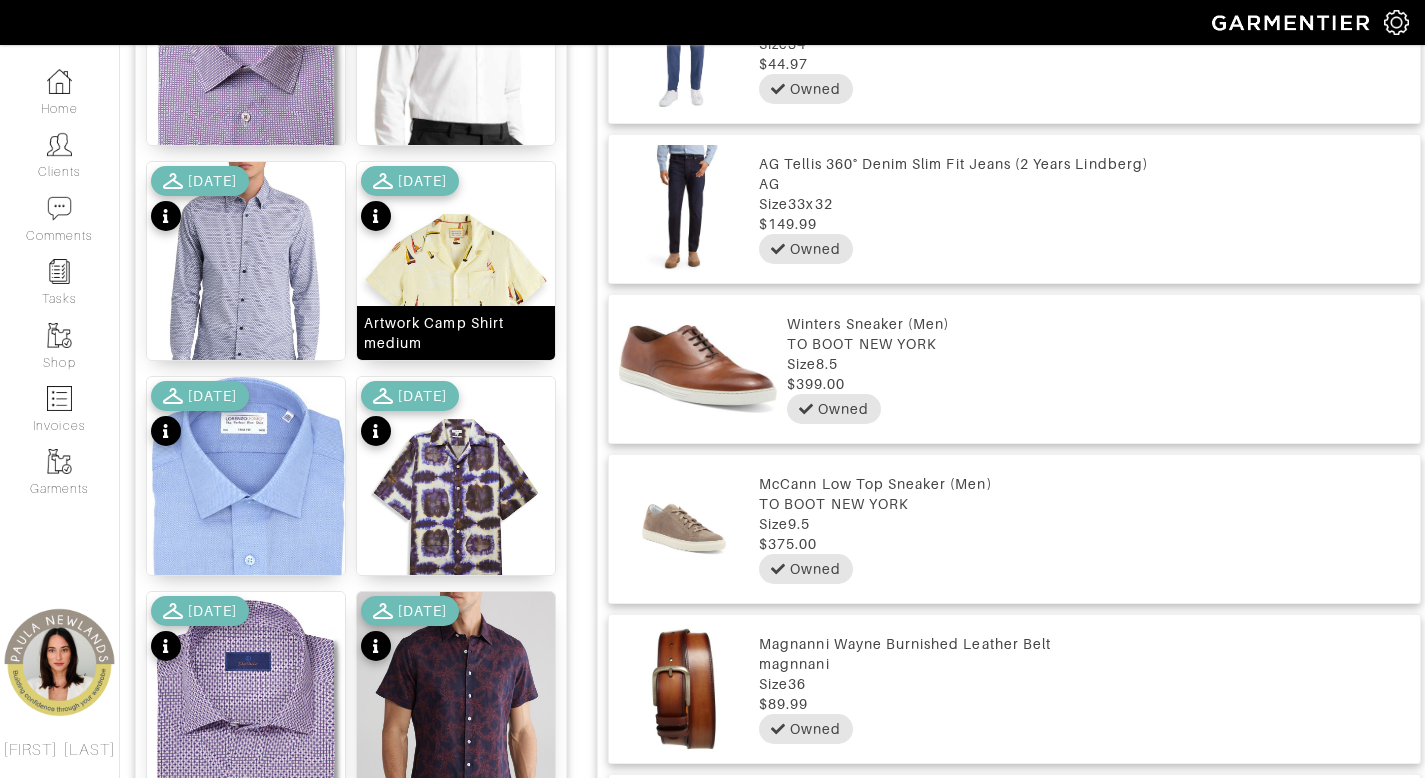 scroll, scrollTop: 1348, scrollLeft: 0, axis: vertical 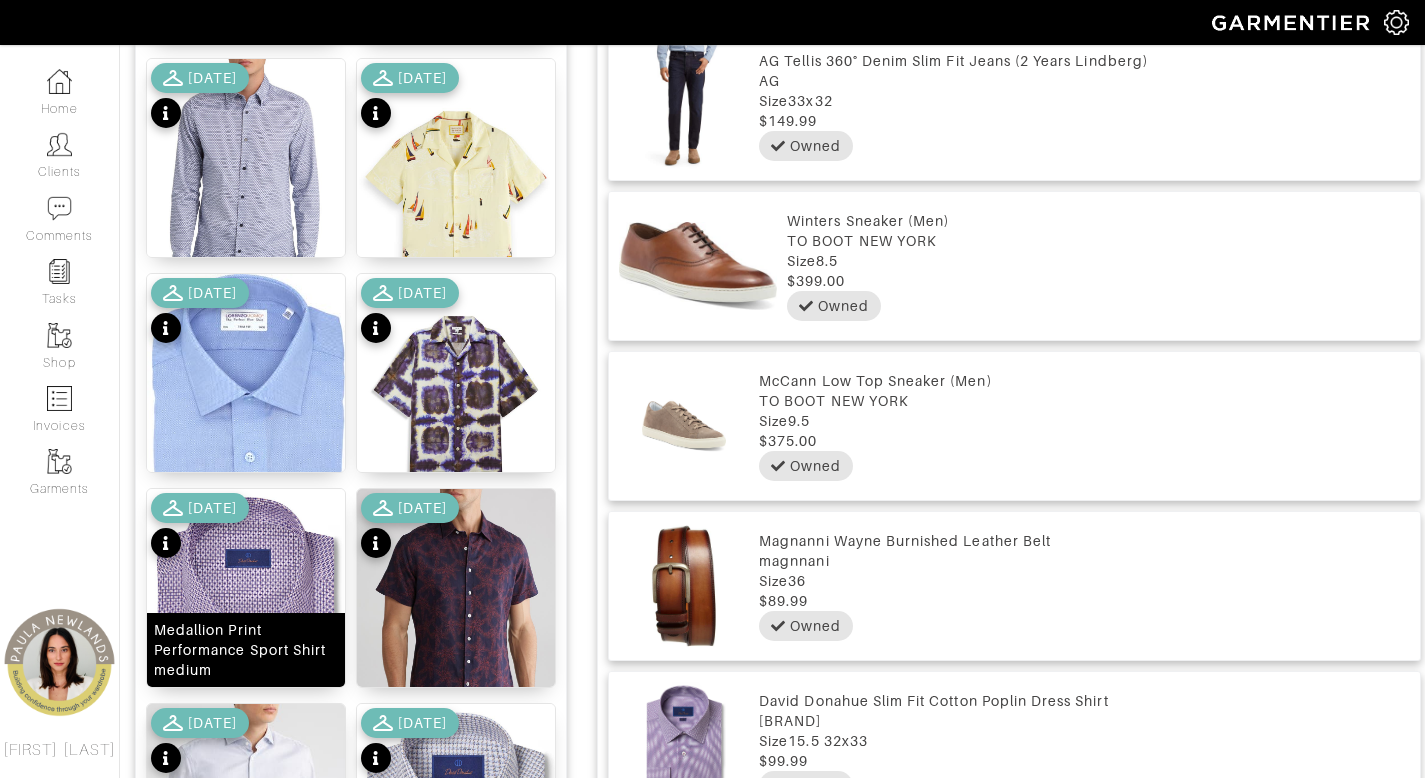 click on "Medallion Print Performance Sport Shirt   medium" at bounding box center [246, 650] 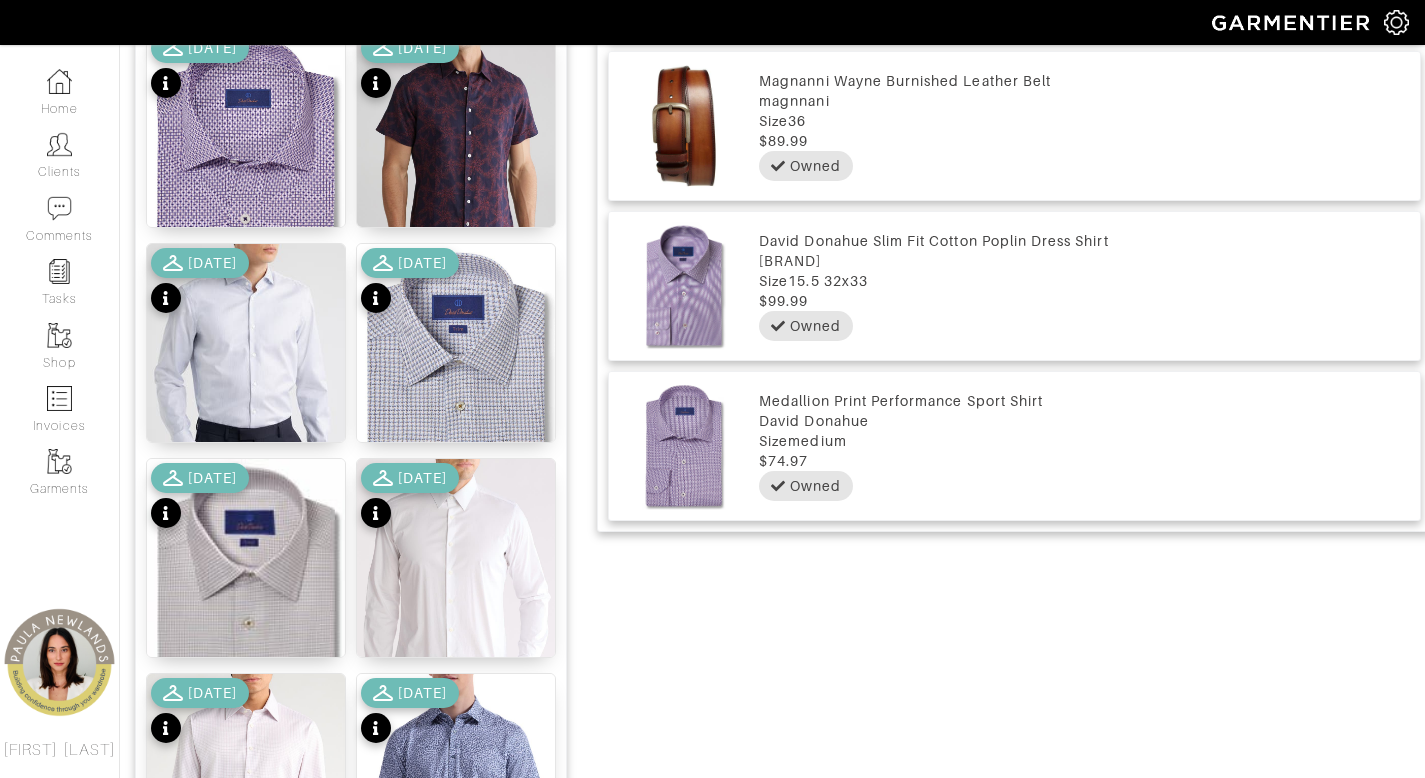 scroll, scrollTop: 1809, scrollLeft: 0, axis: vertical 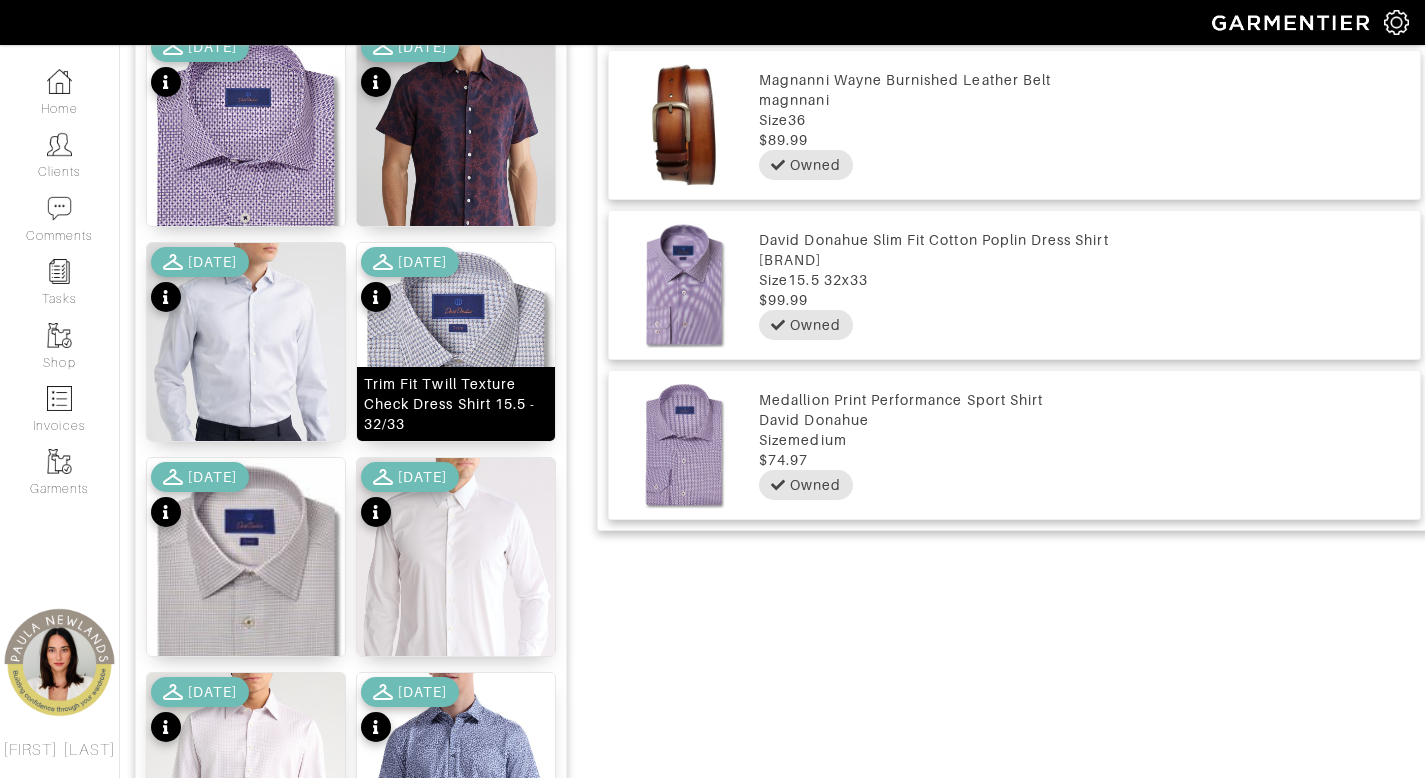 click on "Trim Fit Twill Texture Check Dress Shirt   15.5 - 32/33" at bounding box center [456, 404] 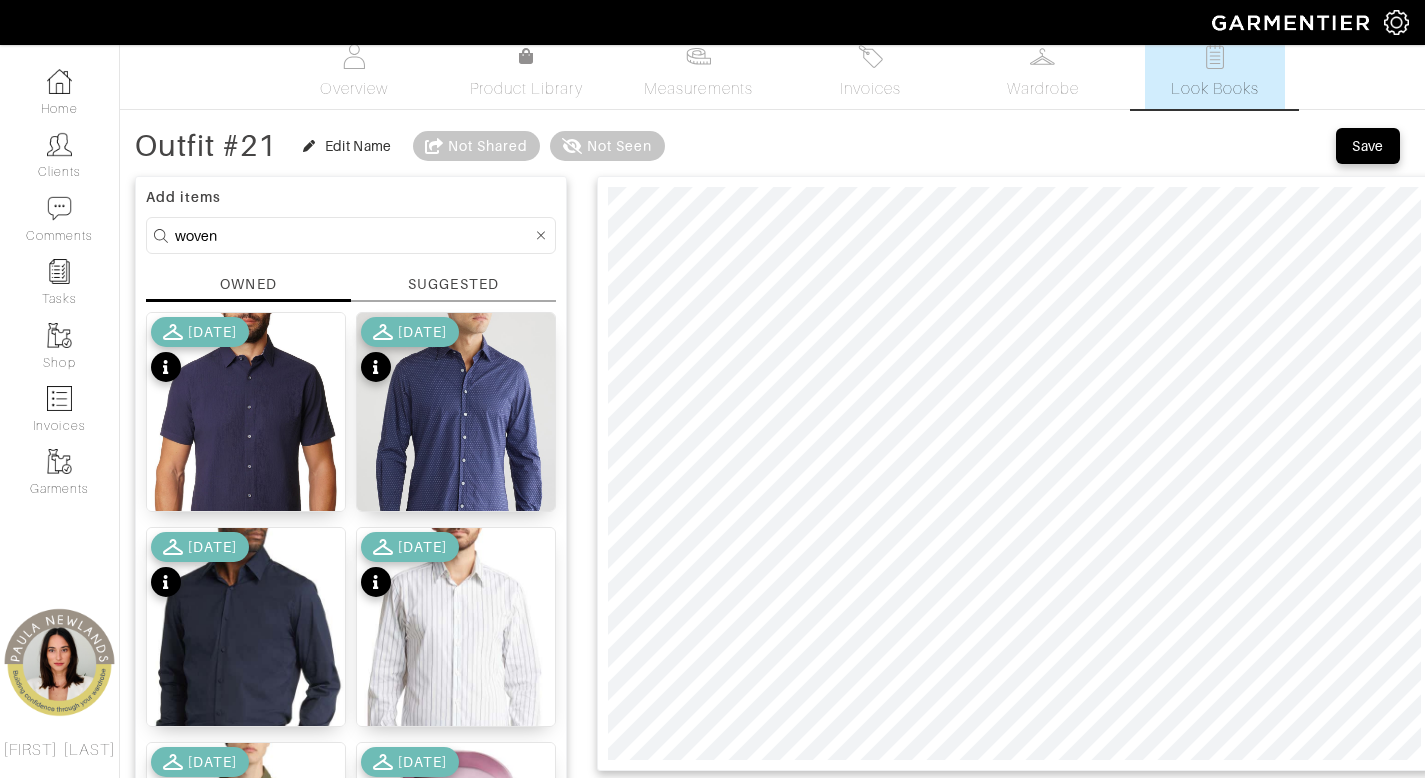 scroll, scrollTop: 21, scrollLeft: 0, axis: vertical 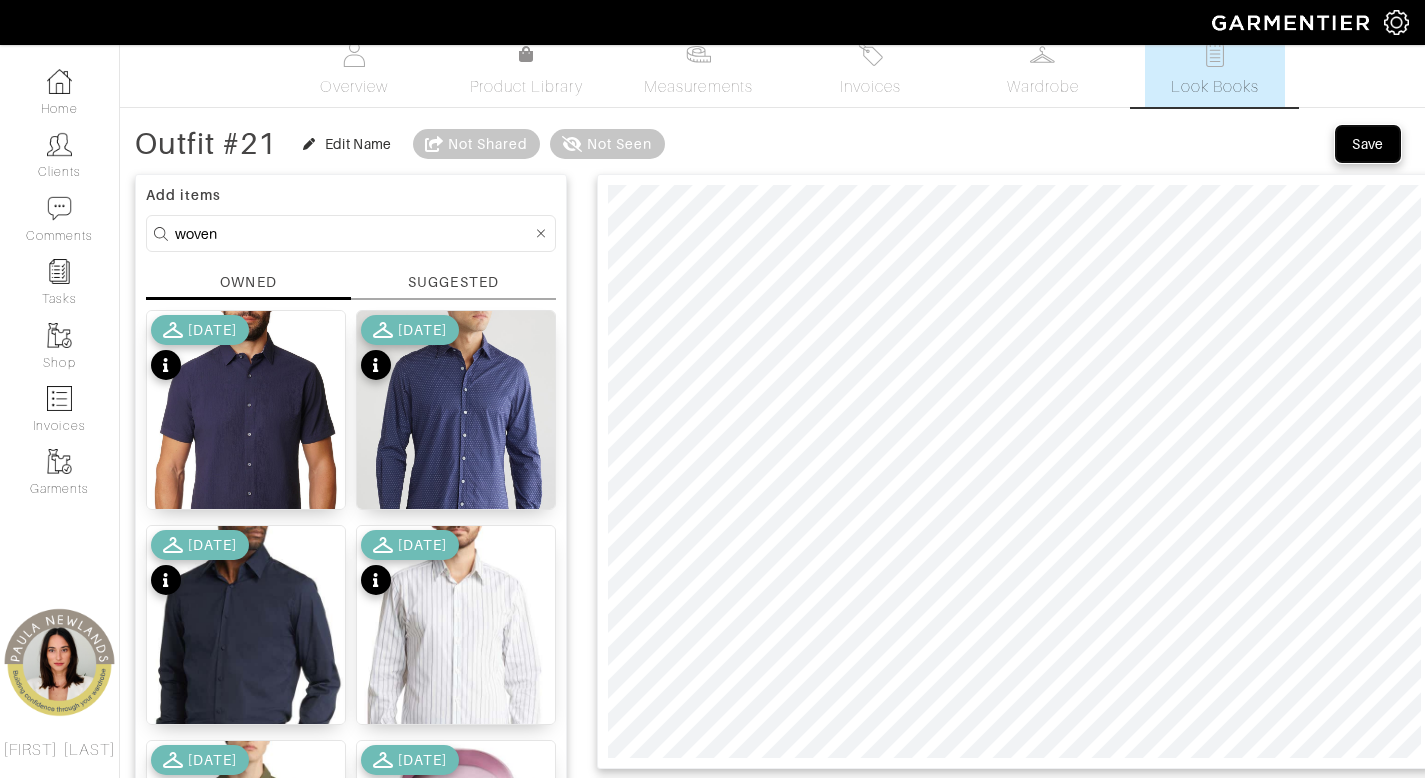 click on "Save" at bounding box center (1368, 144) 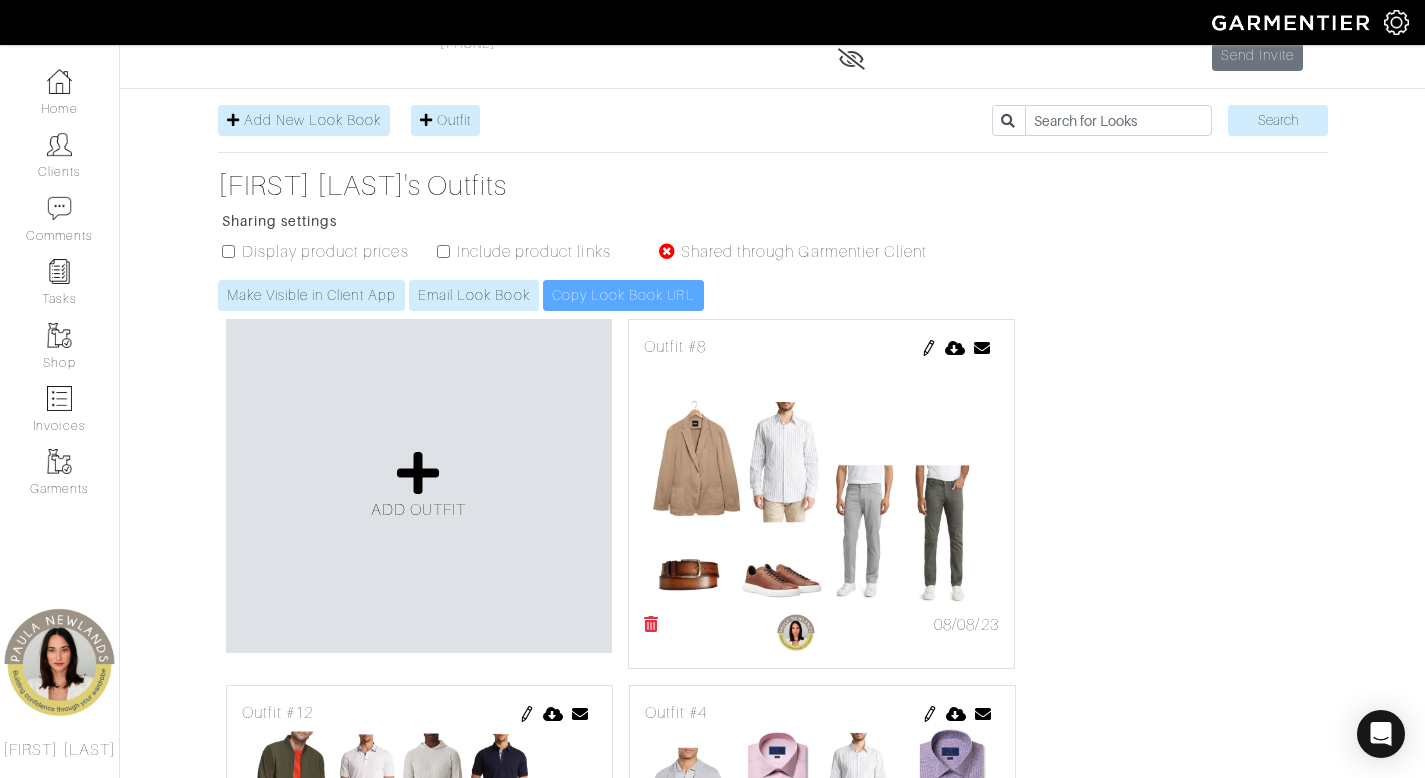 scroll, scrollTop: 369, scrollLeft: 0, axis: vertical 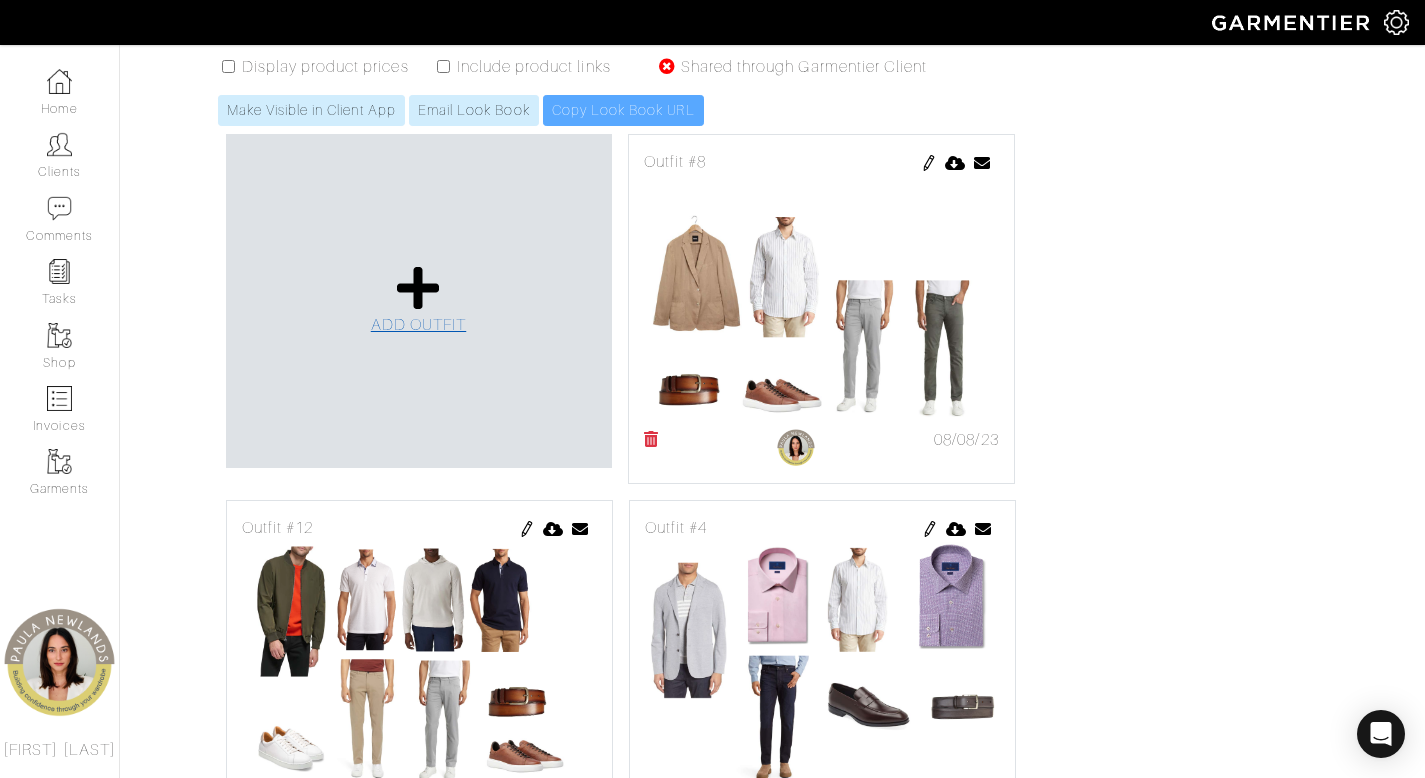click at bounding box center (418, 288) 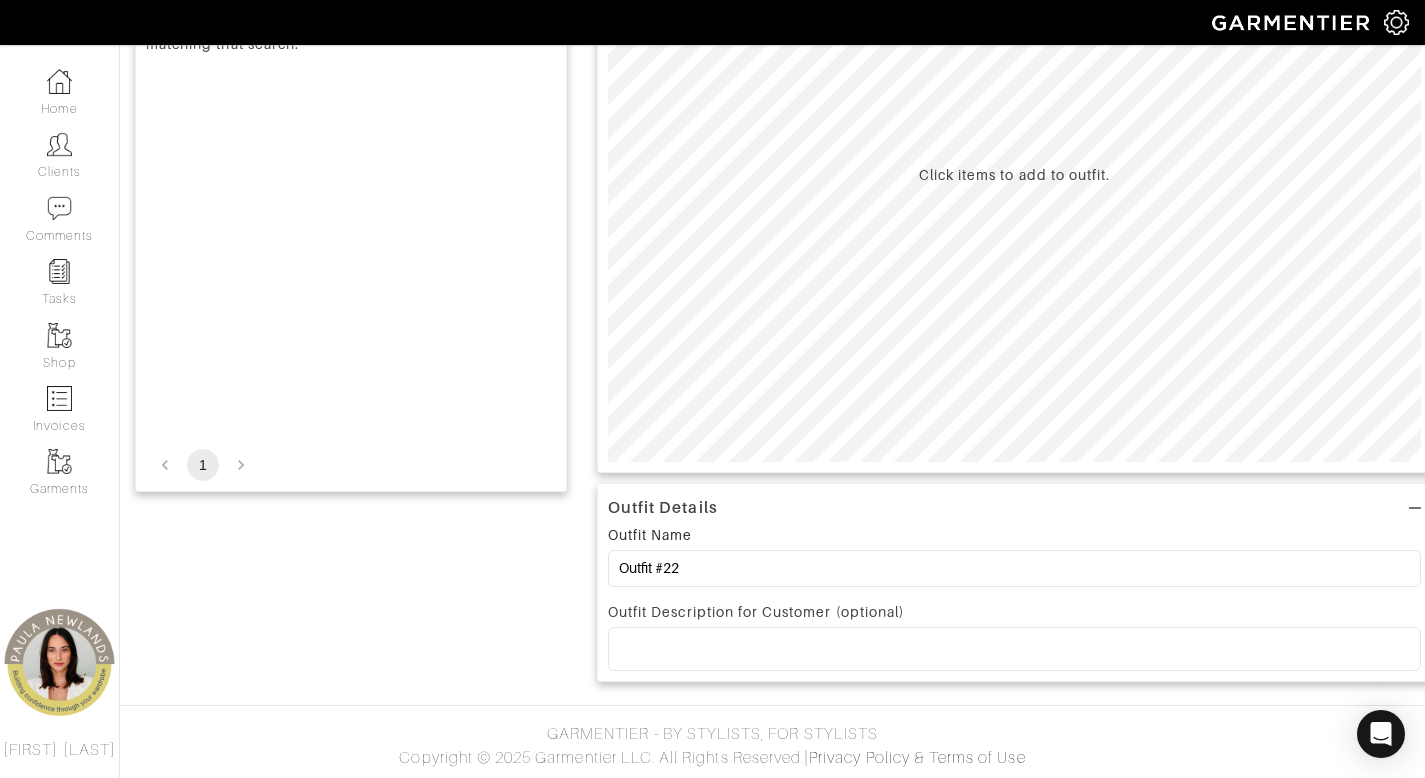 scroll, scrollTop: 0, scrollLeft: 0, axis: both 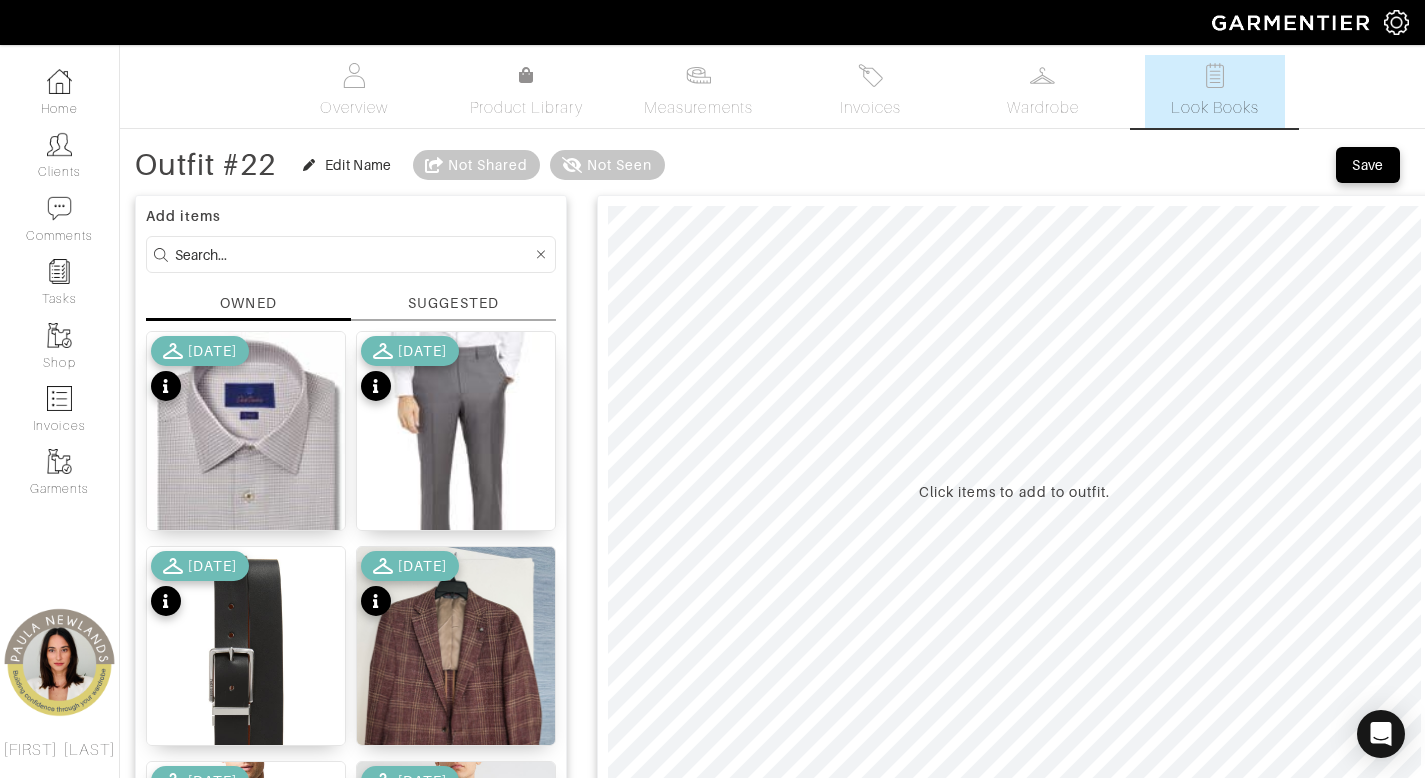 click at bounding box center [353, 254] 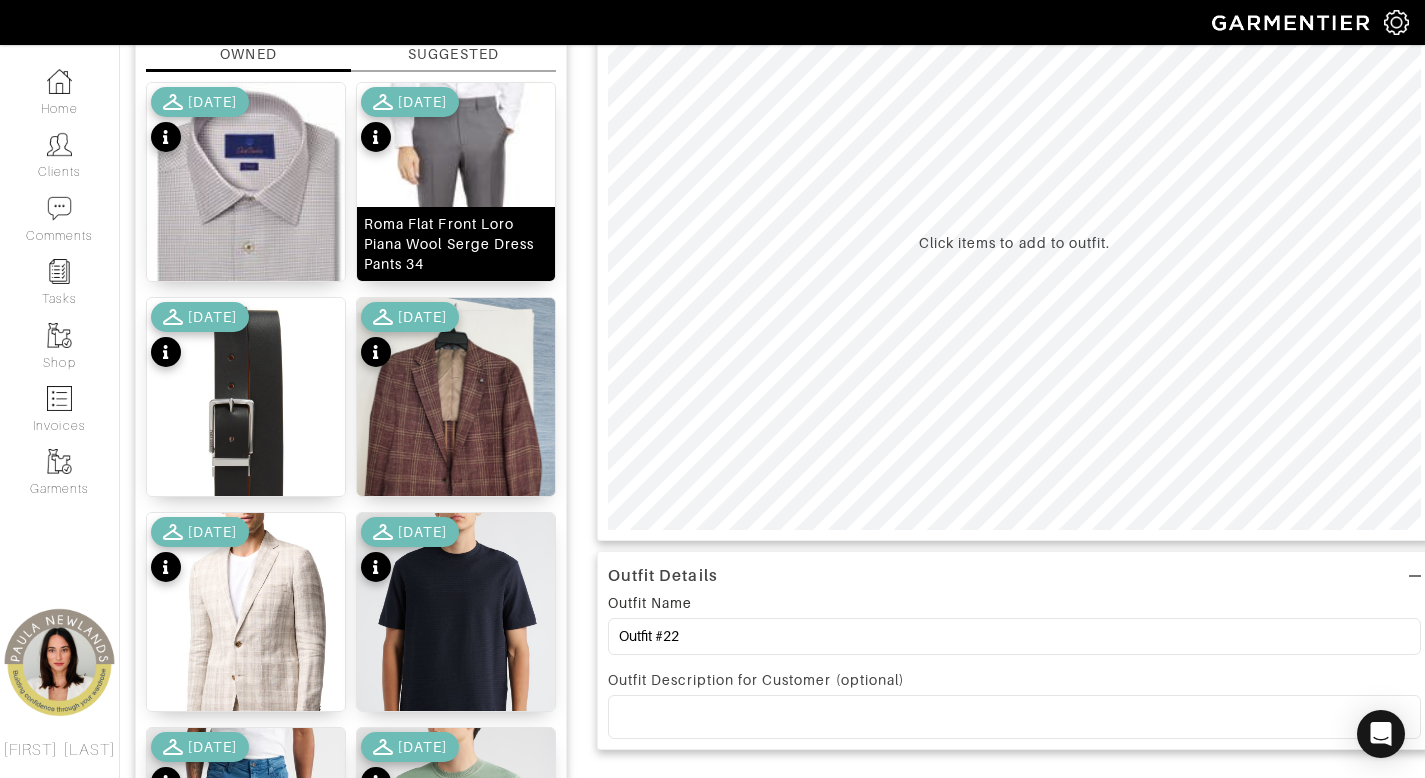 scroll, scrollTop: 0, scrollLeft: 0, axis: both 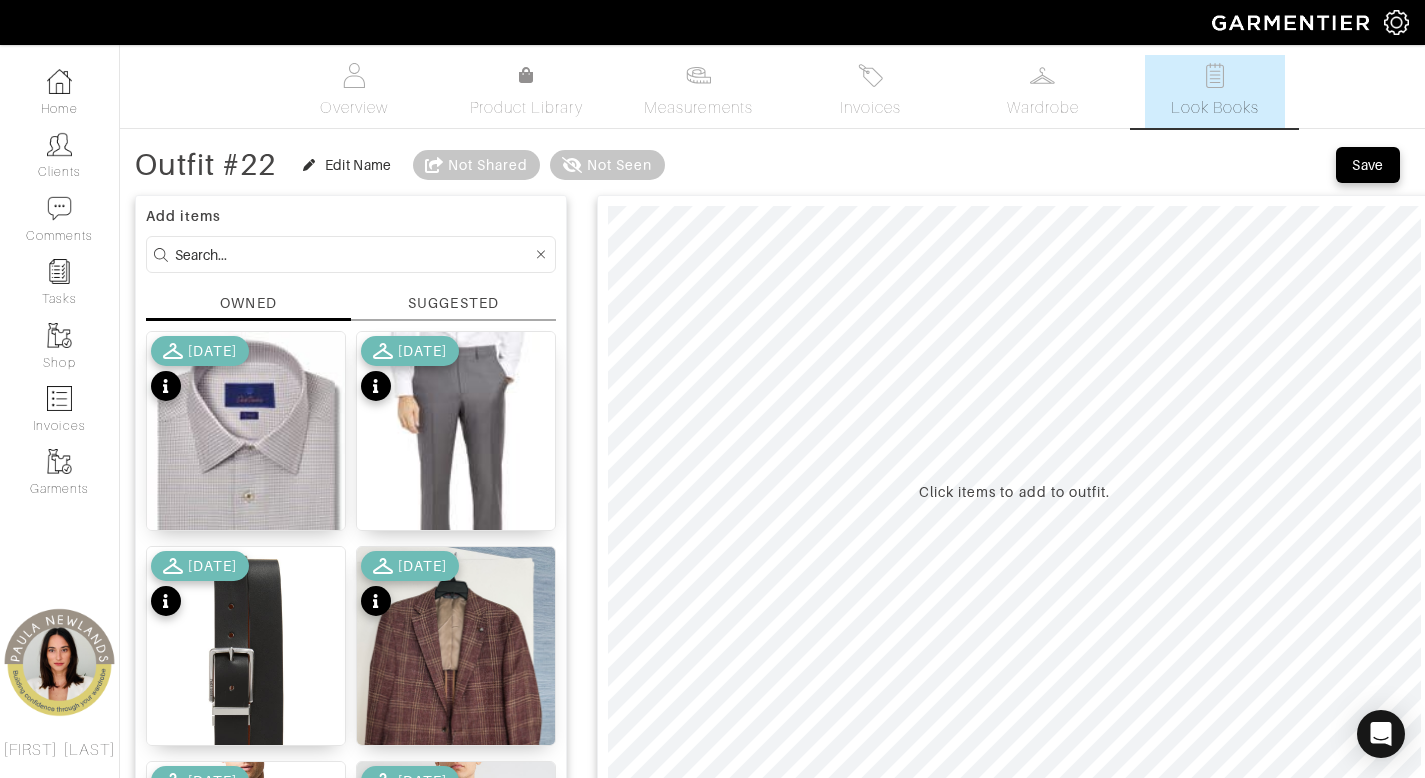 click at bounding box center [353, 254] 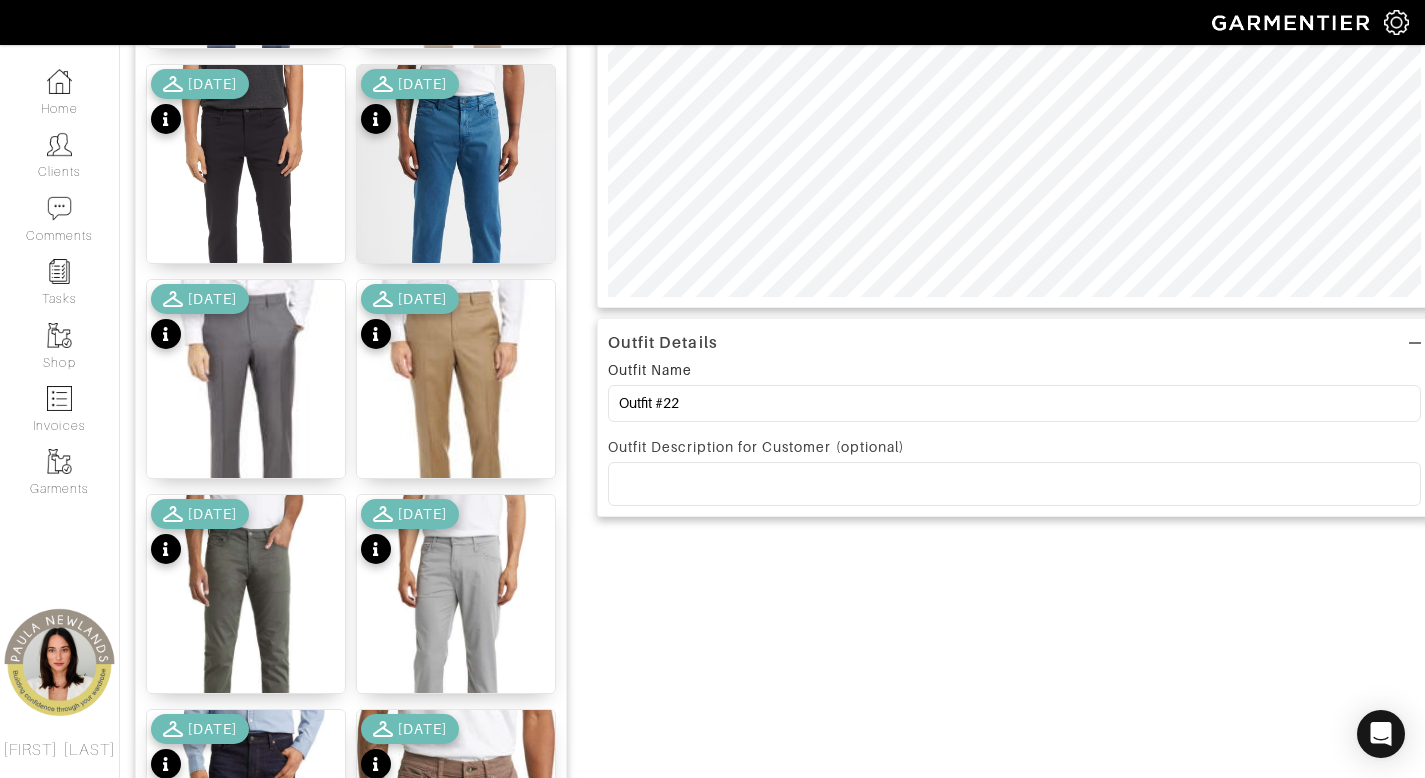 scroll, scrollTop: 731, scrollLeft: 0, axis: vertical 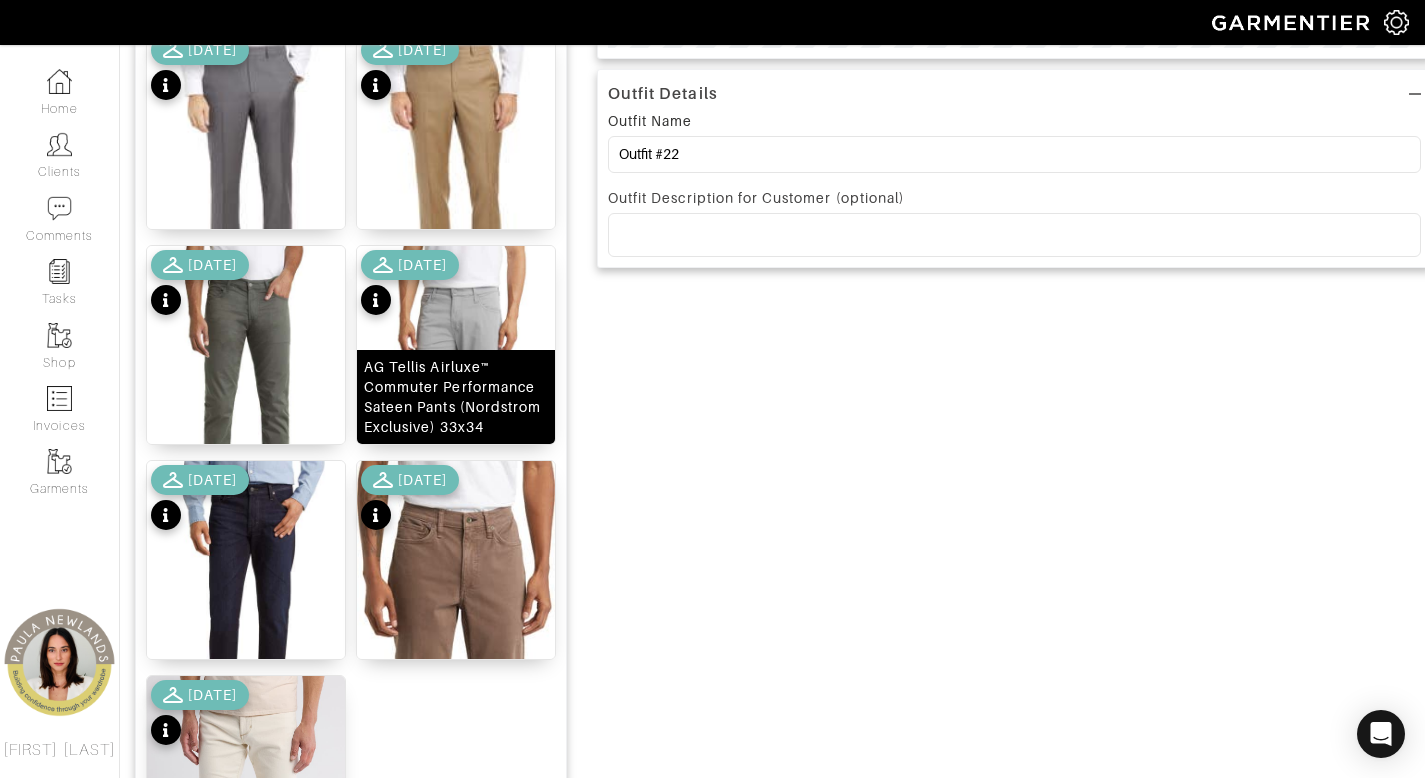 click on "AG Tellis Airluxe™ Commuter Performance Sateen Pants (Nordstrom Exclusive)   33x34" at bounding box center (456, 397) 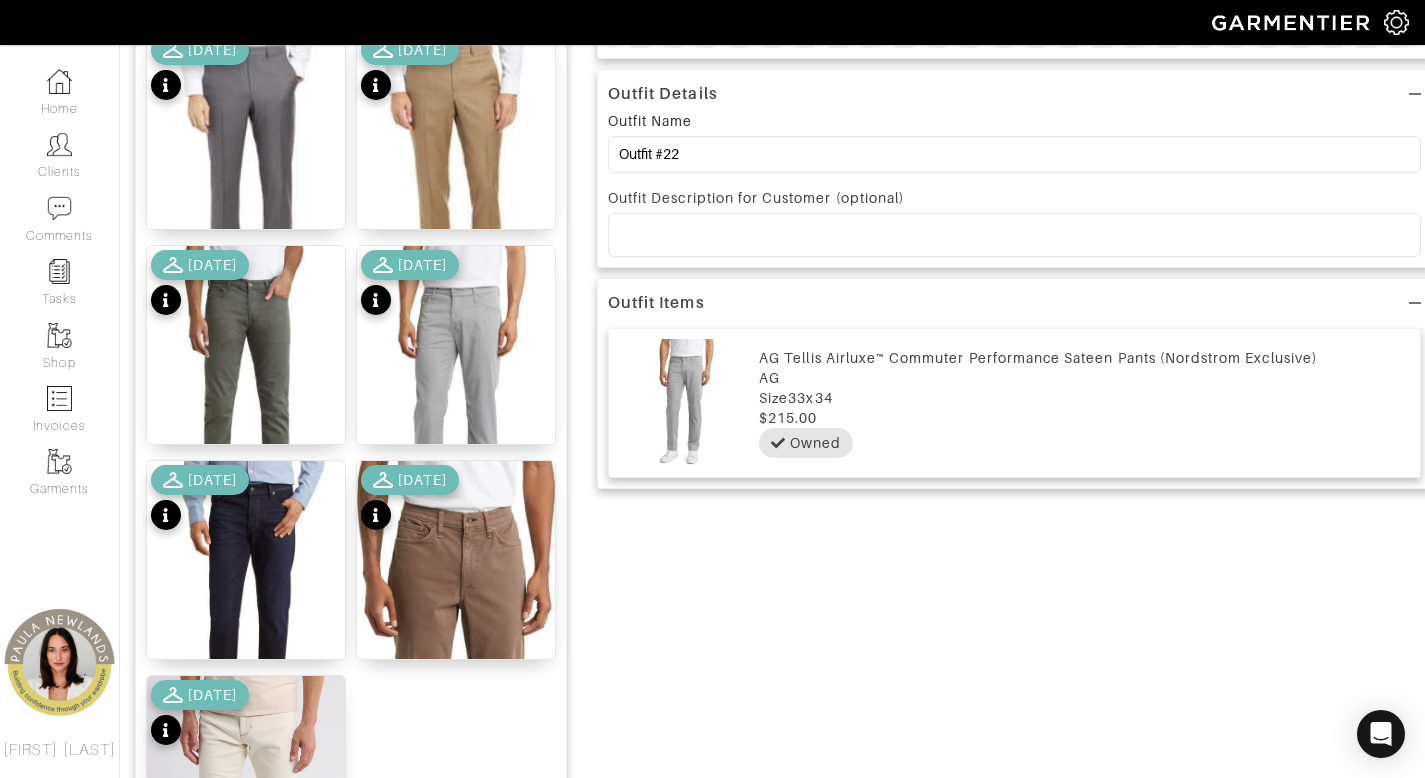 scroll, scrollTop: 0, scrollLeft: 0, axis: both 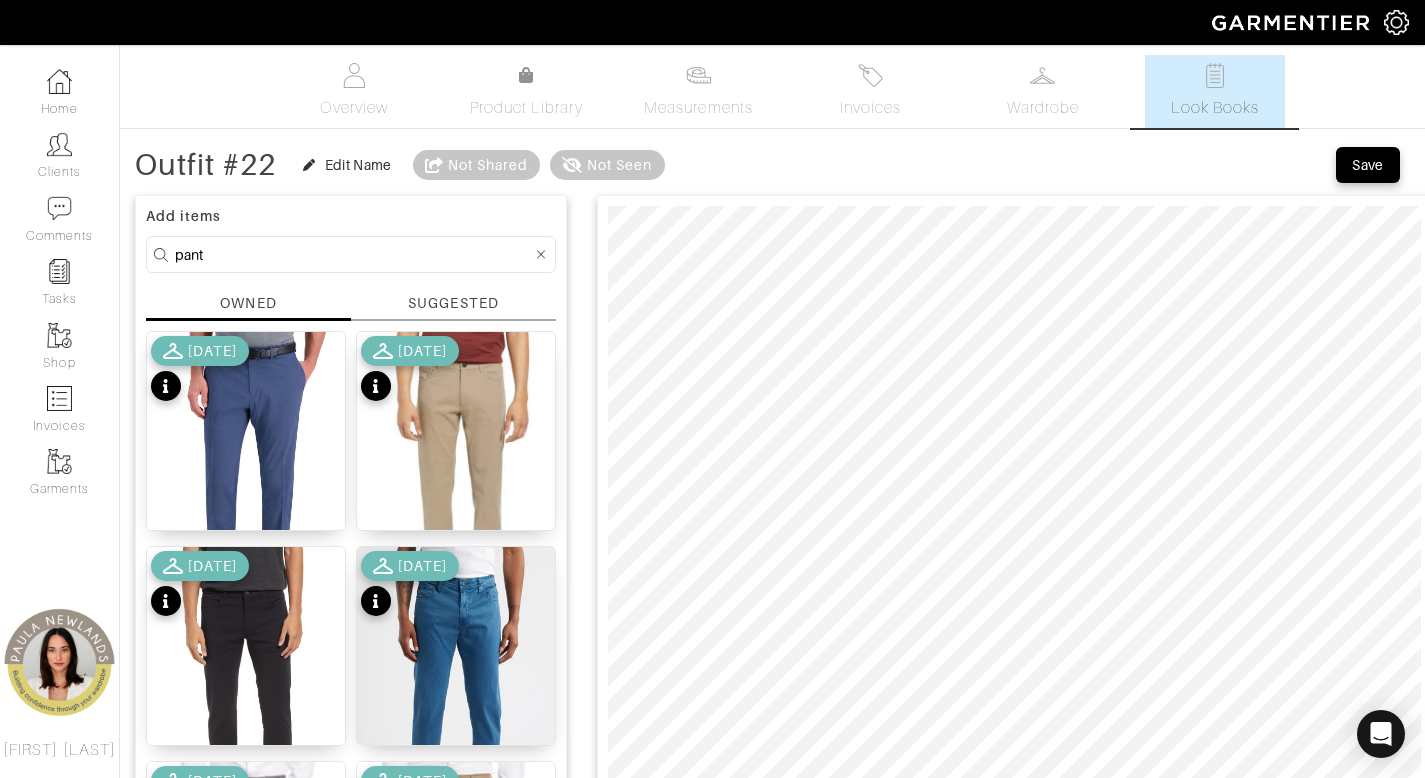 click on "pant" at bounding box center [353, 254] 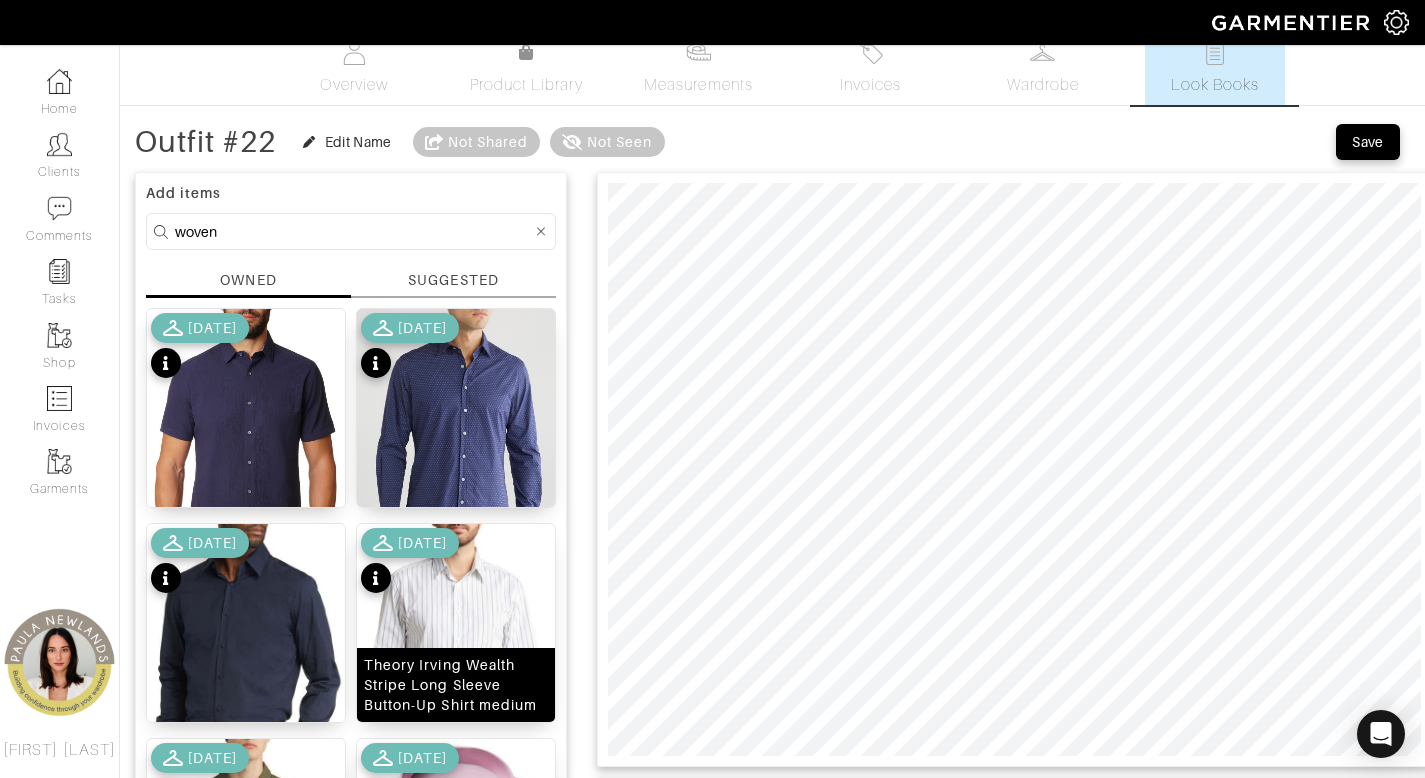 scroll, scrollTop: 25, scrollLeft: 0, axis: vertical 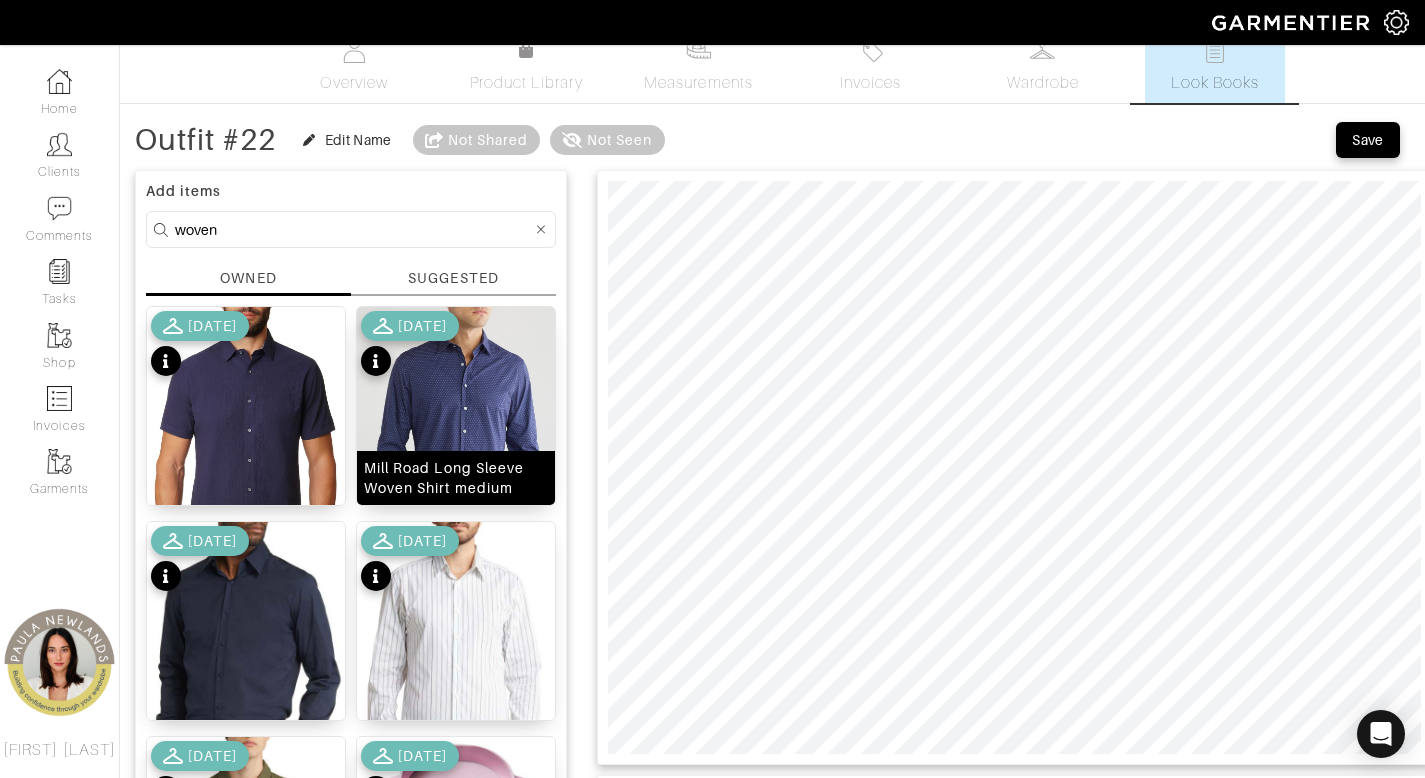 click on "Mill Road Long Sleeve Woven Shirt   medium" at bounding box center (456, 478) 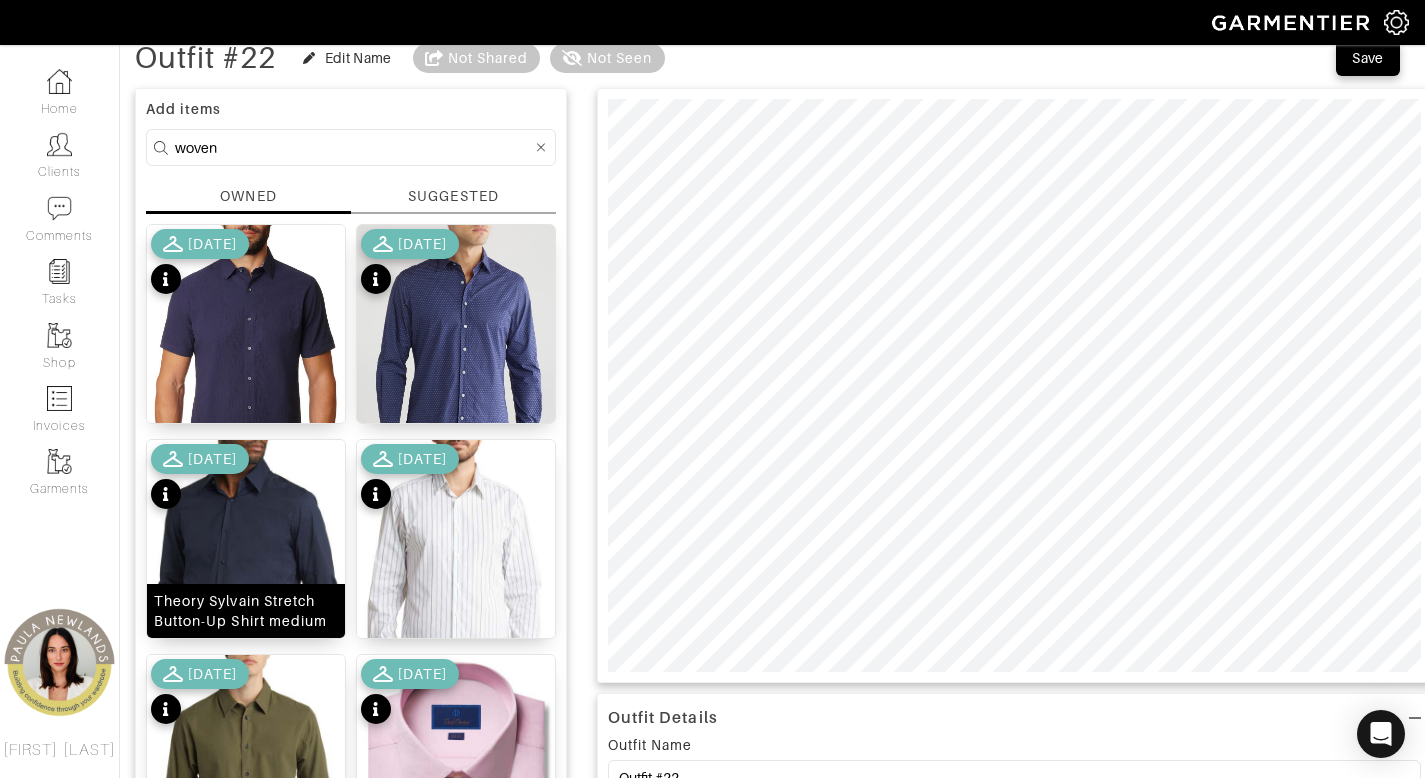 scroll, scrollTop: 154, scrollLeft: 0, axis: vertical 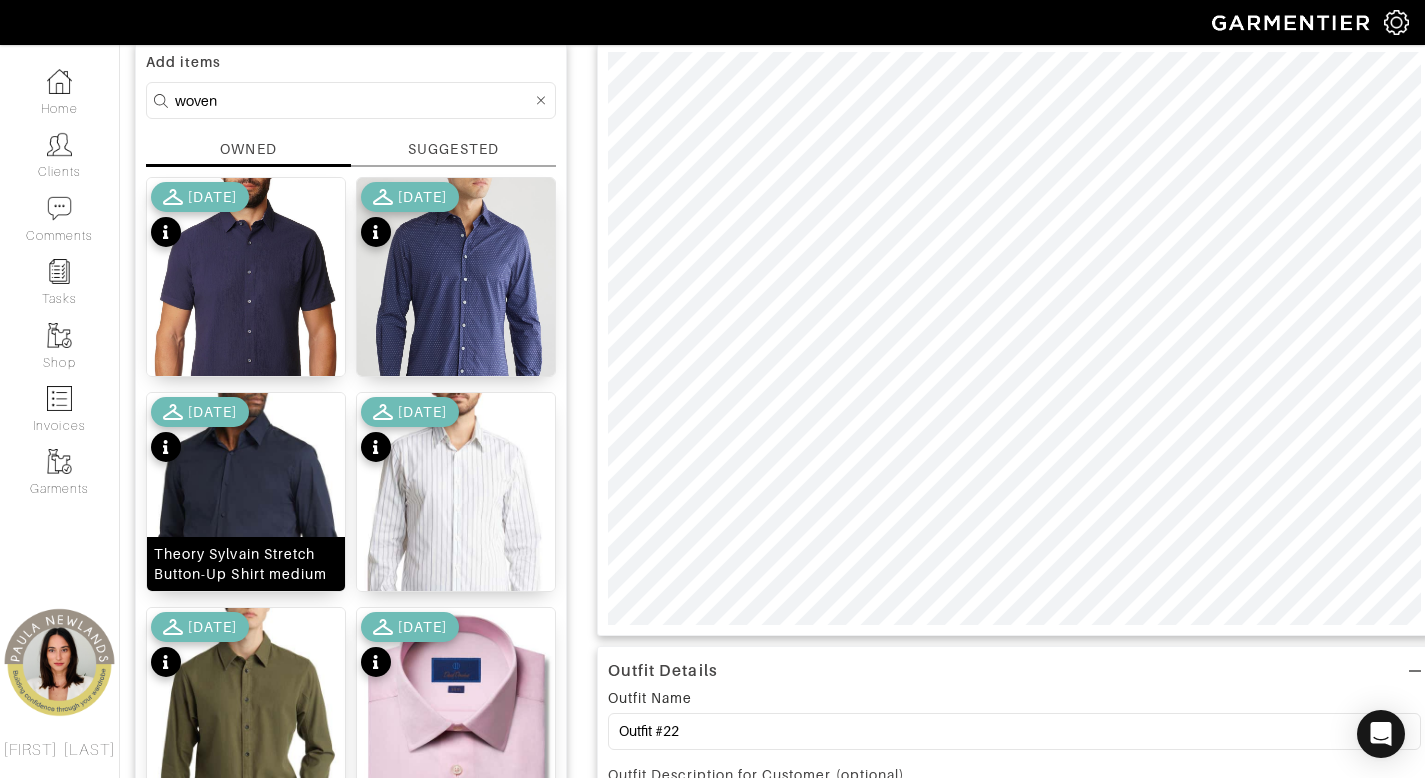 click on "Theory Sylvain Stretch Button-Up Shirt   medium" at bounding box center (246, 564) 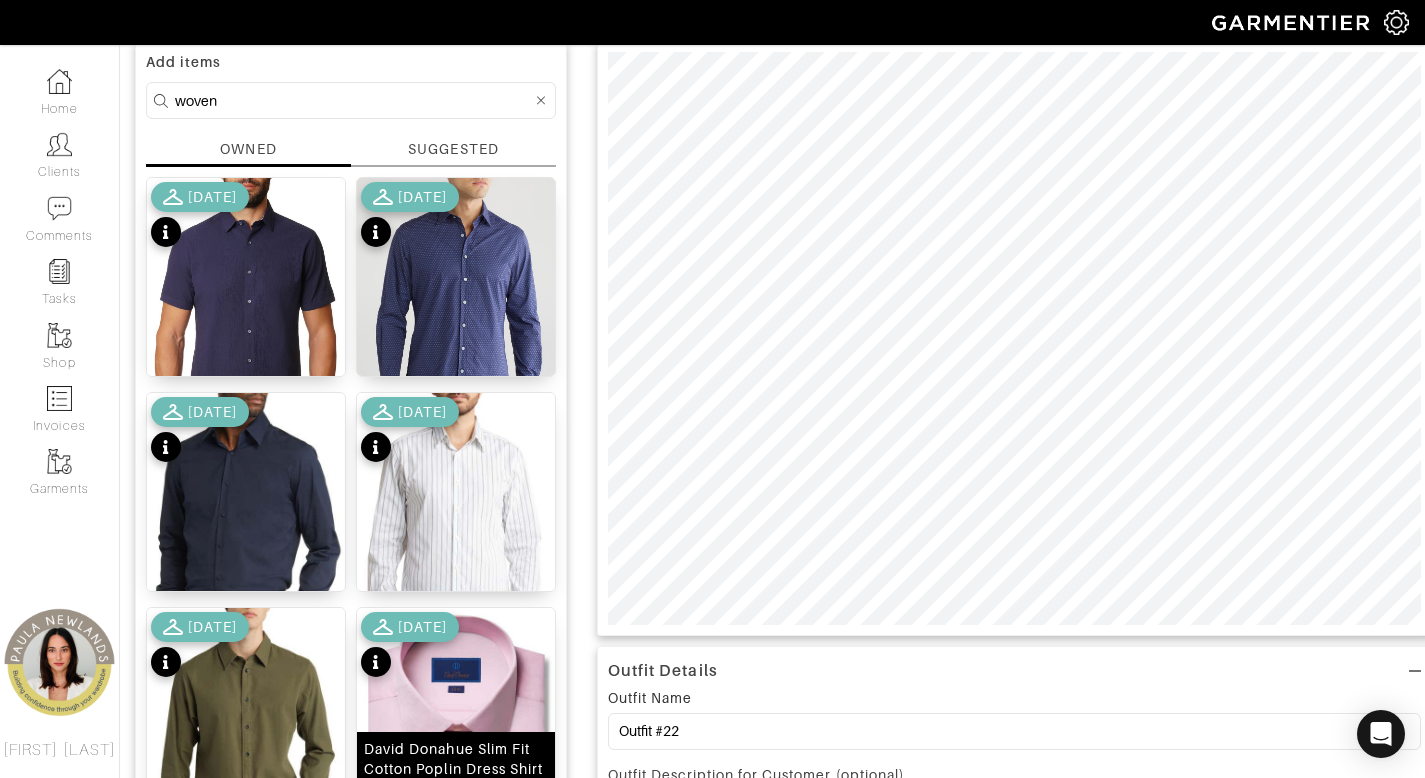 scroll, scrollTop: 292, scrollLeft: 0, axis: vertical 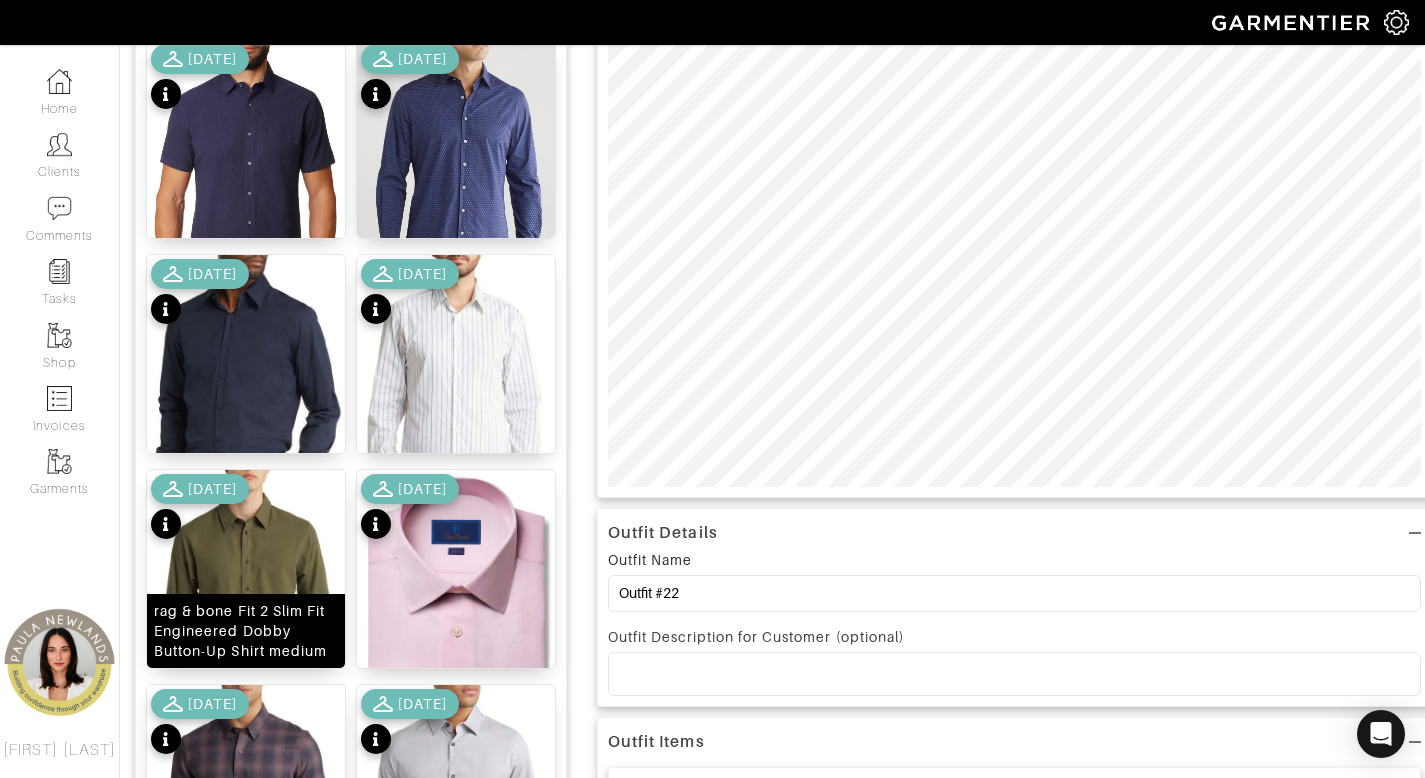 click on "rag & bone Fit 2 Slim Fit Engineered Dobby Button-Up Shirt   medium" at bounding box center [246, 631] 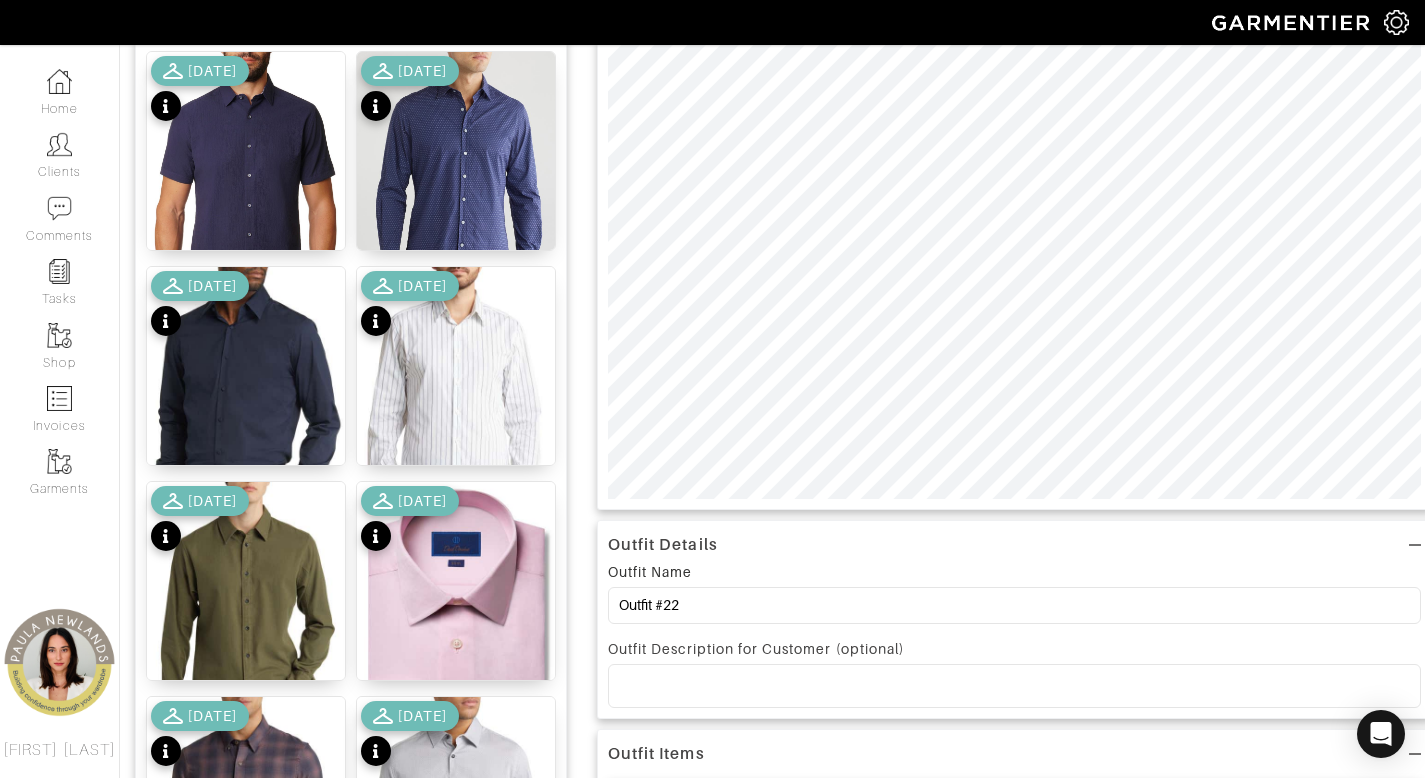 scroll, scrollTop: 151, scrollLeft: 0, axis: vertical 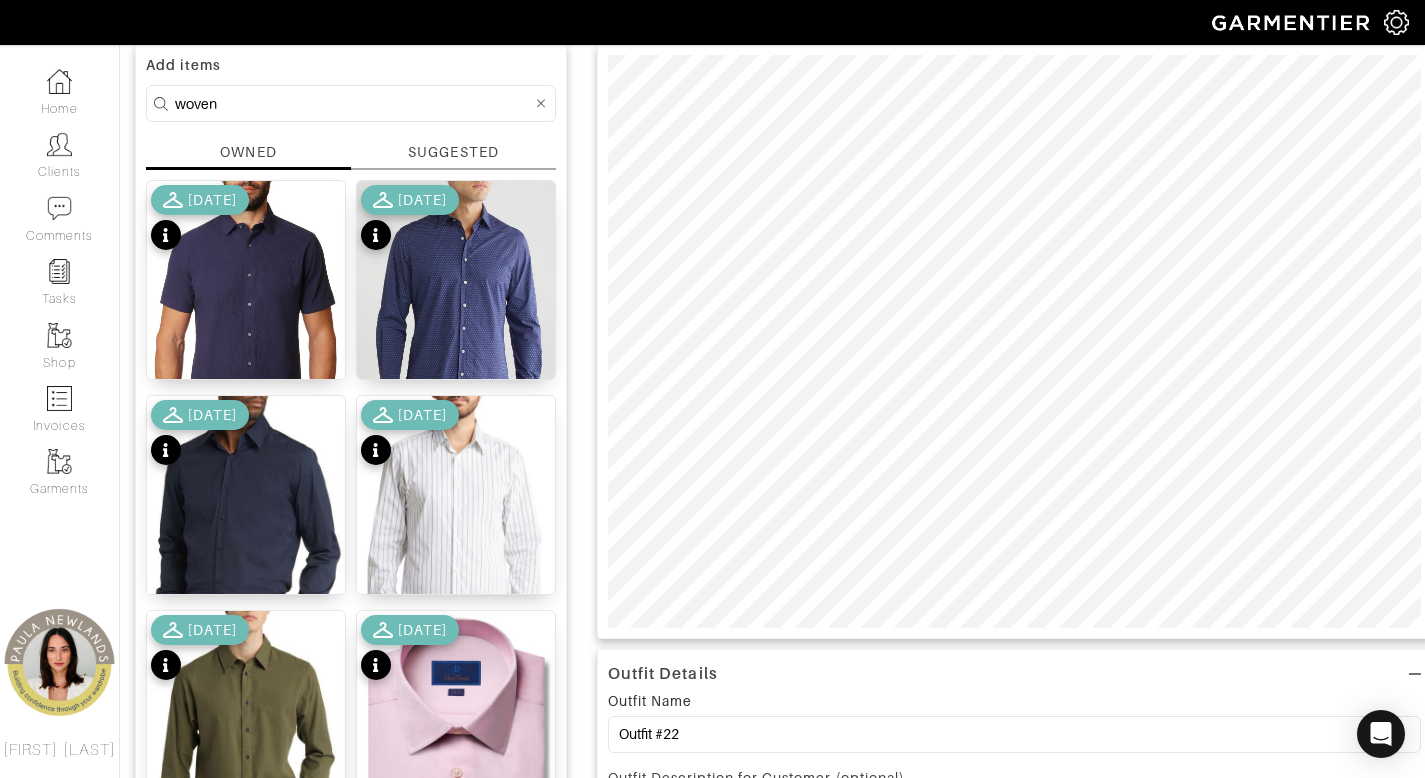 click on "woven" at bounding box center [353, 103] 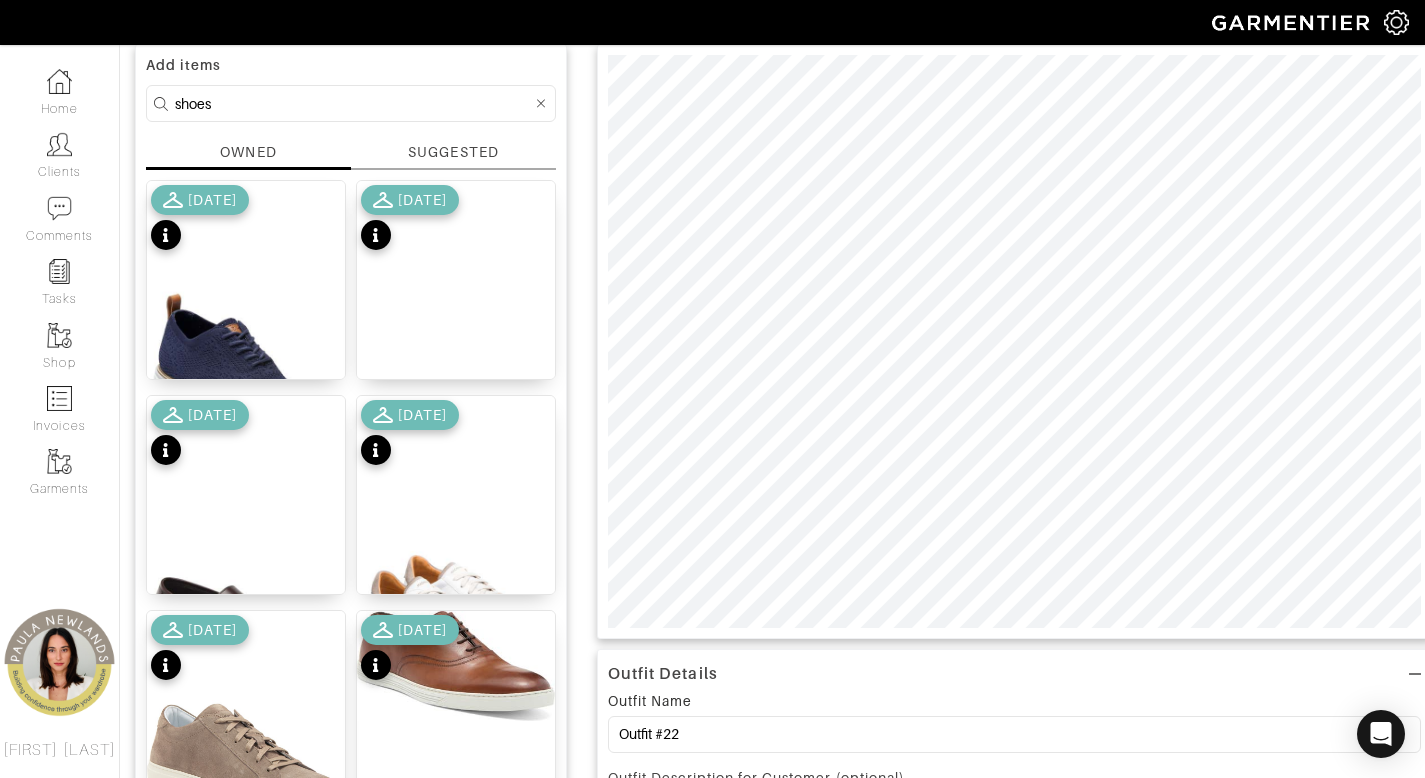 scroll, scrollTop: 319, scrollLeft: 0, axis: vertical 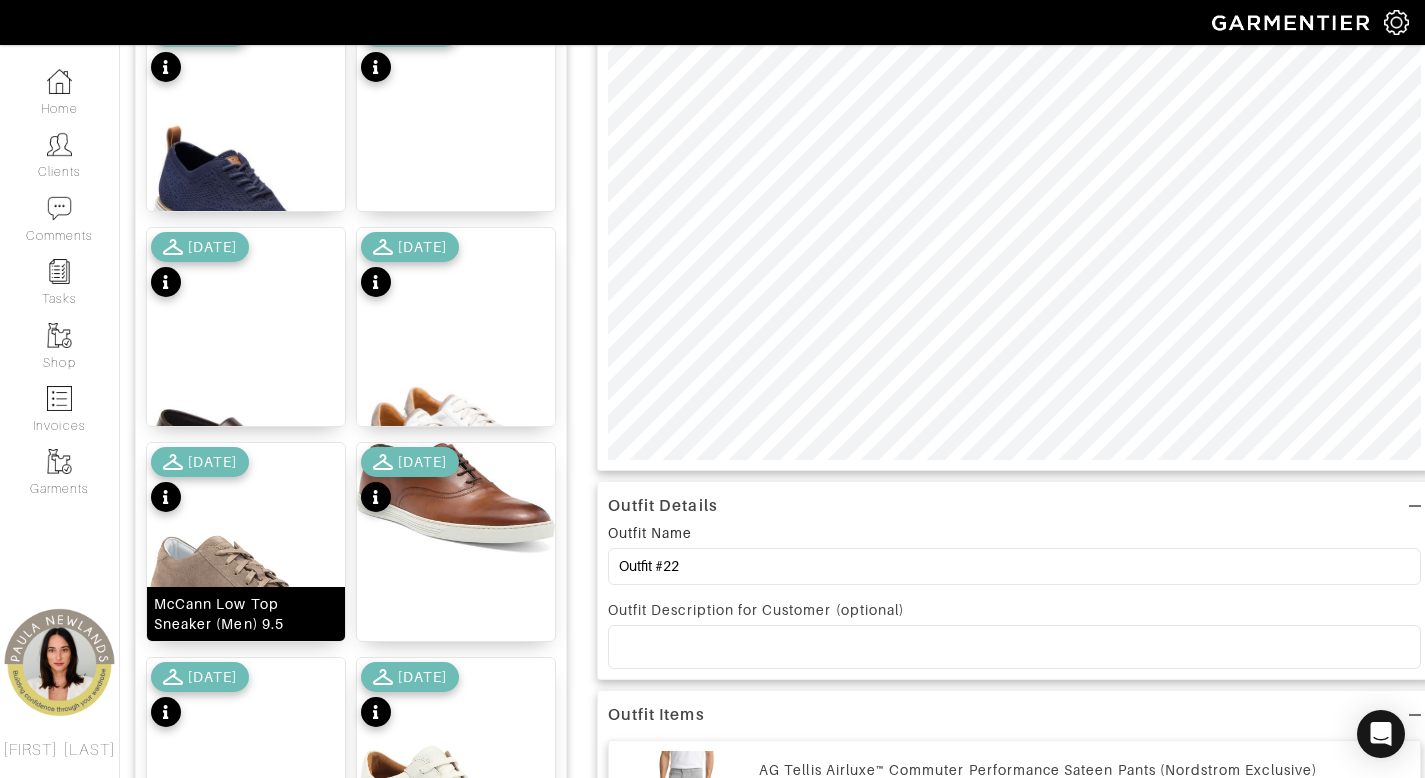 click on "McCann Low Top Sneaker (Men)   9.5" at bounding box center [246, 614] 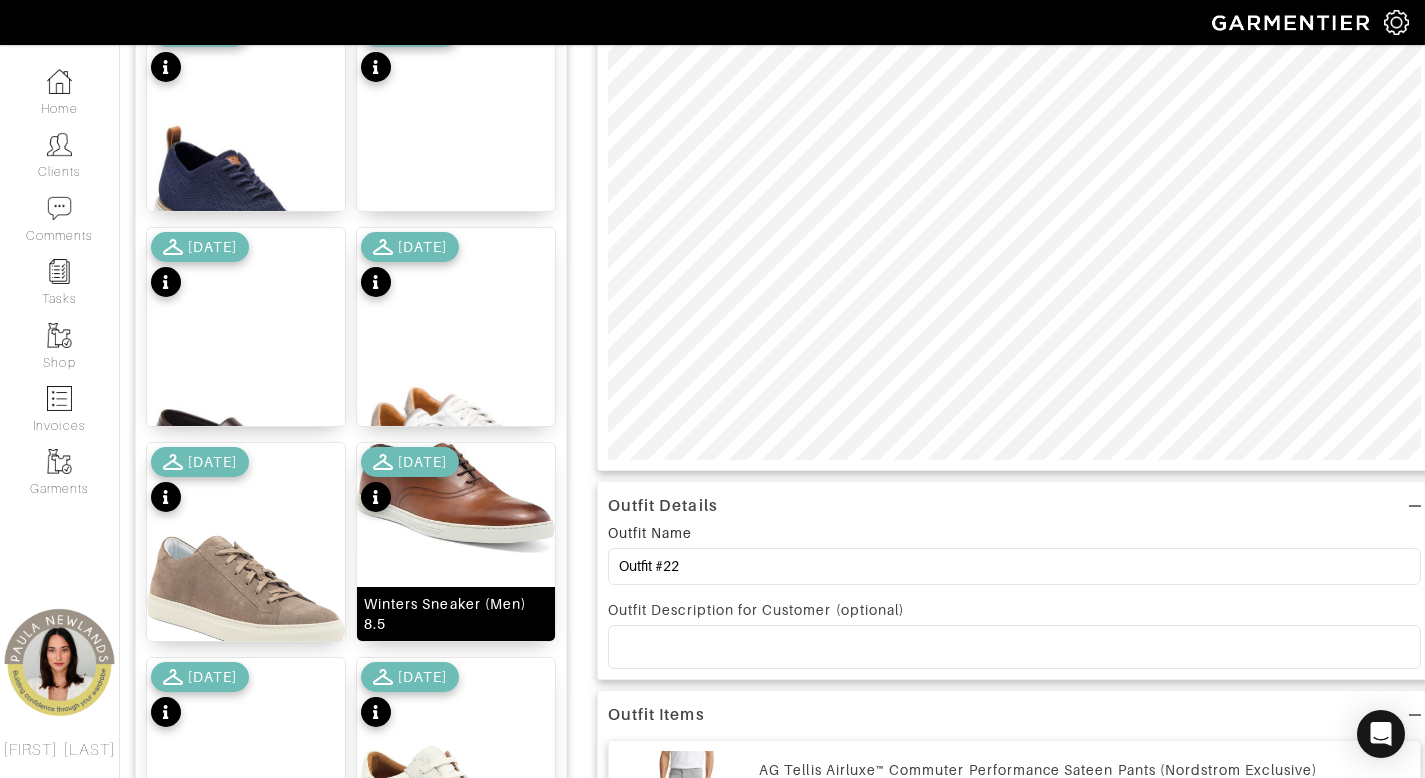 click on "Winters Sneaker (Men)   8.5" at bounding box center [456, 614] 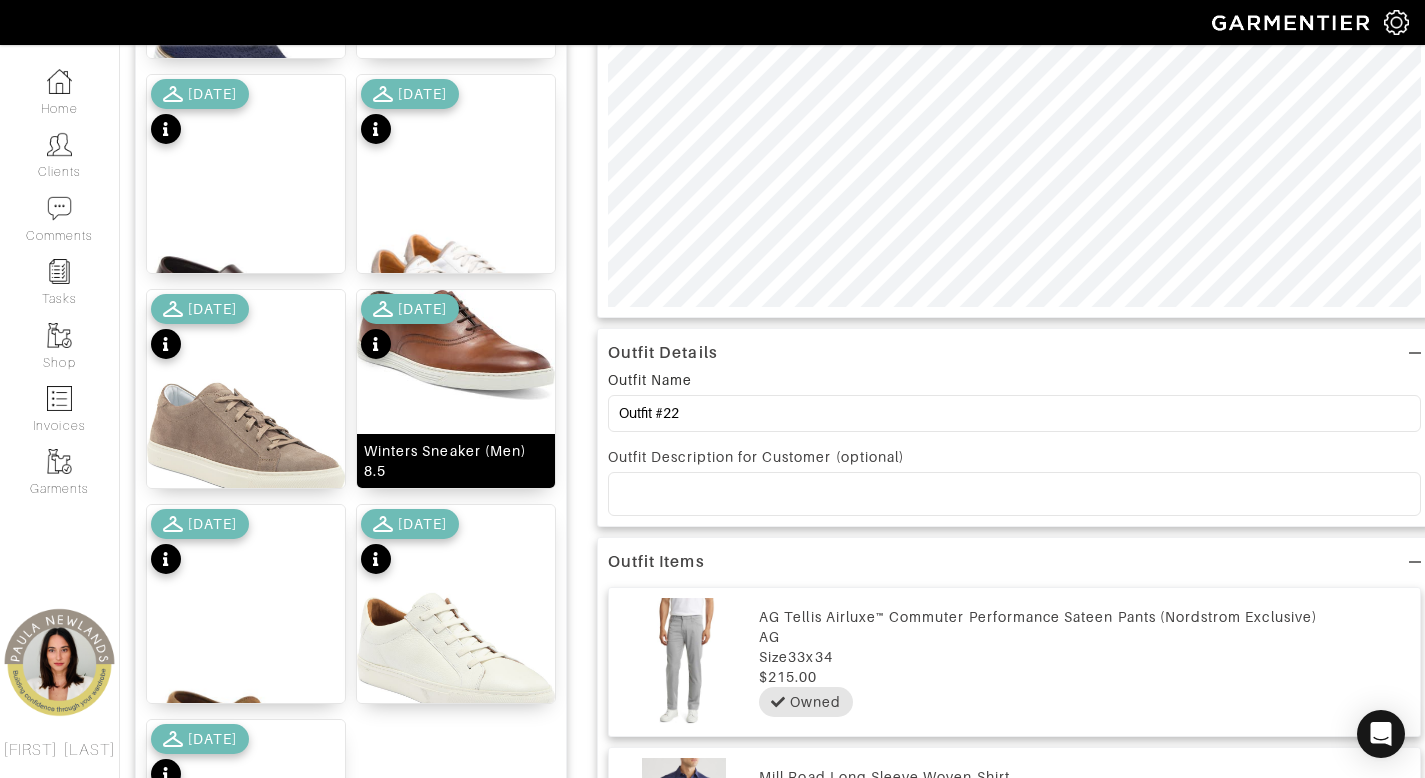 scroll, scrollTop: 90, scrollLeft: 0, axis: vertical 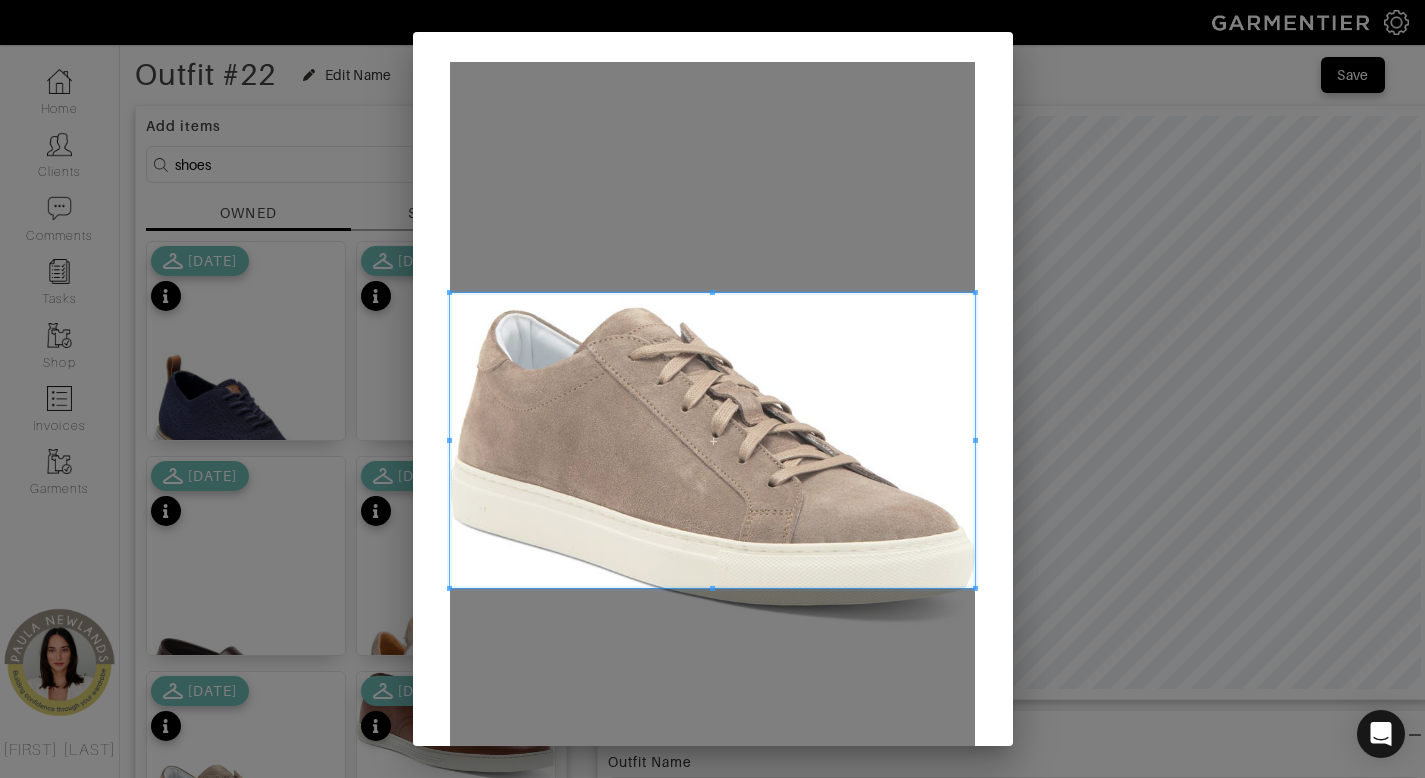 click at bounding box center [712, 440] 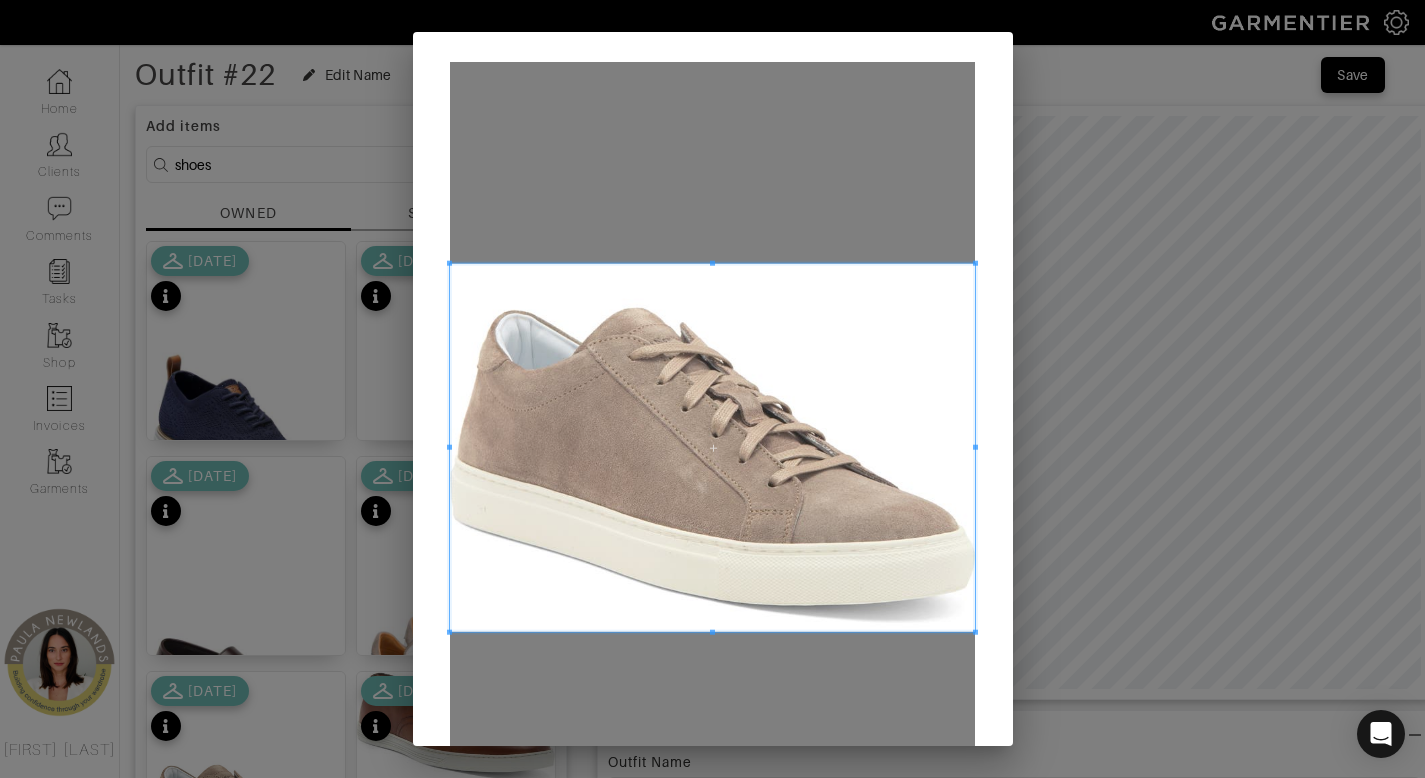 click at bounding box center (712, 632) 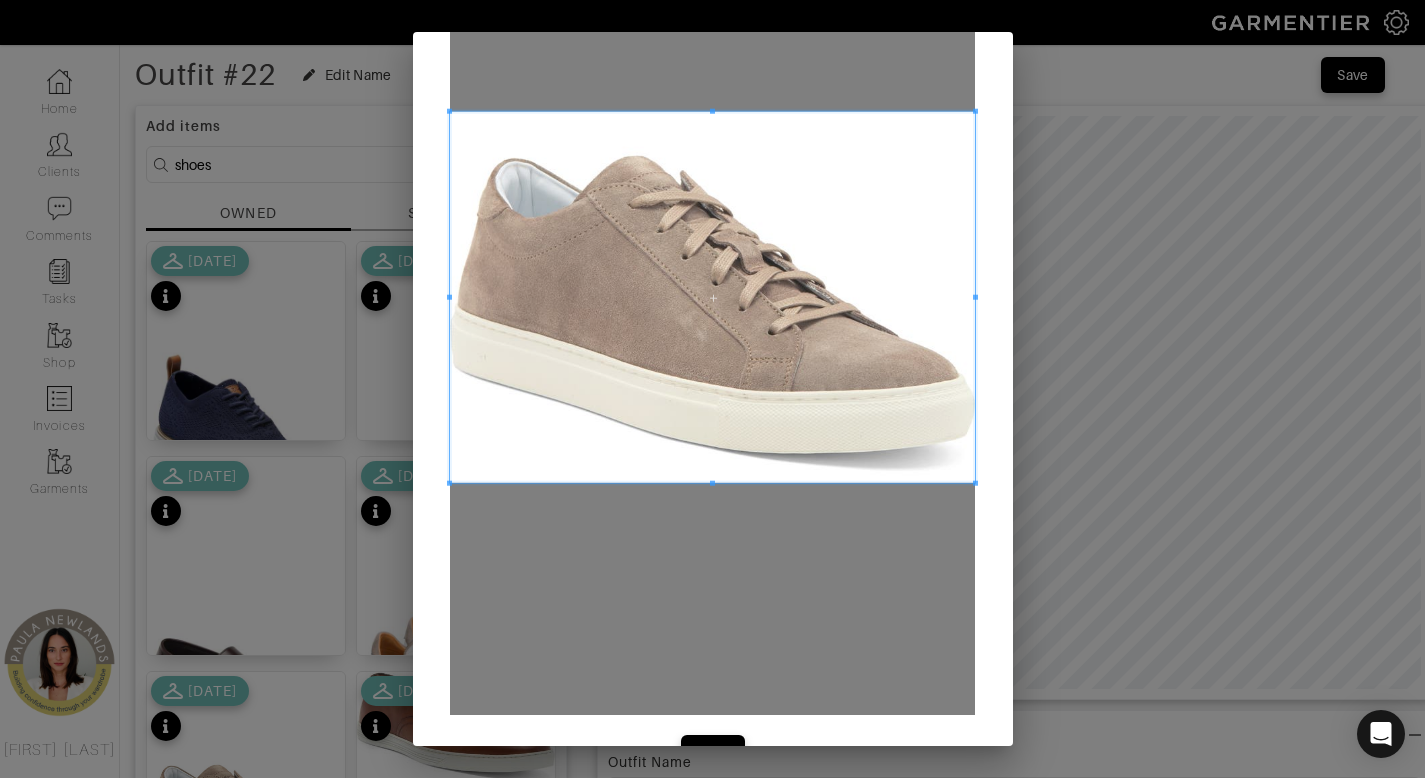 scroll, scrollTop: 207, scrollLeft: 0, axis: vertical 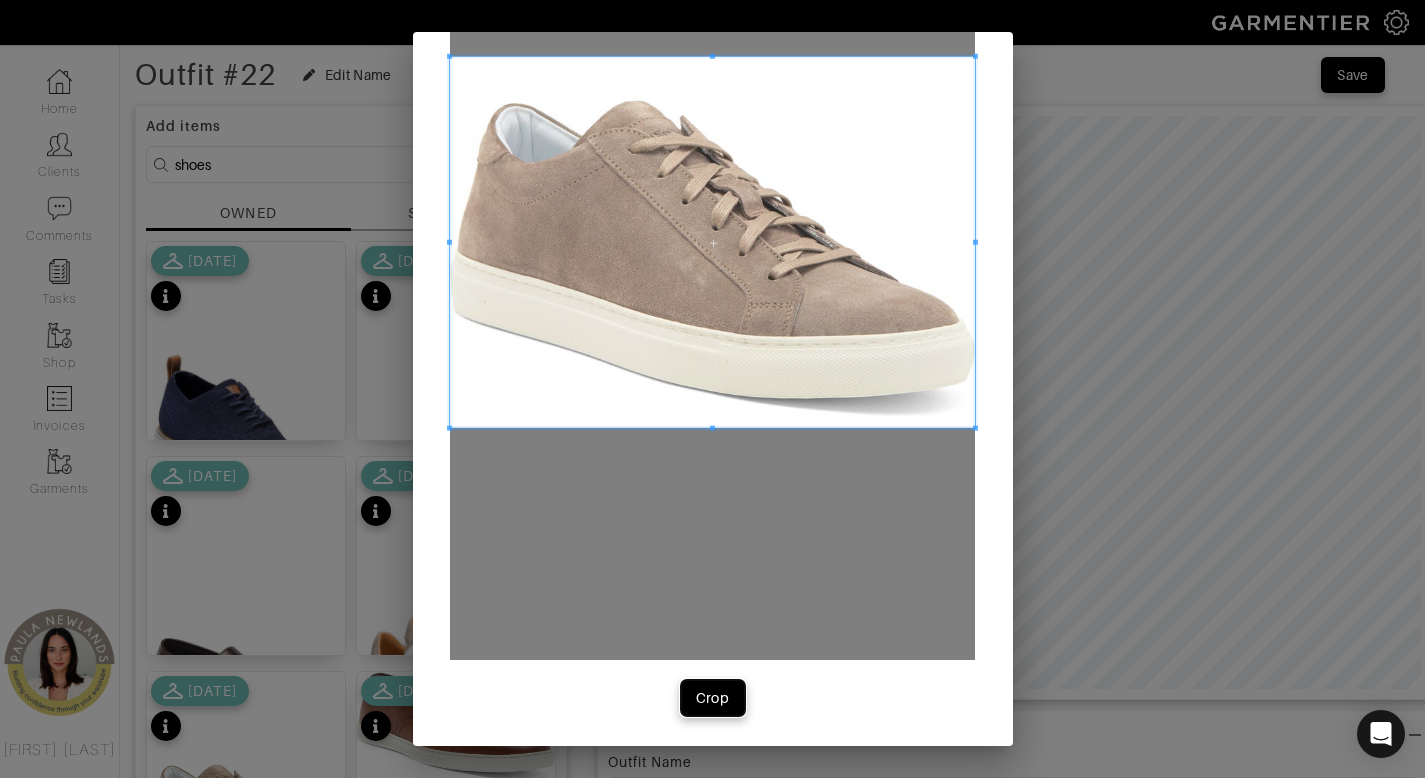 click on "Crop" at bounding box center (713, 698) 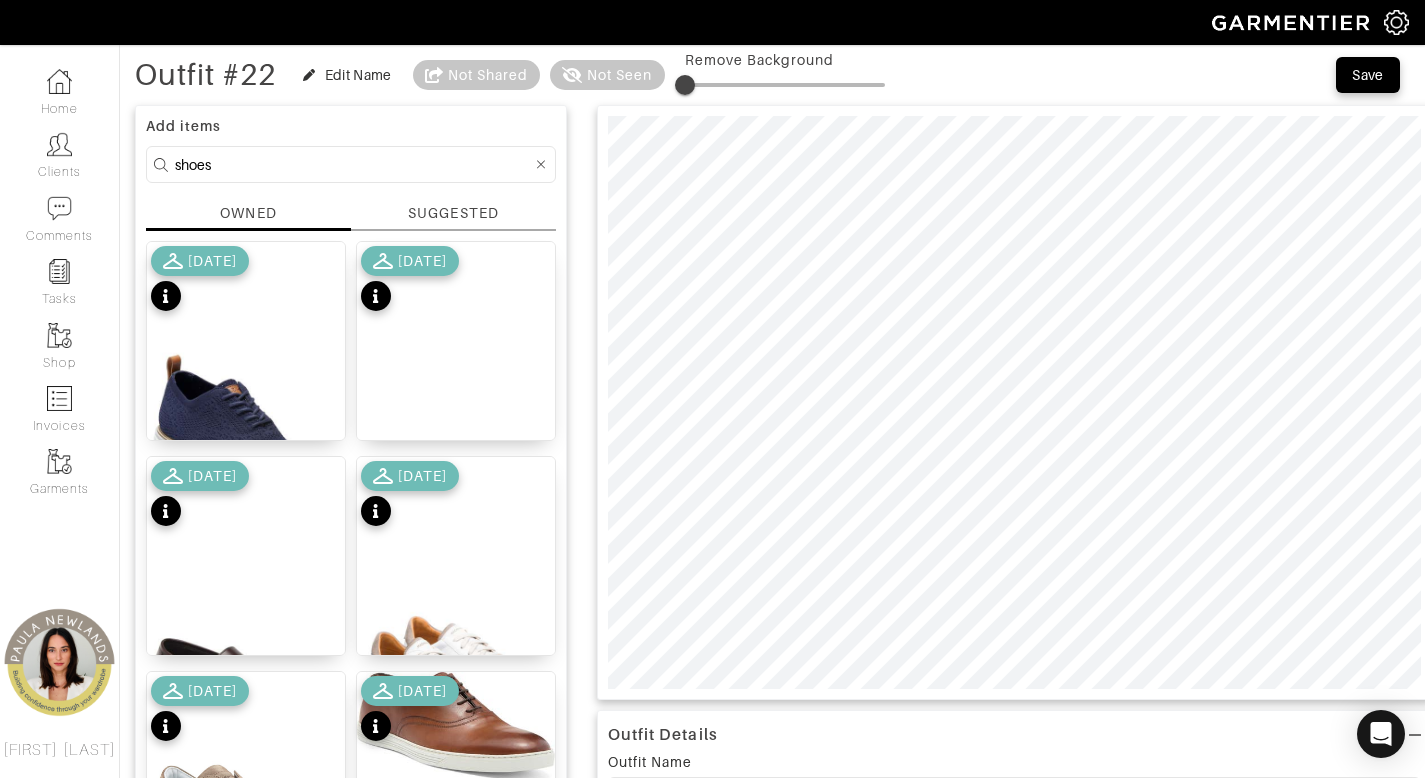 click on "shoes" at bounding box center [353, 164] 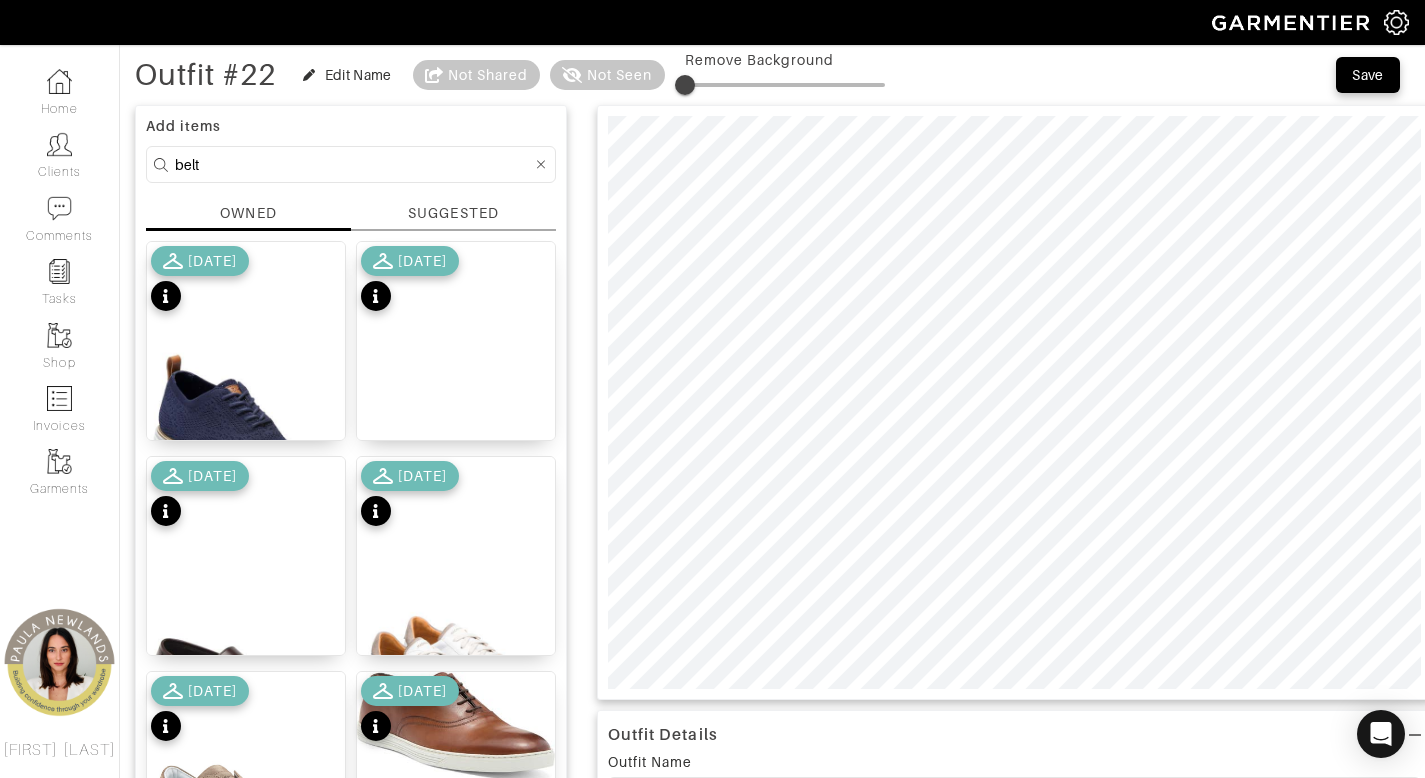 type on "belt" 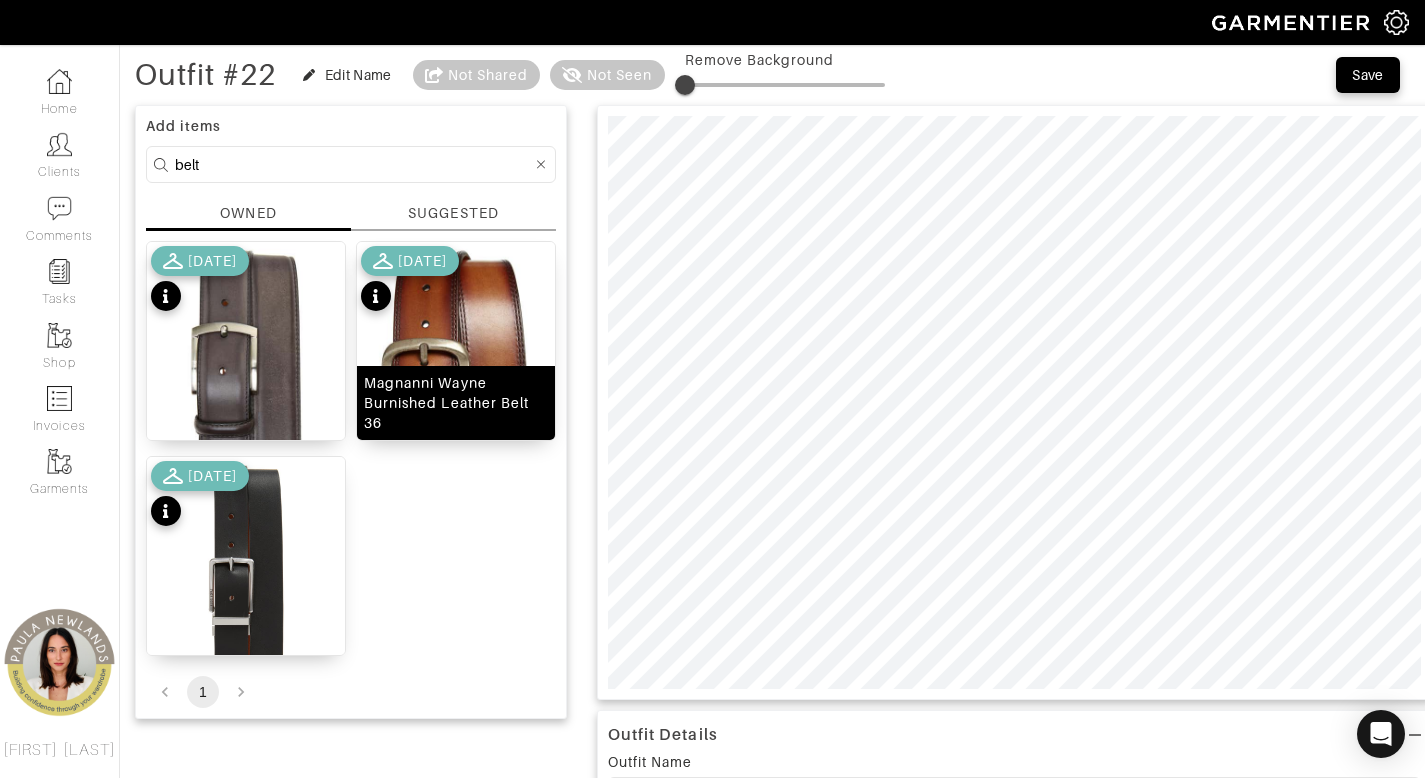 click on "Magnanni Wayne Burnished Leather Belt   36" at bounding box center (456, 403) 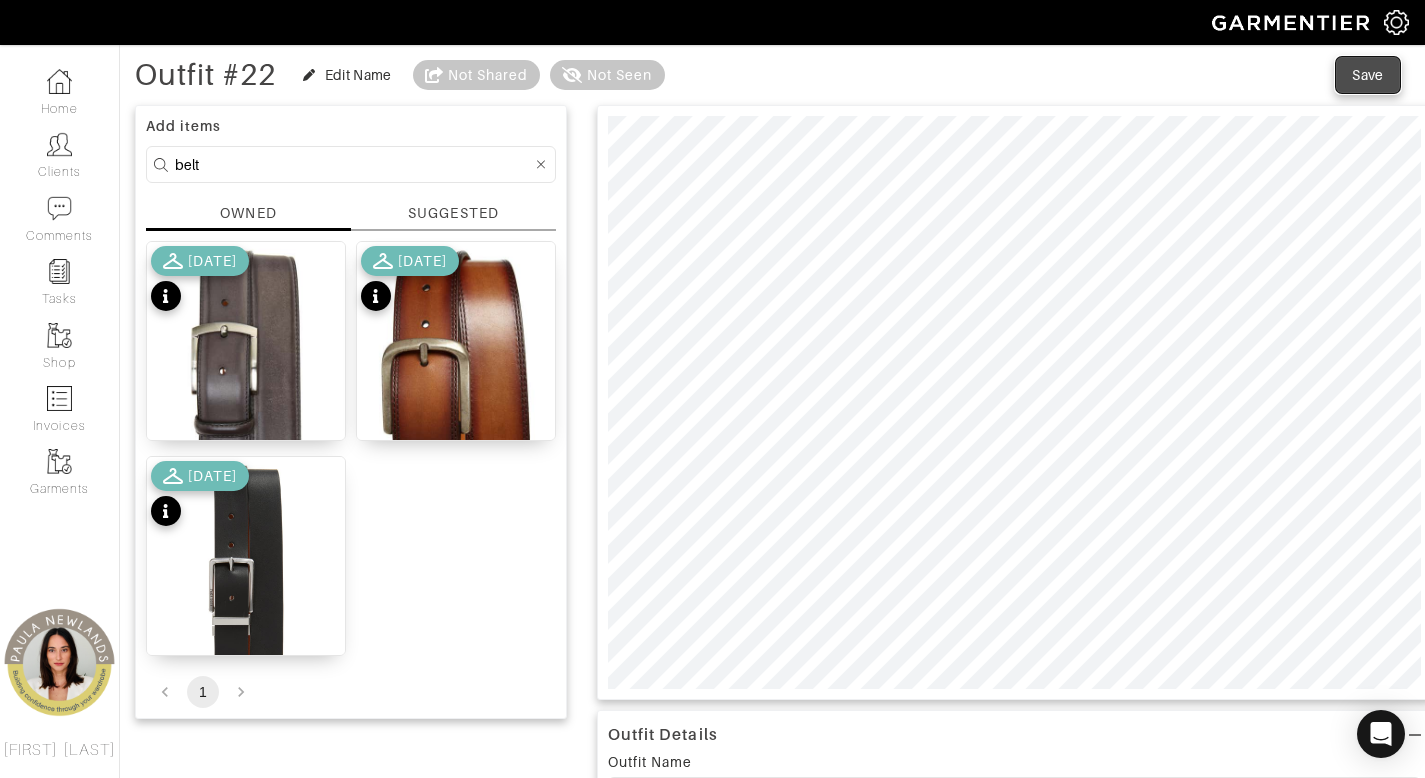 click on "Save" at bounding box center (1368, 75) 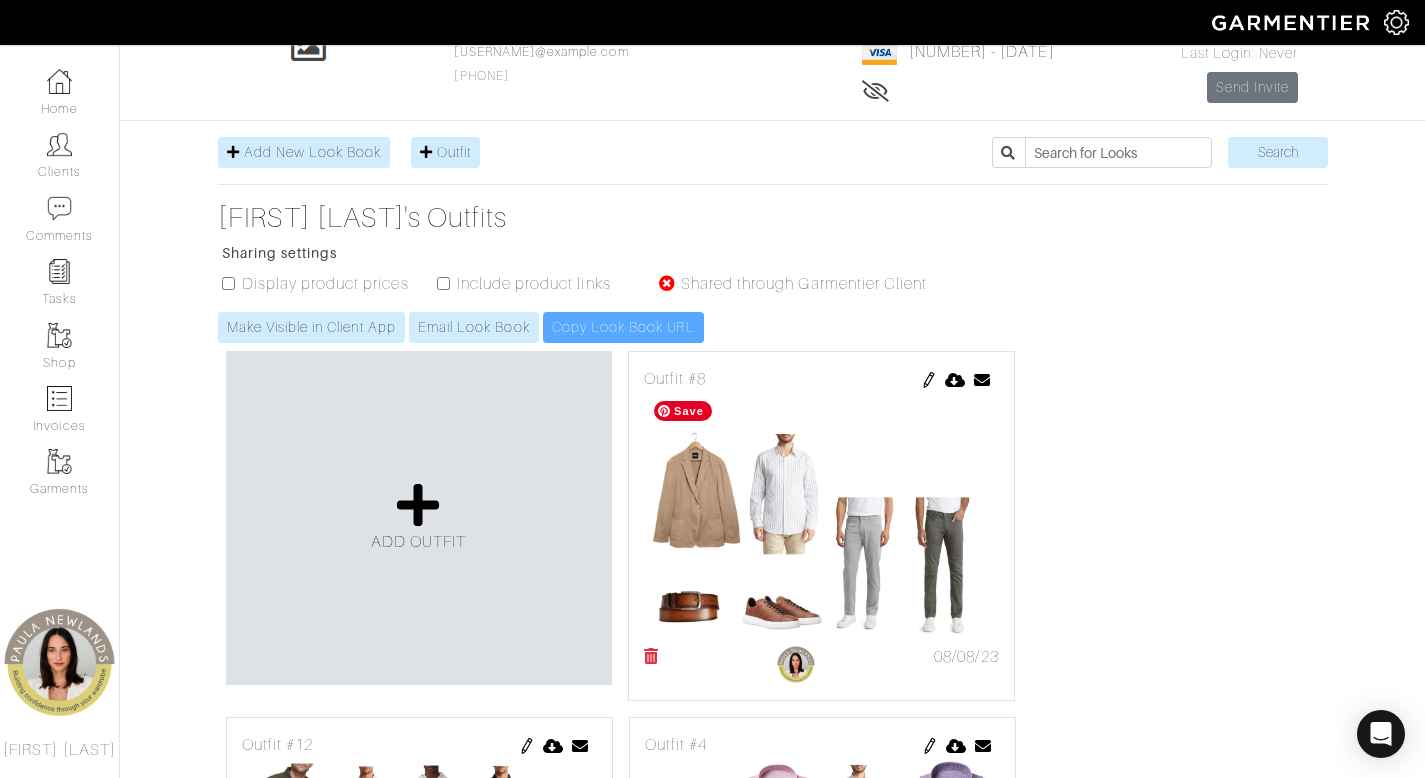 scroll, scrollTop: 156, scrollLeft: 0, axis: vertical 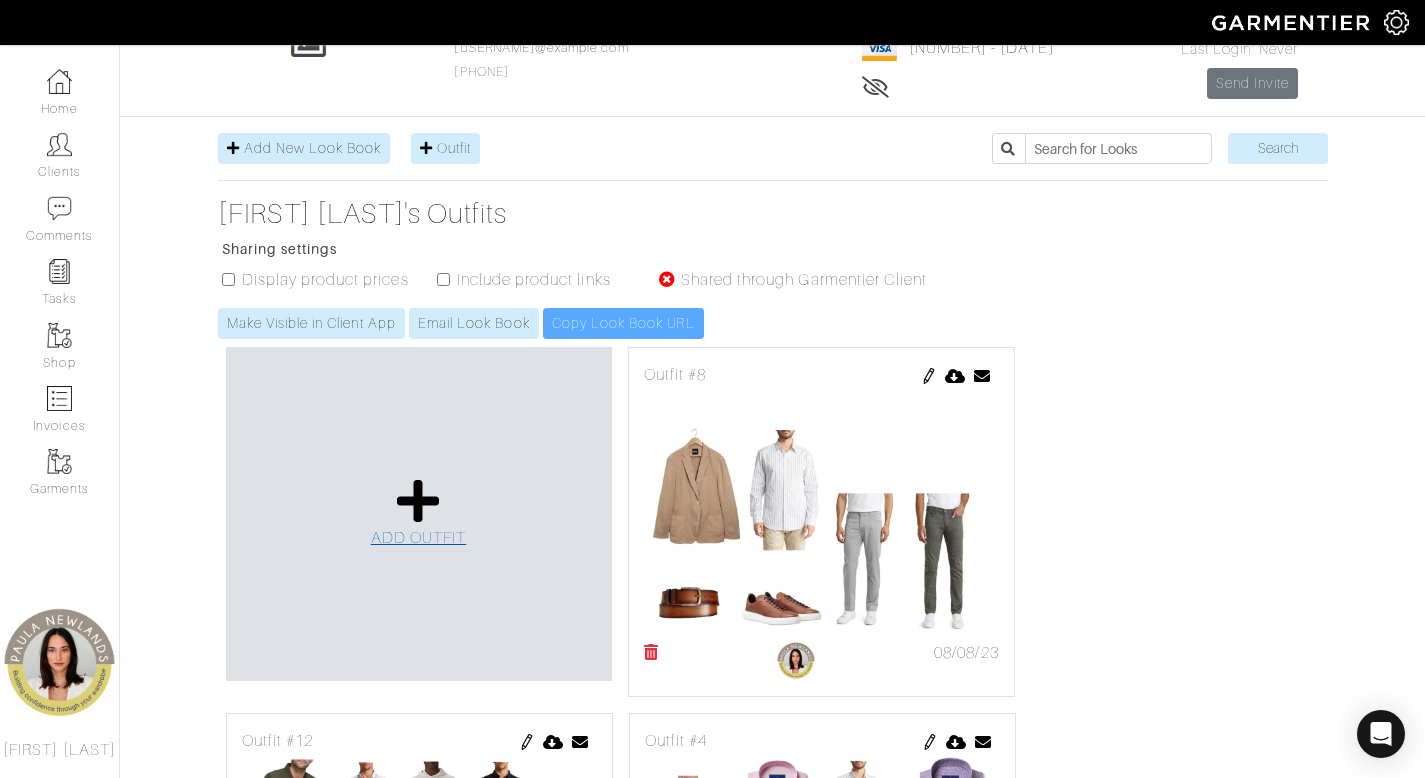 click at bounding box center (418, 501) 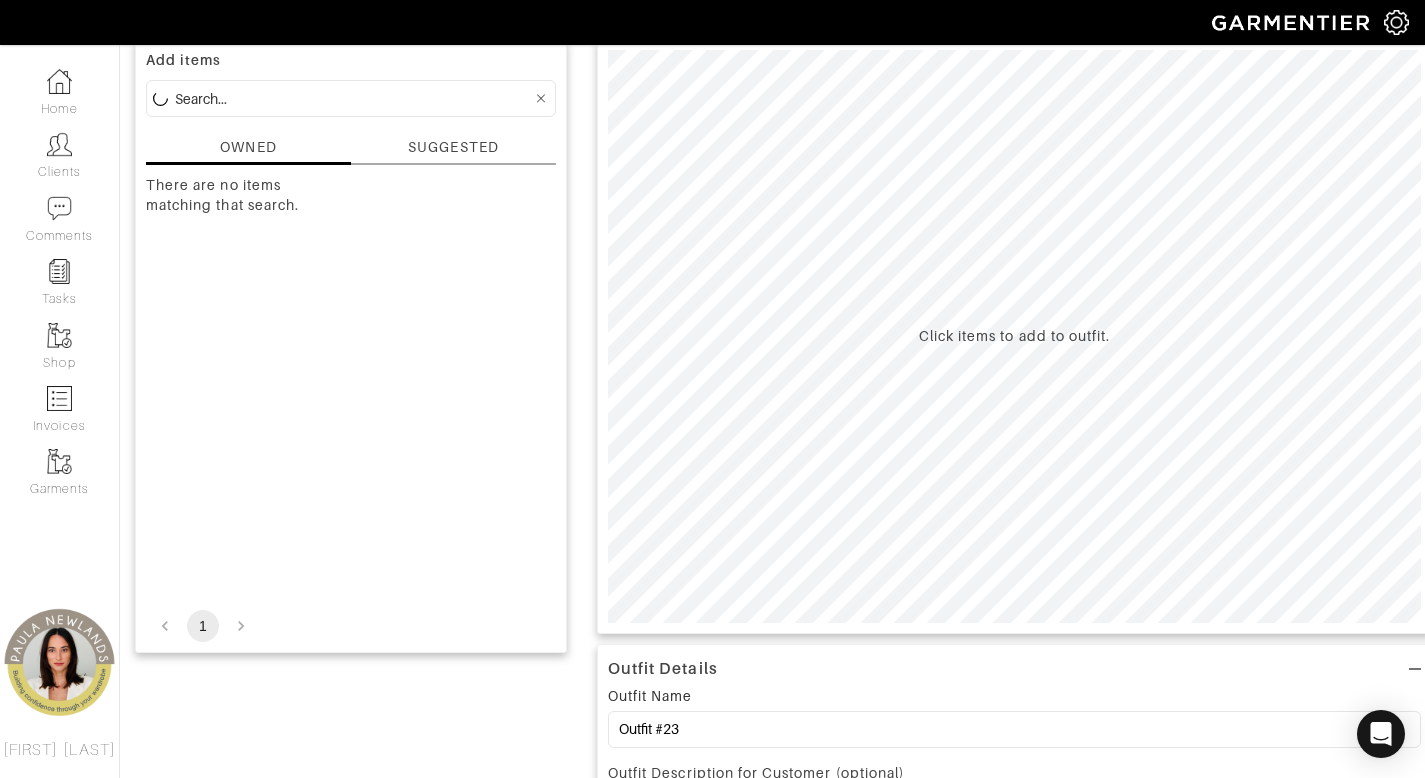 scroll, scrollTop: 0, scrollLeft: 0, axis: both 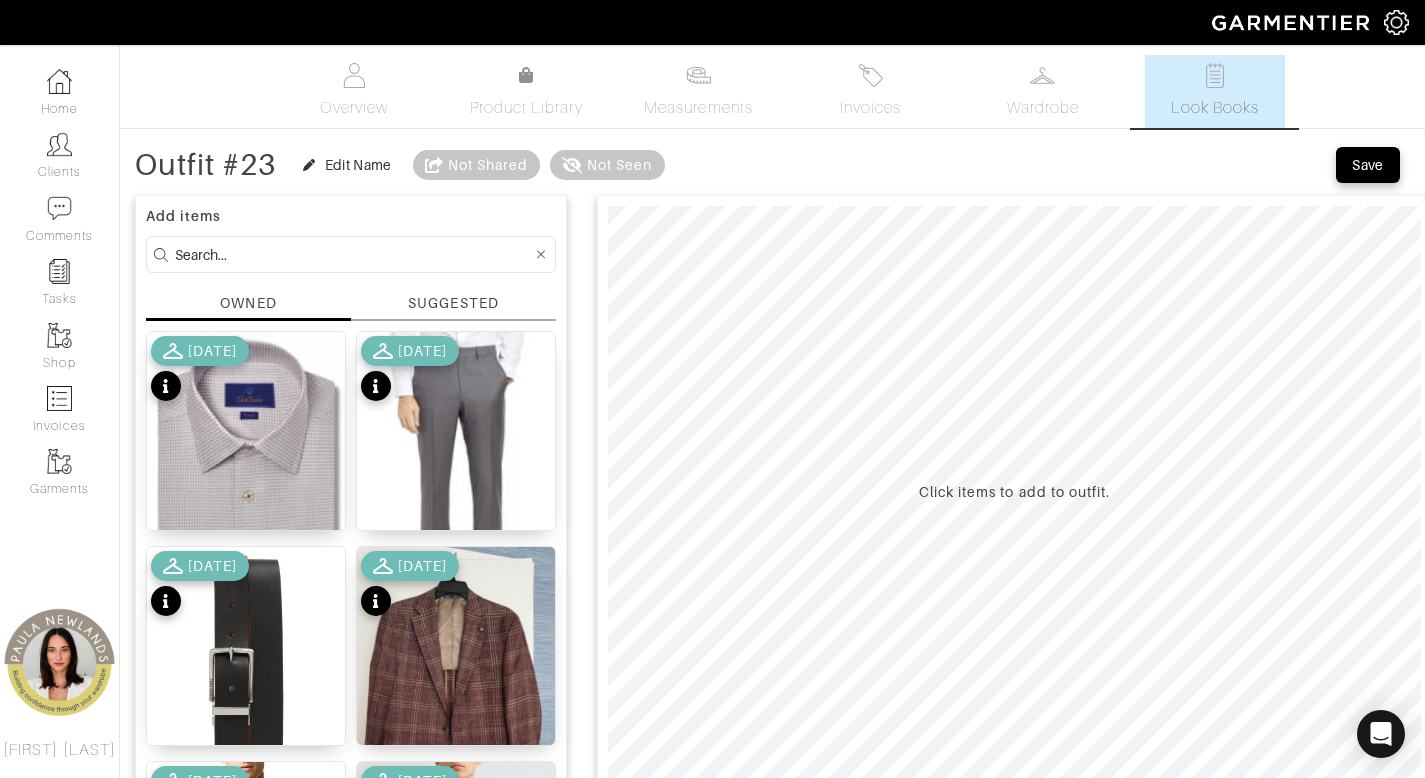 click at bounding box center [353, 254] 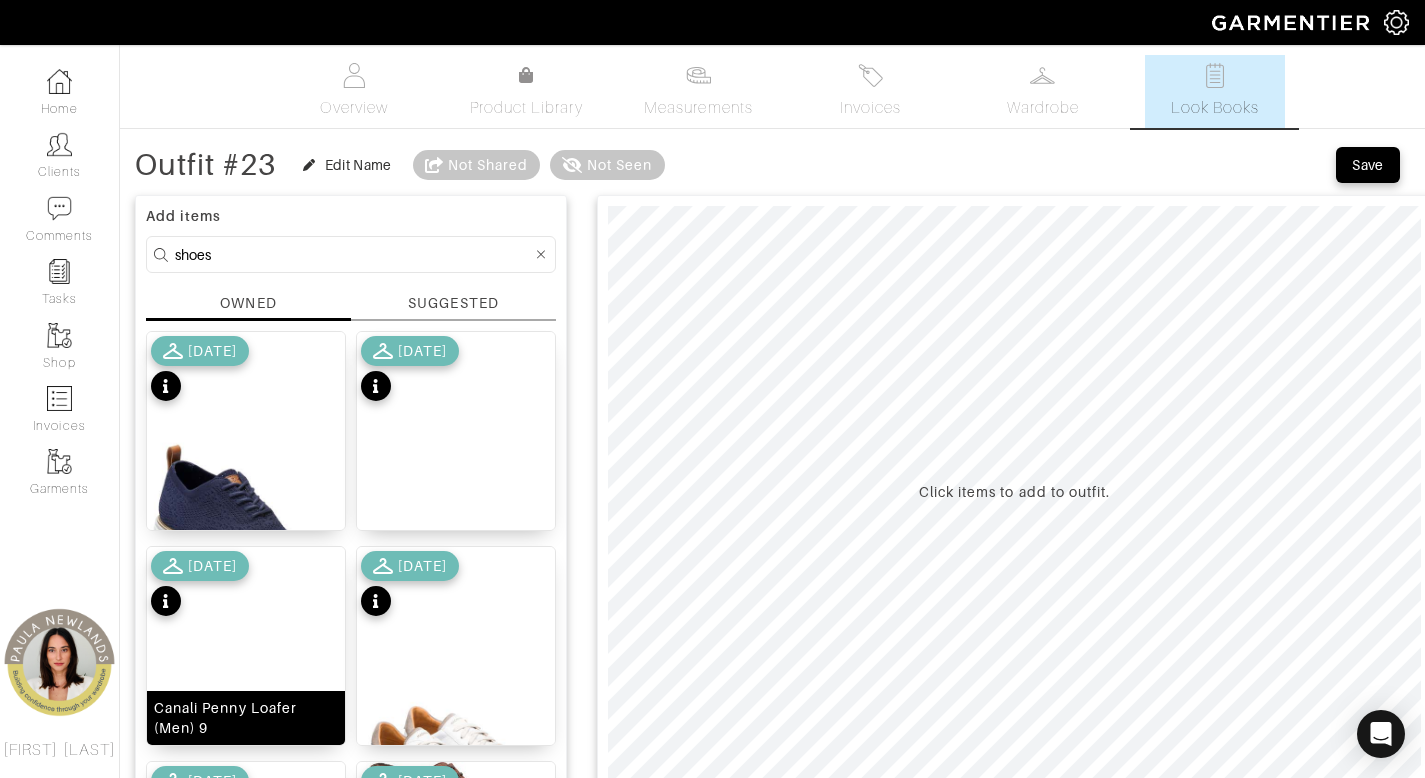 scroll, scrollTop: 150, scrollLeft: 0, axis: vertical 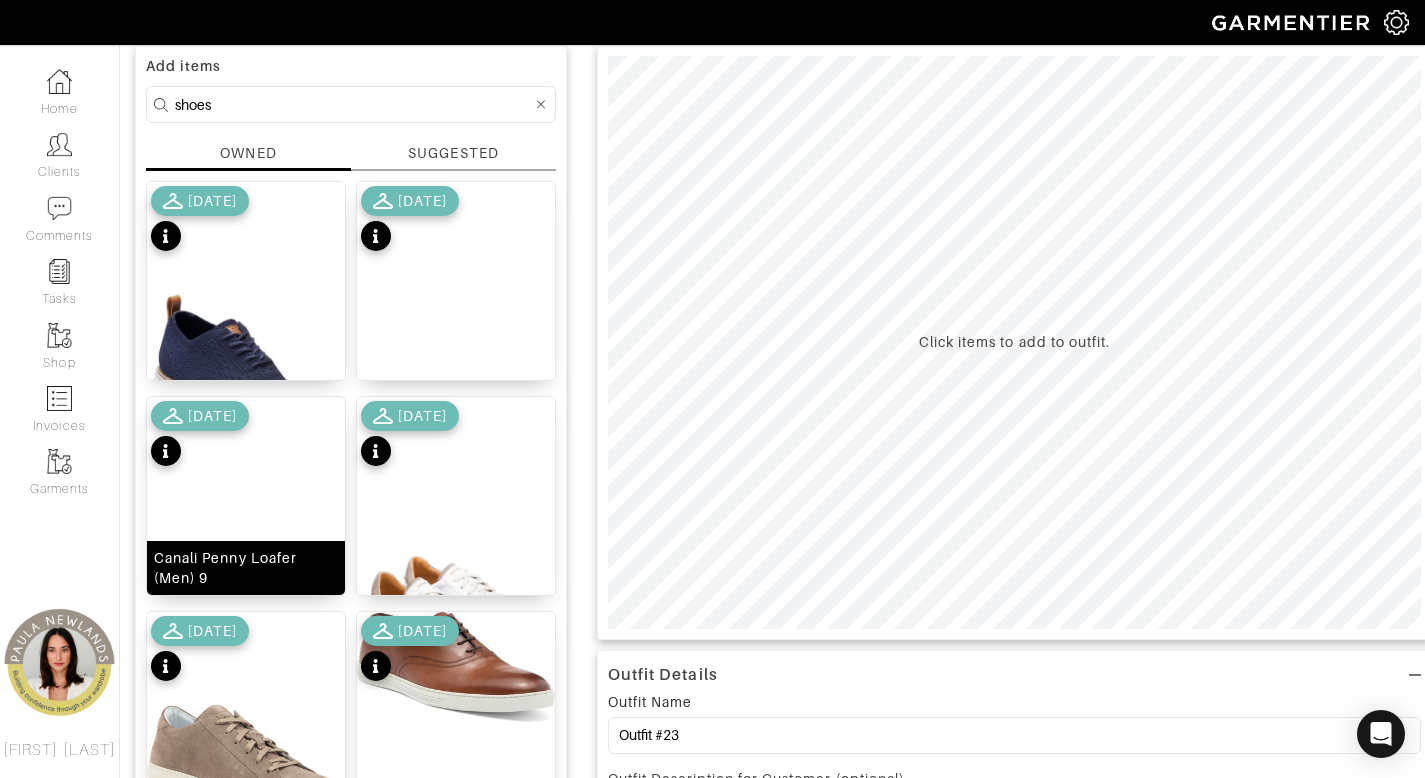 click on "Canali Penny Loafer (Men)   9" at bounding box center (246, 568) 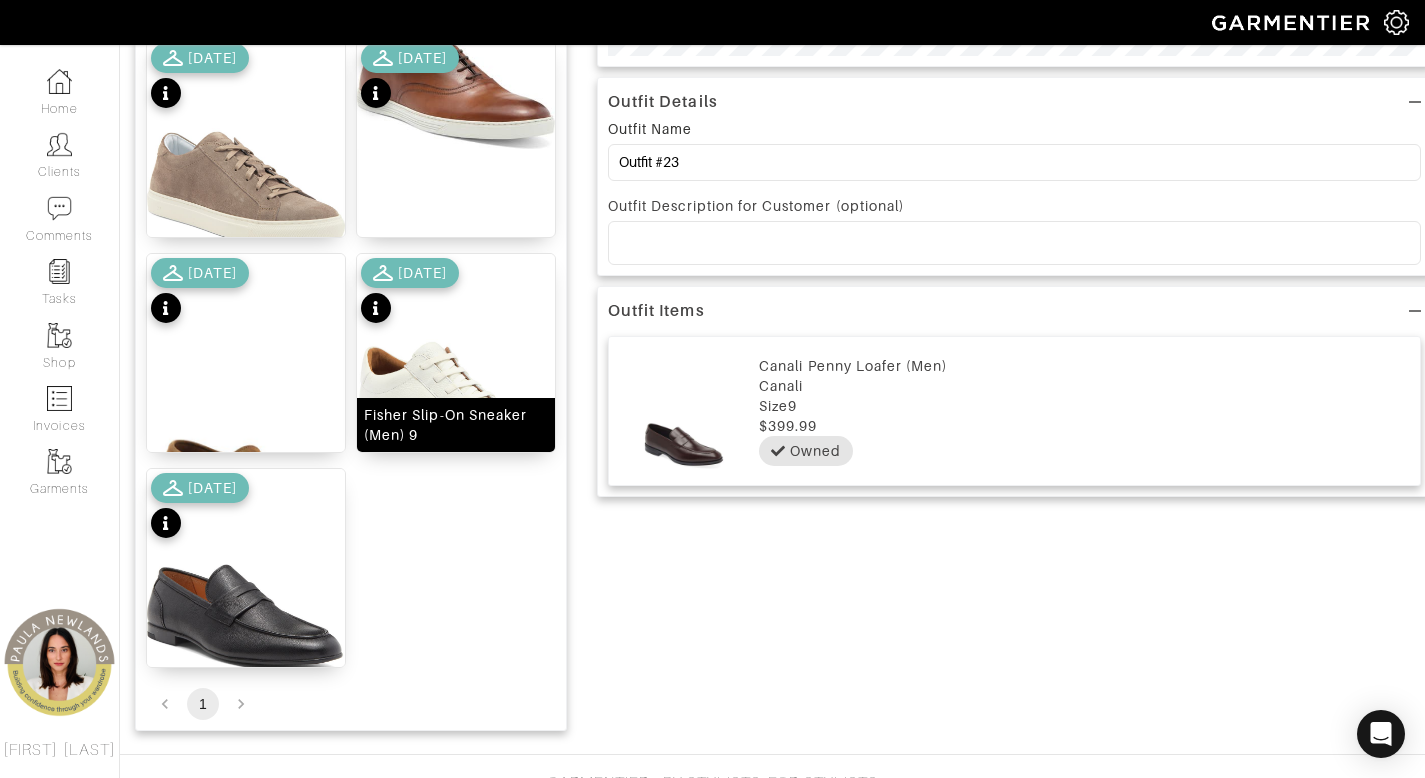 scroll, scrollTop: 772, scrollLeft: 0, axis: vertical 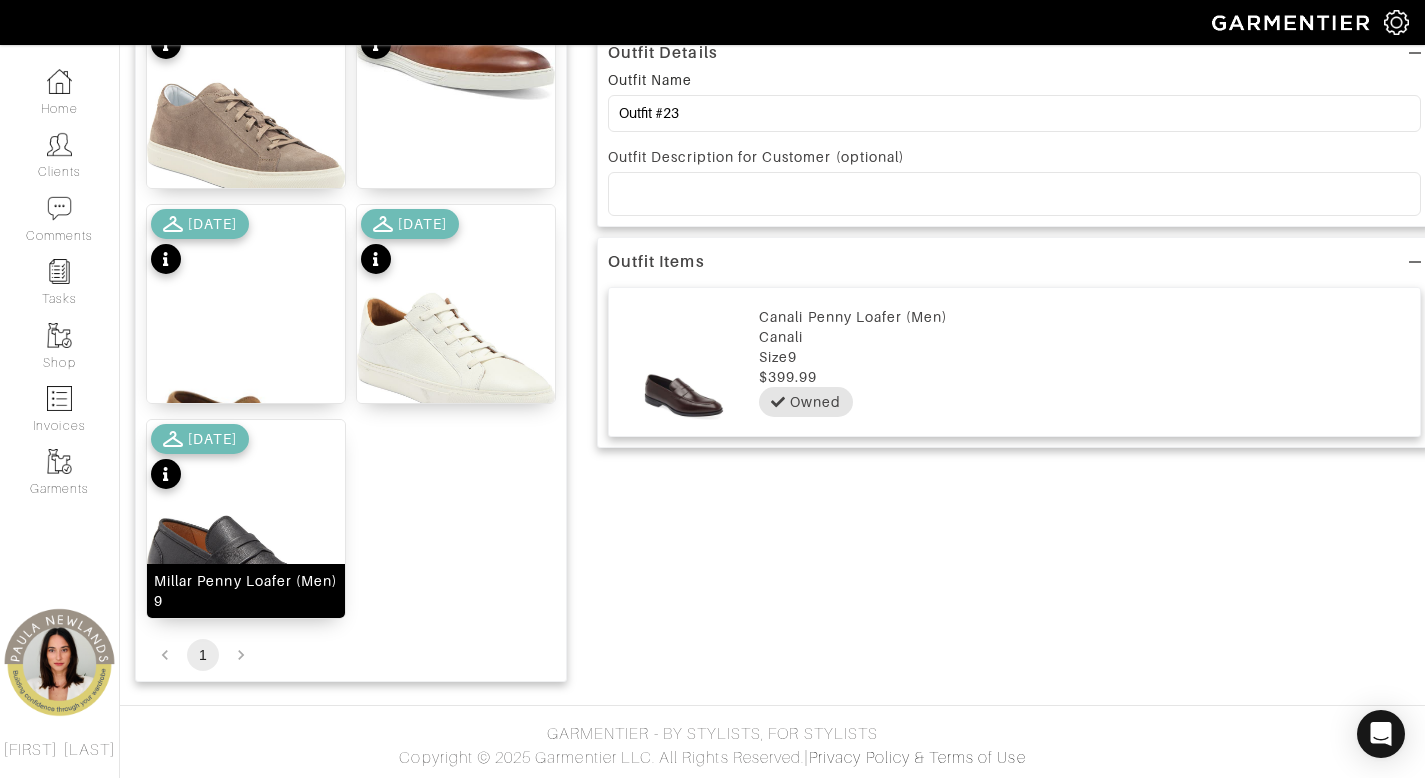 click on "Millar Penny Loafer (Men)   9" at bounding box center [246, 591] 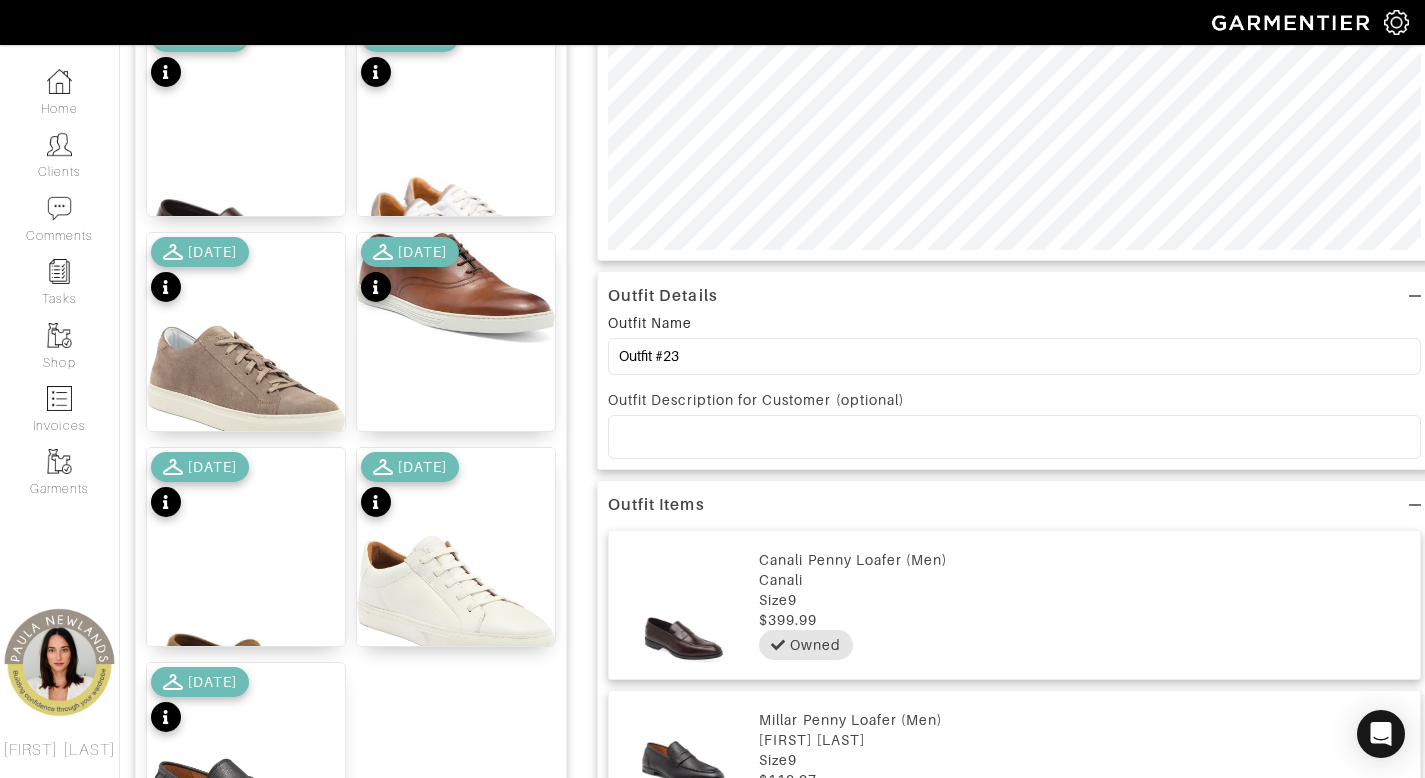 scroll, scrollTop: 103, scrollLeft: 0, axis: vertical 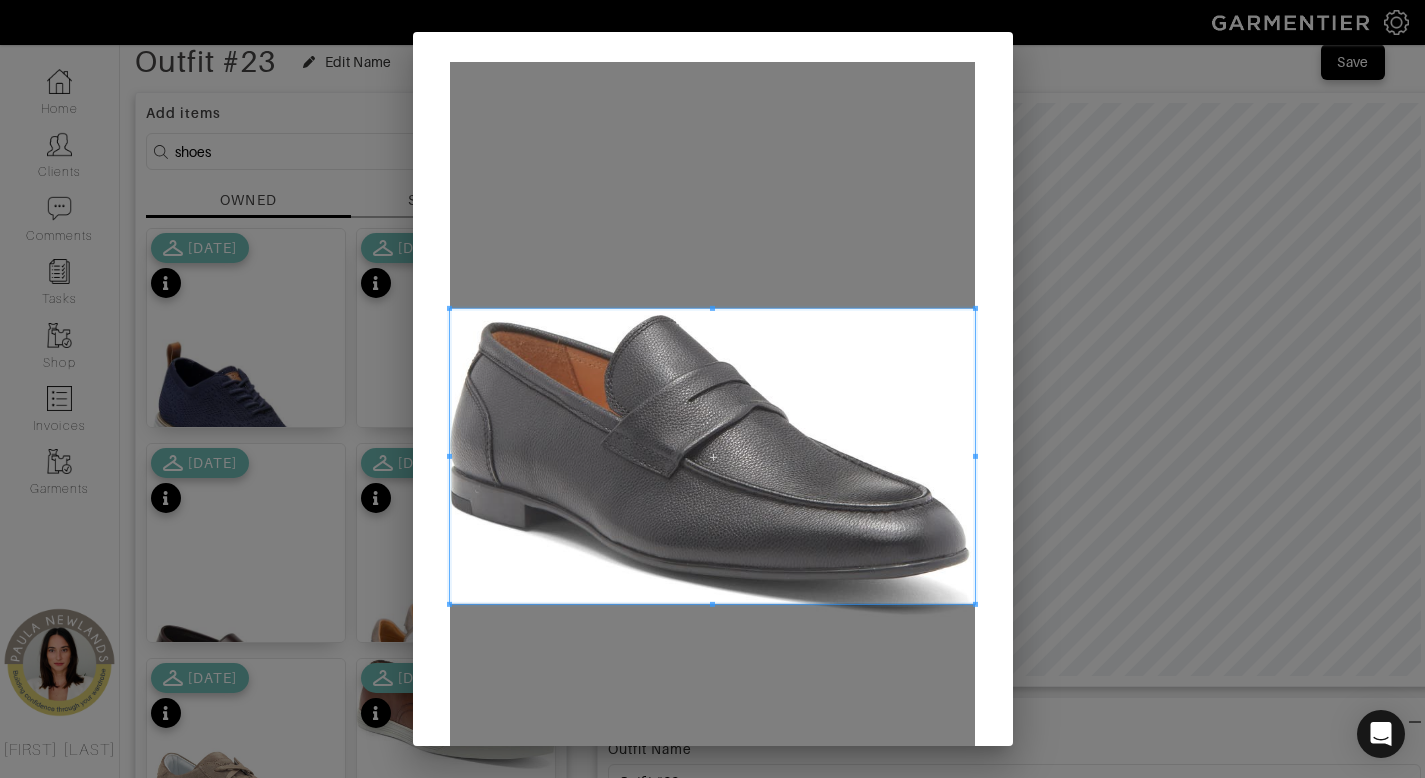 click at bounding box center (712, 456) 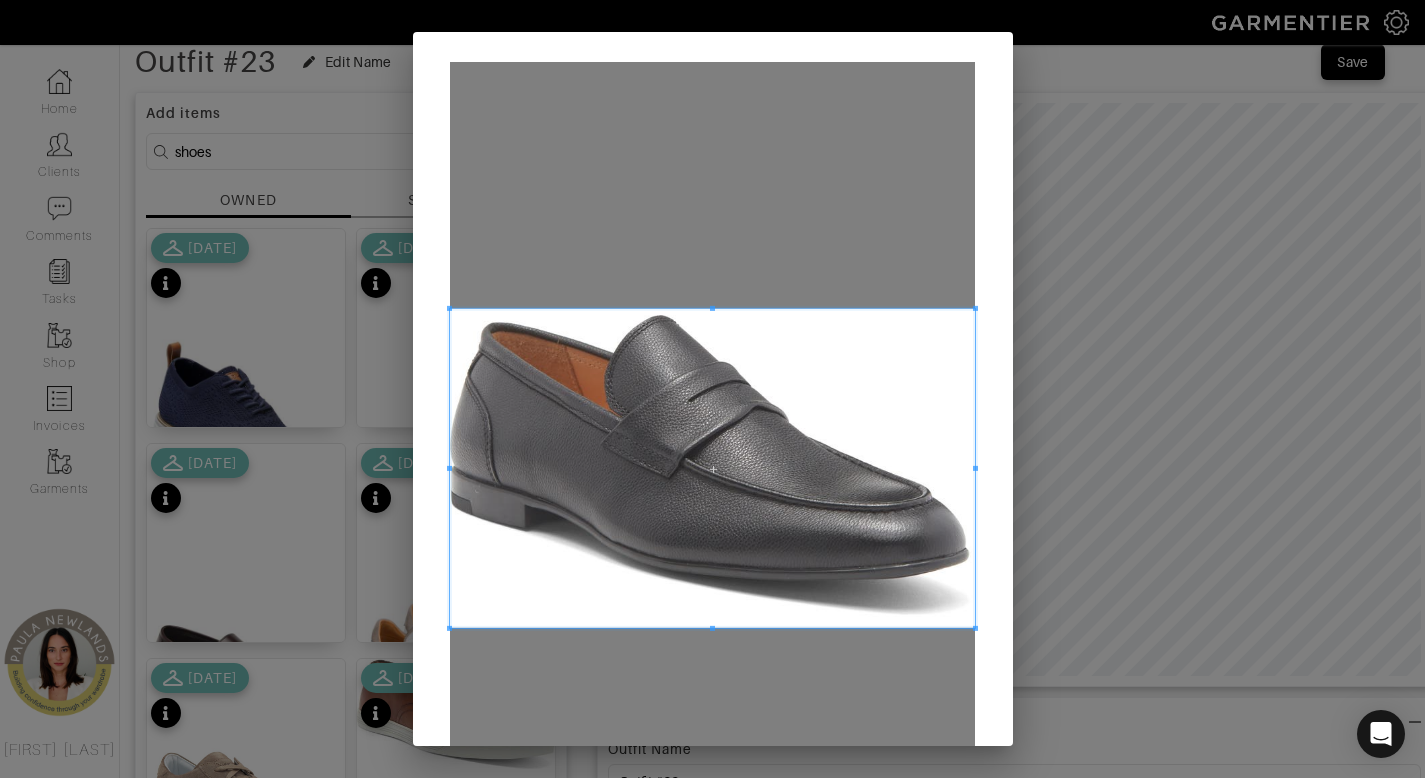 click at bounding box center [712, 628] 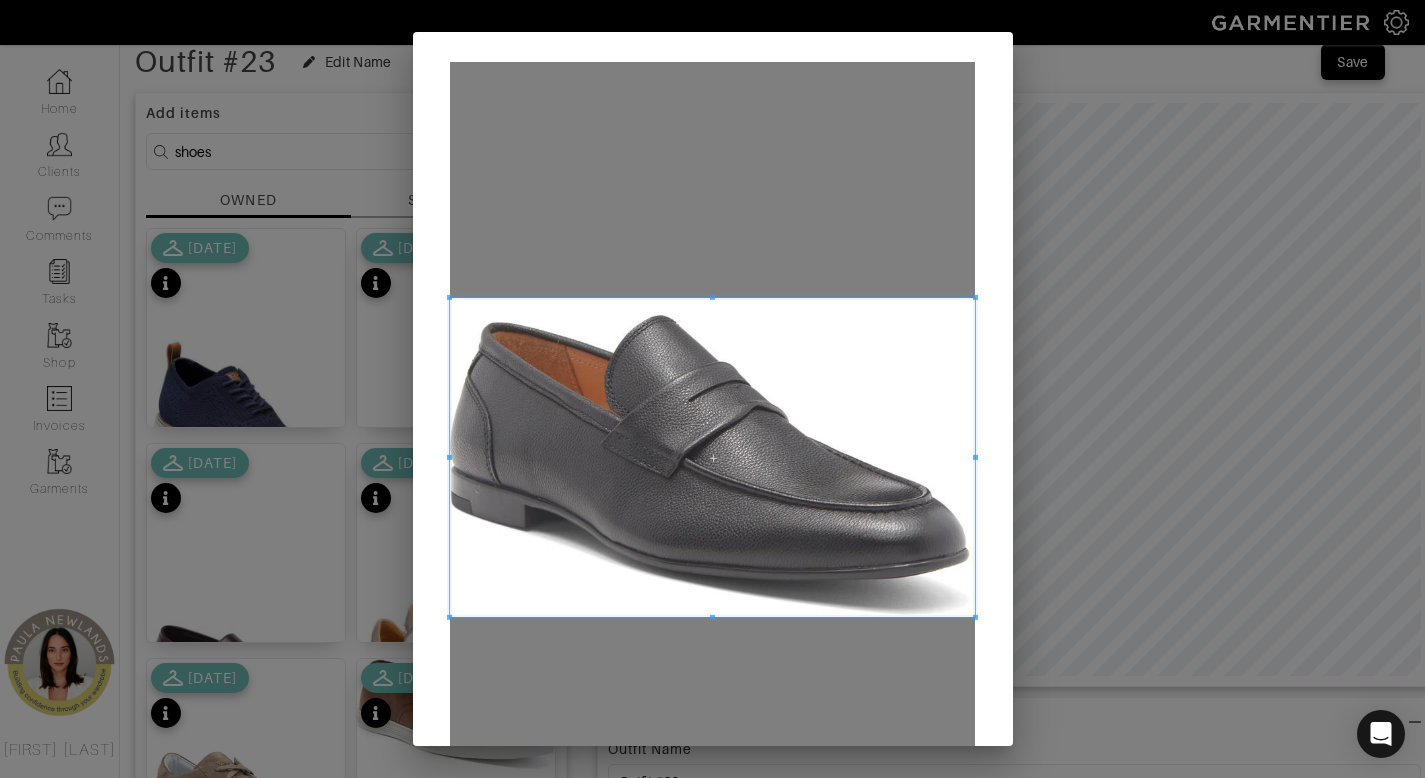 click at bounding box center (712, 457) 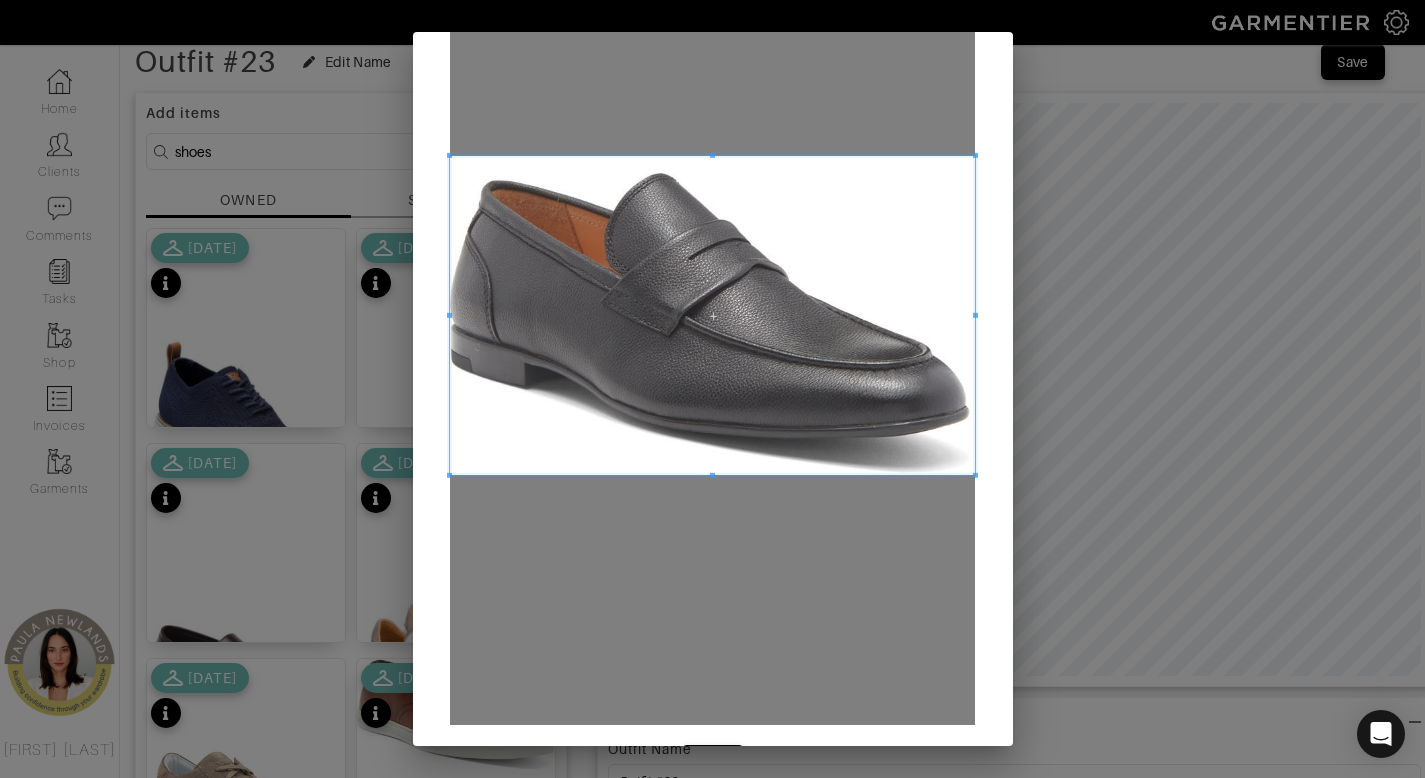 scroll, scrollTop: 187, scrollLeft: 0, axis: vertical 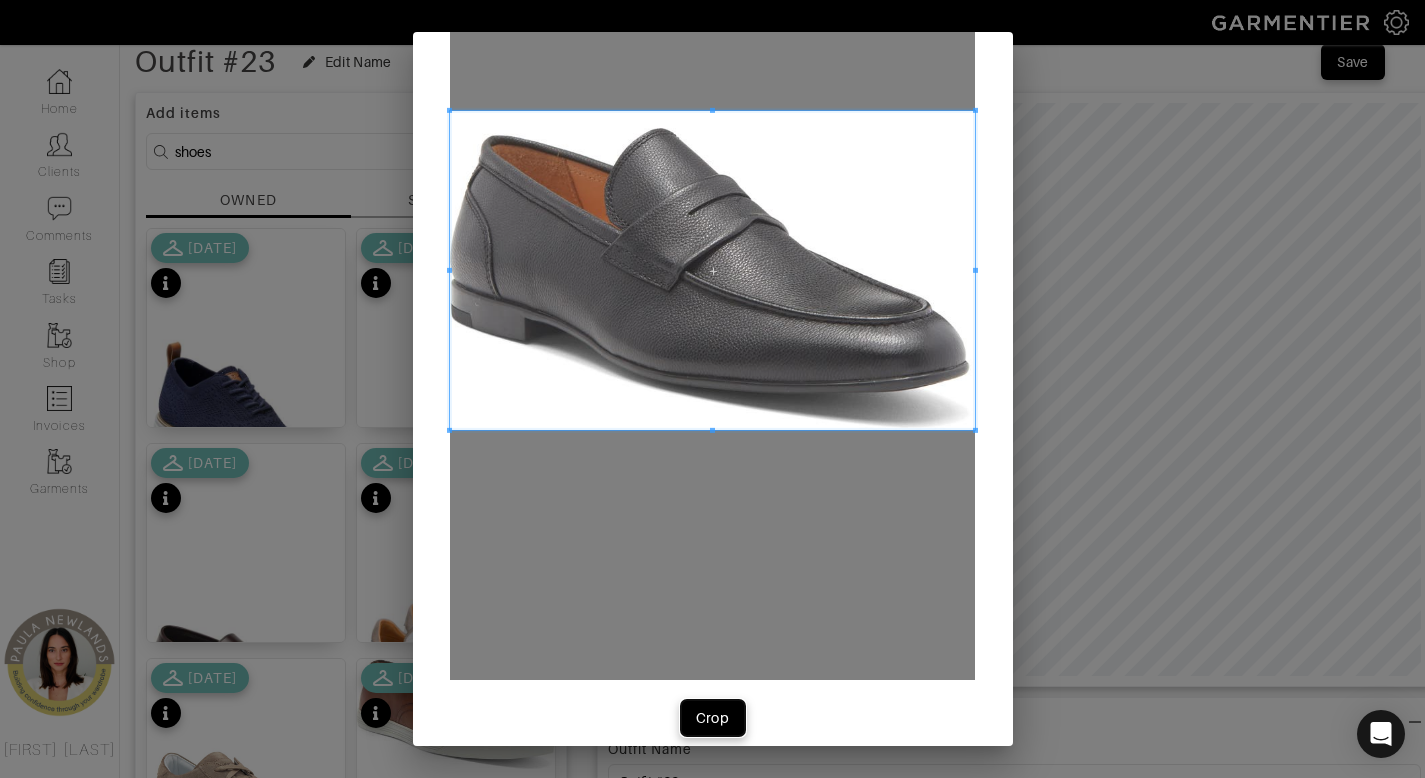 click on "Crop" at bounding box center [713, 718] 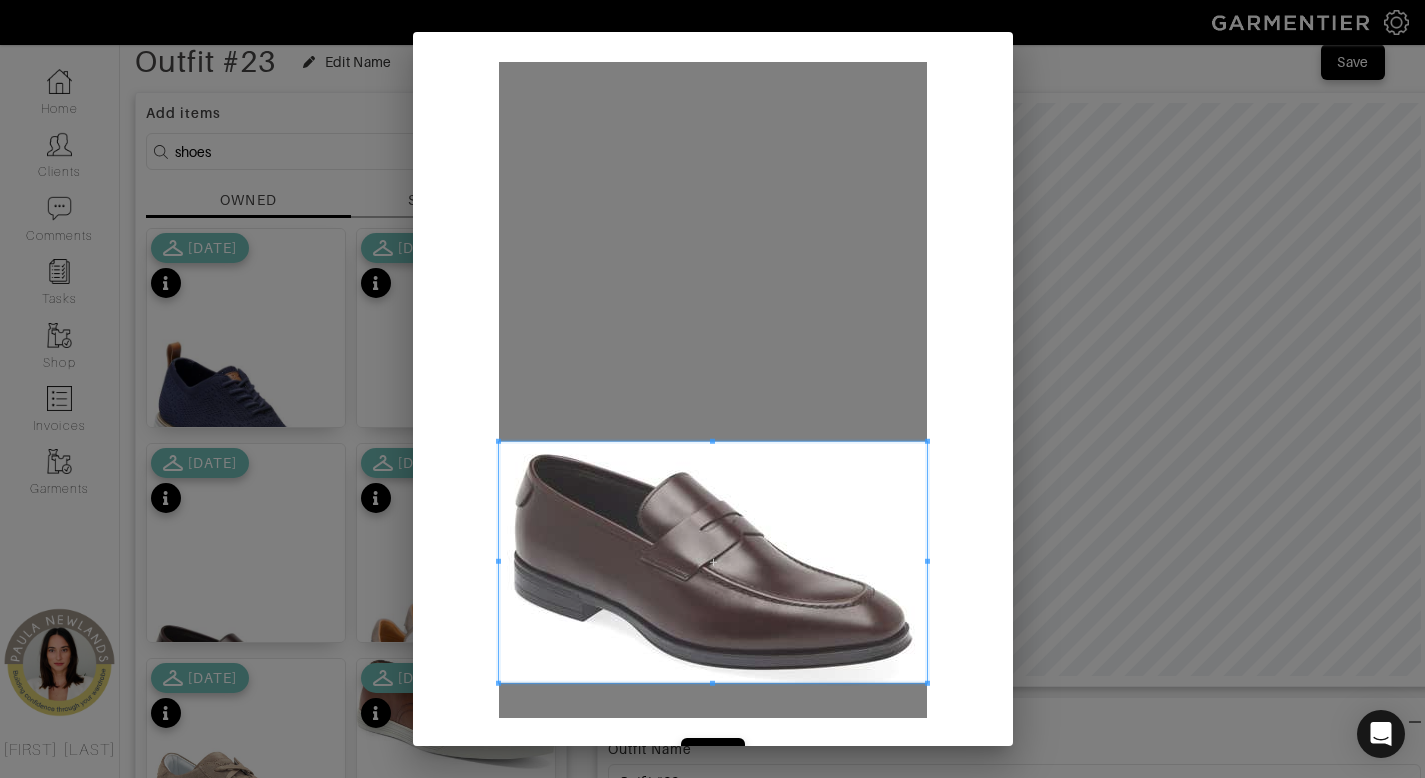 click at bounding box center (713, 562) 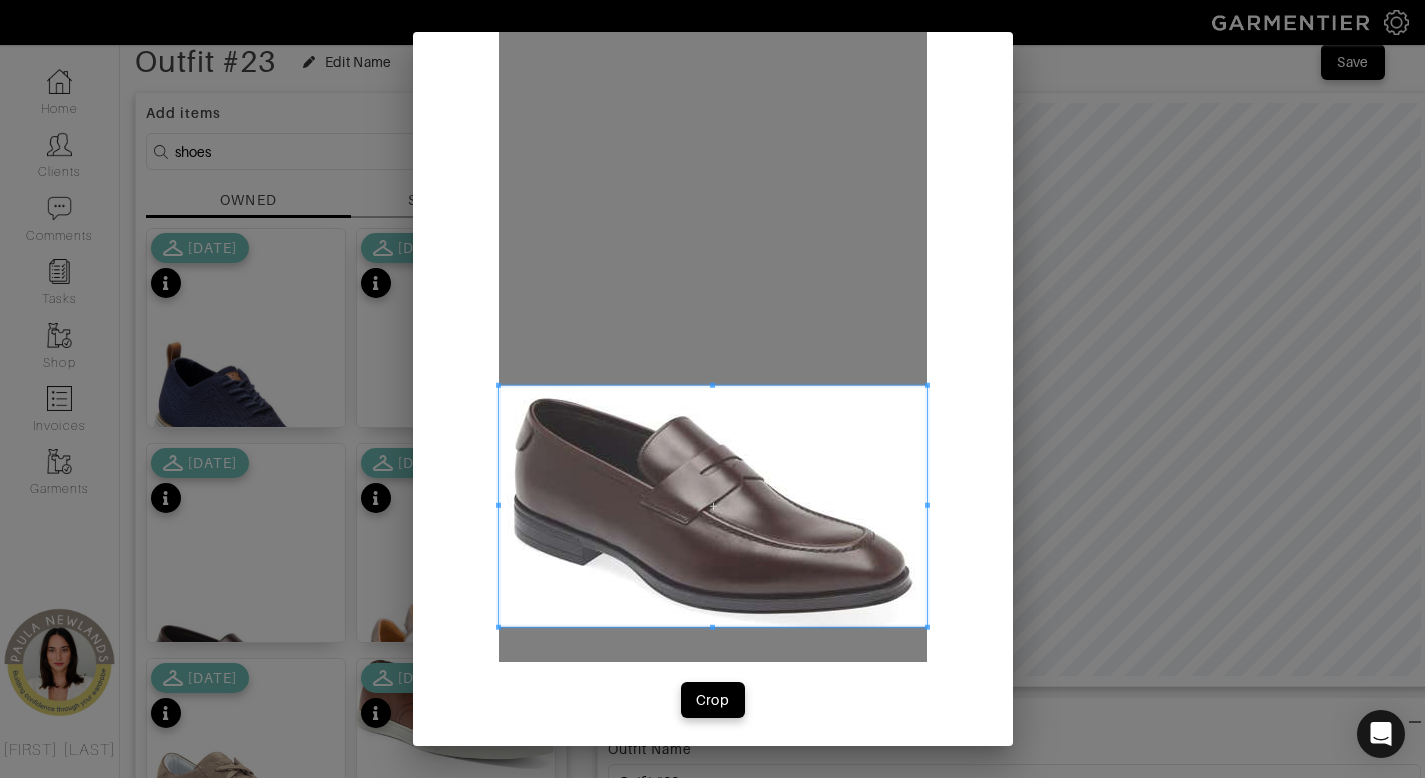 scroll, scrollTop: 58, scrollLeft: 0, axis: vertical 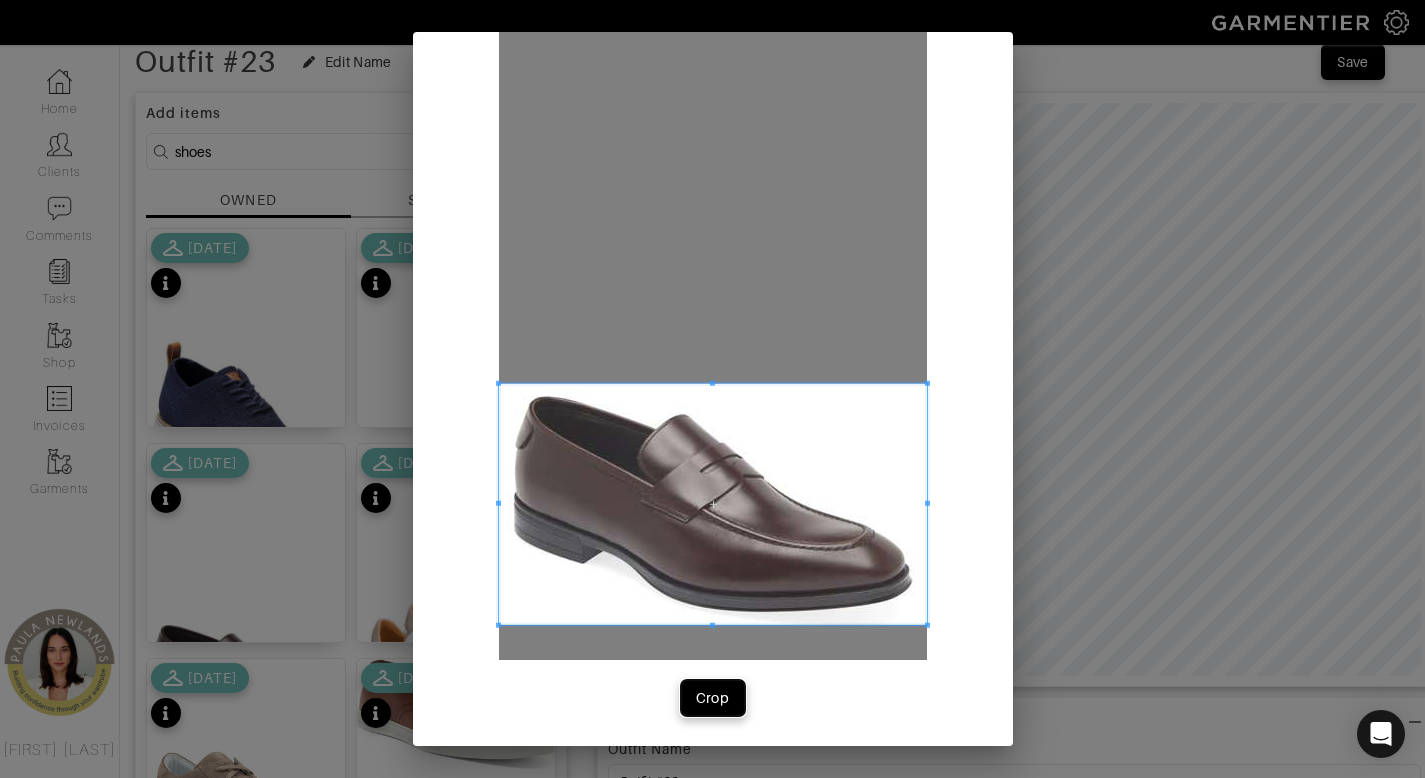 click on "Crop" at bounding box center (713, 698) 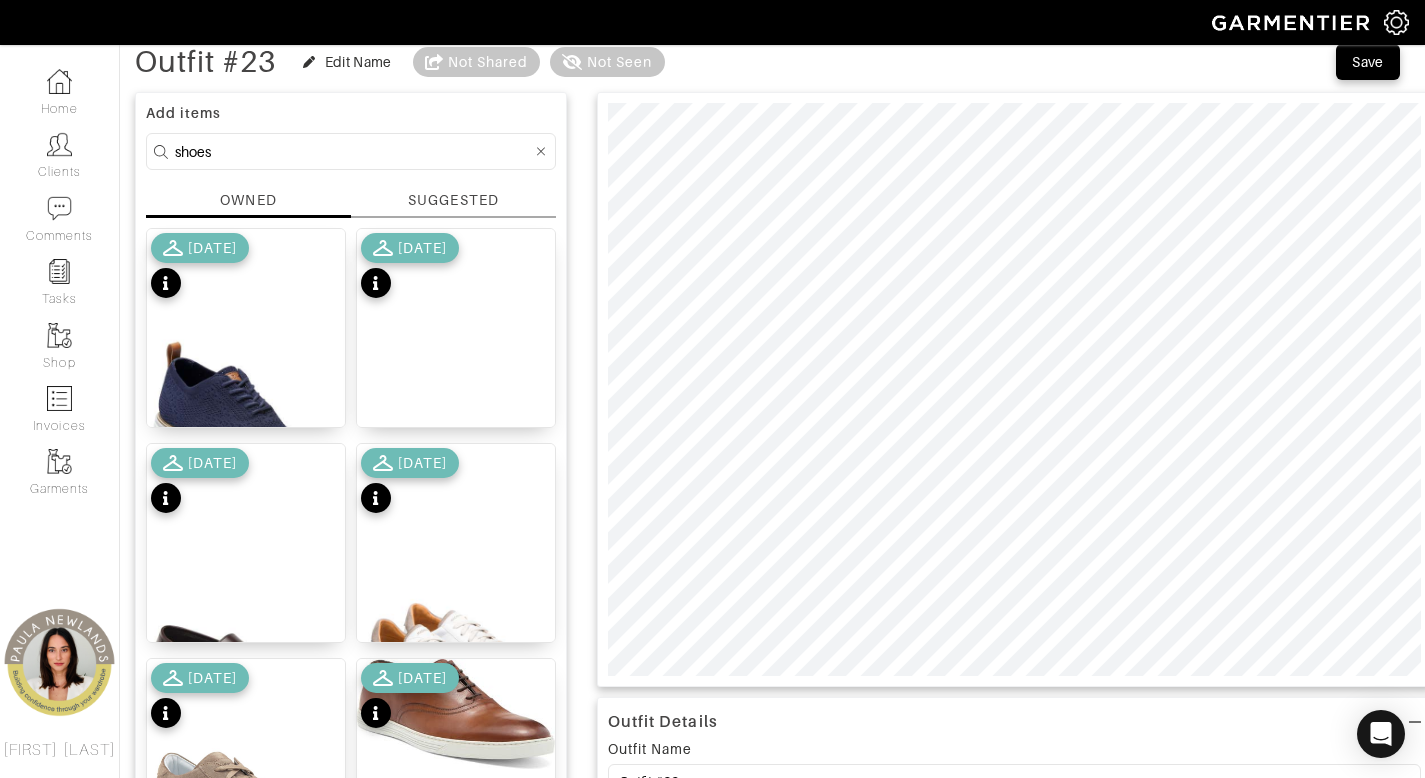 click on "shoes" at bounding box center (353, 151) 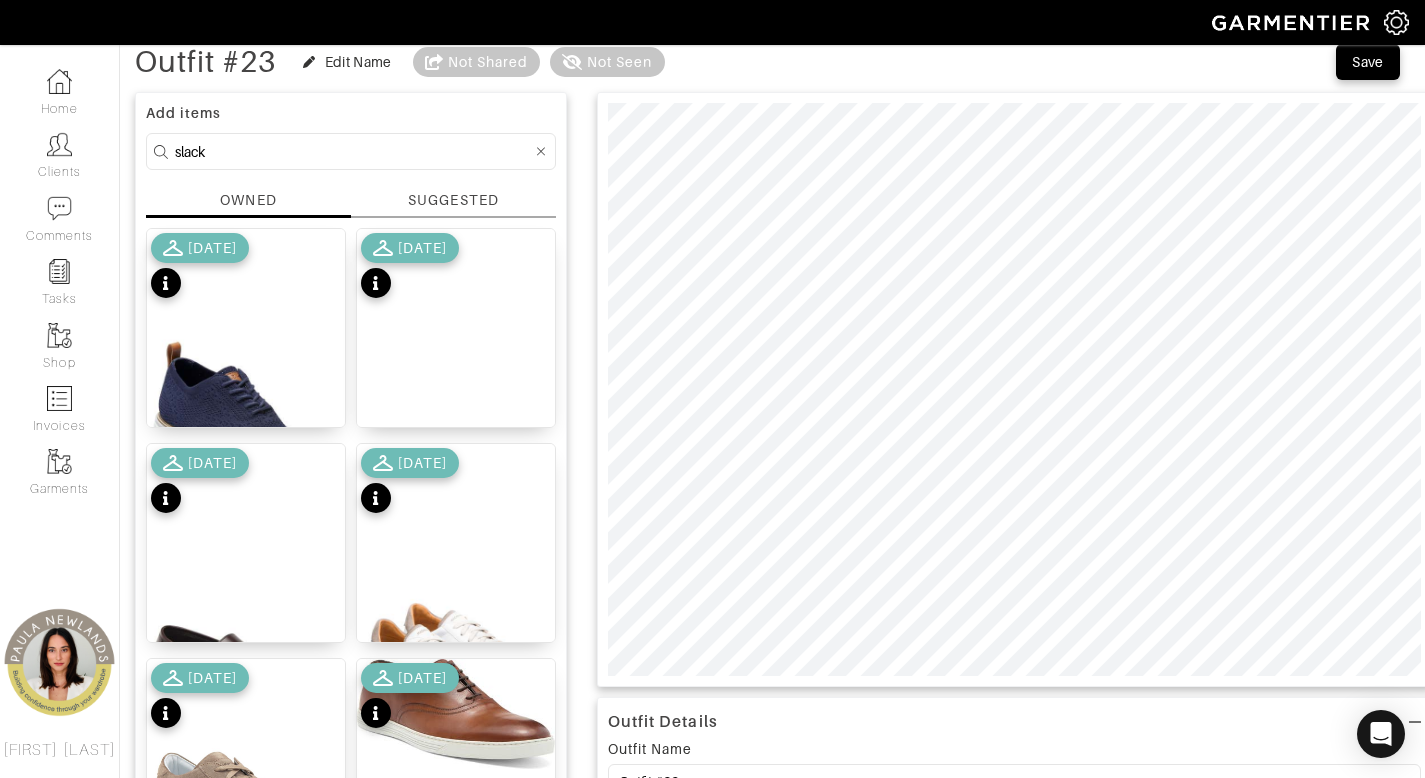 type on "slack" 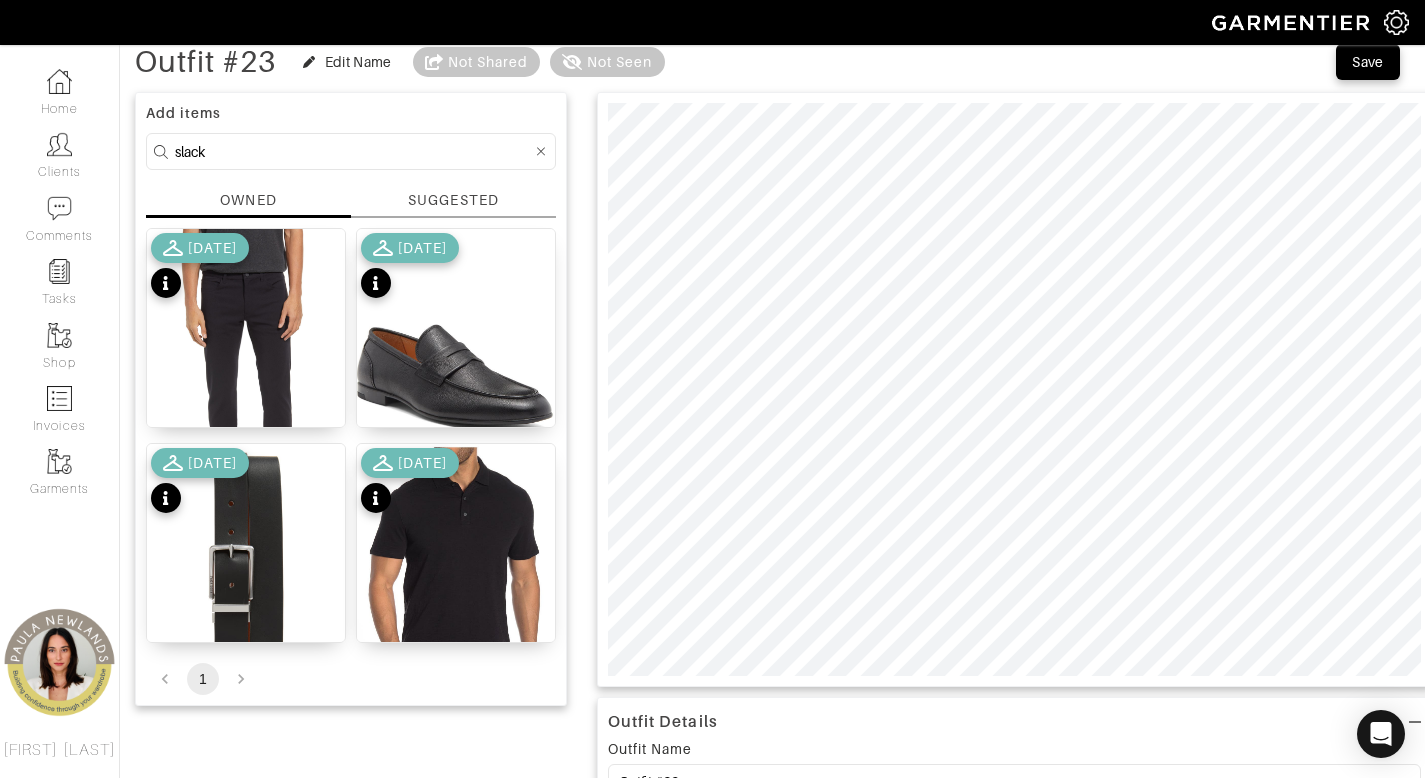 click at bounding box center (541, 151) 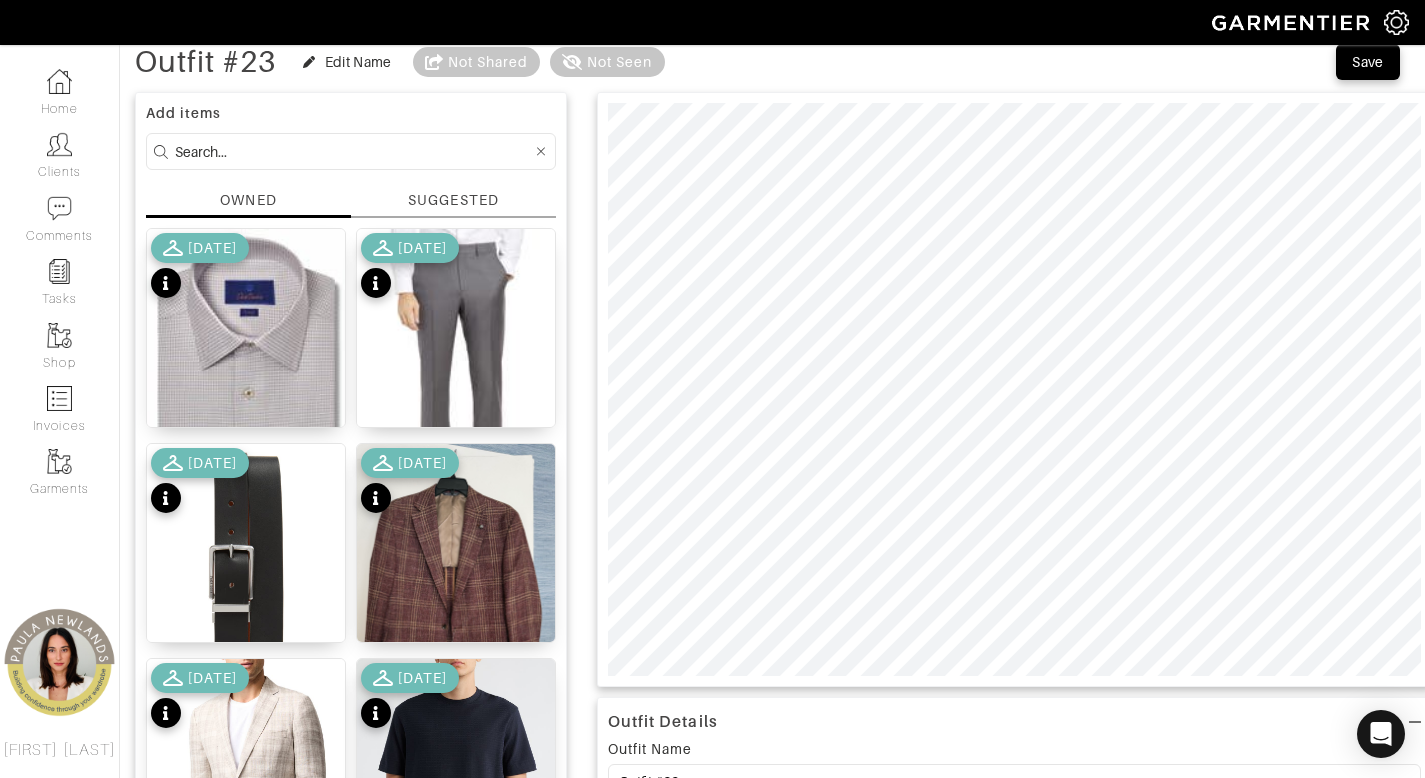 click at bounding box center [353, 151] 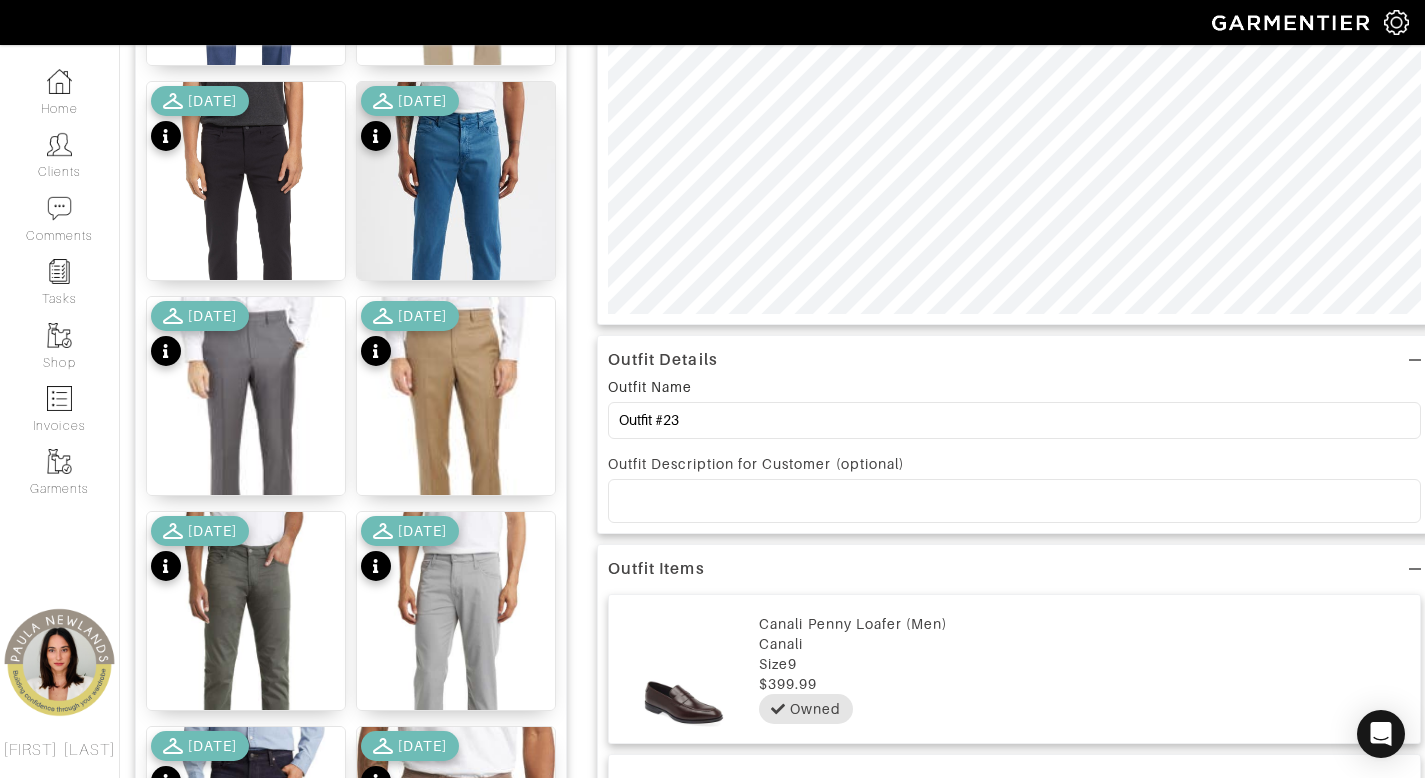 scroll, scrollTop: 477, scrollLeft: 0, axis: vertical 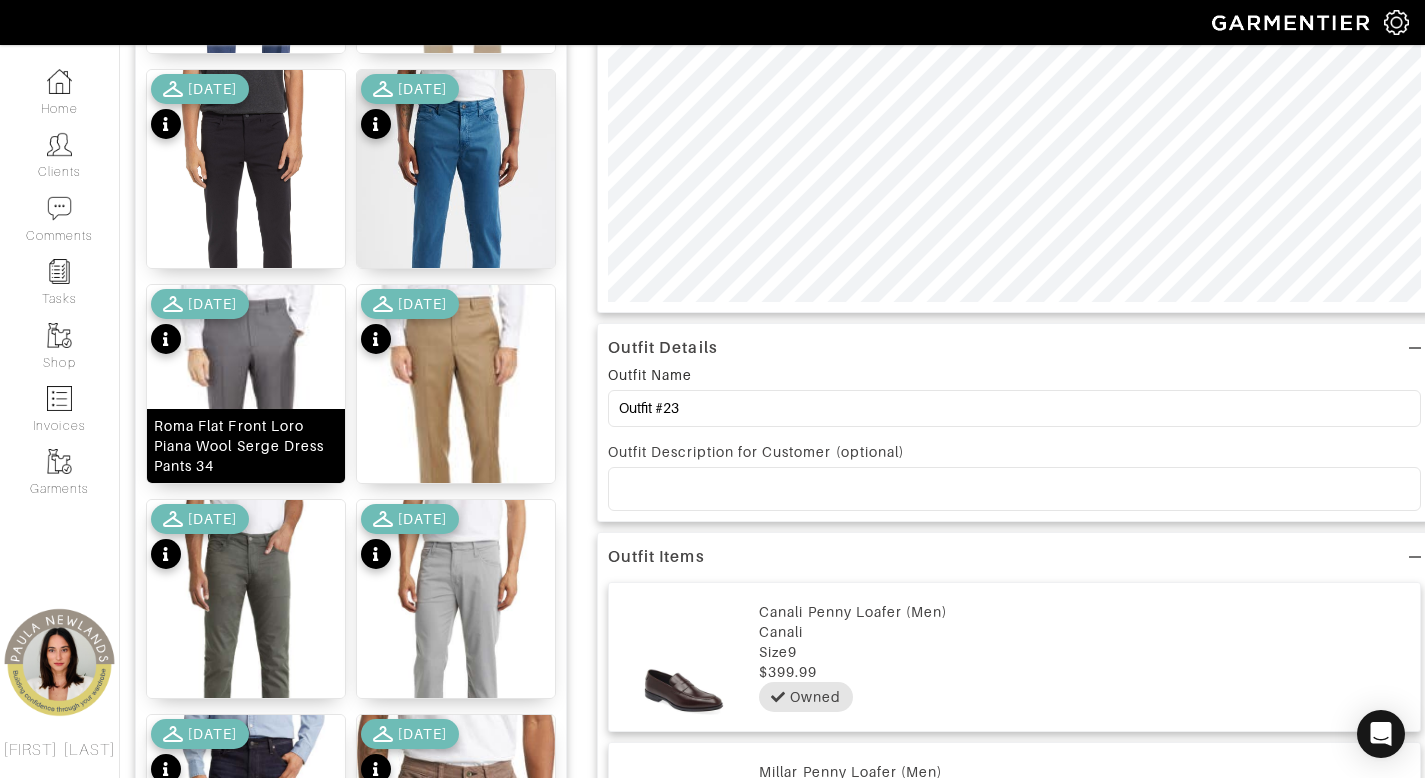 click on "Roma Flat Front Loro Piana Wool Serge Dress Pants   34" at bounding box center [246, 446] 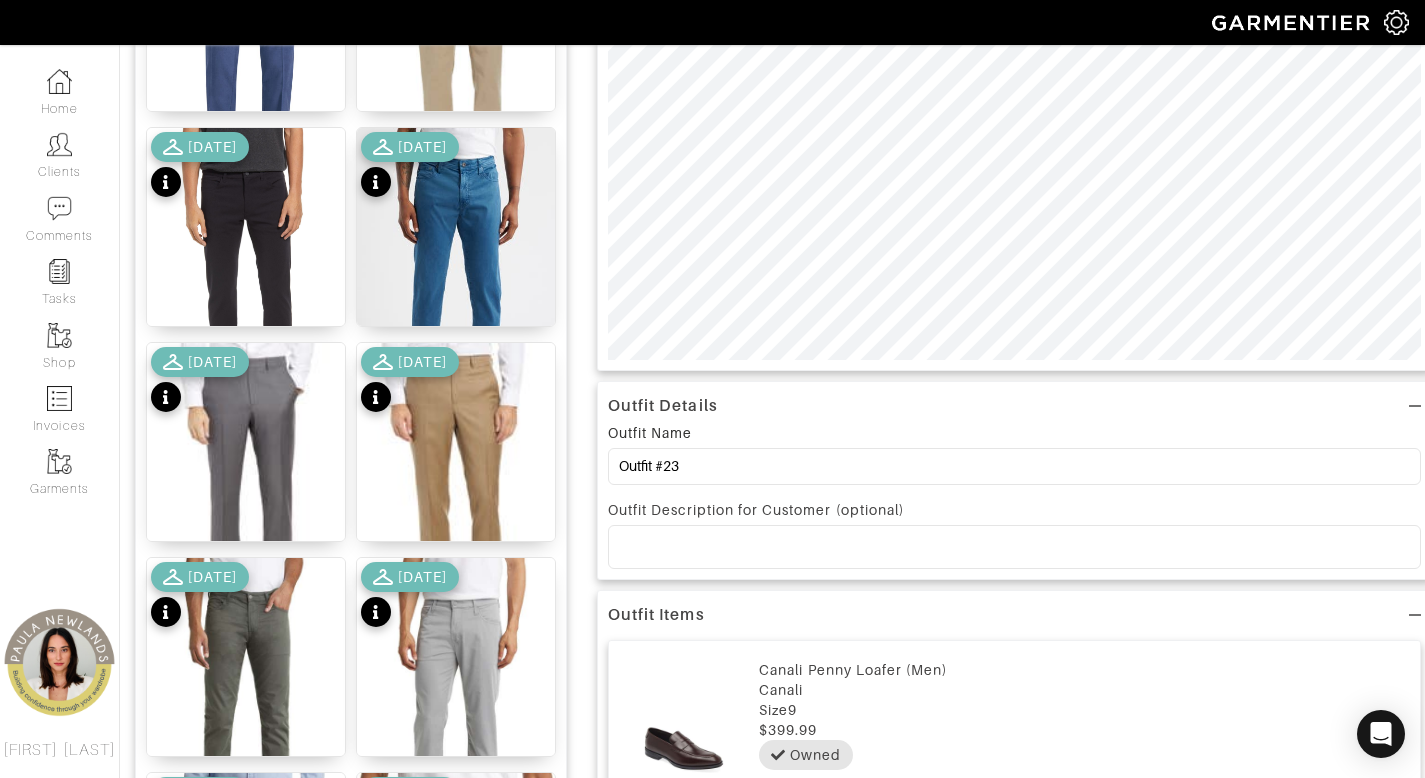 scroll, scrollTop: 0, scrollLeft: 0, axis: both 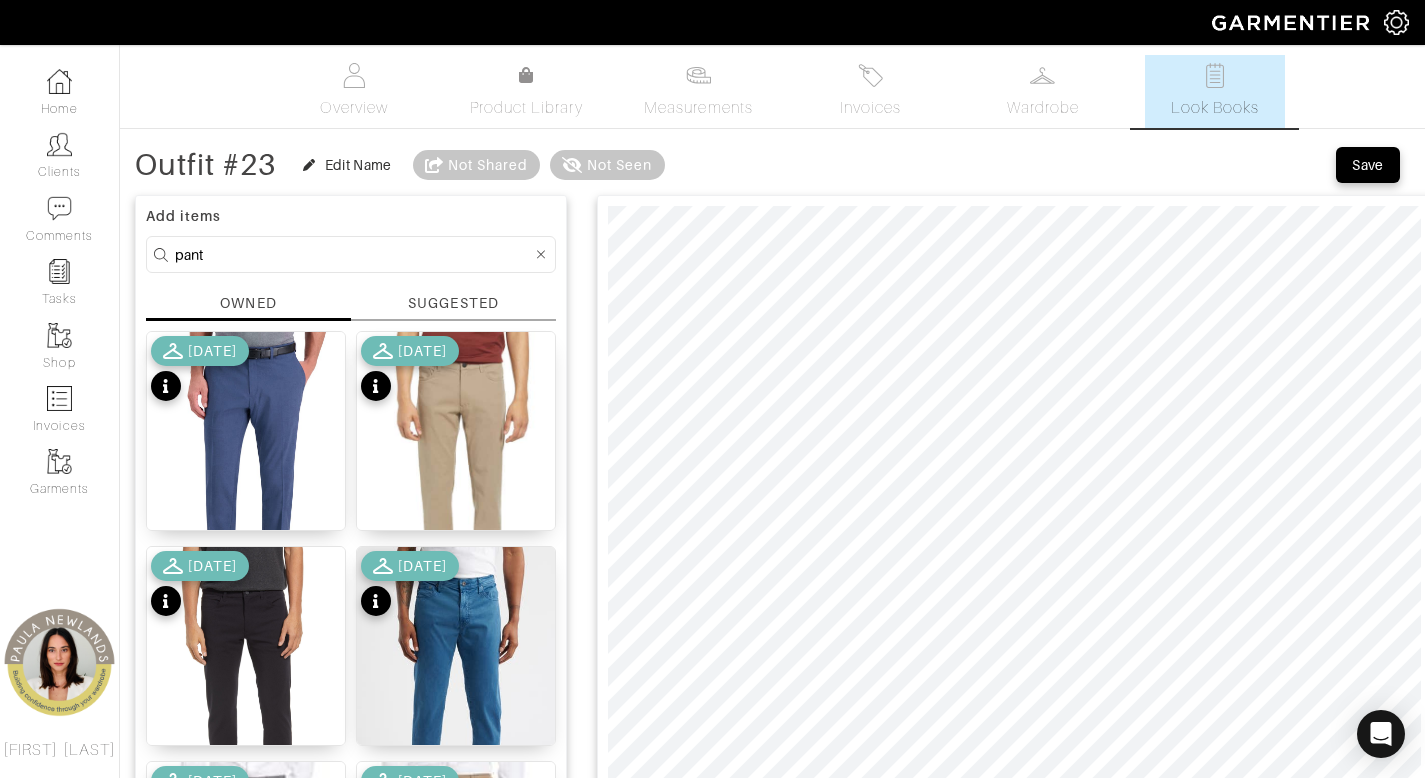 click on "pant" at bounding box center [353, 254] 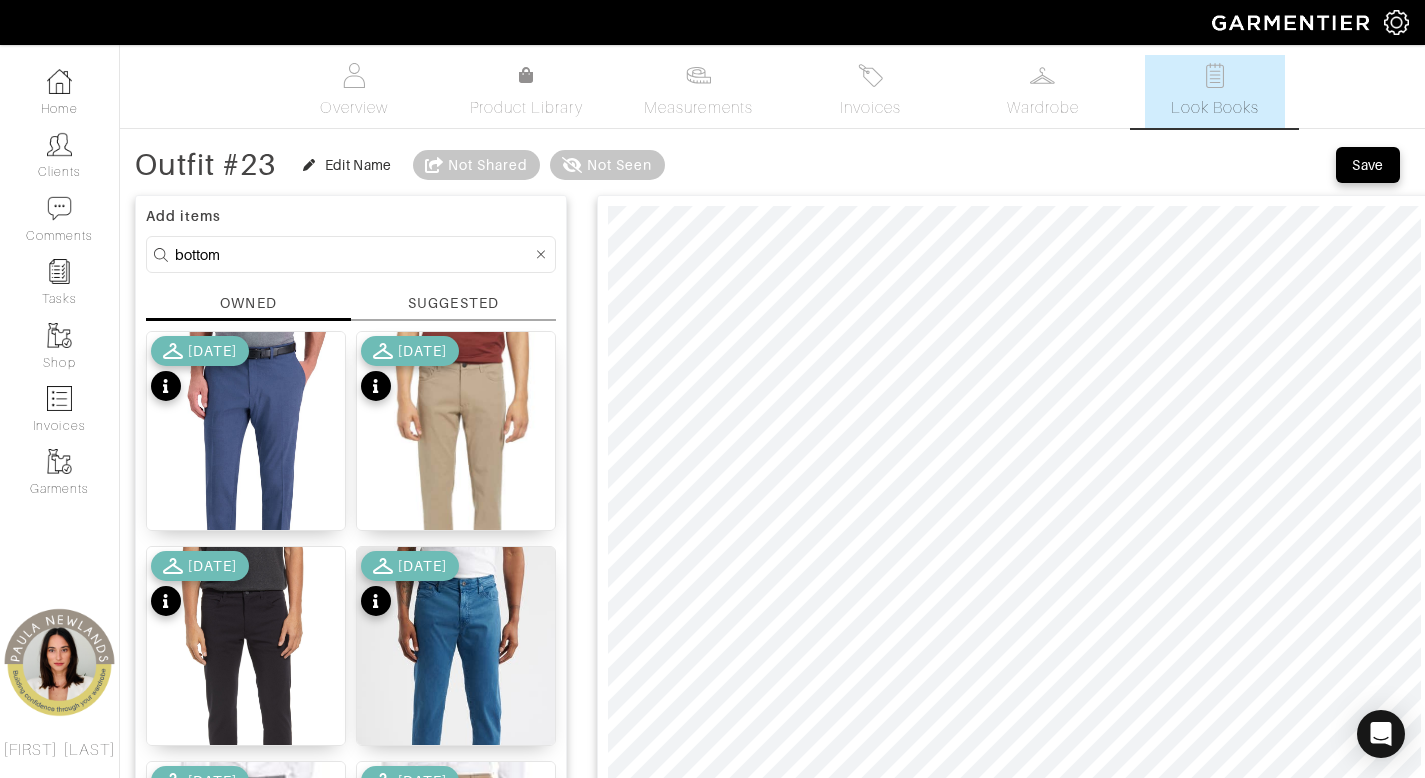 type on "bottom" 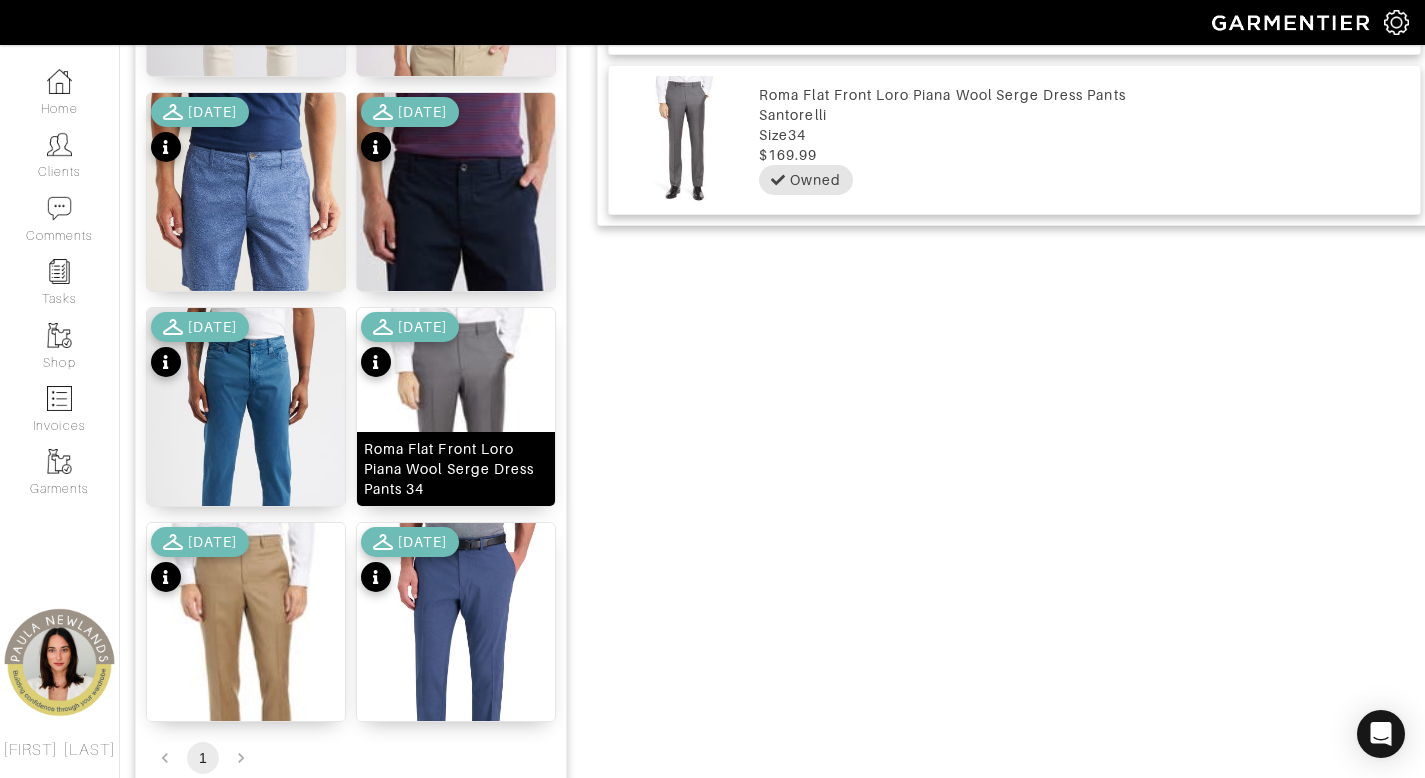 scroll, scrollTop: 1406, scrollLeft: 0, axis: vertical 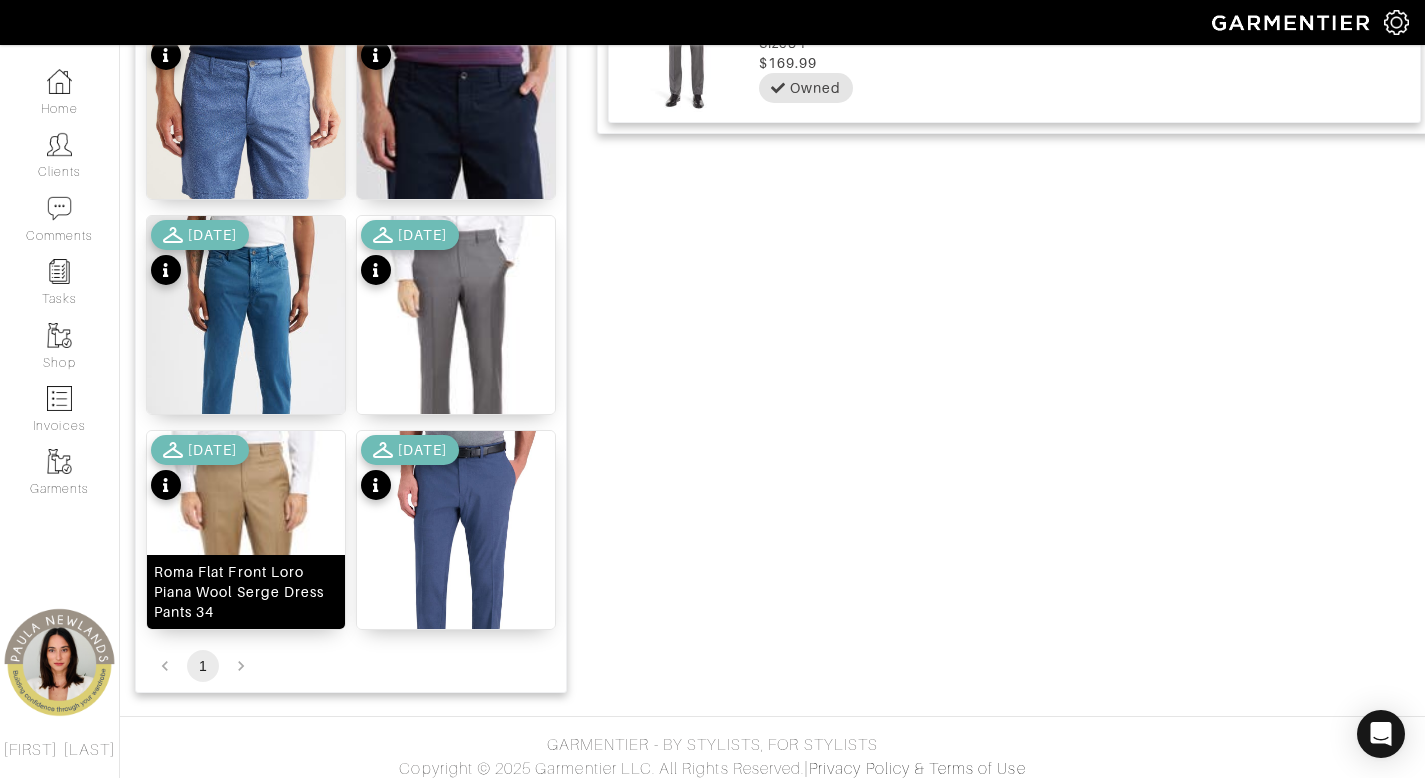 click on "Roma Flat Front Loro Piana Wool Serge Dress Pants   34" at bounding box center (246, 592) 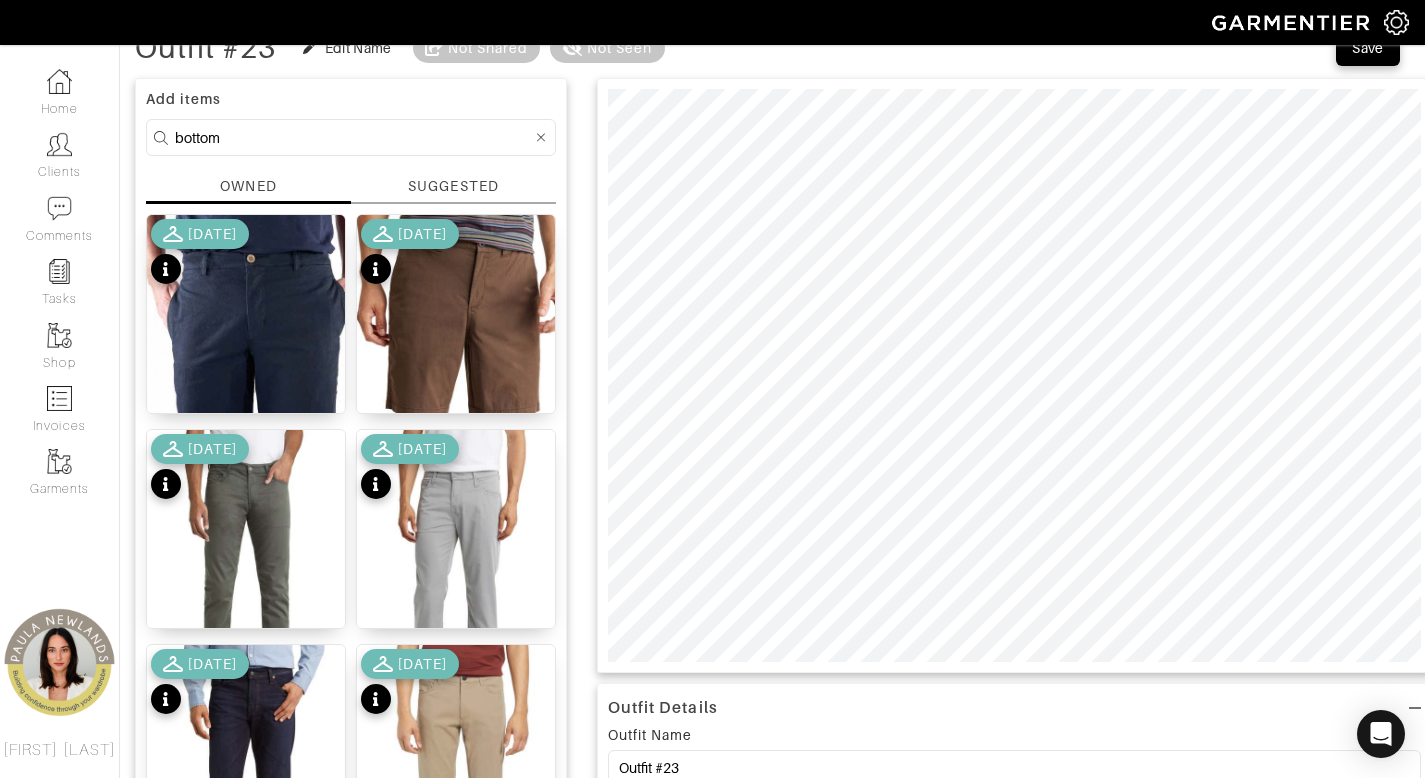 scroll, scrollTop: 0, scrollLeft: 0, axis: both 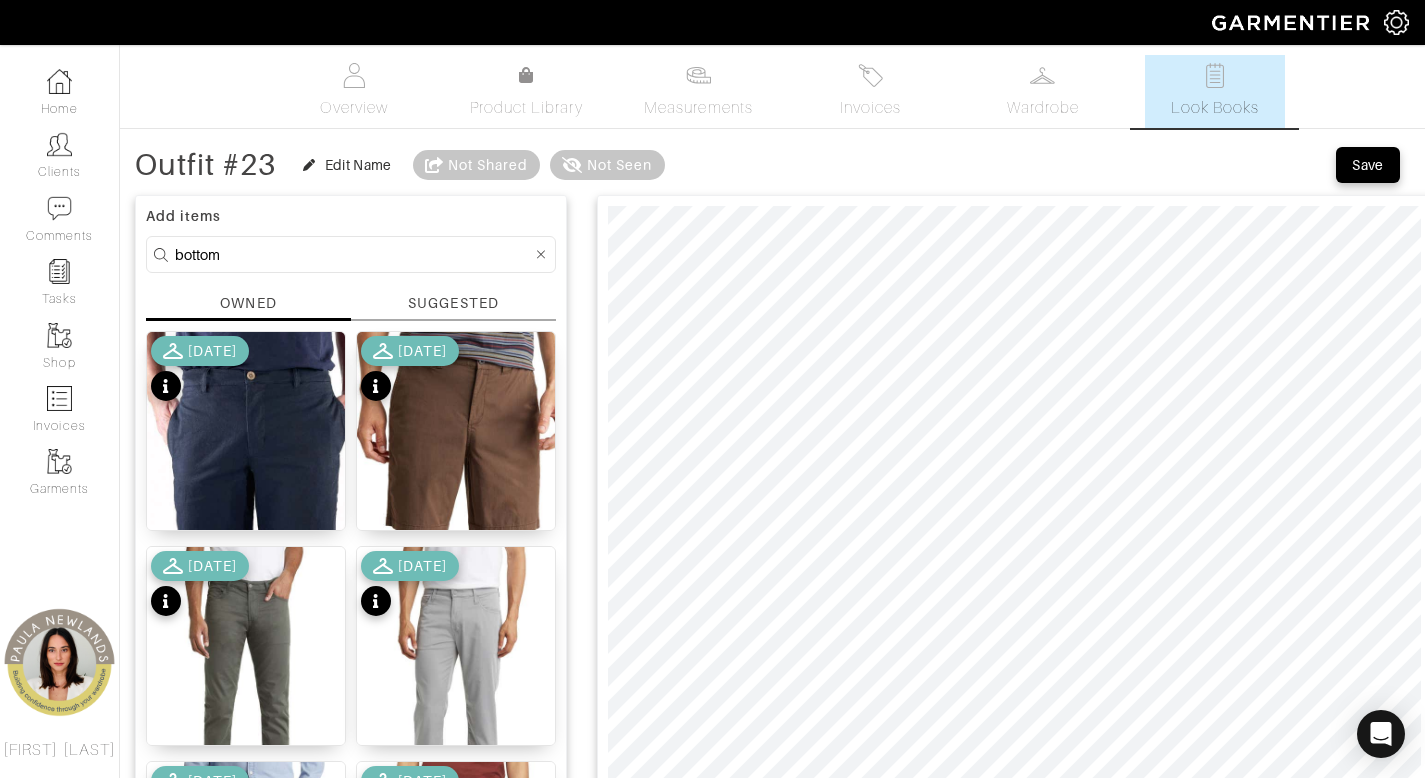 click 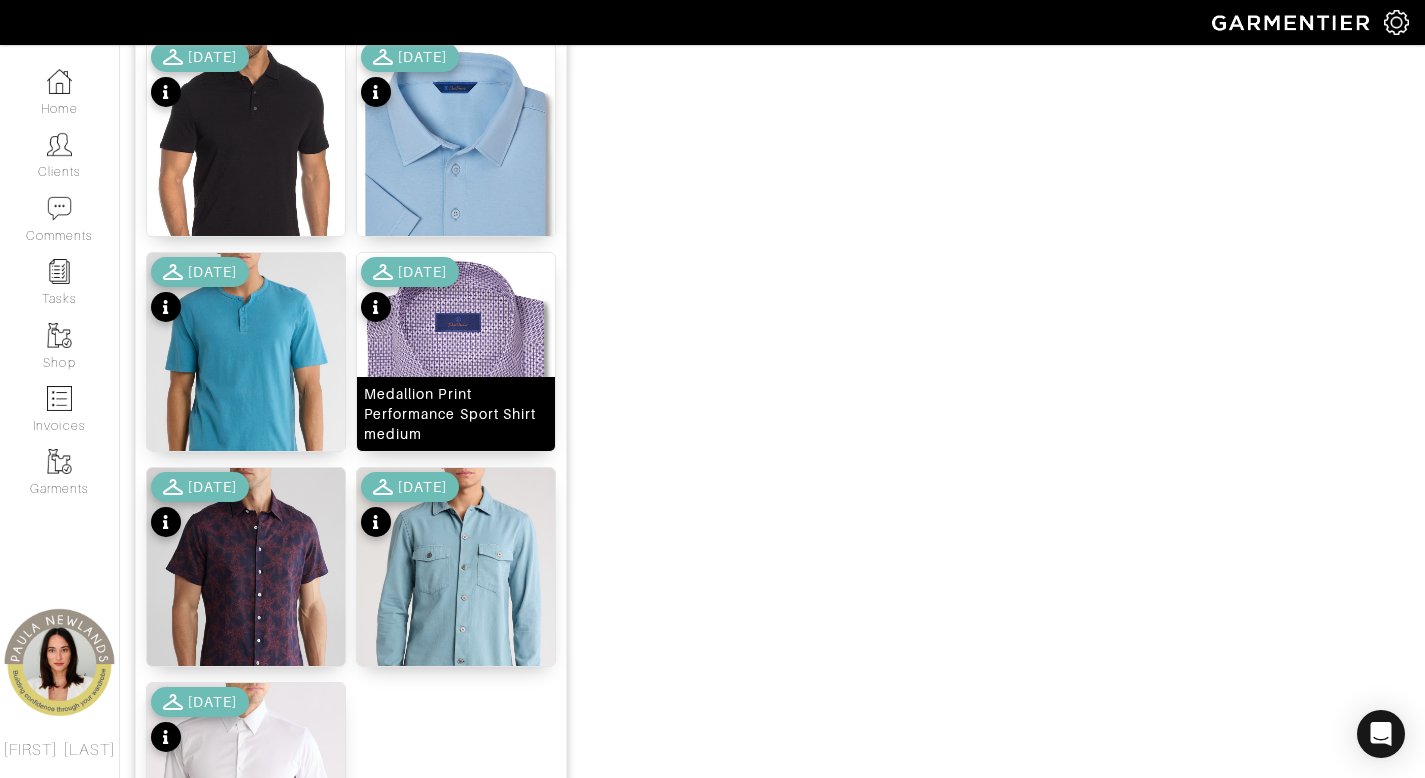 scroll, scrollTop: 2071, scrollLeft: 0, axis: vertical 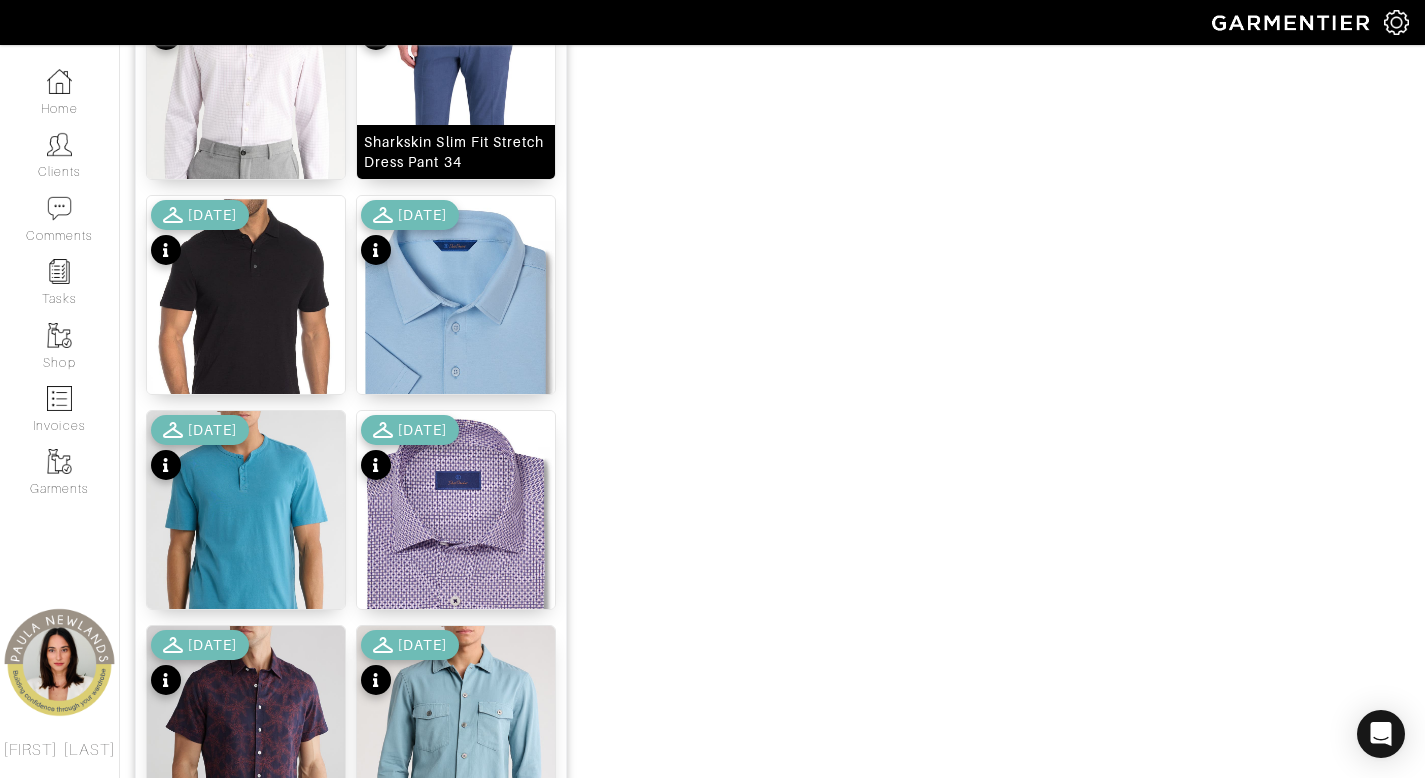 click on "Sharkskin Slim Fit Stretch Dress Pant   34" at bounding box center [456, 152] 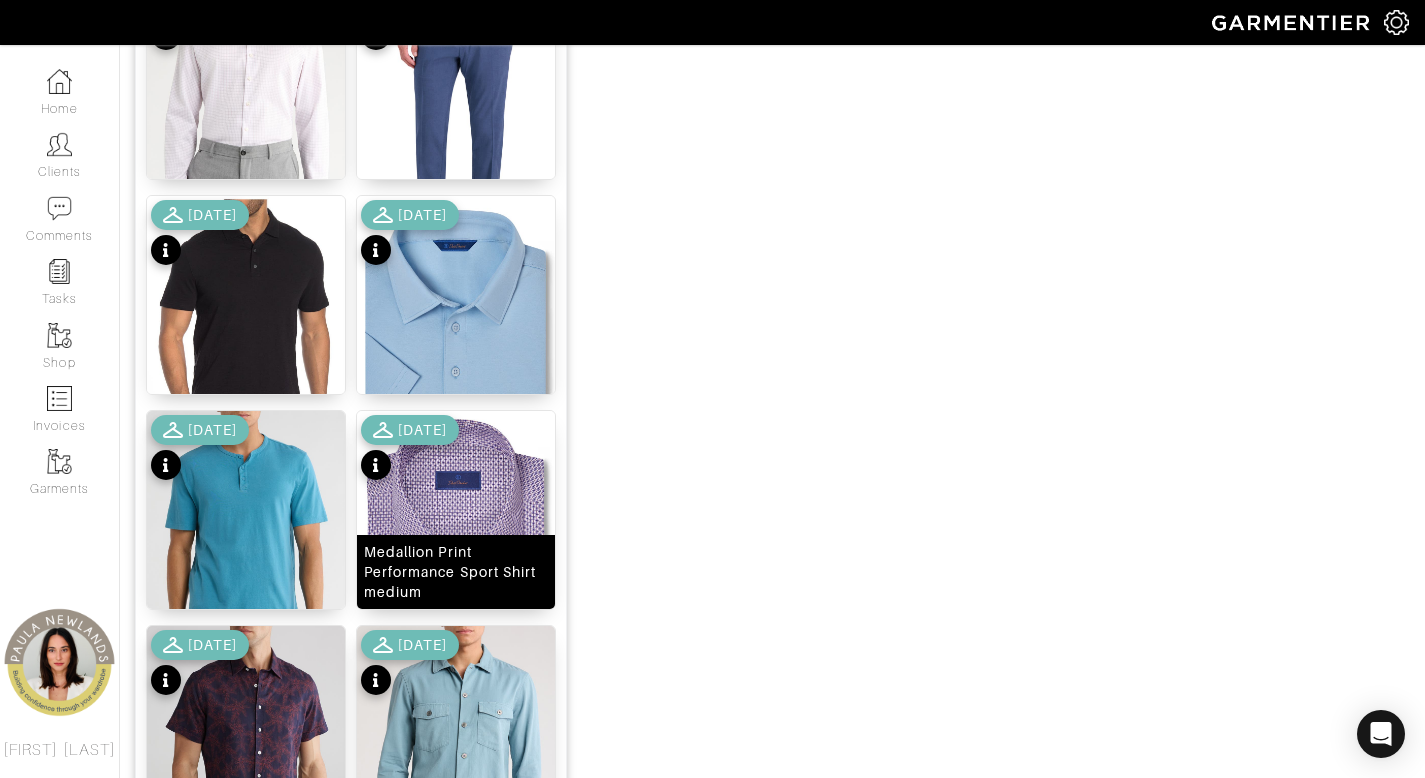 scroll, scrollTop: 2443, scrollLeft: 0, axis: vertical 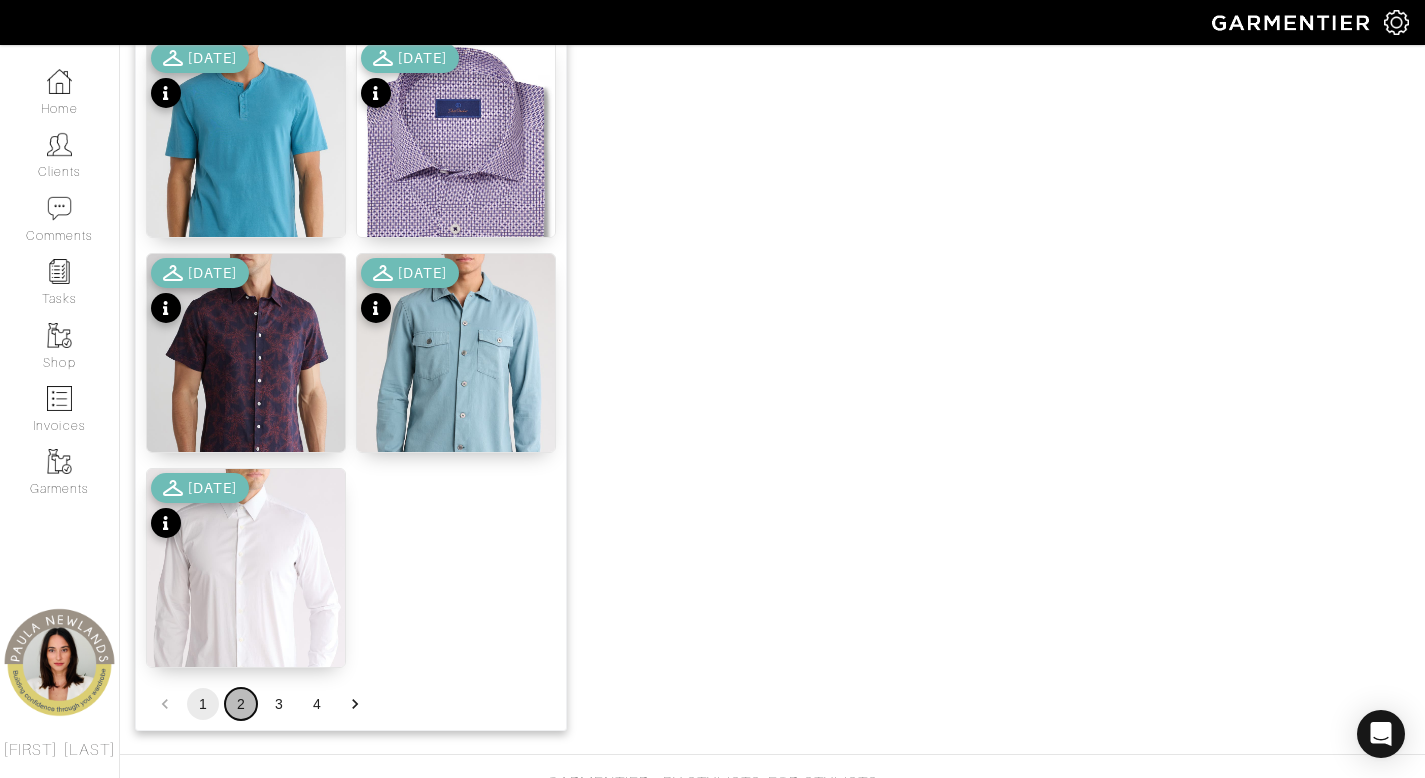 click on "2" at bounding box center (241, 704) 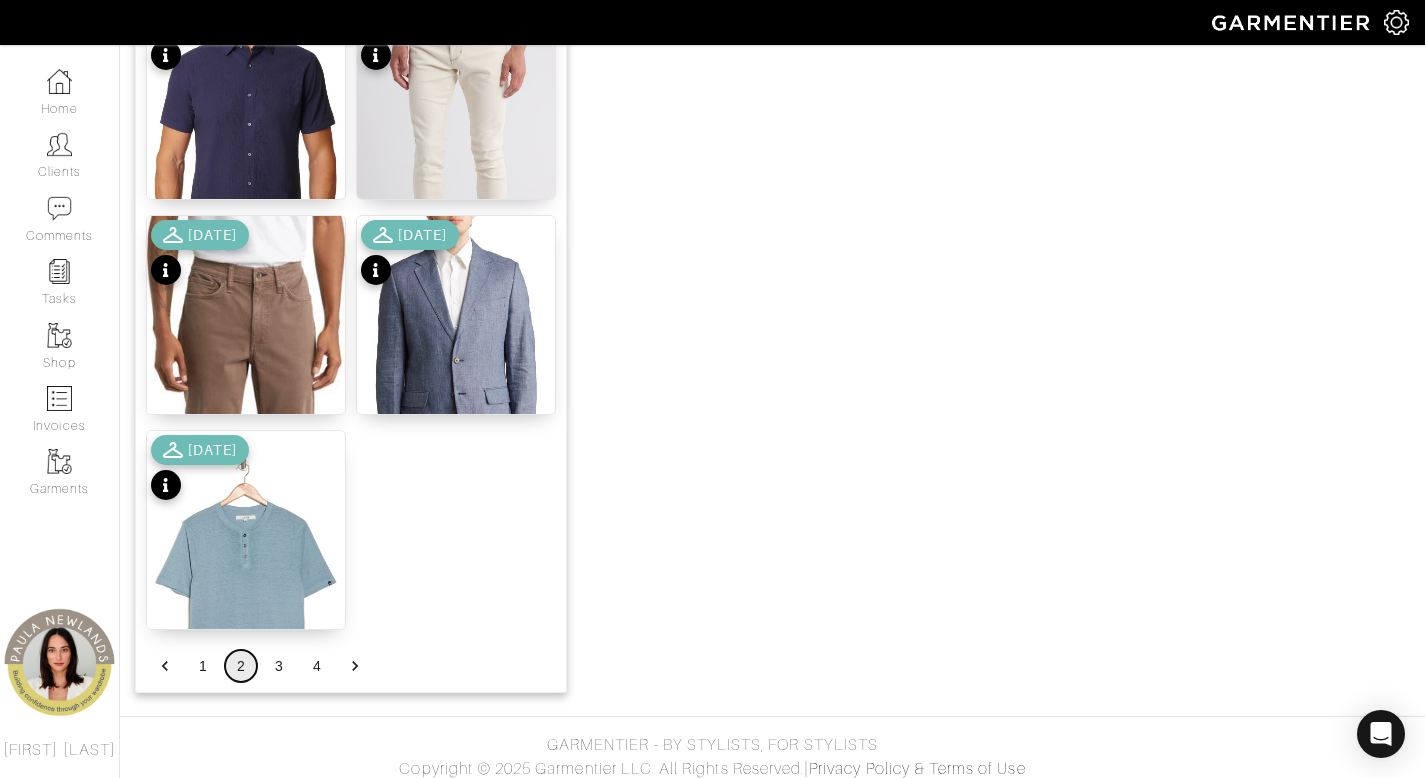 scroll, scrollTop: 2492, scrollLeft: 0, axis: vertical 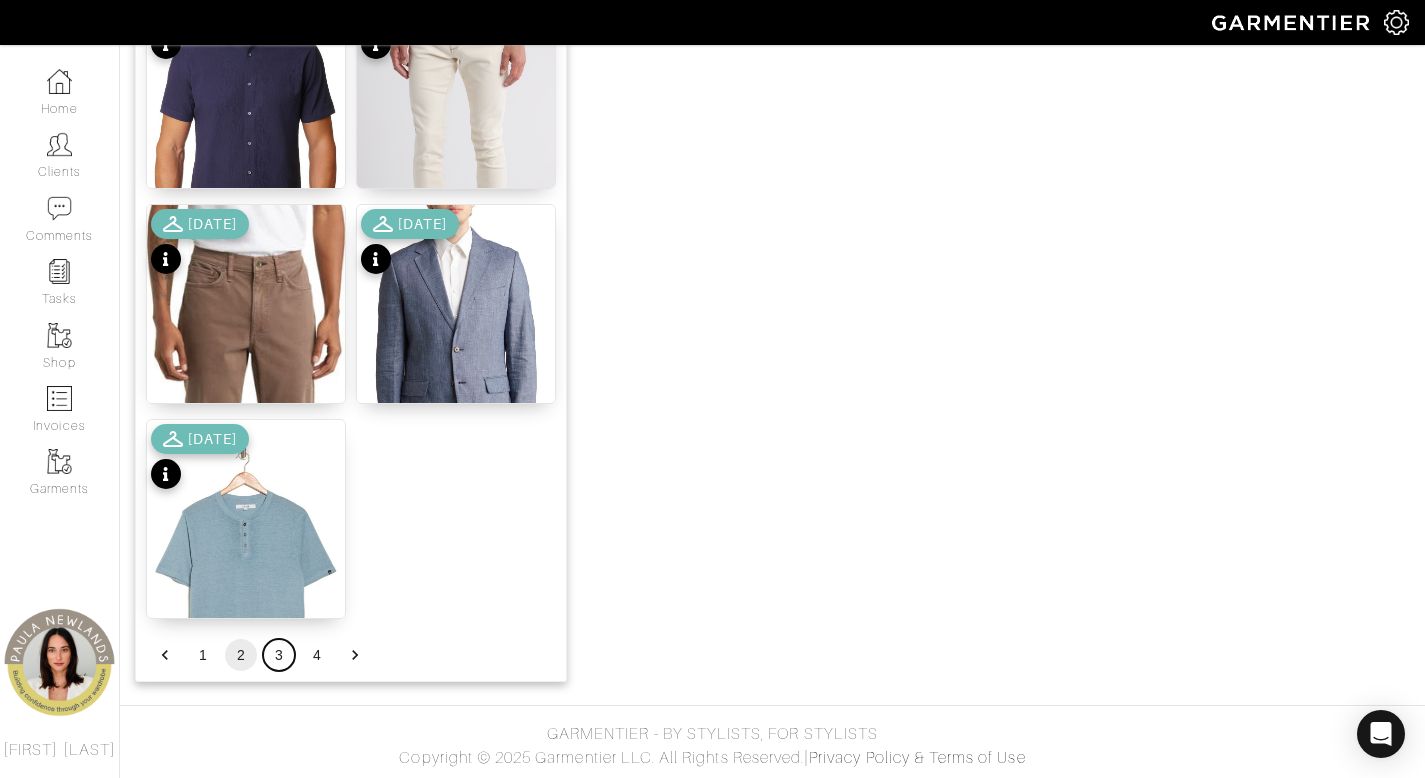 click on "3" at bounding box center [279, 655] 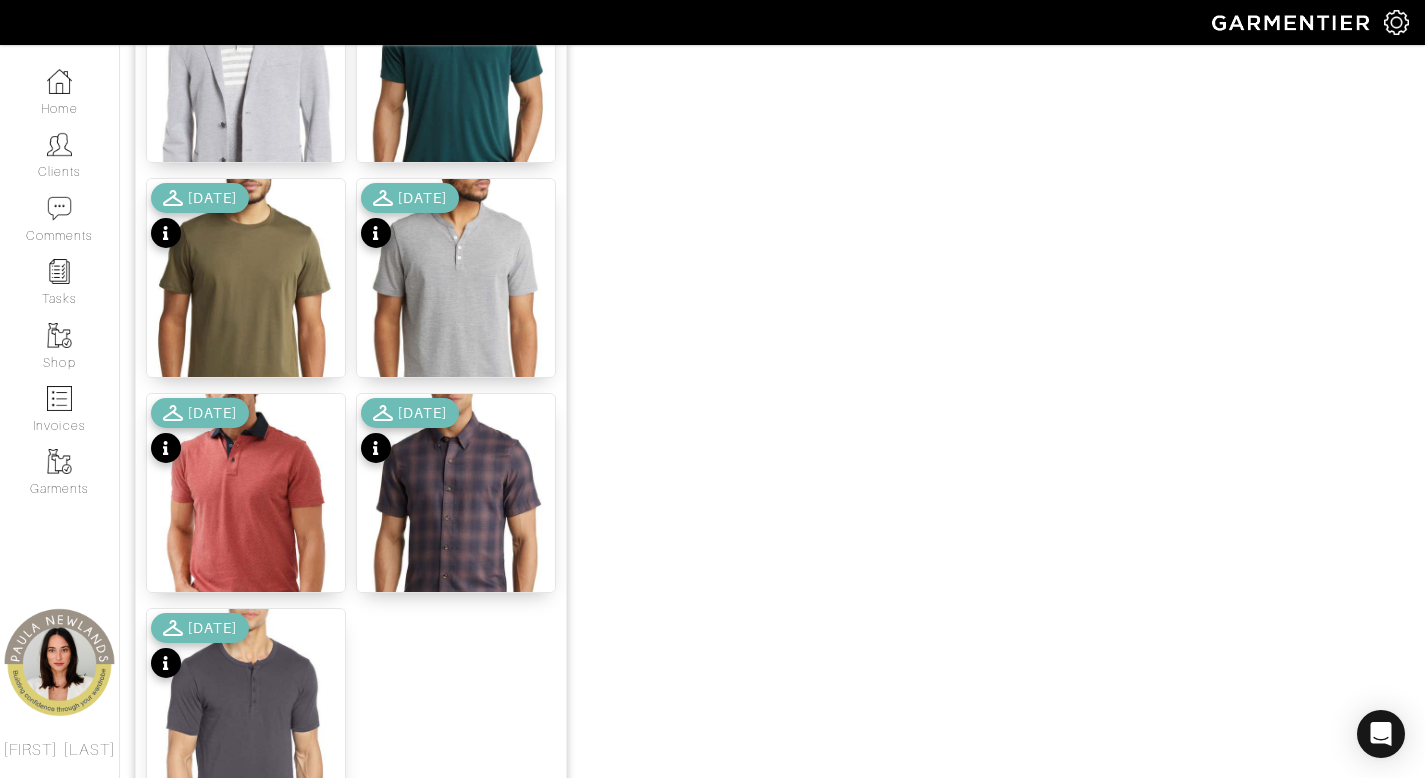 scroll, scrollTop: 2492, scrollLeft: 0, axis: vertical 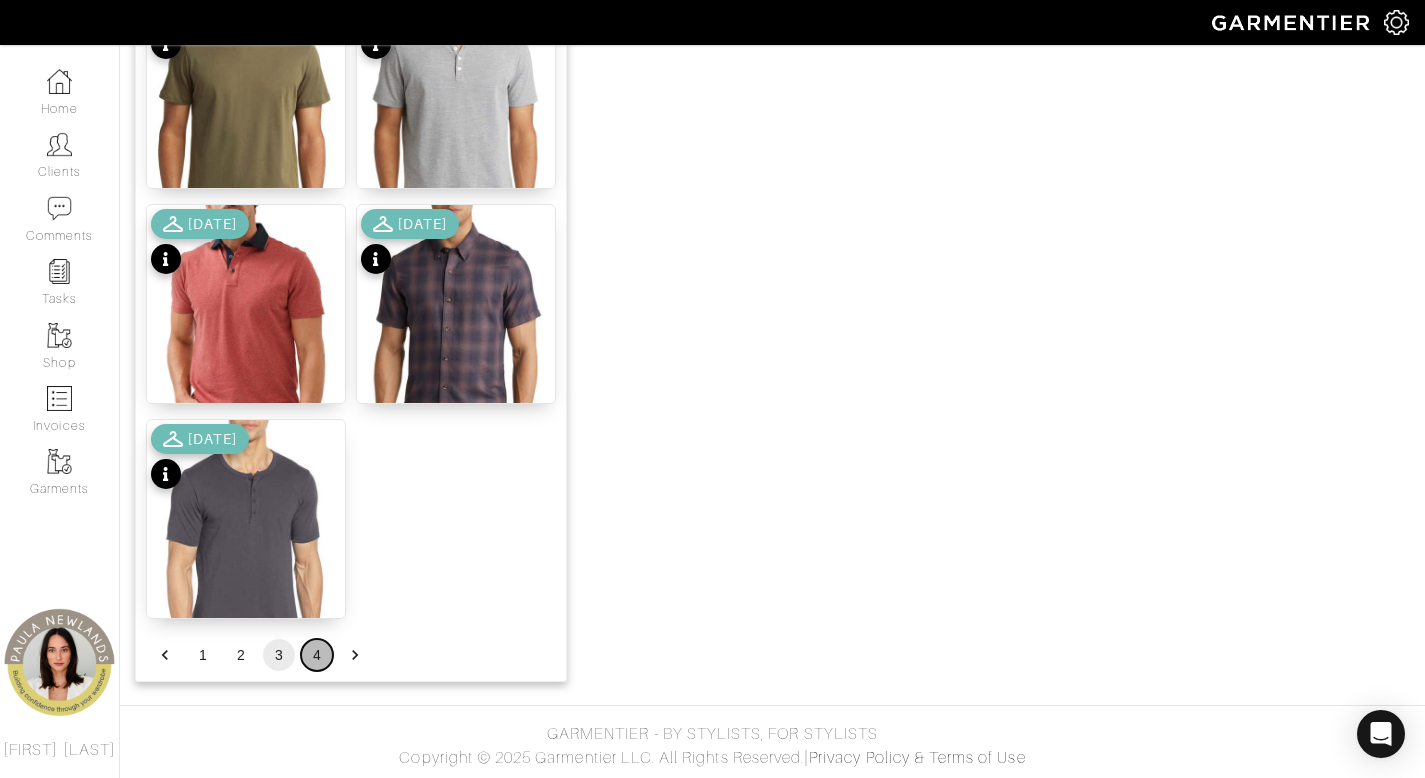 click on "4" at bounding box center [317, 655] 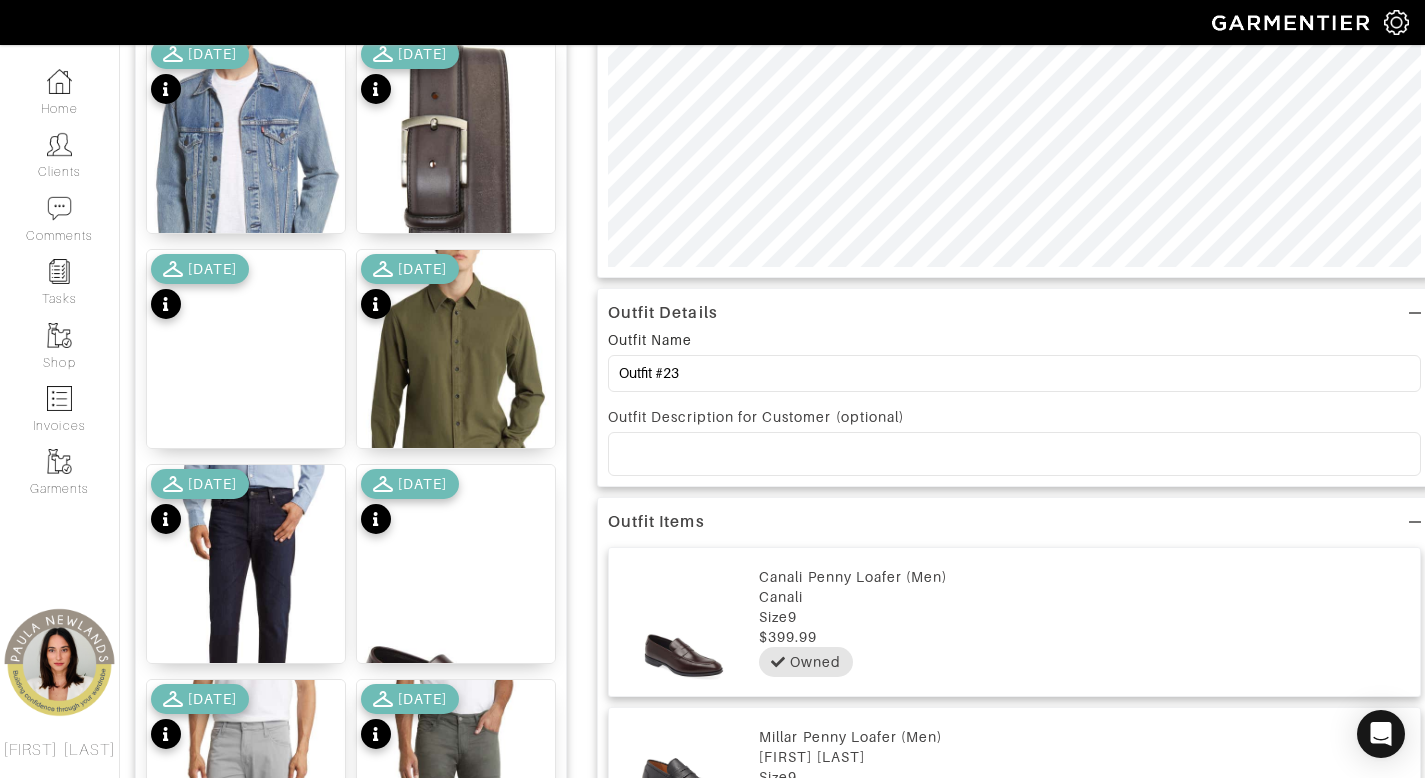scroll, scrollTop: 166, scrollLeft: 0, axis: vertical 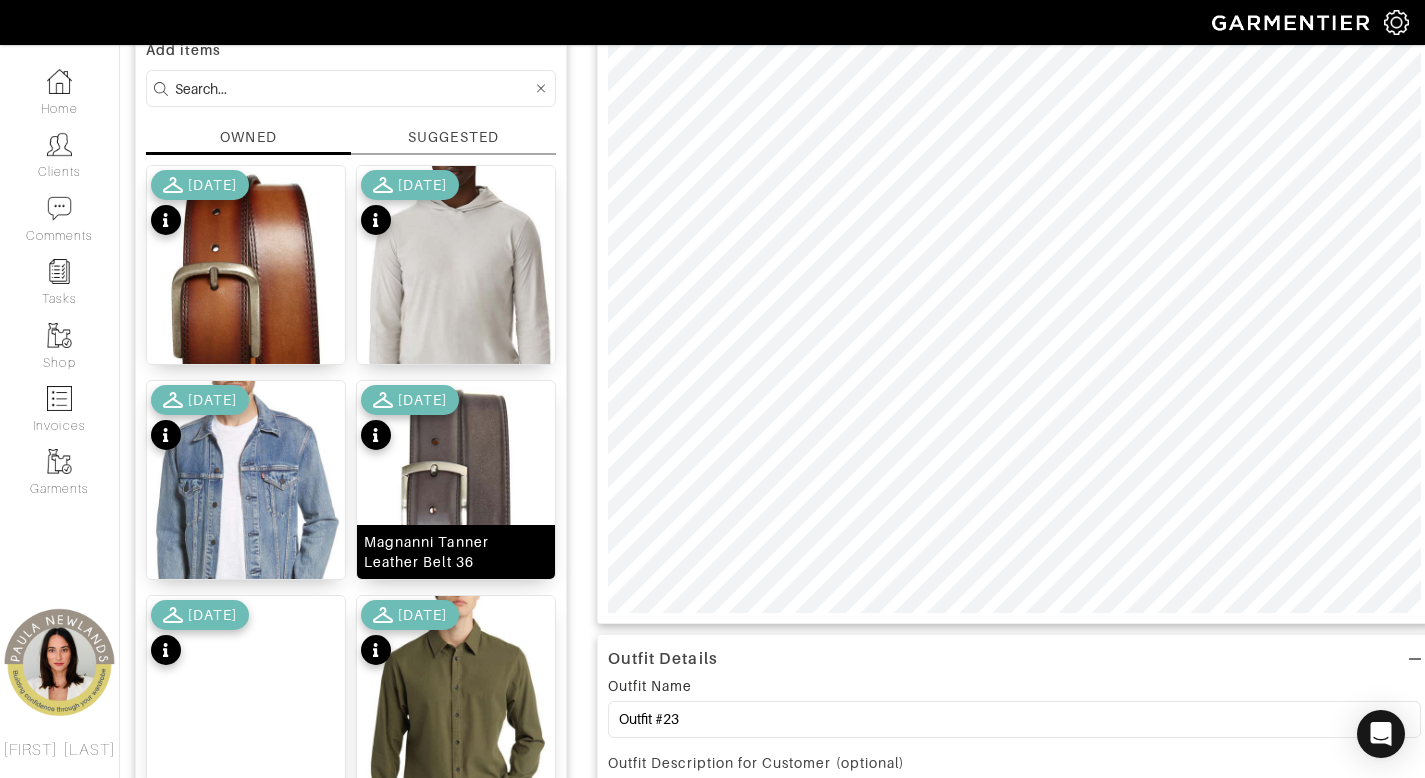 click on "Magnanni Tanner Leather Belt   36" at bounding box center [456, 552] 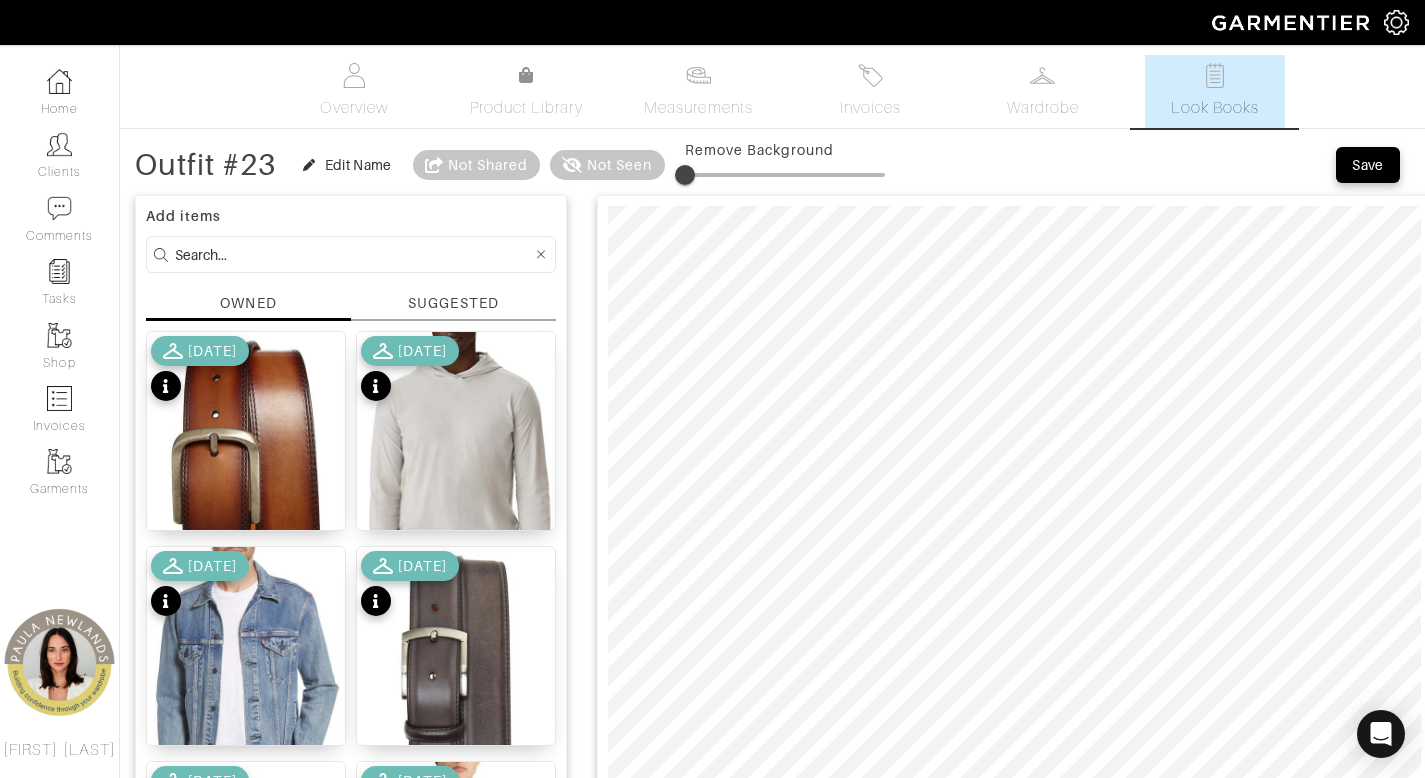 scroll, scrollTop: 33, scrollLeft: 0, axis: vertical 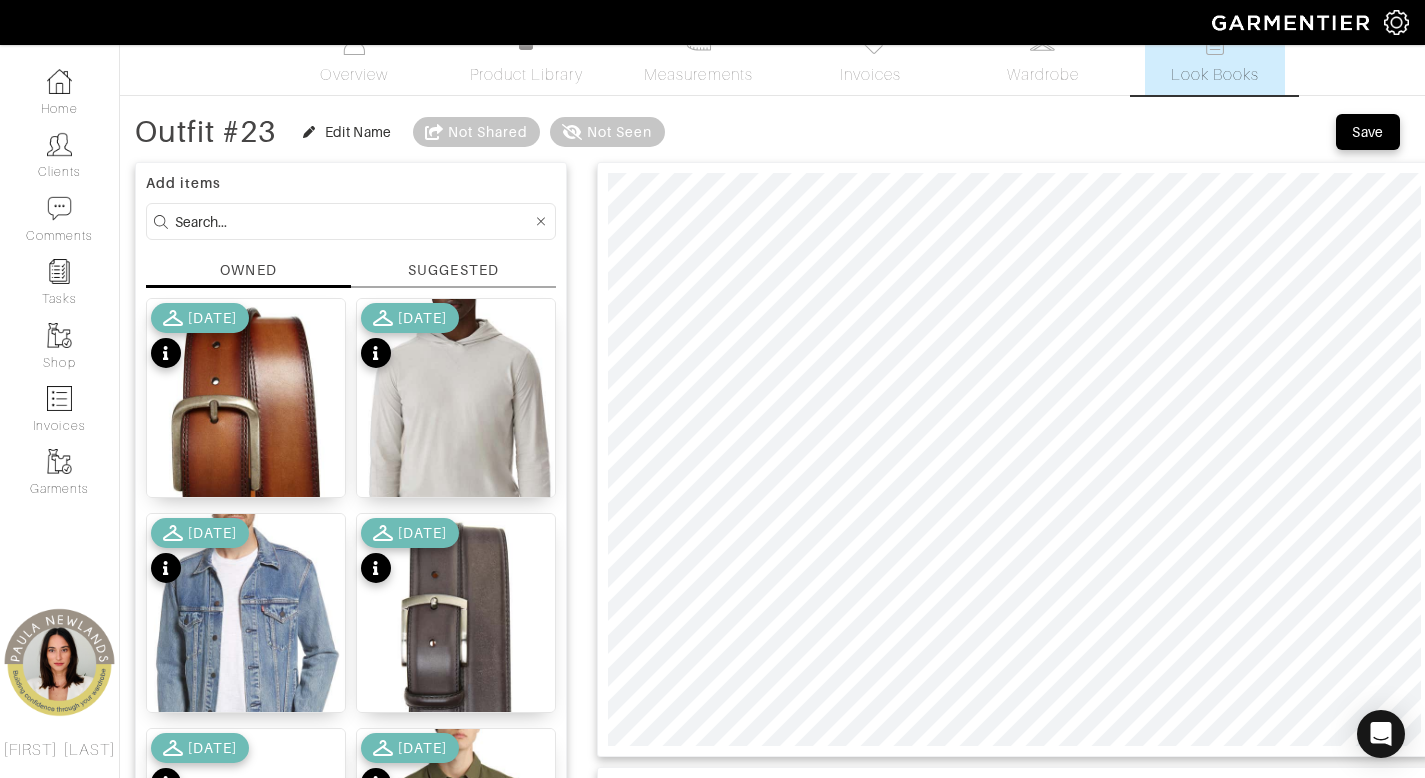 click at bounding box center [353, 221] 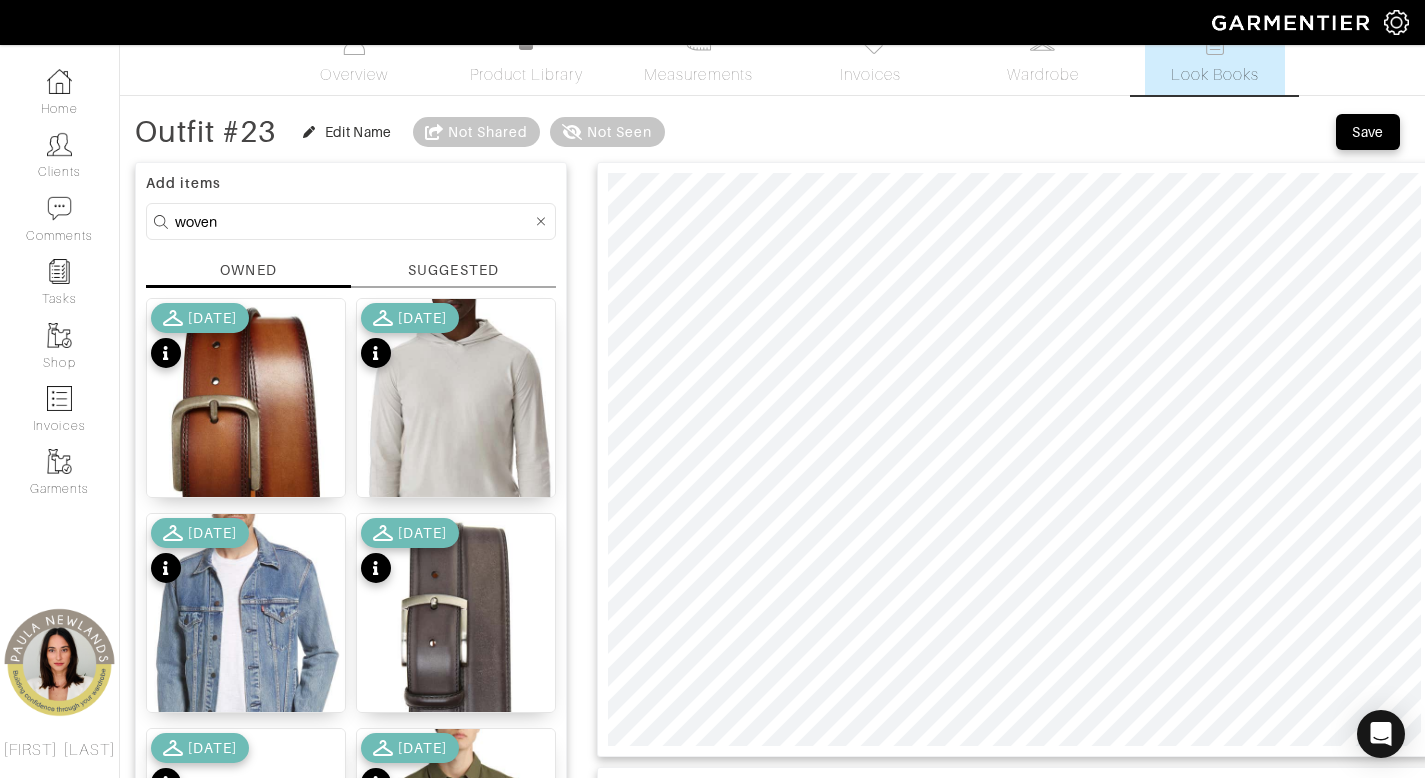 type on "woven" 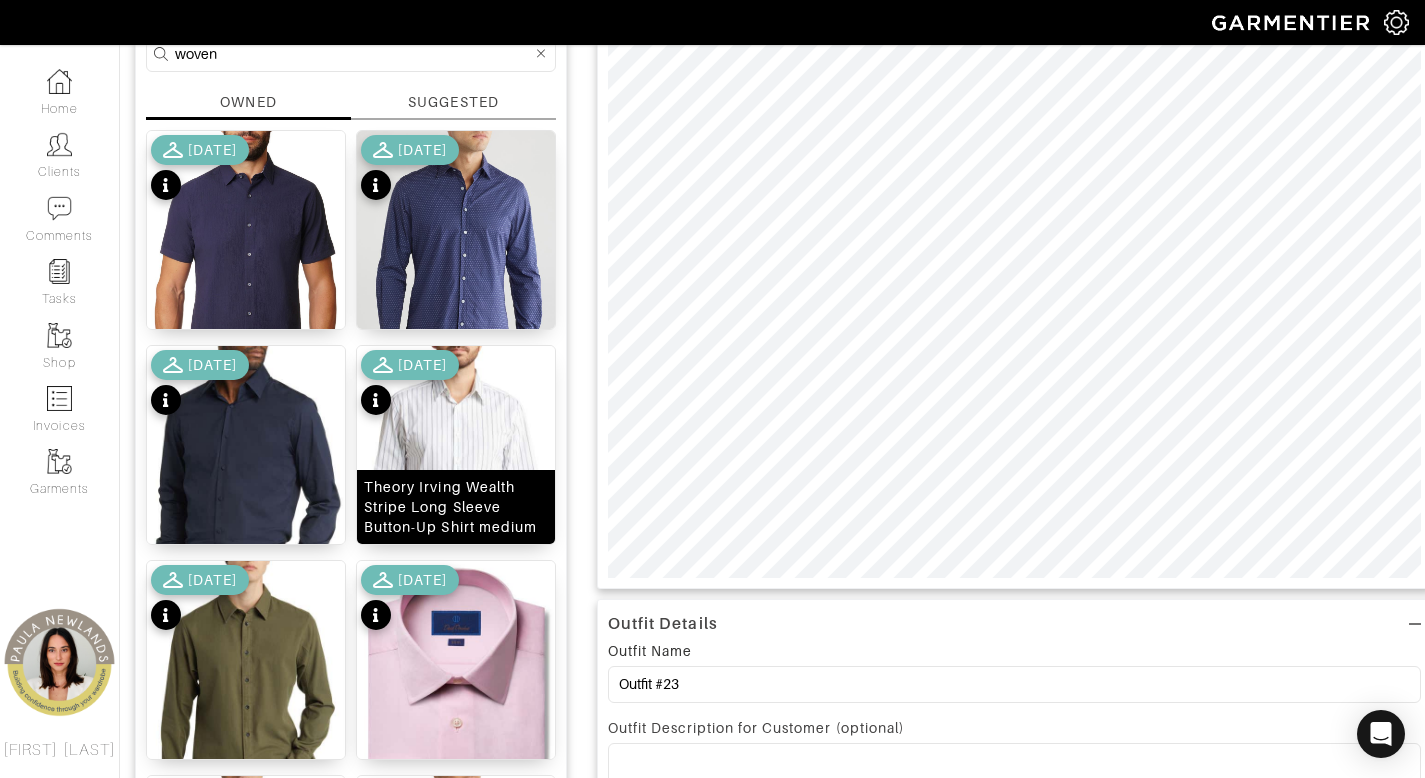 scroll, scrollTop: 241, scrollLeft: 0, axis: vertical 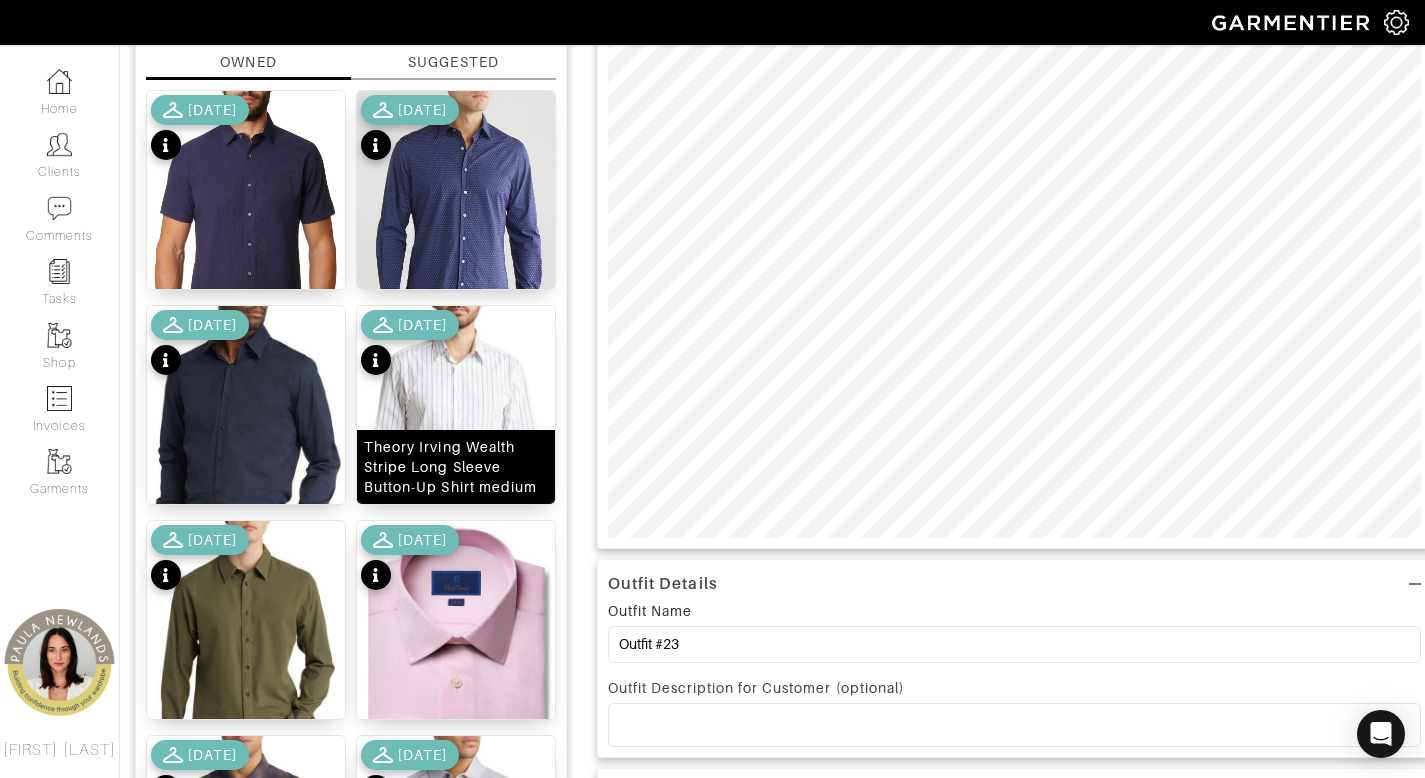 click on "Theory Irving Wealth Stripe Long Sleeve Button-Up Shirt   medium" at bounding box center [456, 467] 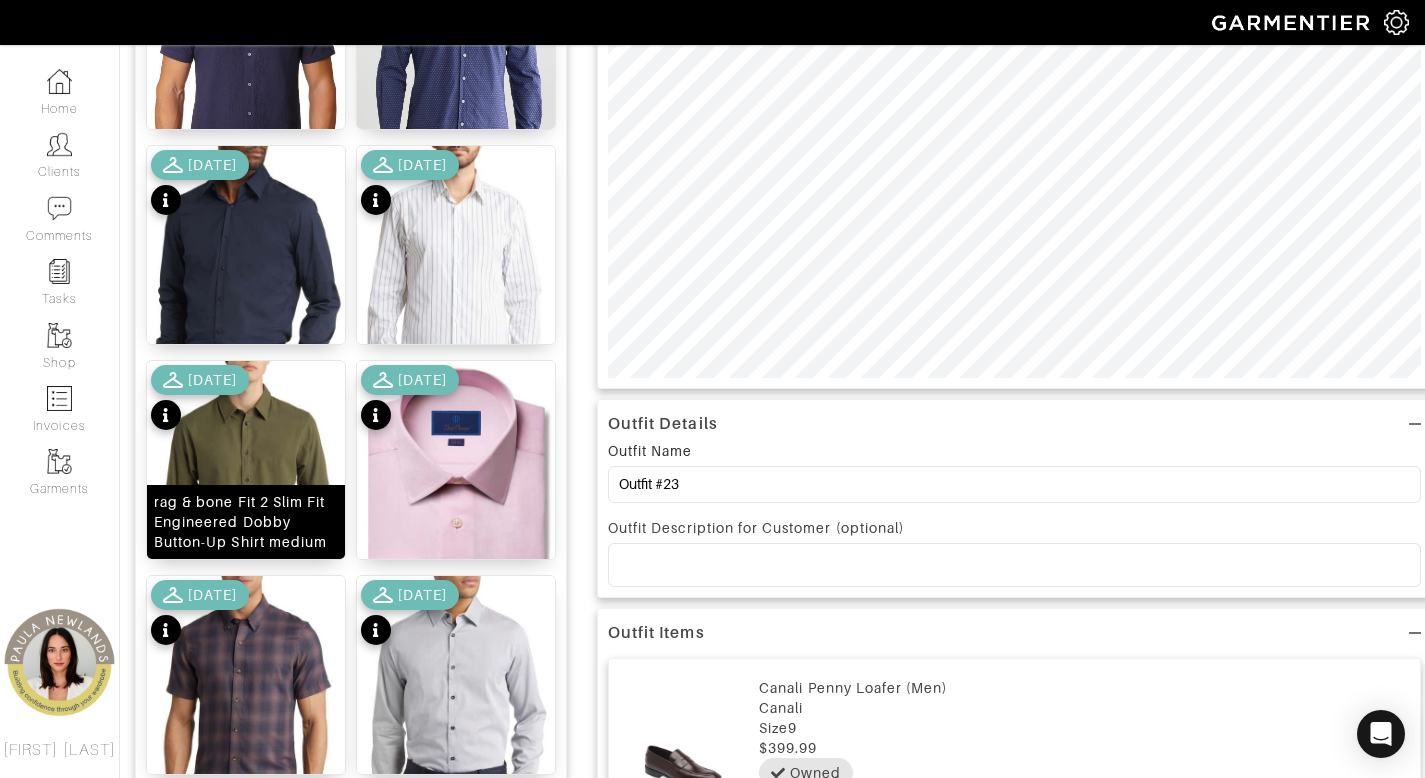 scroll, scrollTop: 566, scrollLeft: 0, axis: vertical 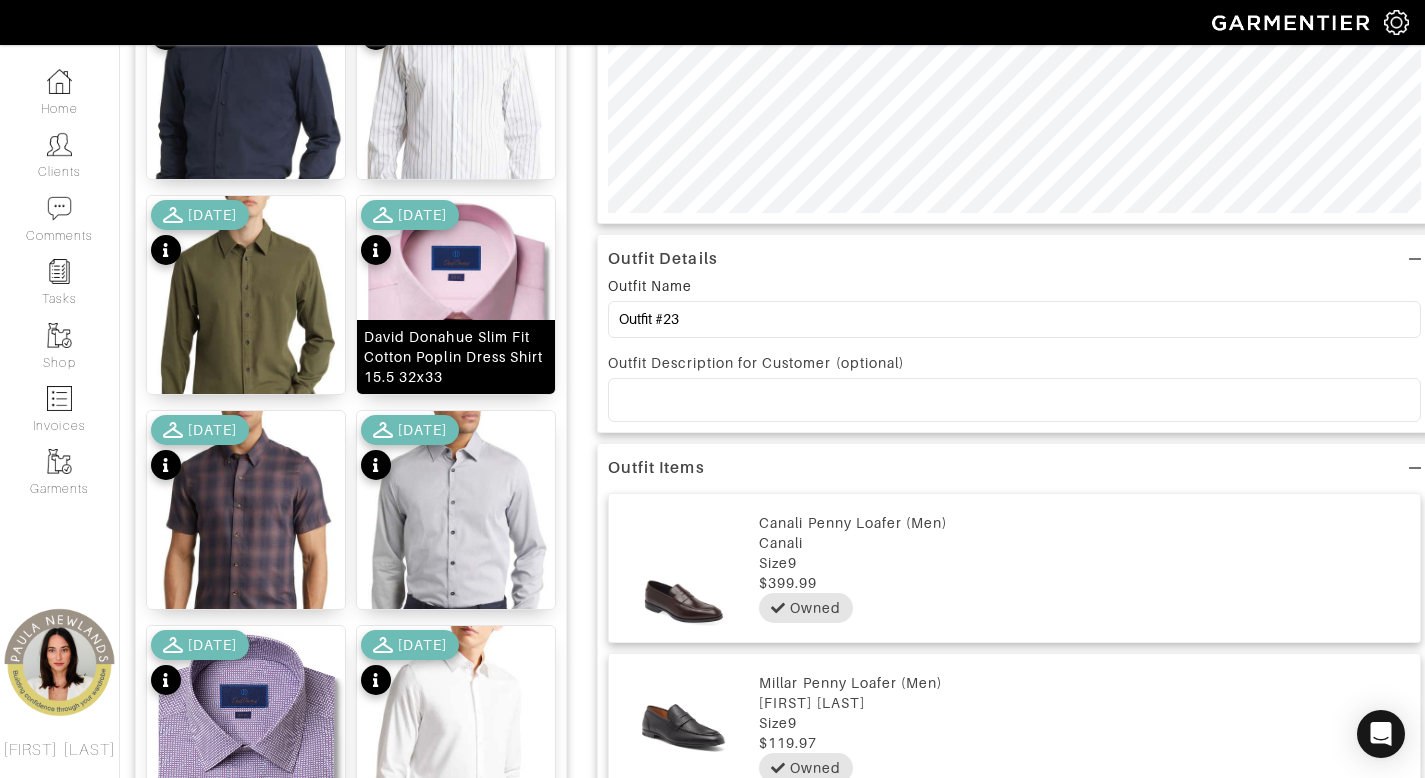 click on "David Donahue Slim Fit Cotton Poplin Dress Shirt   15.5 32x33" at bounding box center [456, 357] 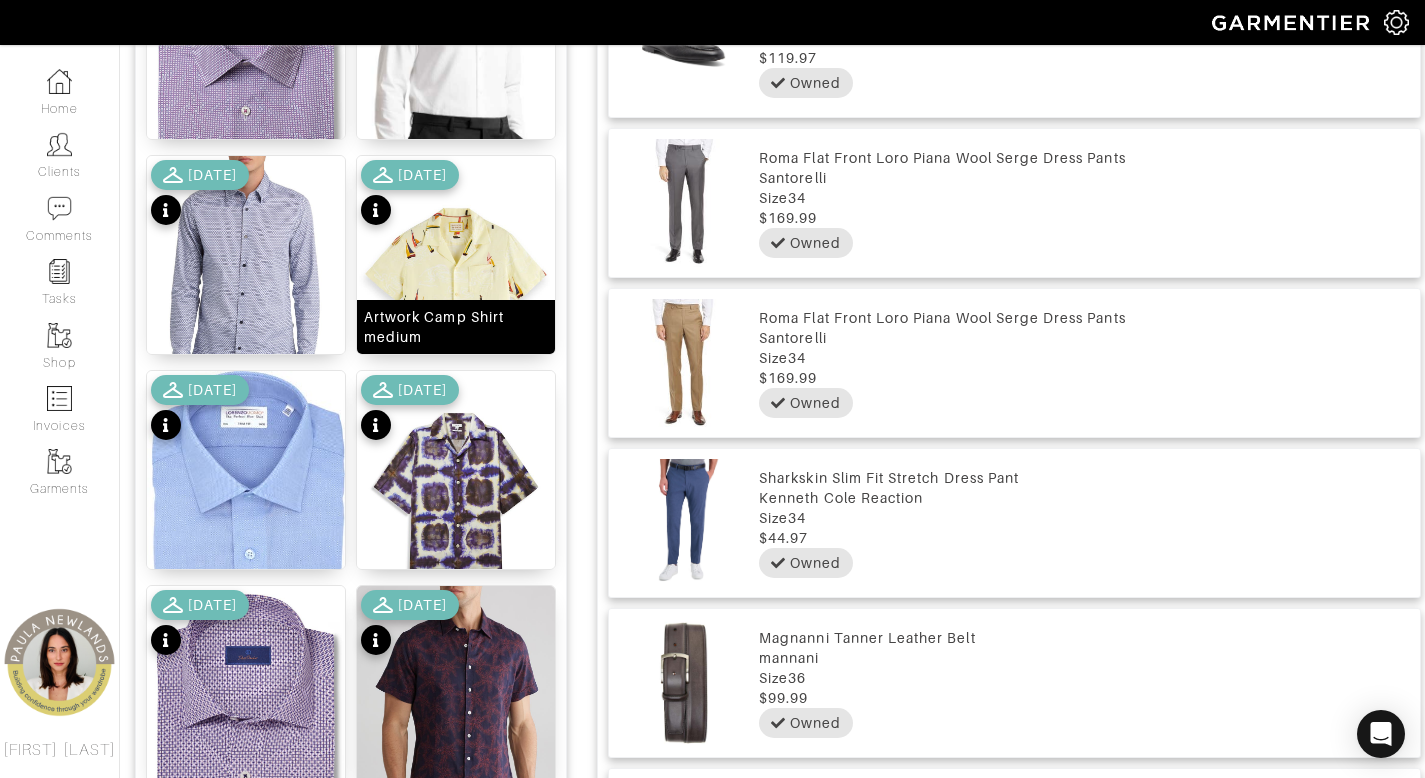 scroll, scrollTop: 1431, scrollLeft: 0, axis: vertical 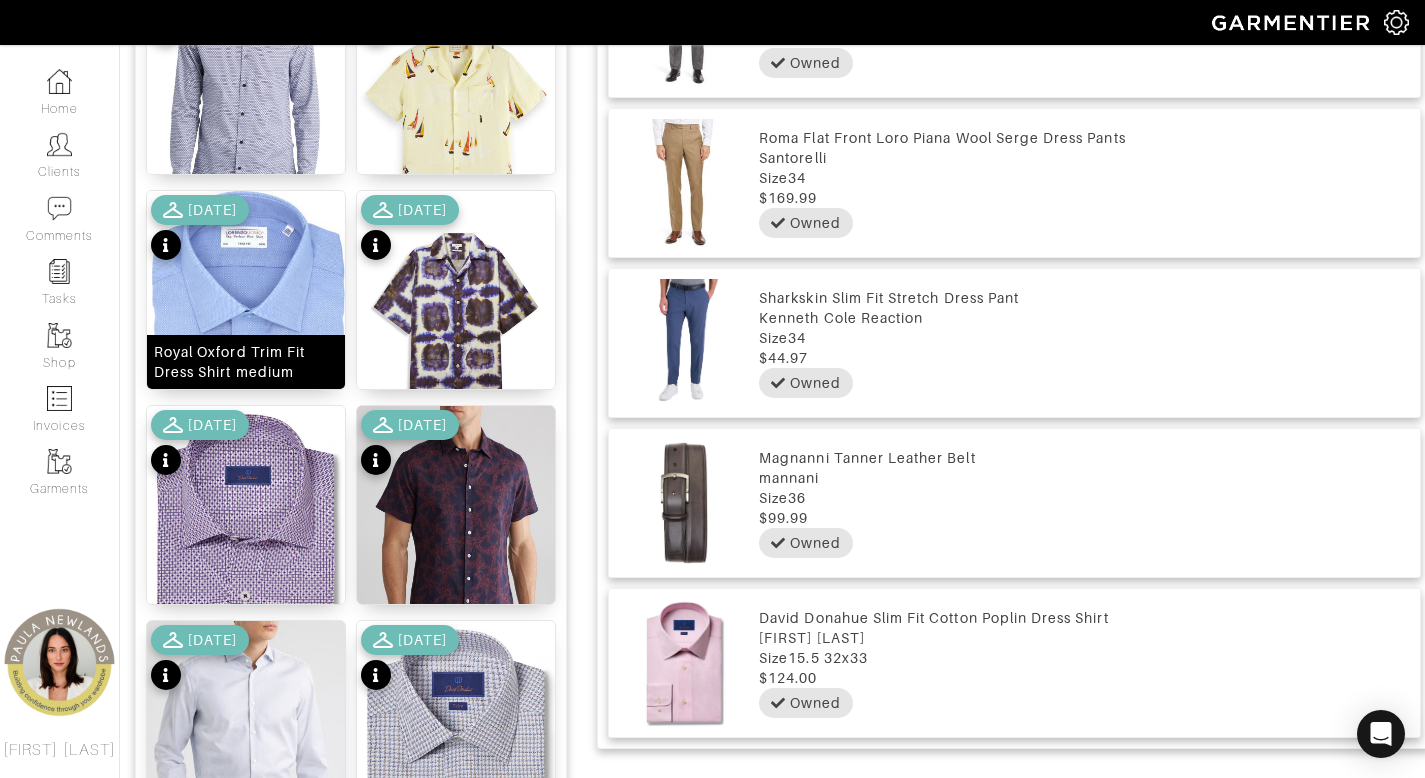 click on "Royal Oxford Trim Fit Dress Shirt   medium" at bounding box center [246, 362] 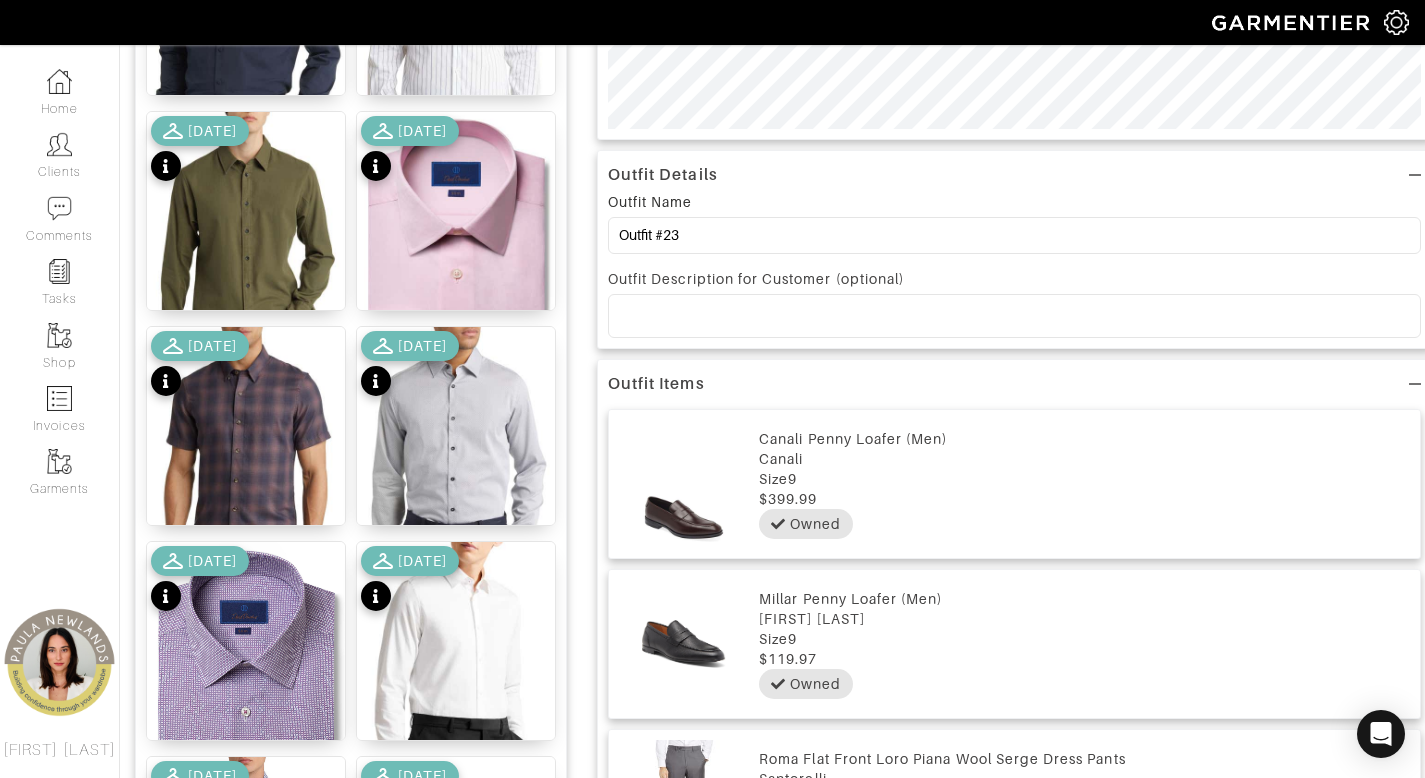 scroll, scrollTop: 1049, scrollLeft: 0, axis: vertical 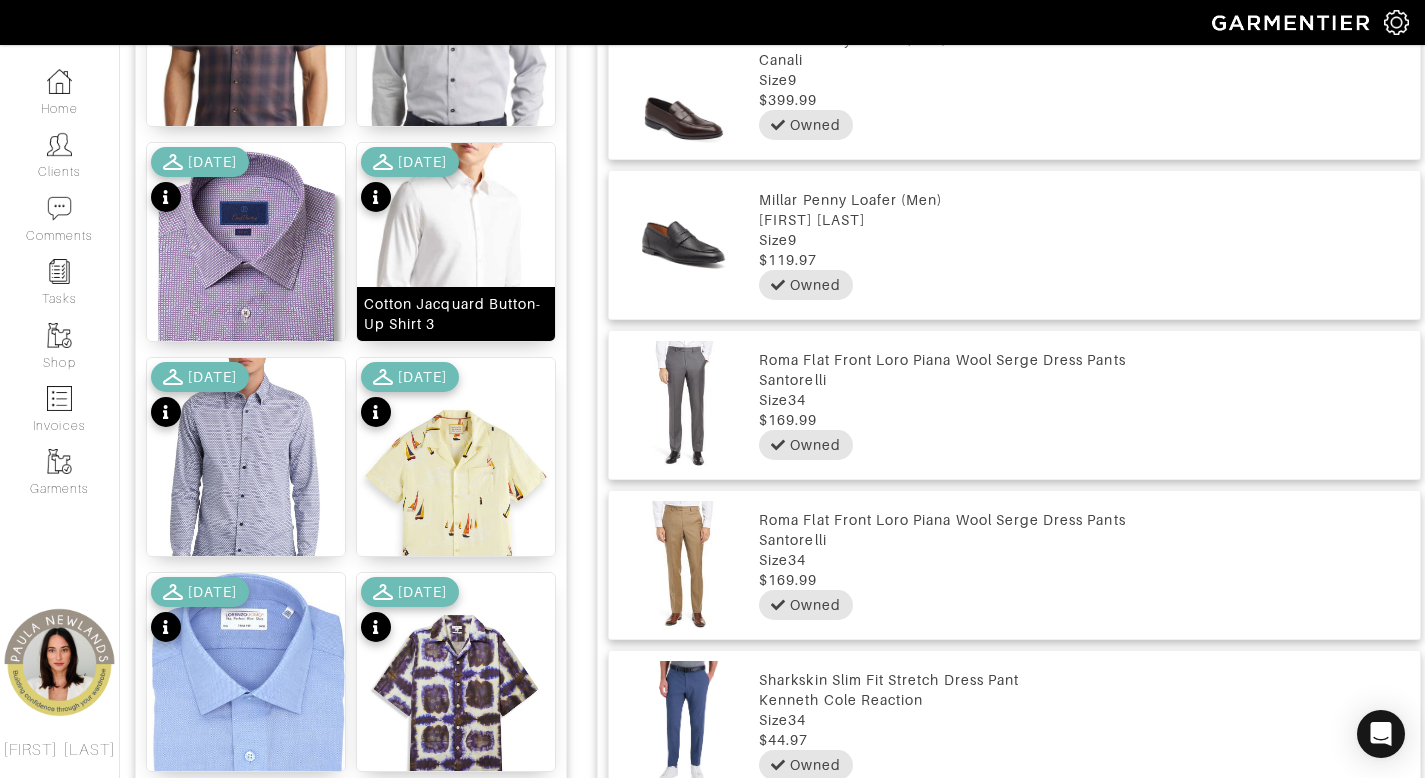 click on "Cotton Jacquard Button-Up Shirt   3" at bounding box center (456, 314) 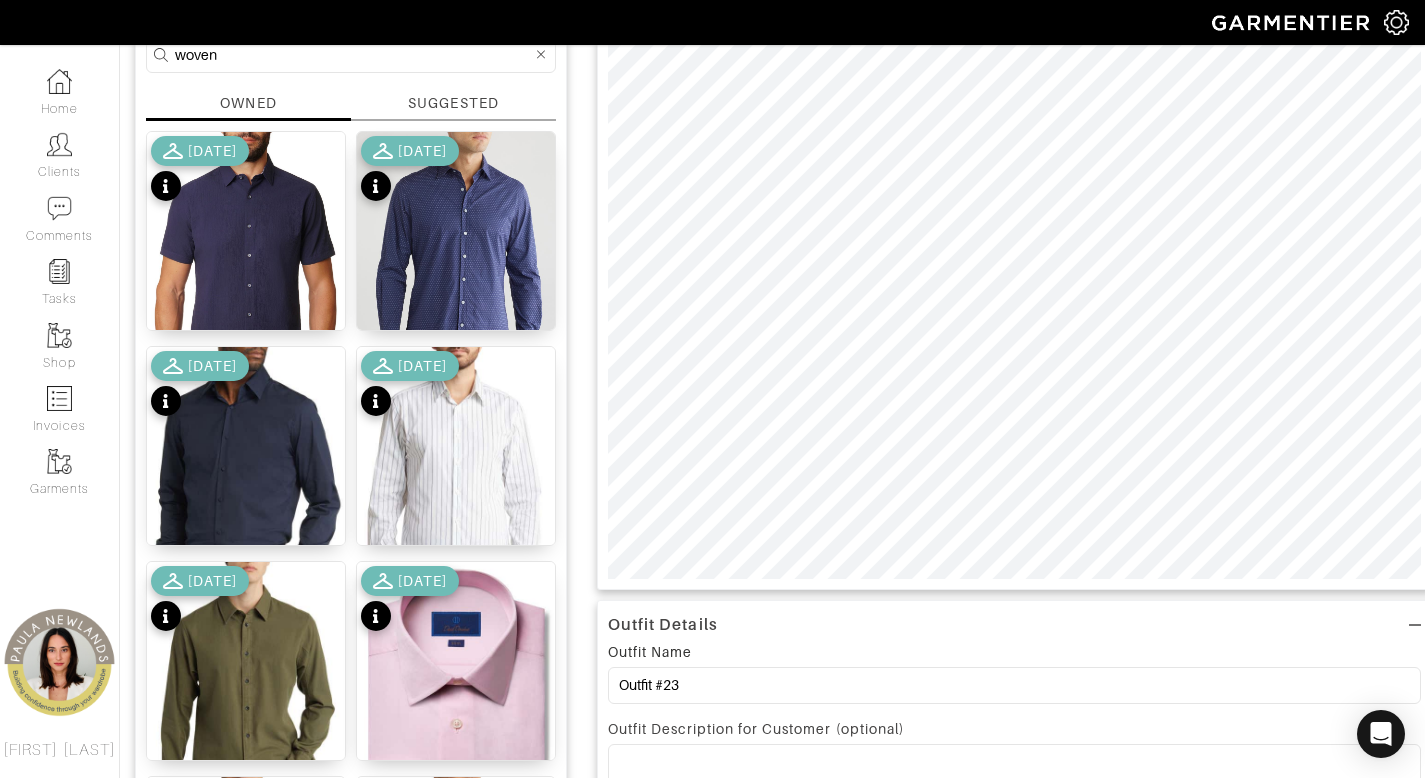 scroll, scrollTop: 23, scrollLeft: 0, axis: vertical 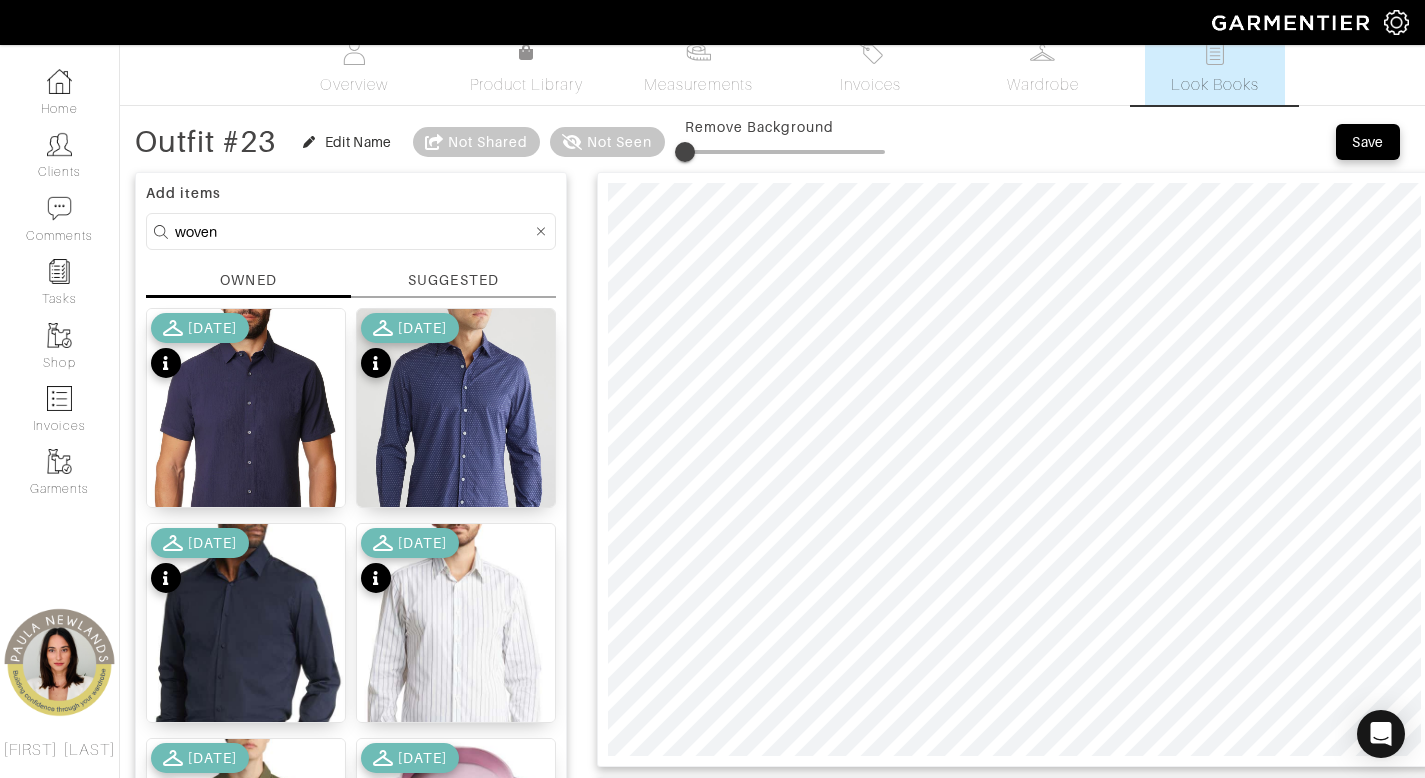 click at bounding box center (1014, 469) 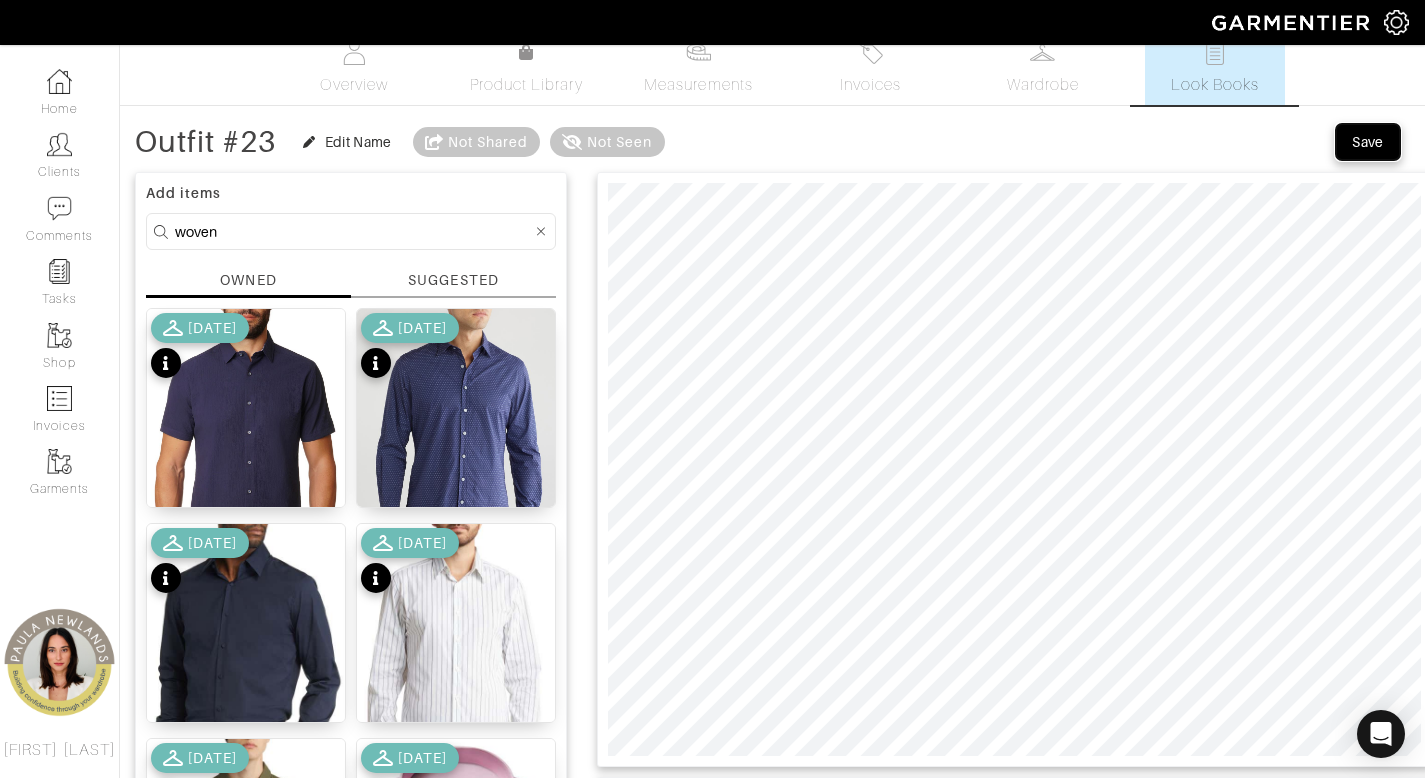 click on "Save" at bounding box center [1368, 142] 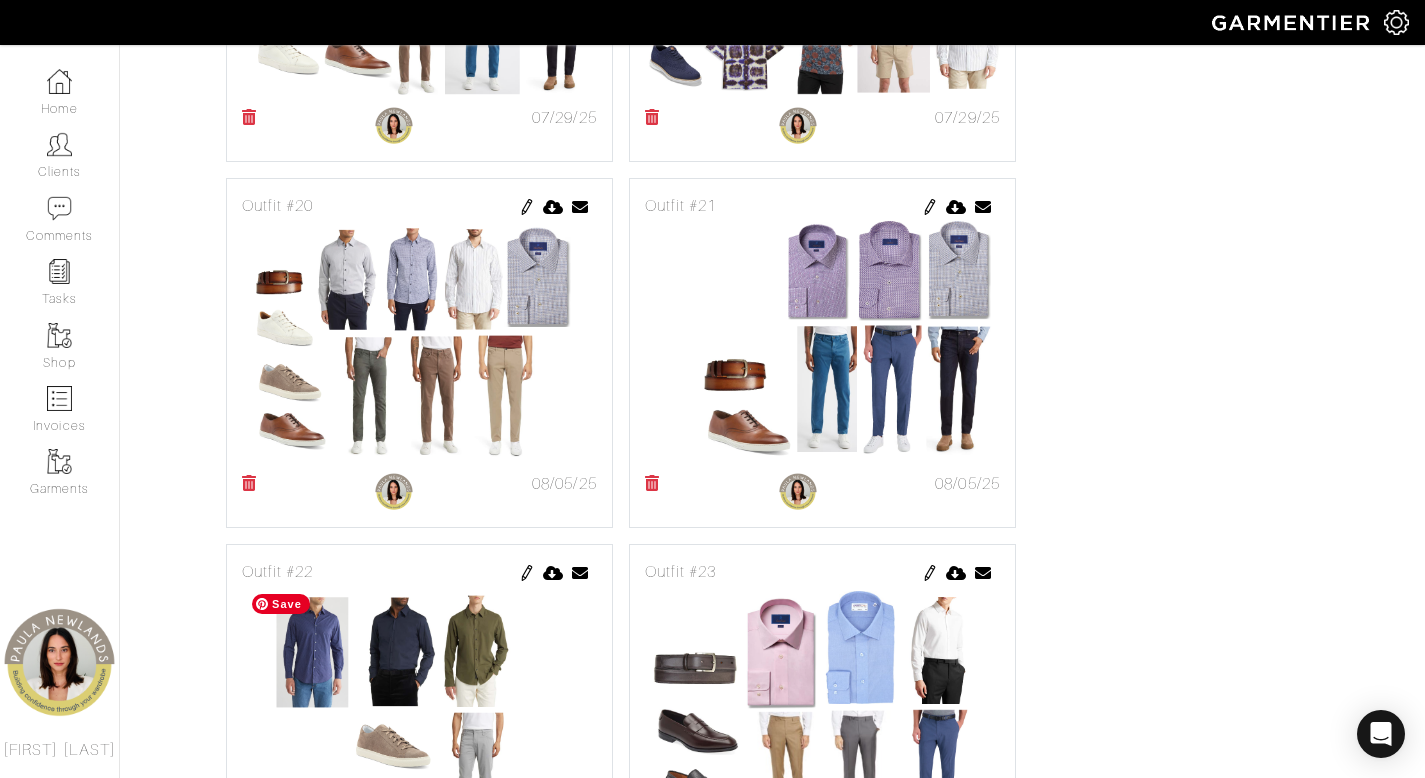 scroll, scrollTop: 3979, scrollLeft: 0, axis: vertical 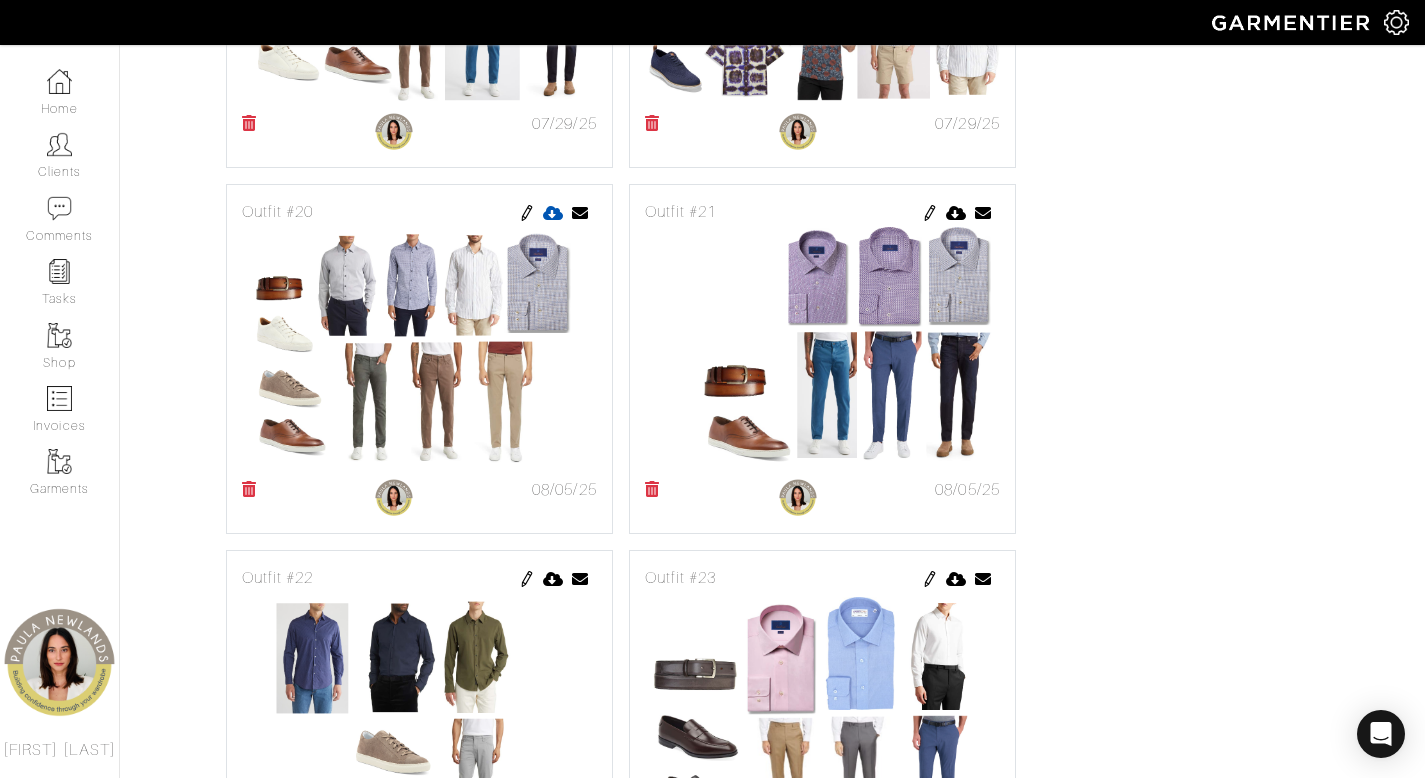 click at bounding box center (553, 213) 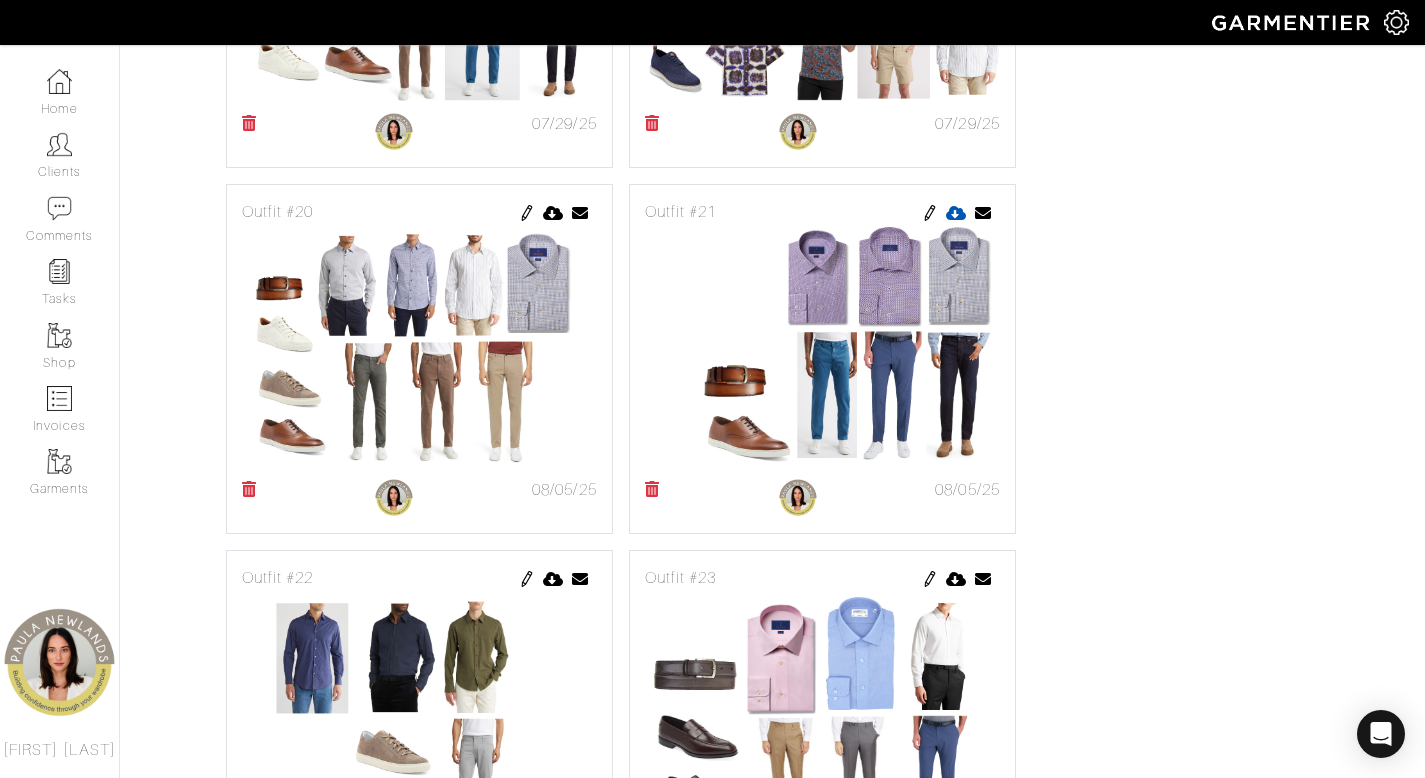click at bounding box center [956, 213] 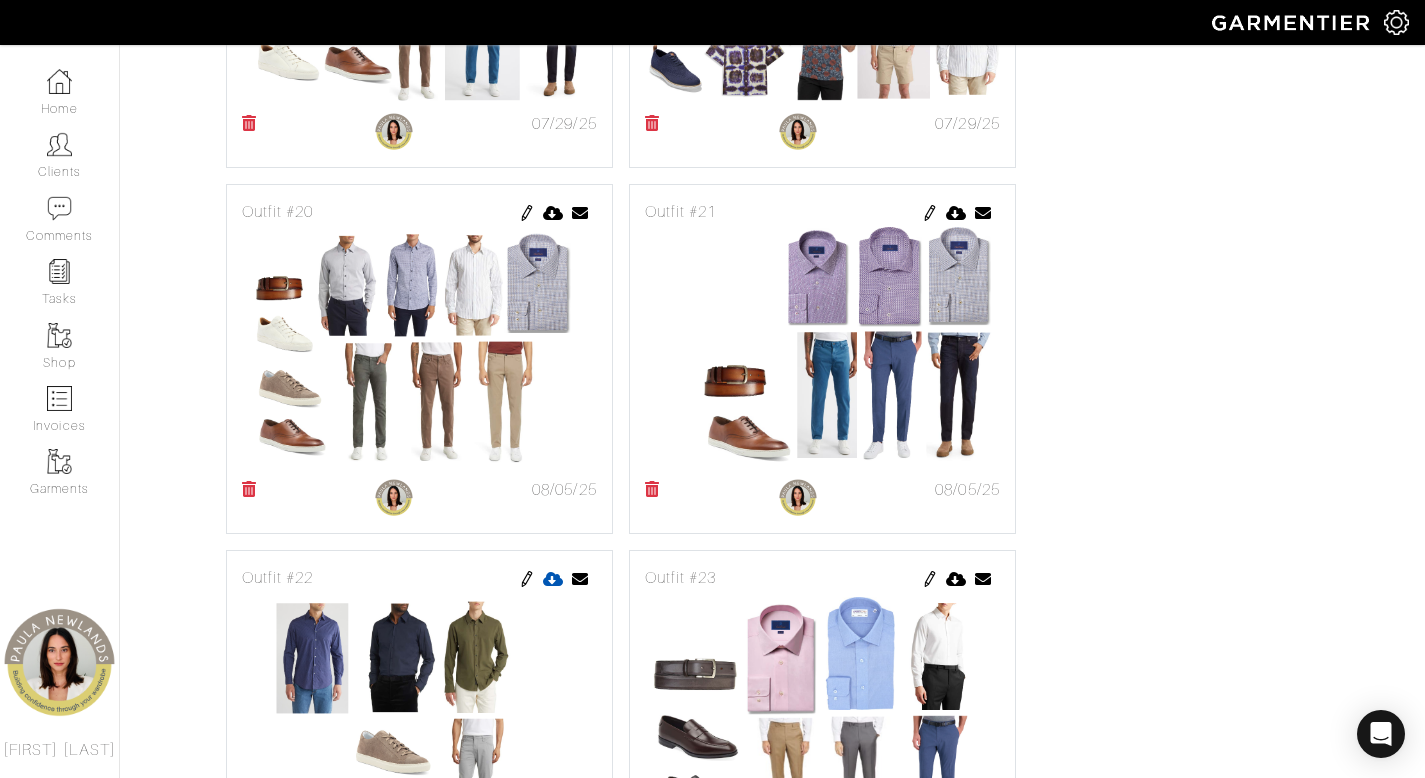 click at bounding box center (553, 579) 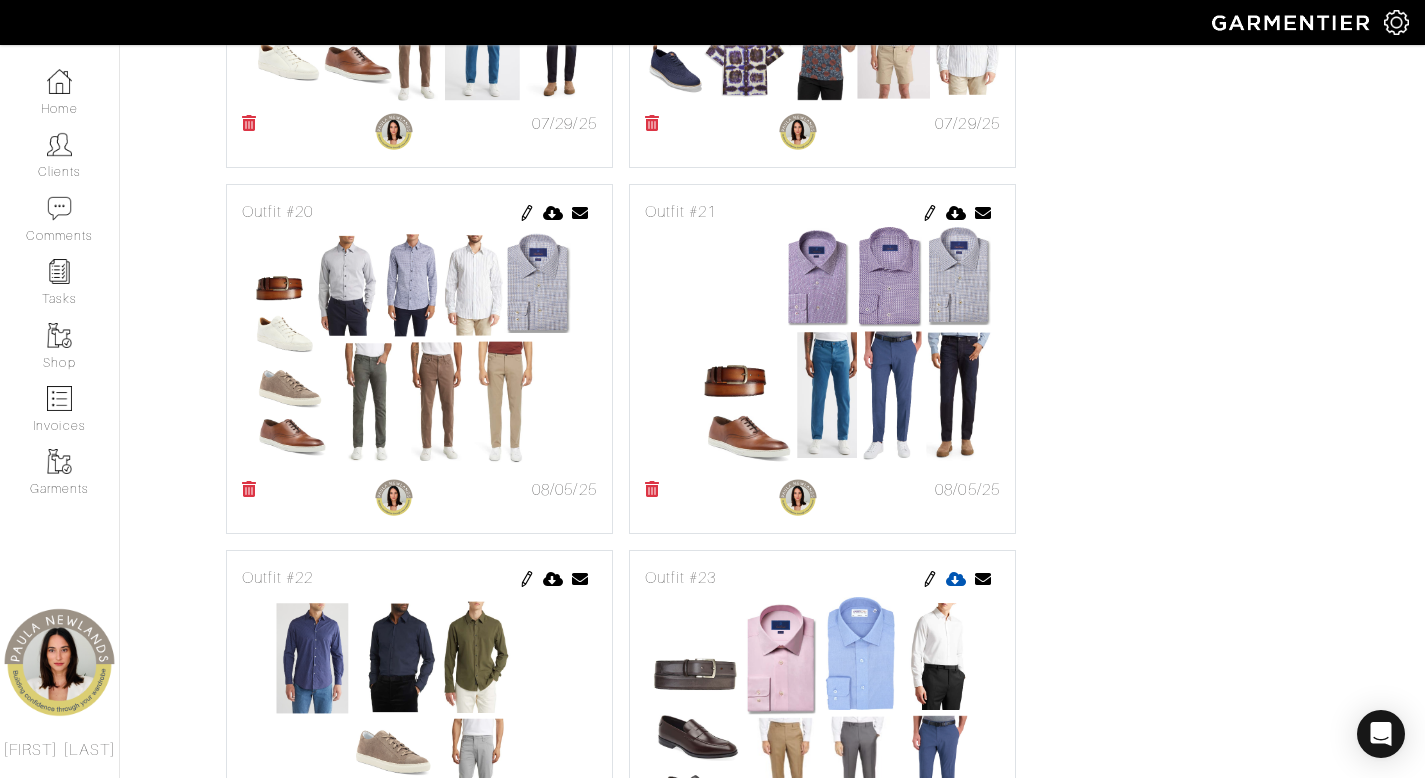 click at bounding box center (956, 579) 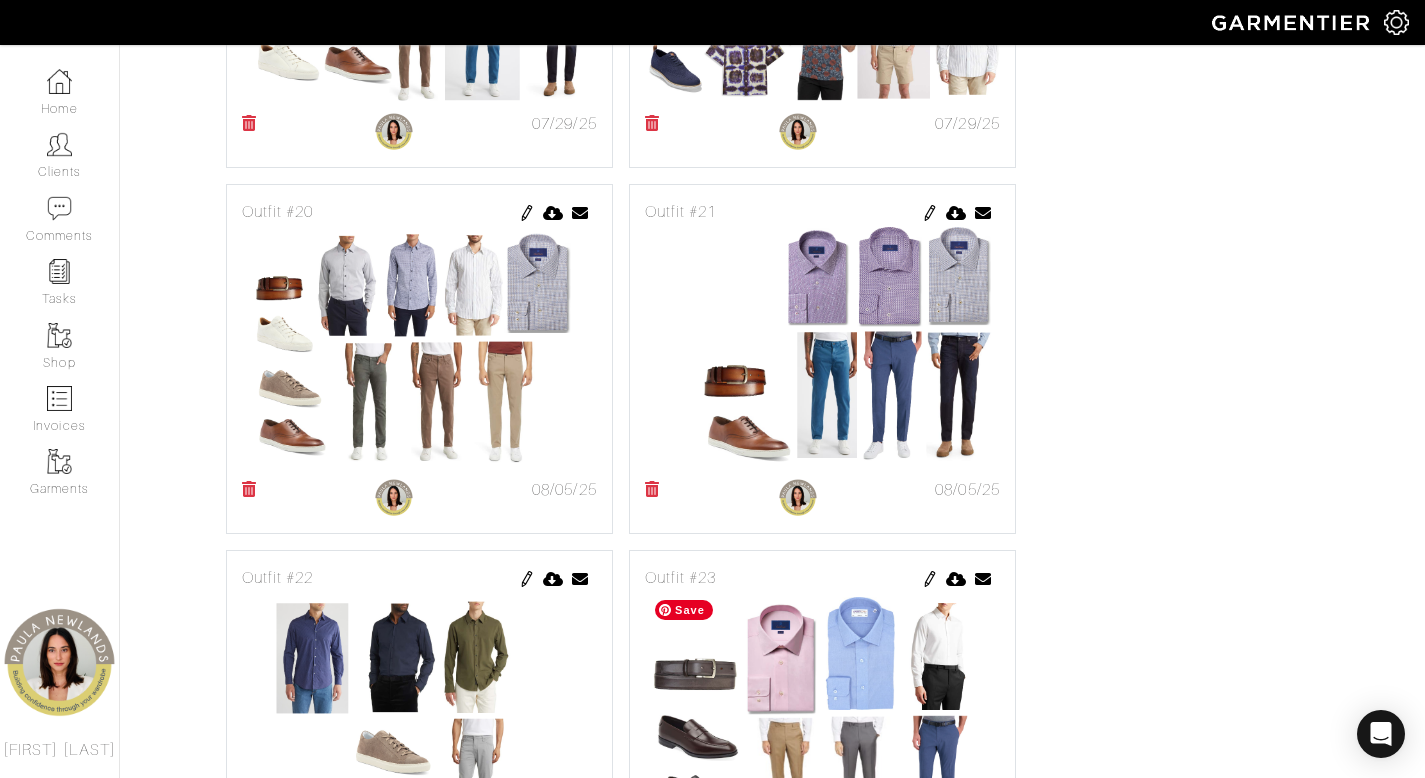 scroll, scrollTop: 4205, scrollLeft: 0, axis: vertical 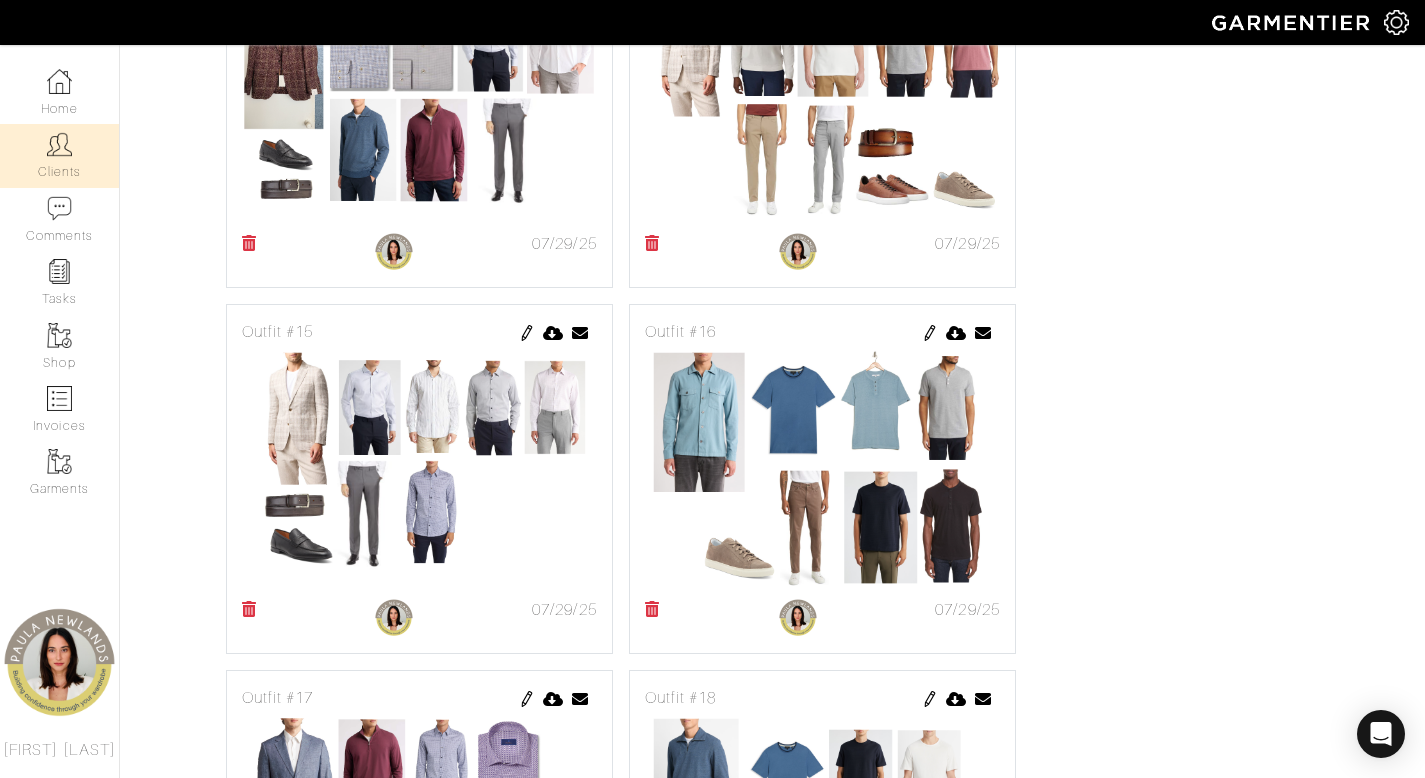 click on "Clients" at bounding box center (59, 155) 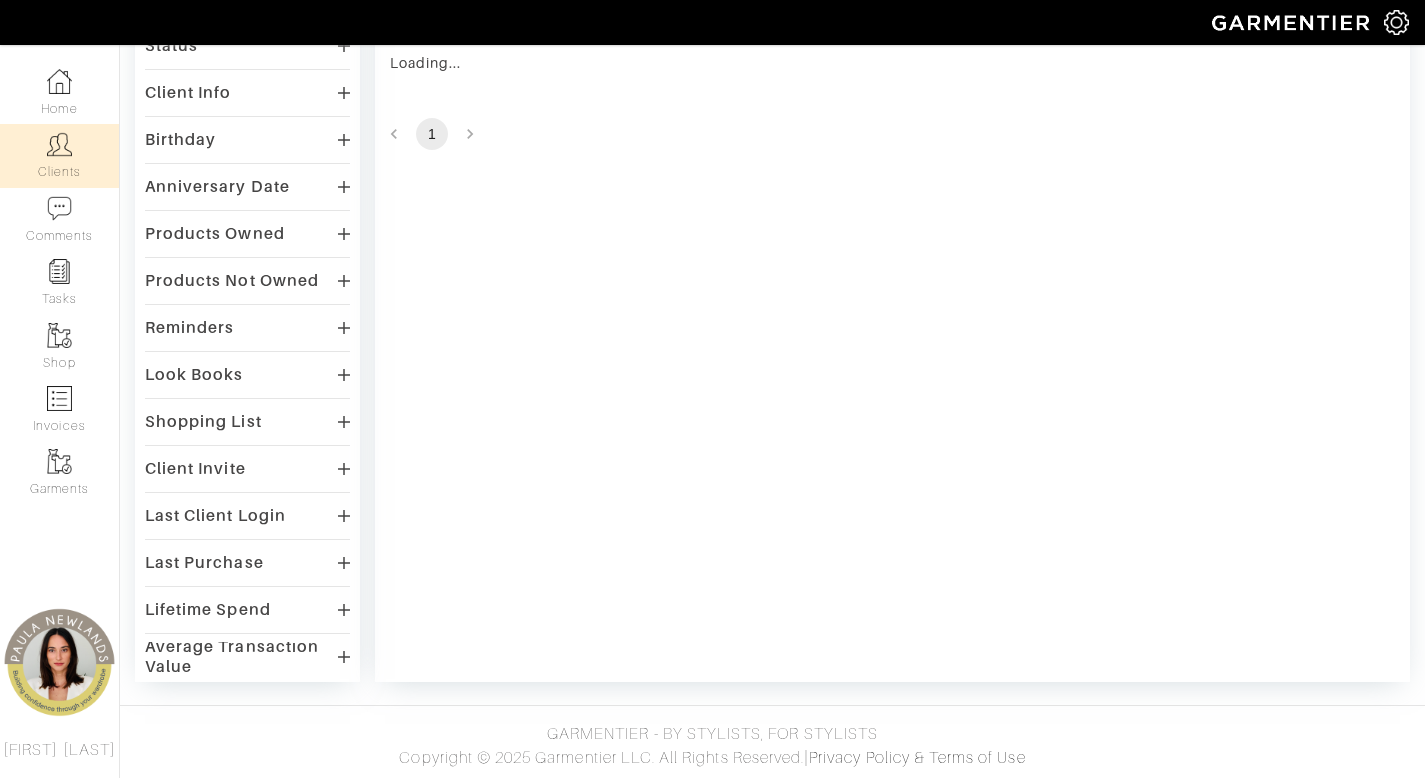 scroll, scrollTop: 0, scrollLeft: 0, axis: both 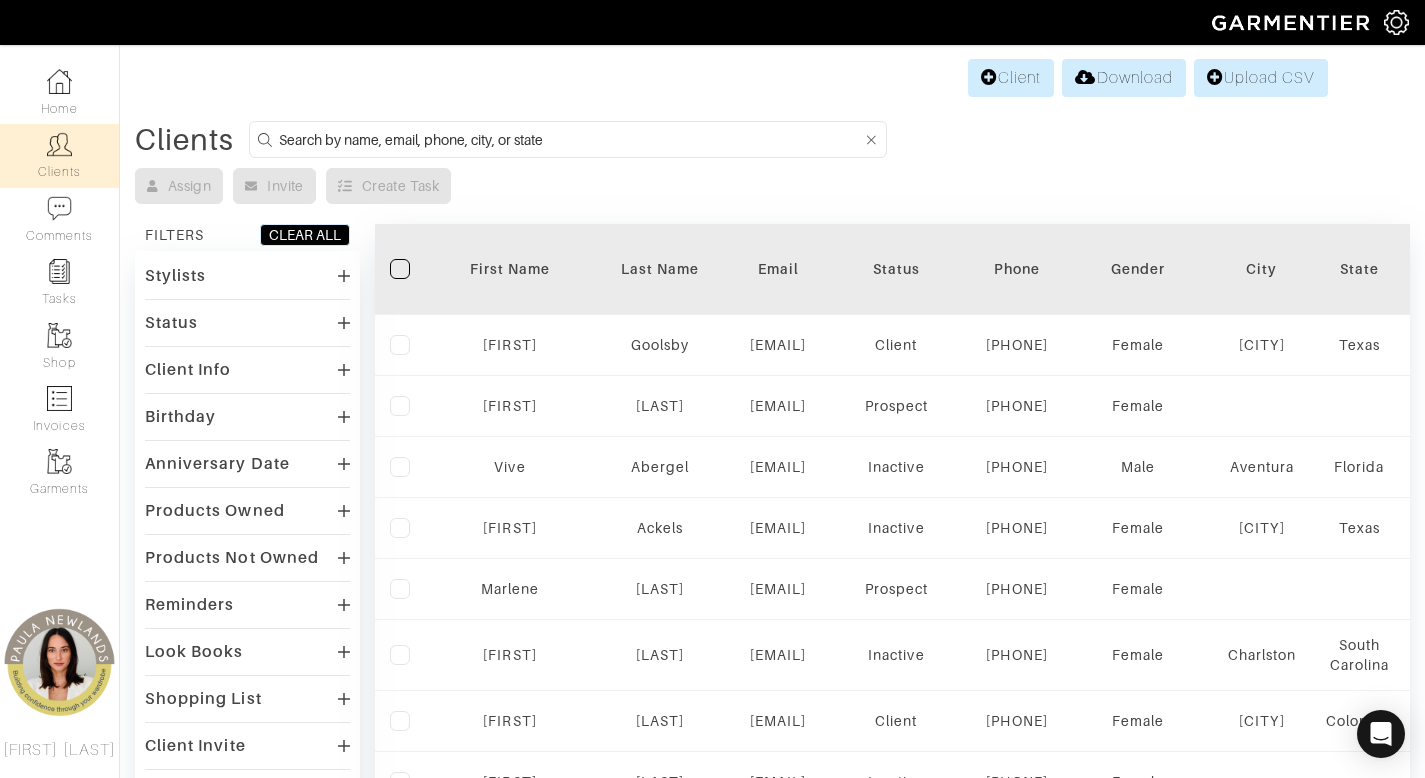 click at bounding box center [570, 139] 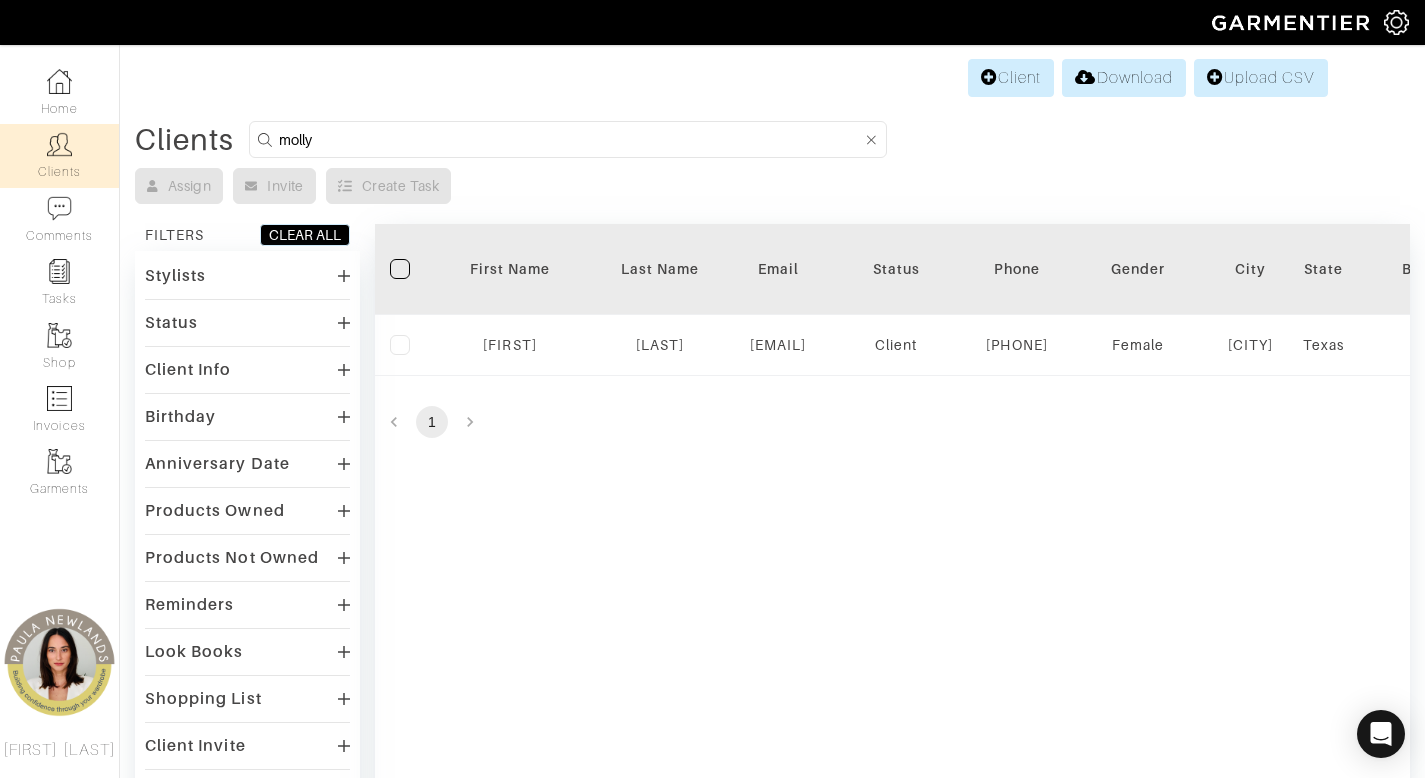 click on "molly" at bounding box center (570, 139) 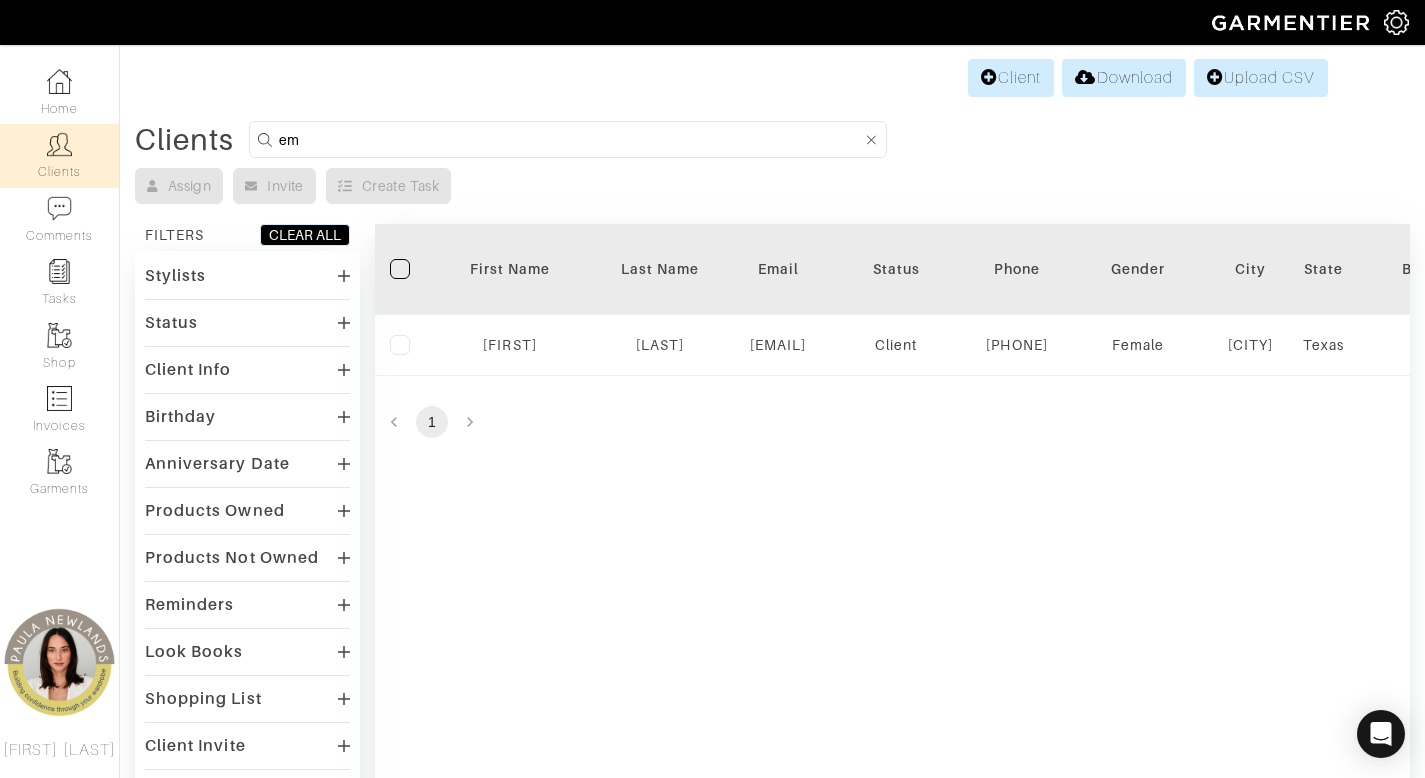 type on "e" 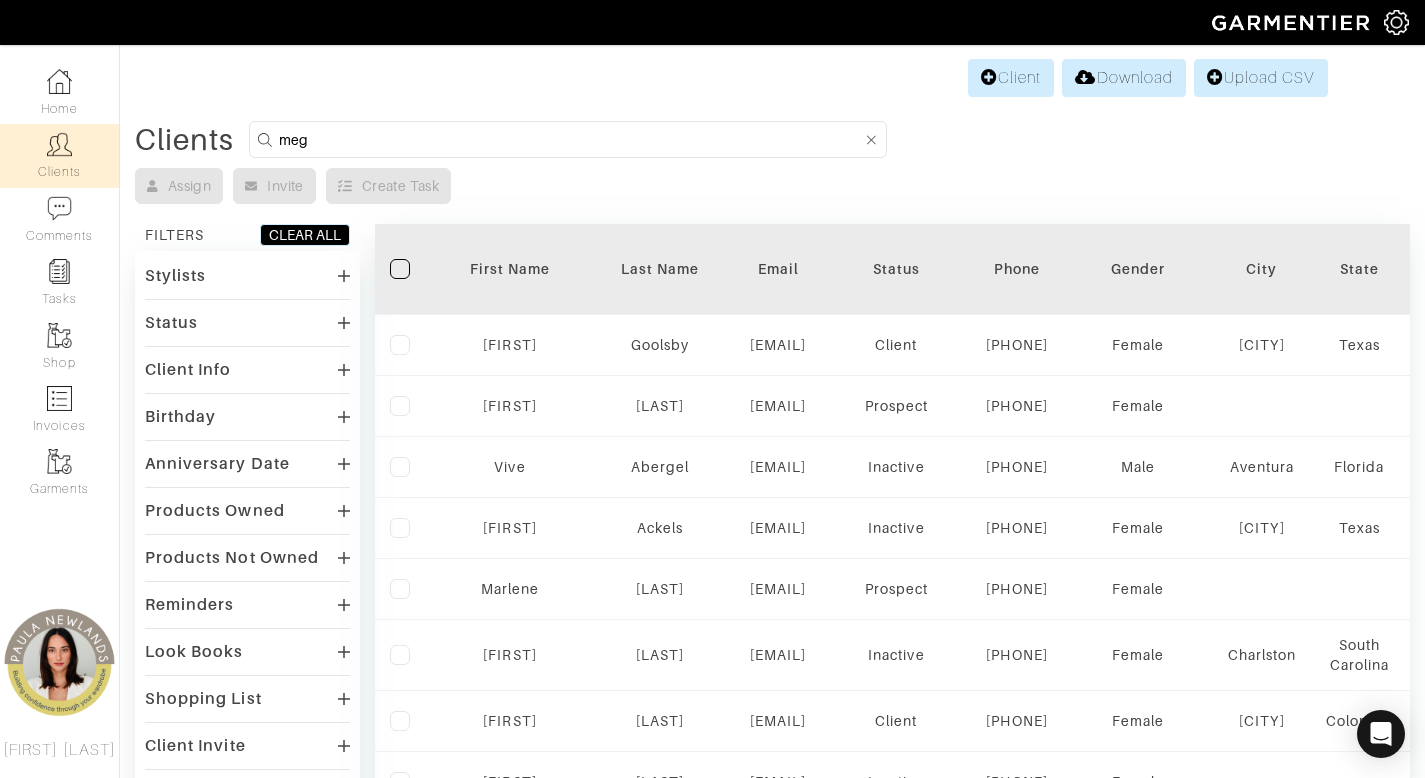 type on "meg" 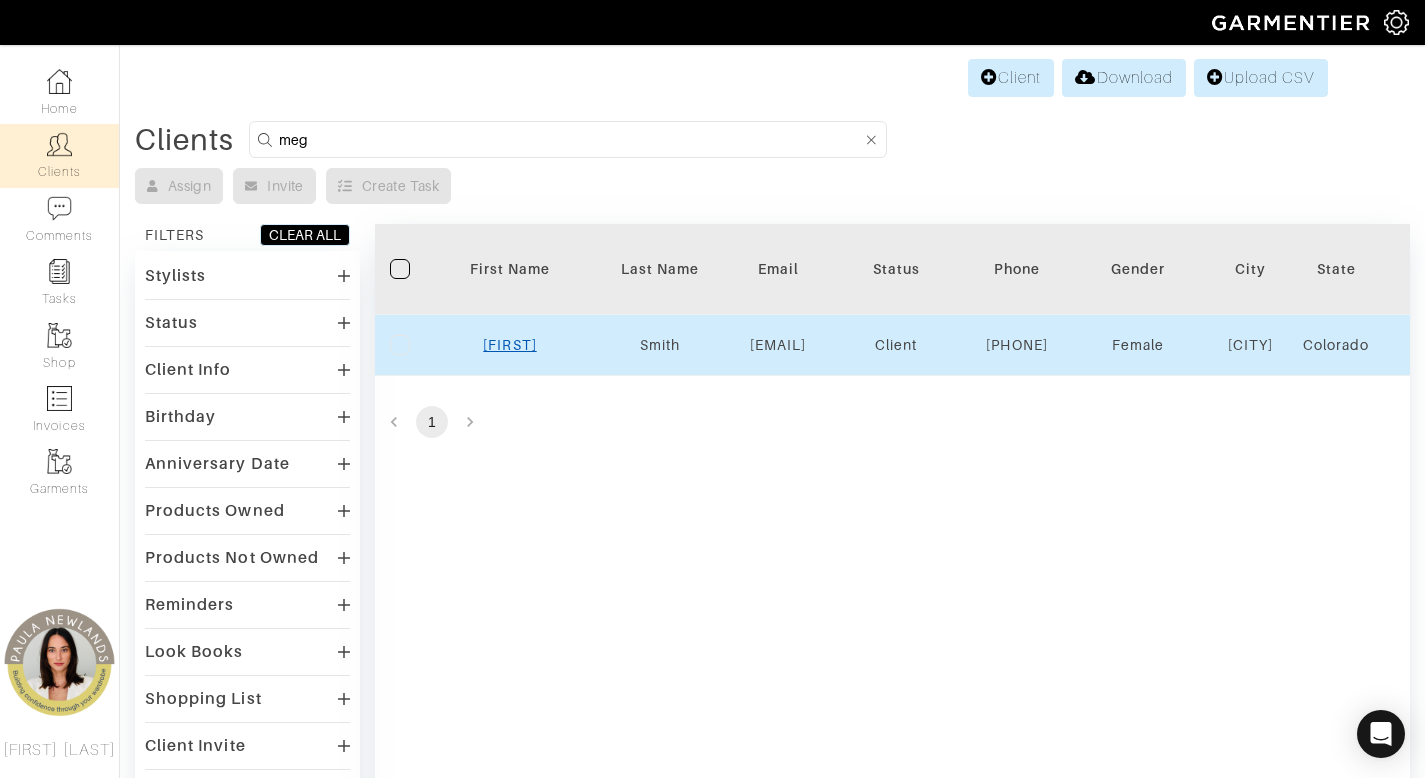 click on "Meg" at bounding box center [509, 345] 